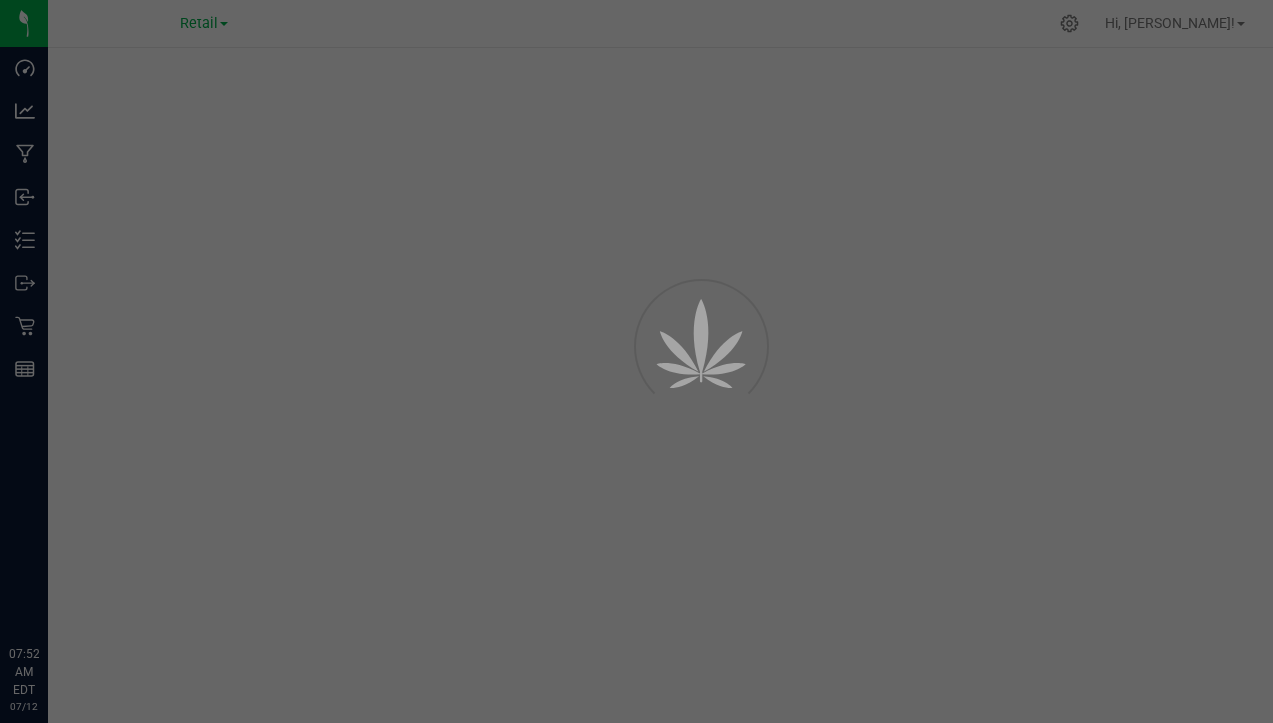 scroll, scrollTop: 0, scrollLeft: 0, axis: both 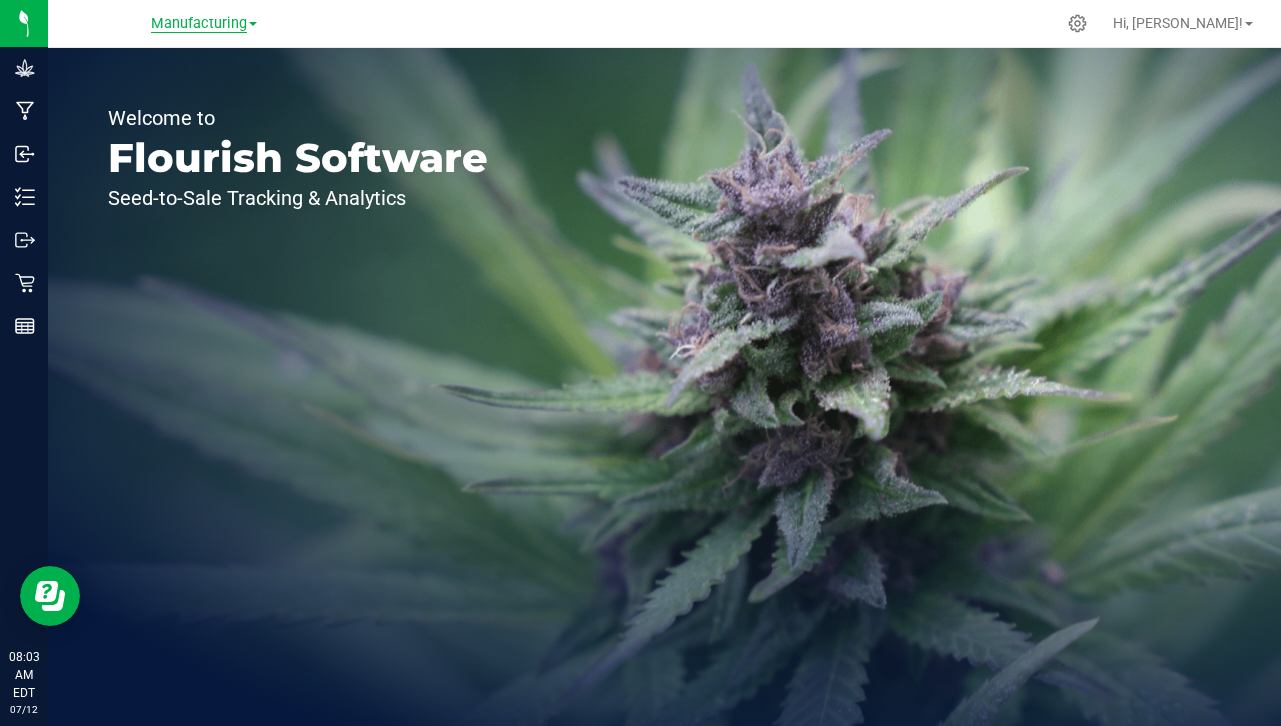 click on "Manufacturing" at bounding box center [199, 24] 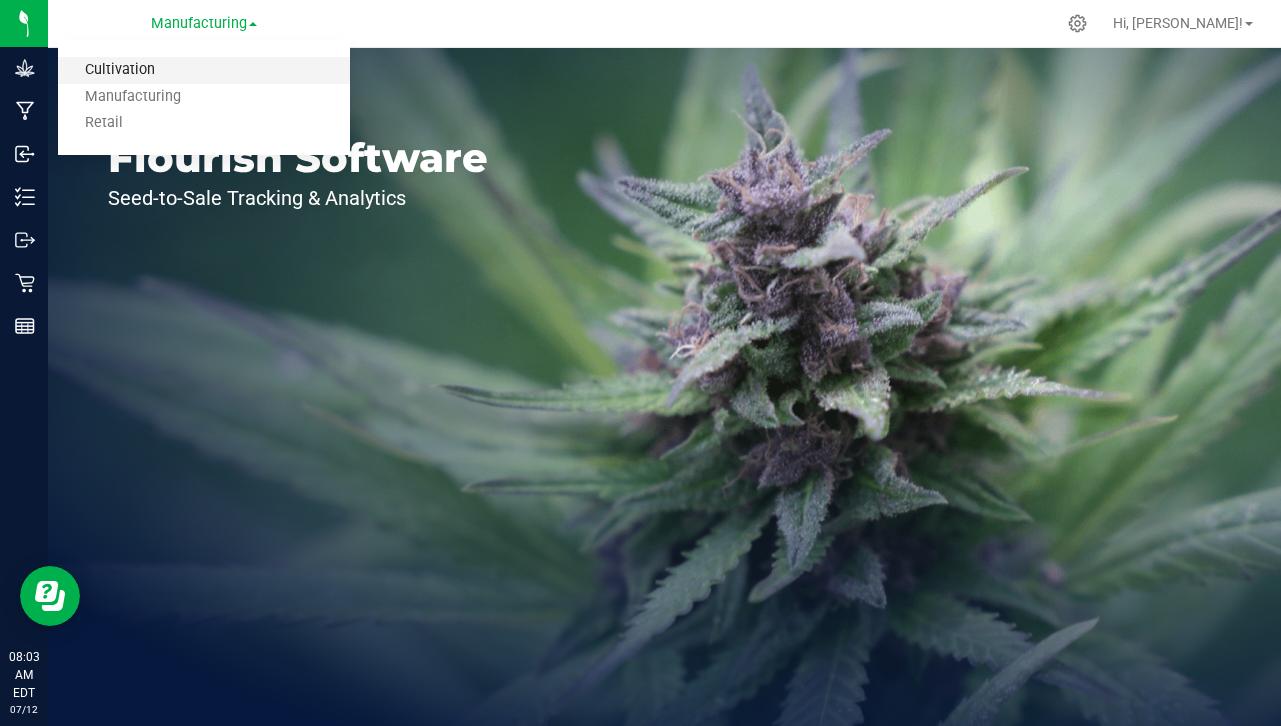 click on "Cultivation" at bounding box center (204, 70) 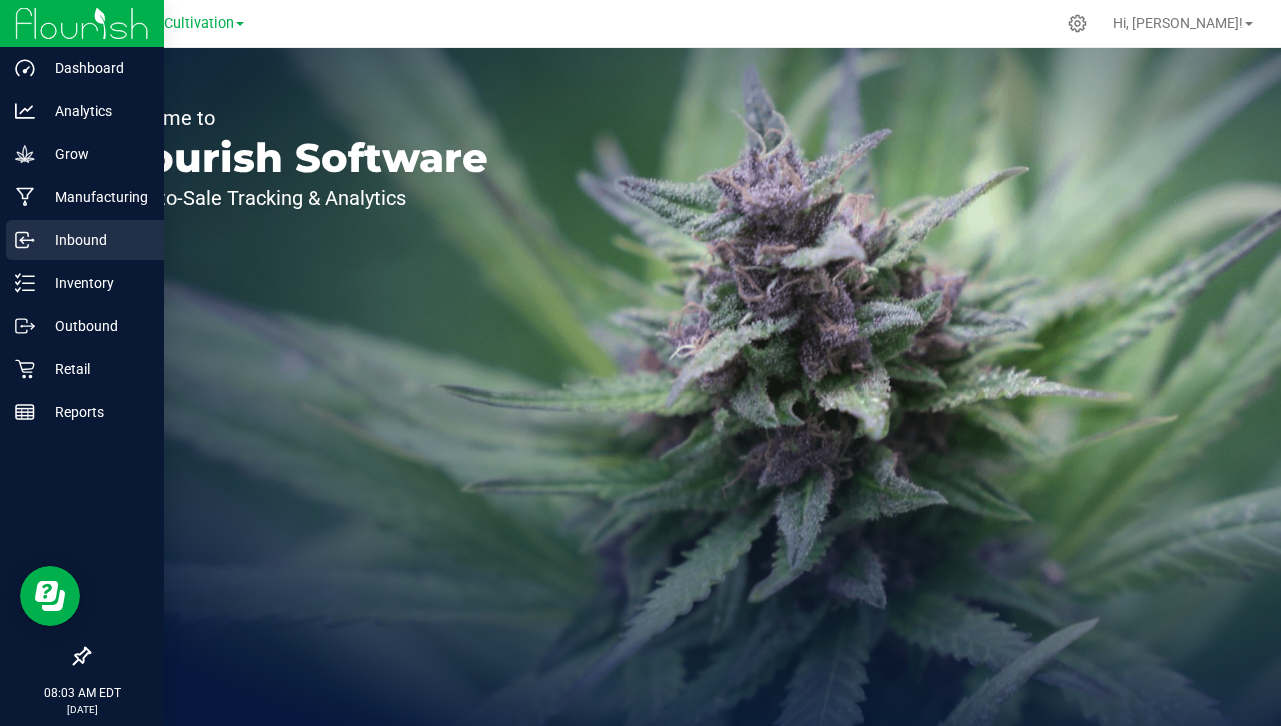 click on "Inbound" at bounding box center [95, 240] 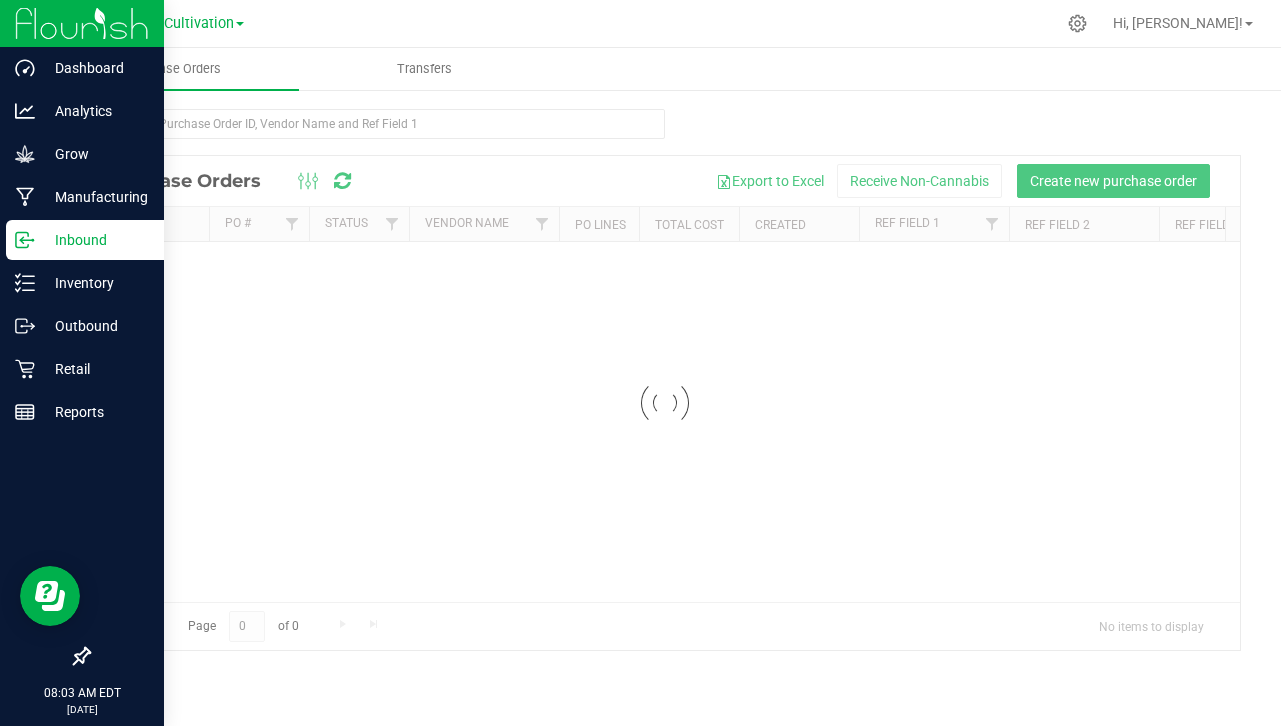 click on "Inventory" at bounding box center [95, 283] 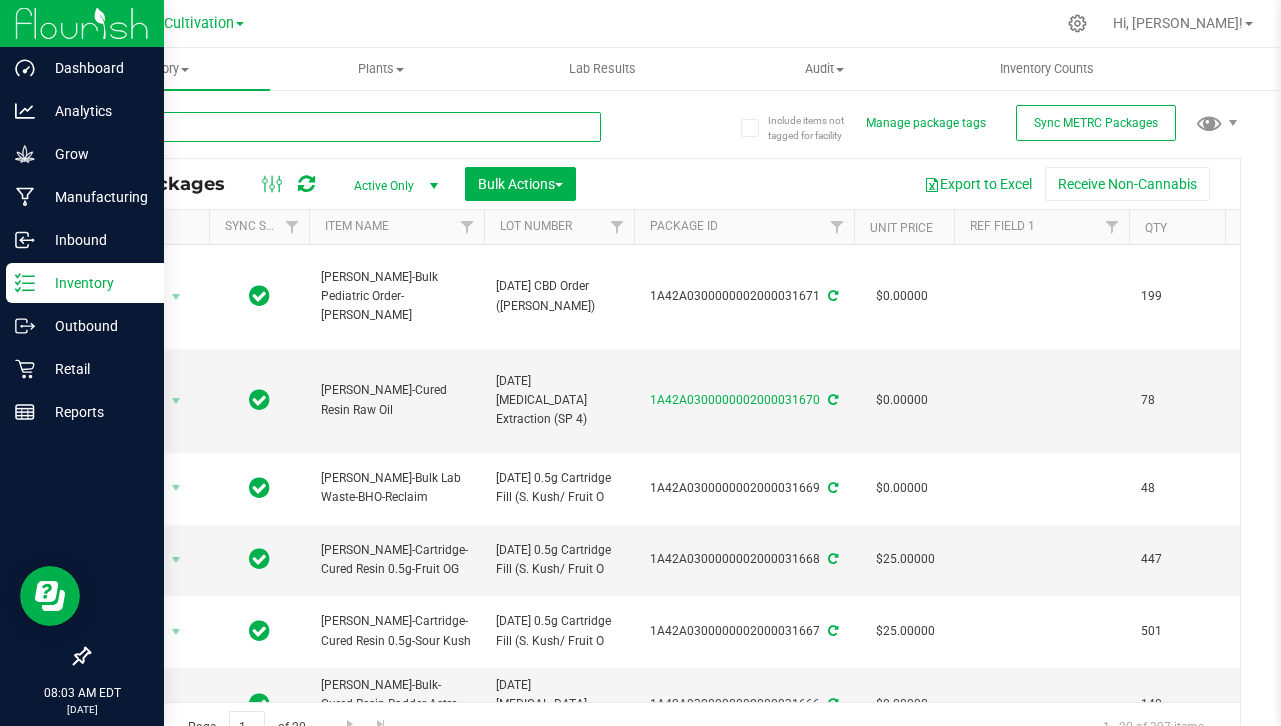 click at bounding box center [344, 127] 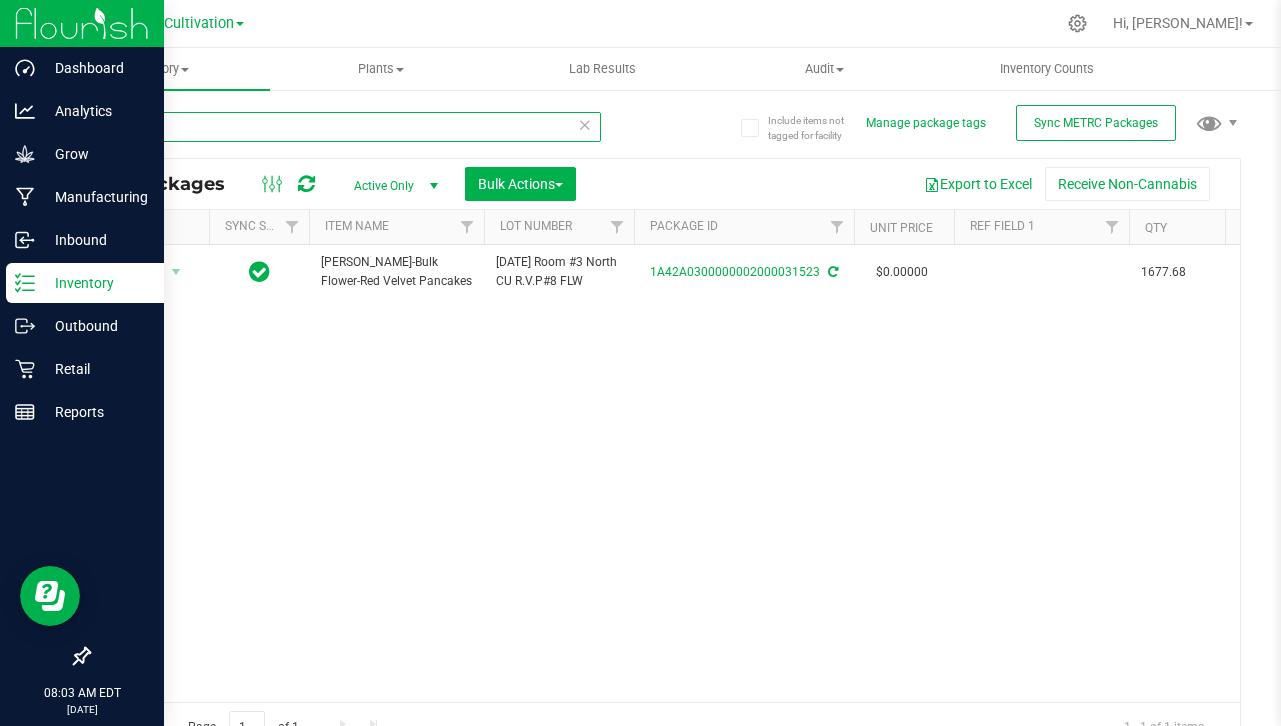 type on "31523" 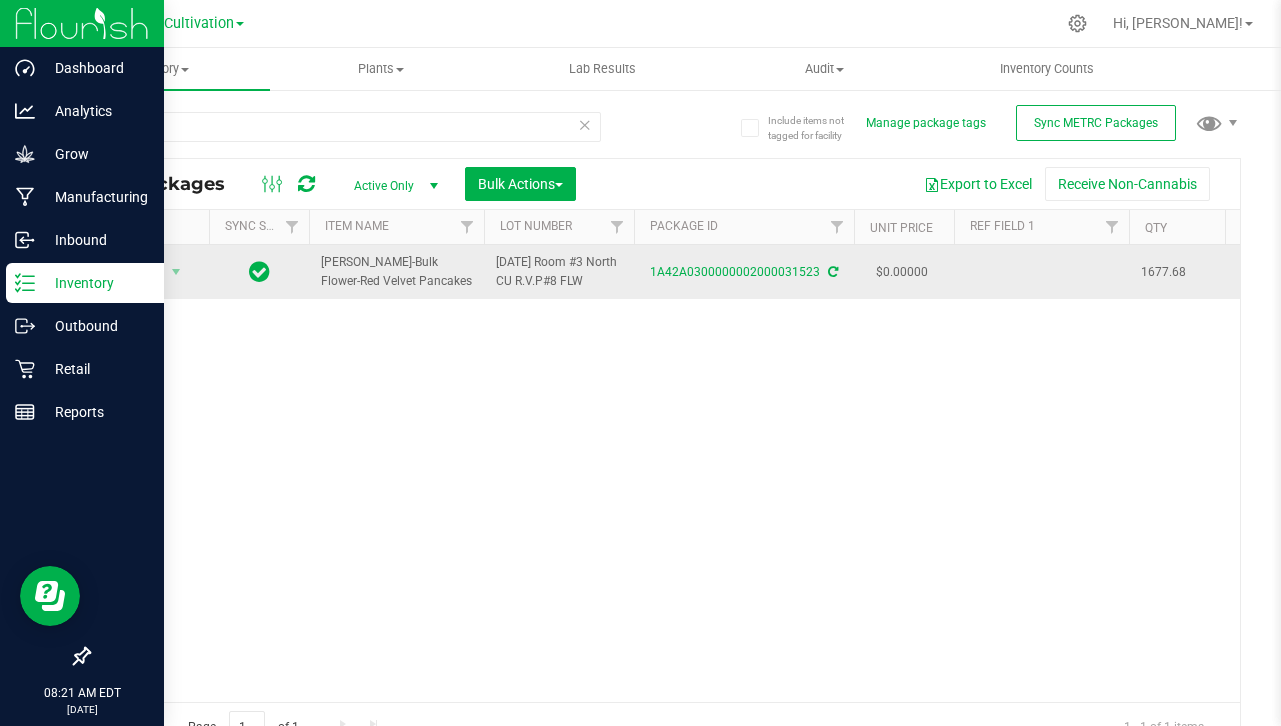 click at bounding box center [1041, 272] 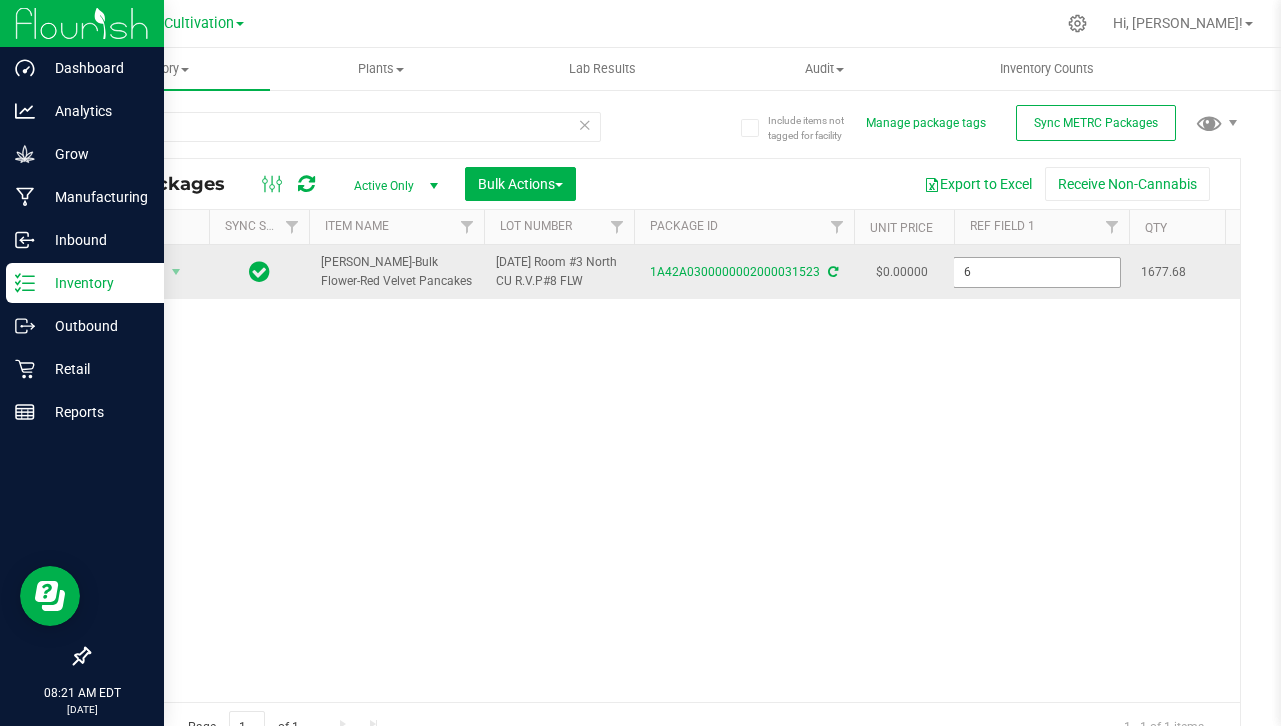 type on "[DATE]" 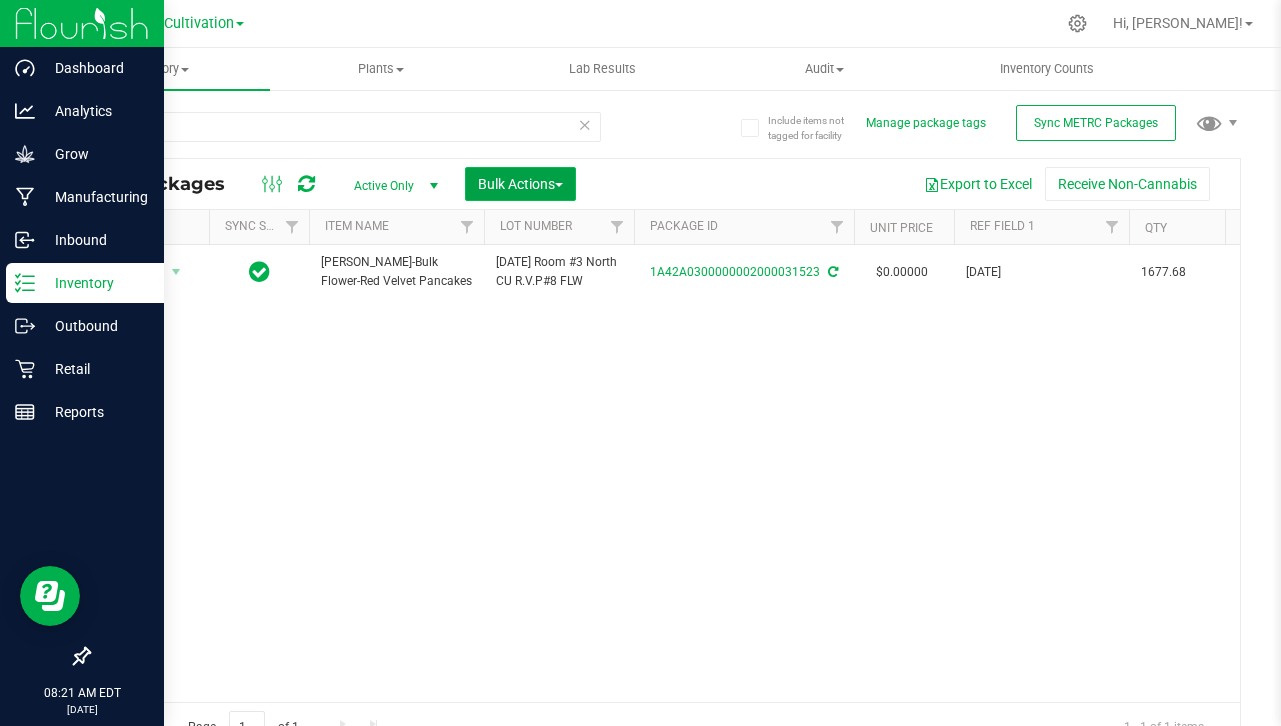 click on "Bulk Actions" at bounding box center [520, 184] 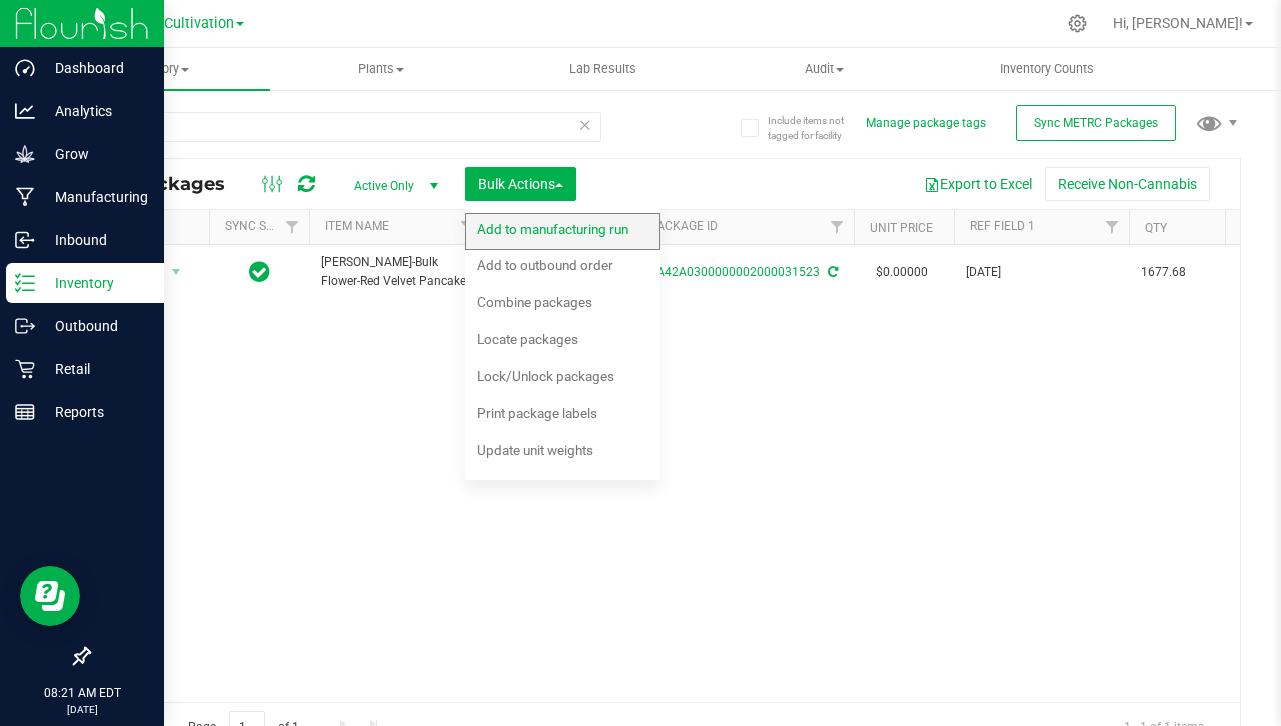 click on "Add to manufacturing run" at bounding box center [566, 232] 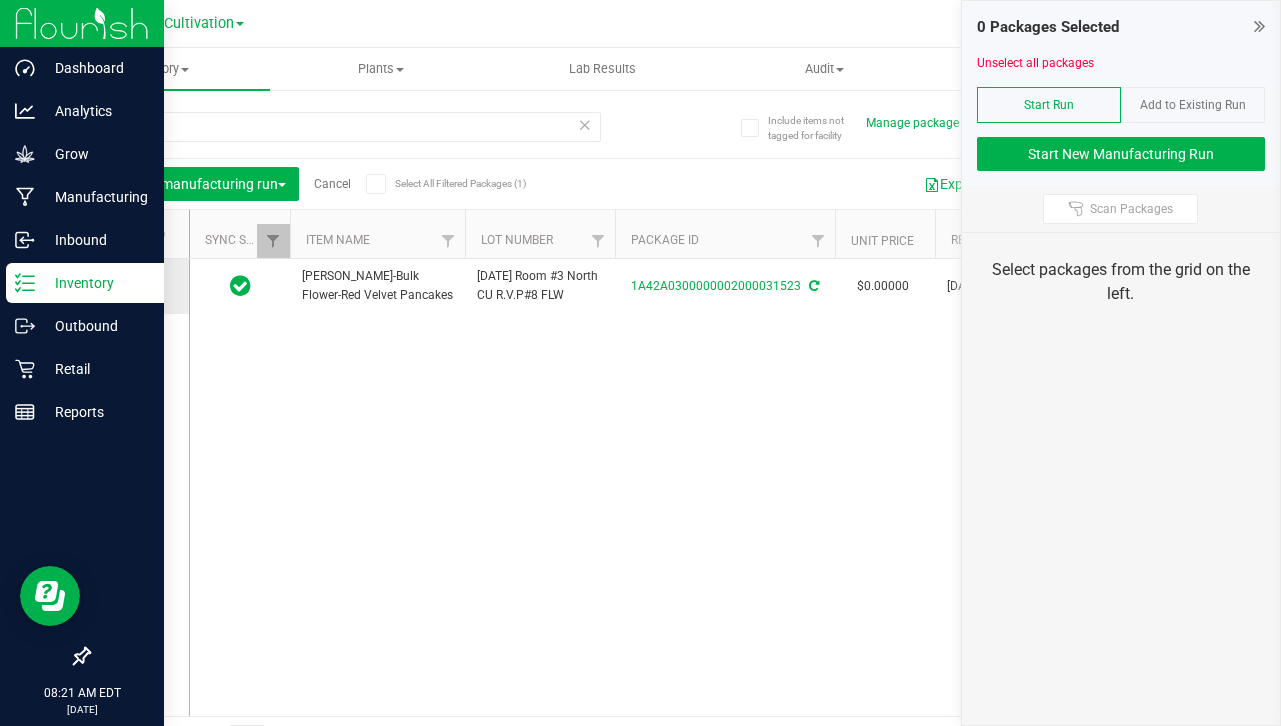 click at bounding box center [139, 281] 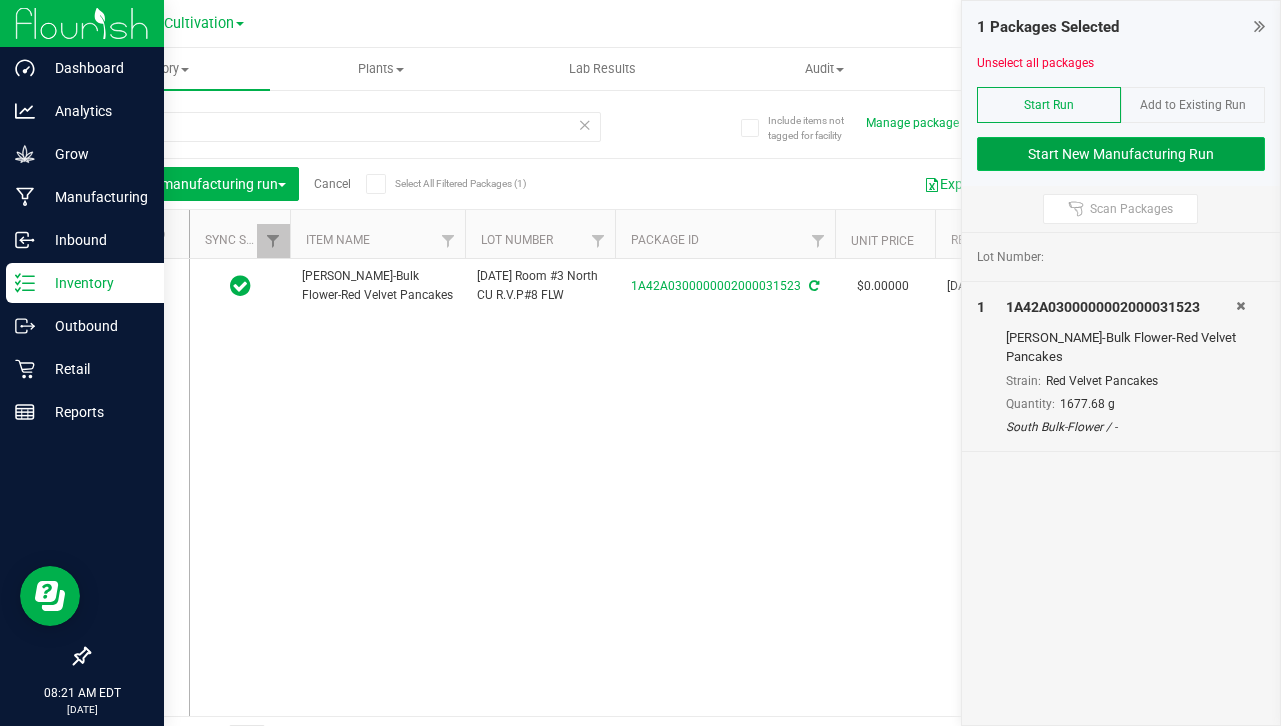 click on "Start New Manufacturing Run" at bounding box center (1121, 154) 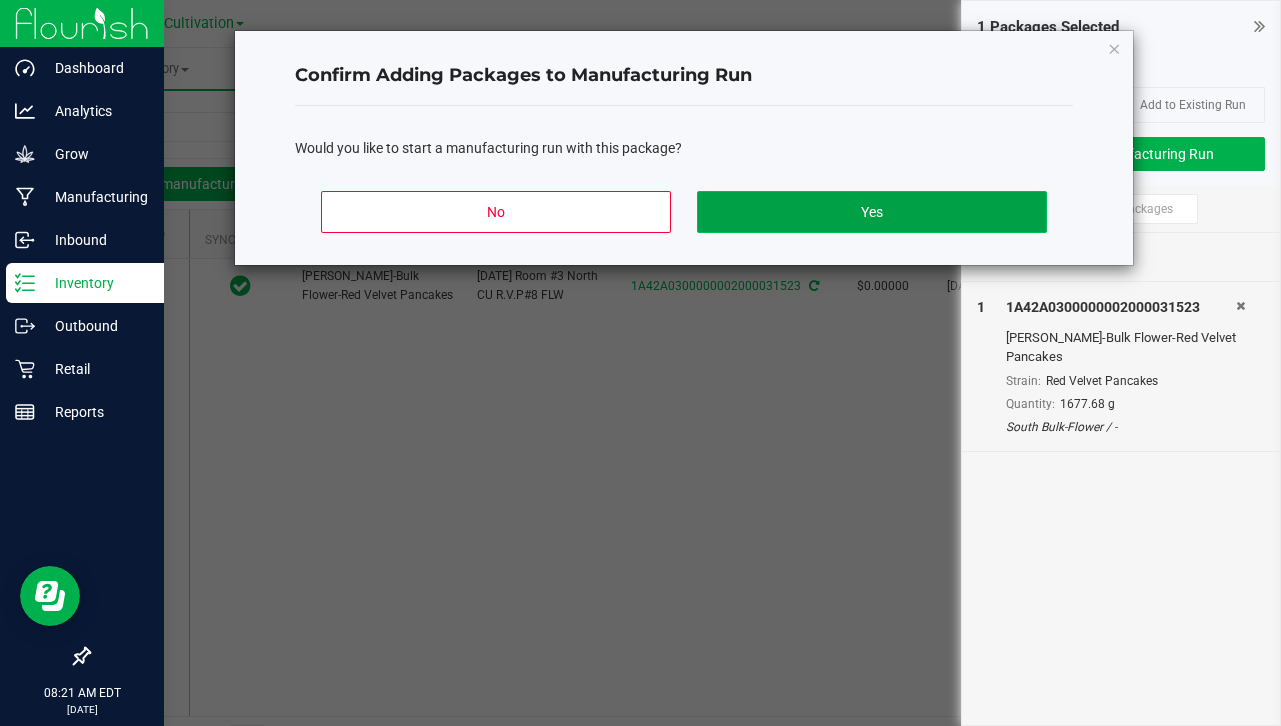 click on "Yes" 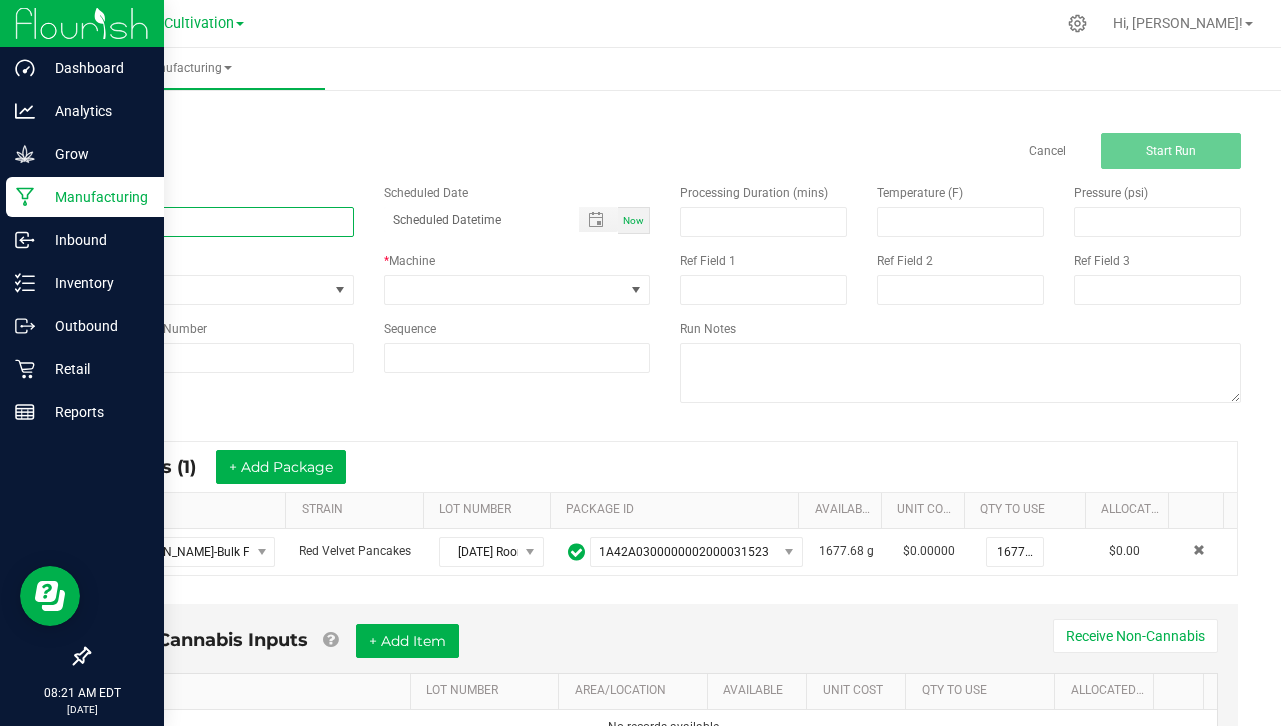 click at bounding box center (221, 222) 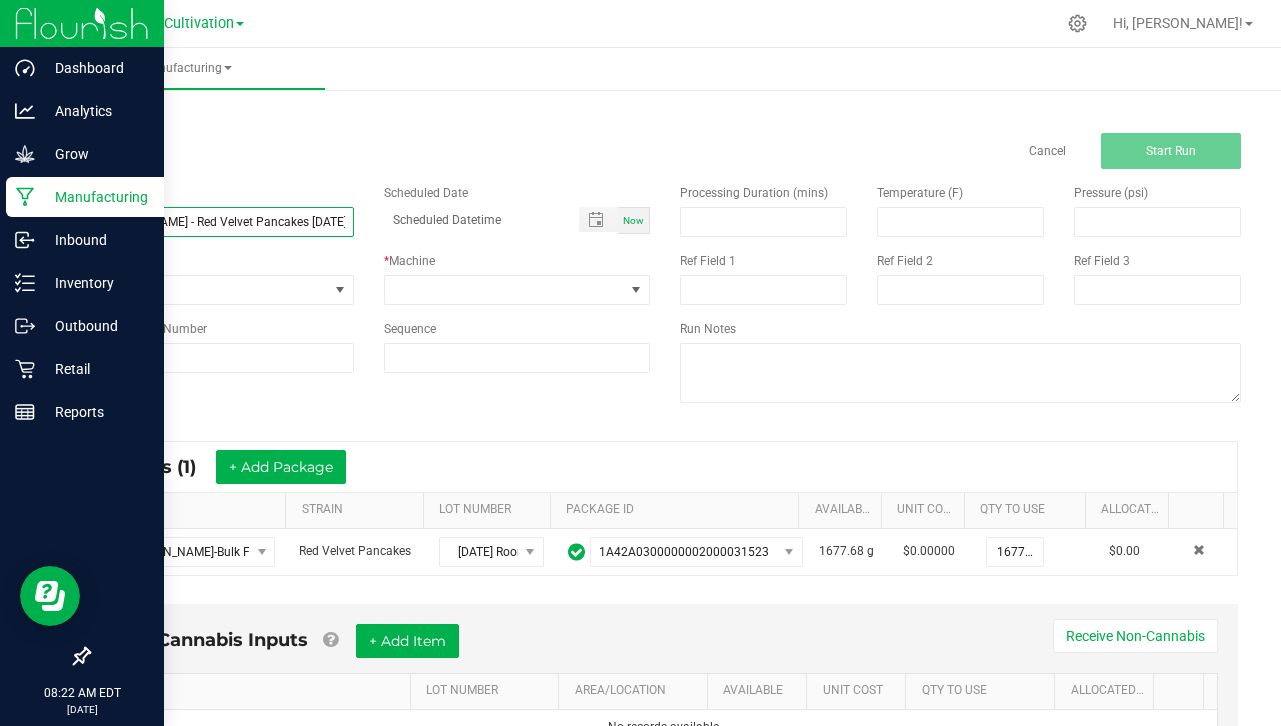 type on "[PERSON_NAME] - Red Velvet Pancakes [DATE]" 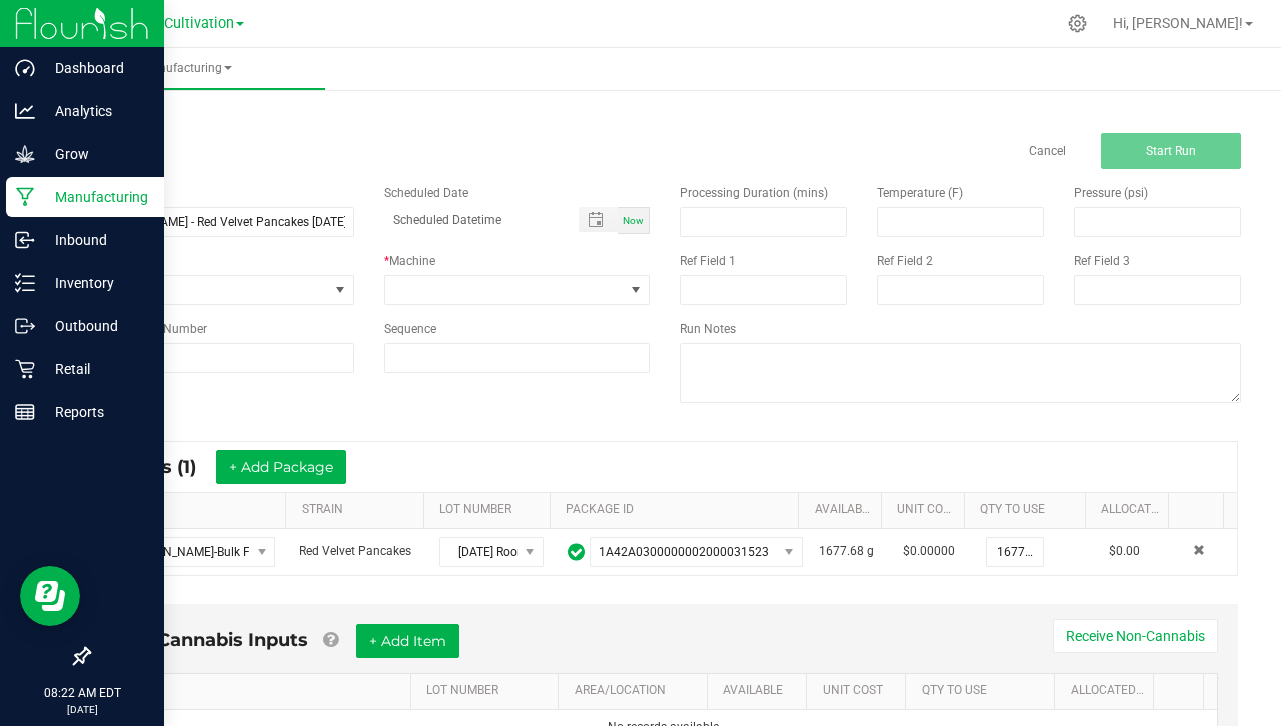 click on "Now" at bounding box center (634, 220) 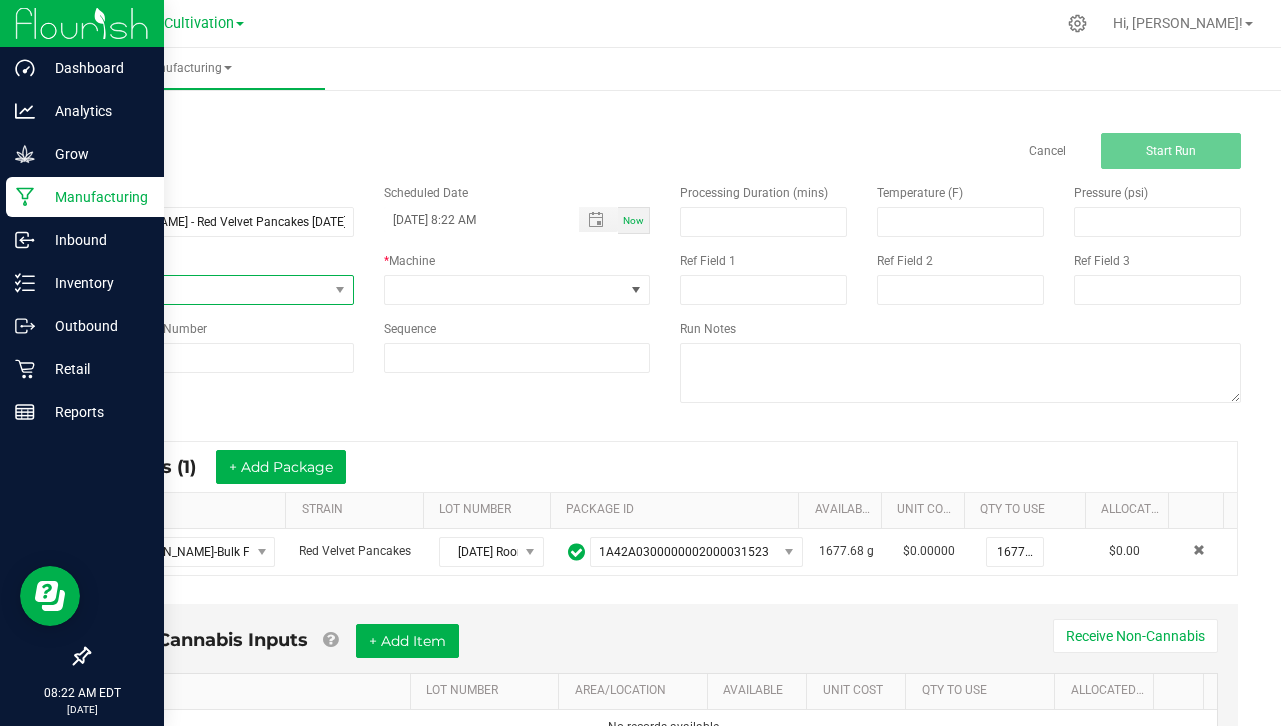 click on "None" at bounding box center [208, 290] 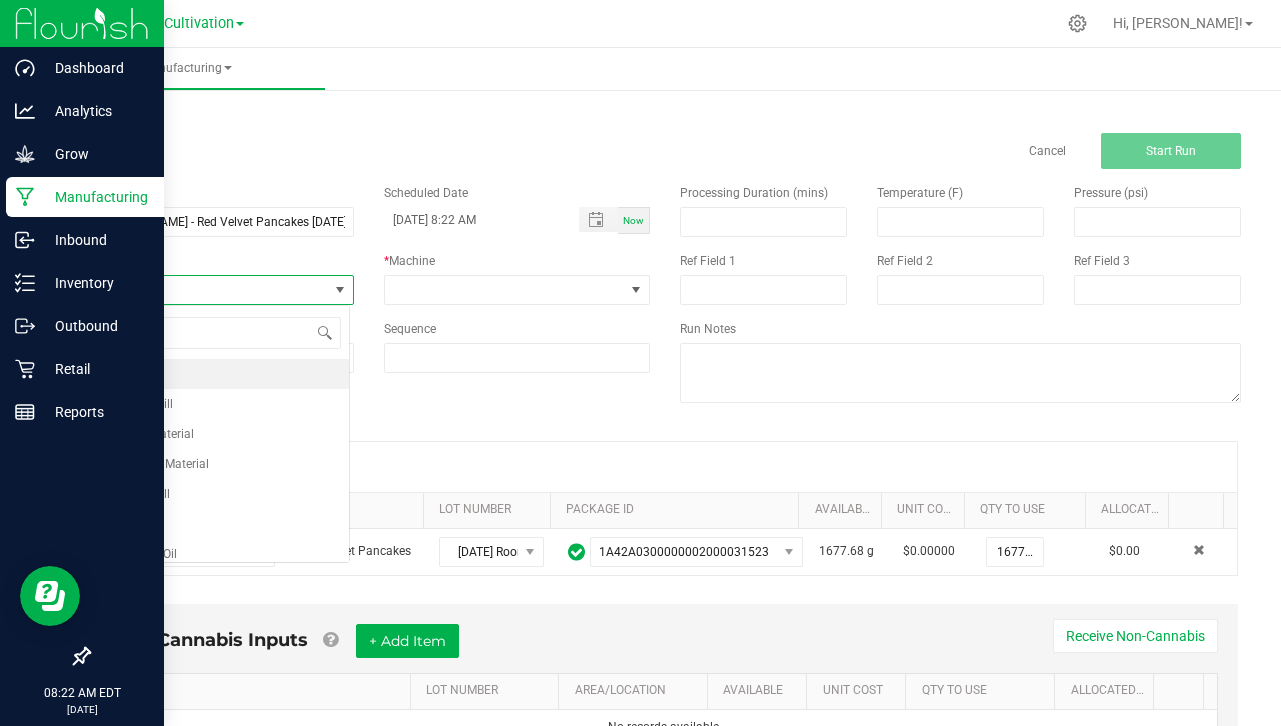 scroll, scrollTop: 99970, scrollLeft: 99738, axis: both 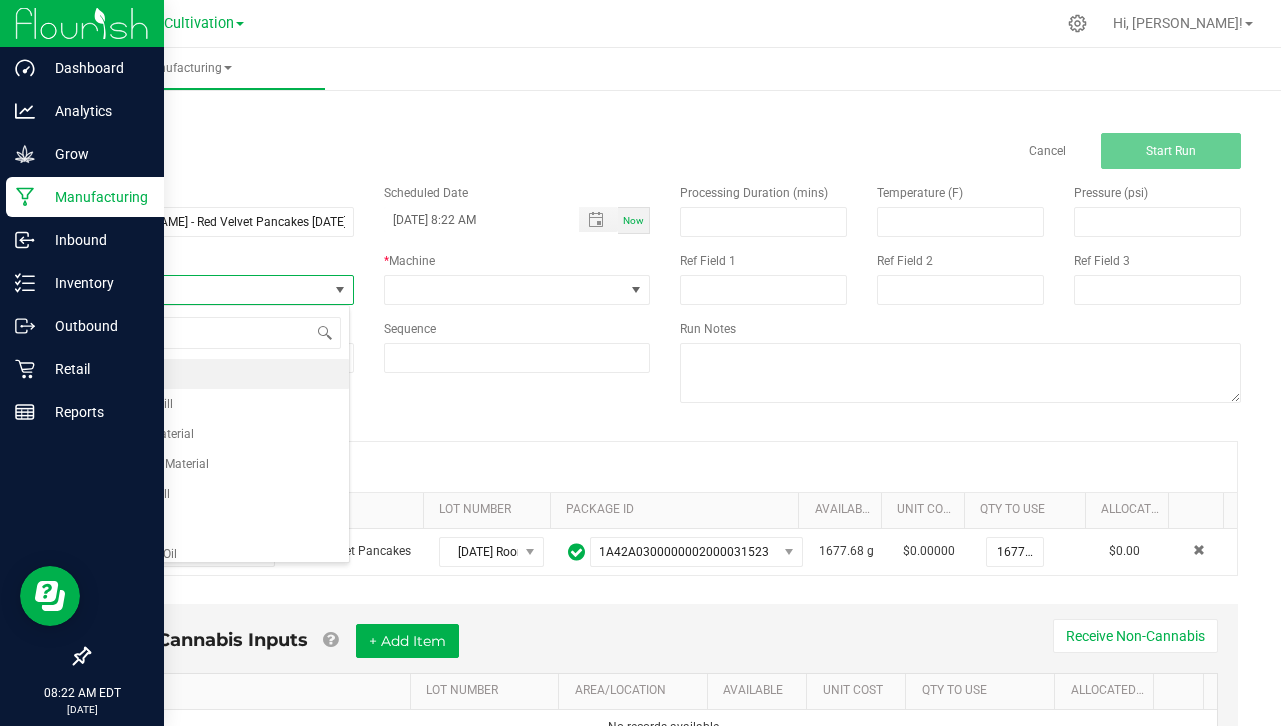 type on "pa" 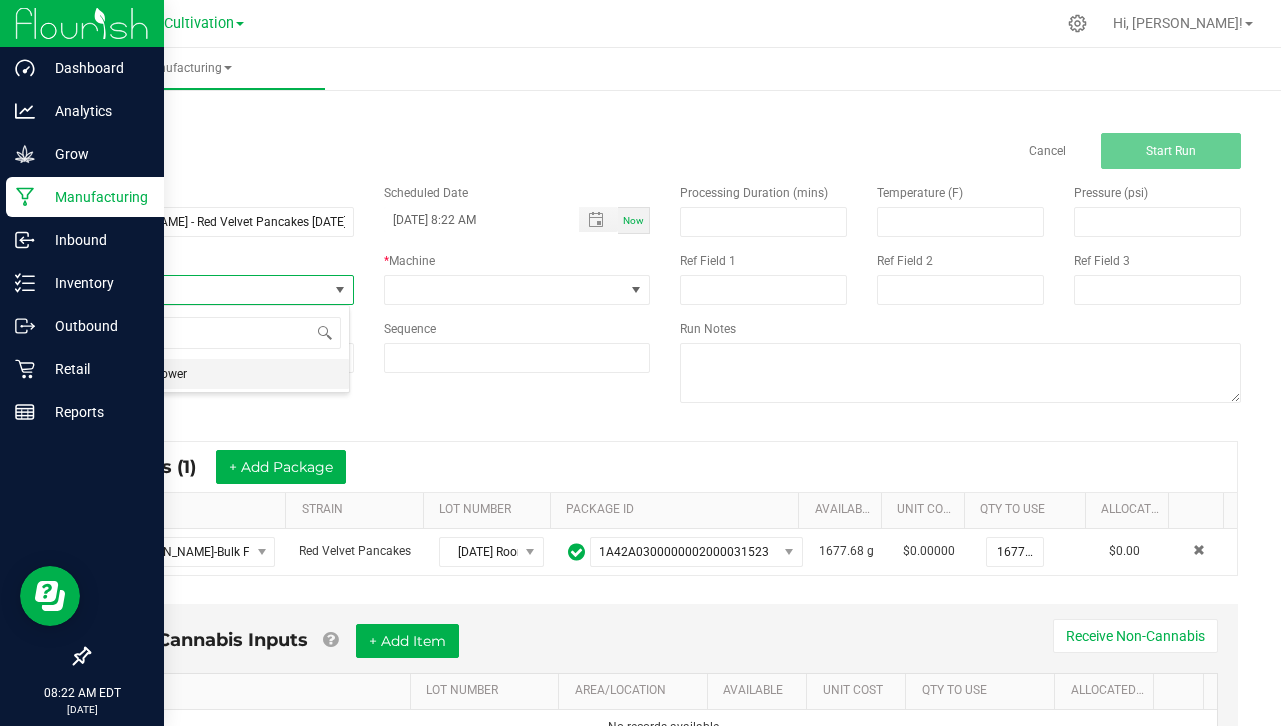 click on "Package Flower" at bounding box center [219, 374] 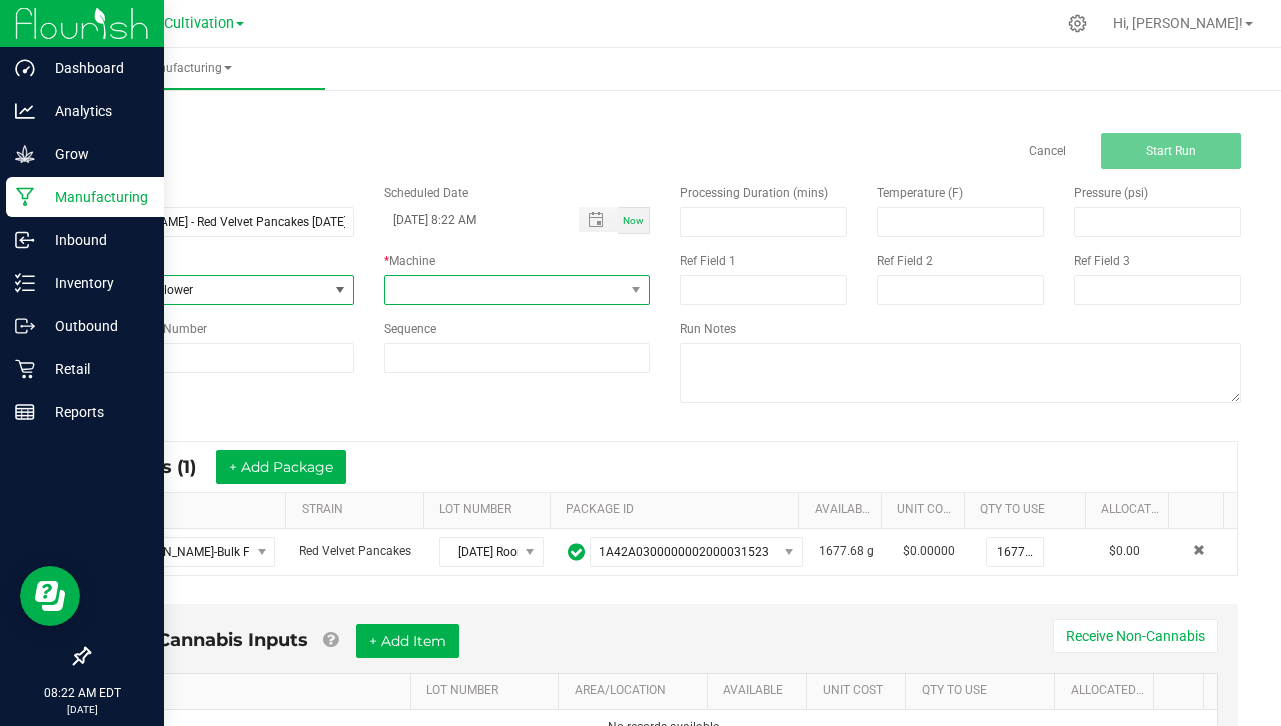 click at bounding box center (504, 290) 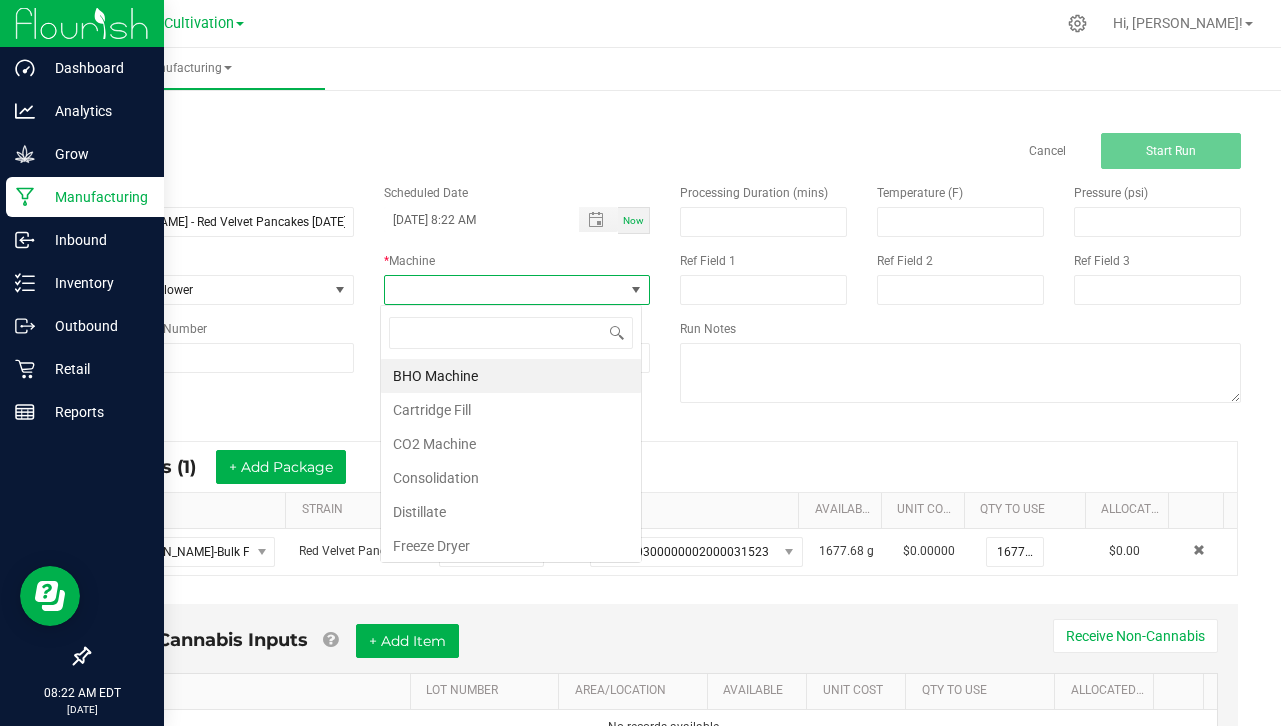 scroll, scrollTop: 99970, scrollLeft: 99738, axis: both 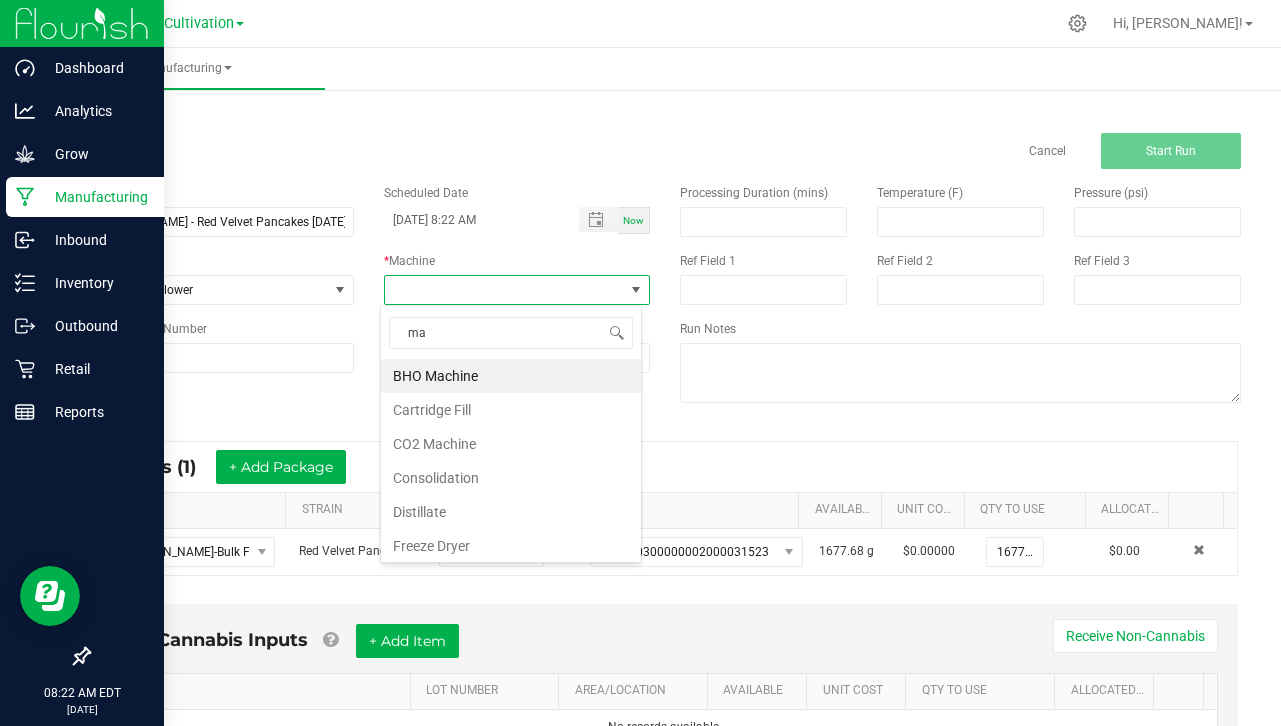 type on "man" 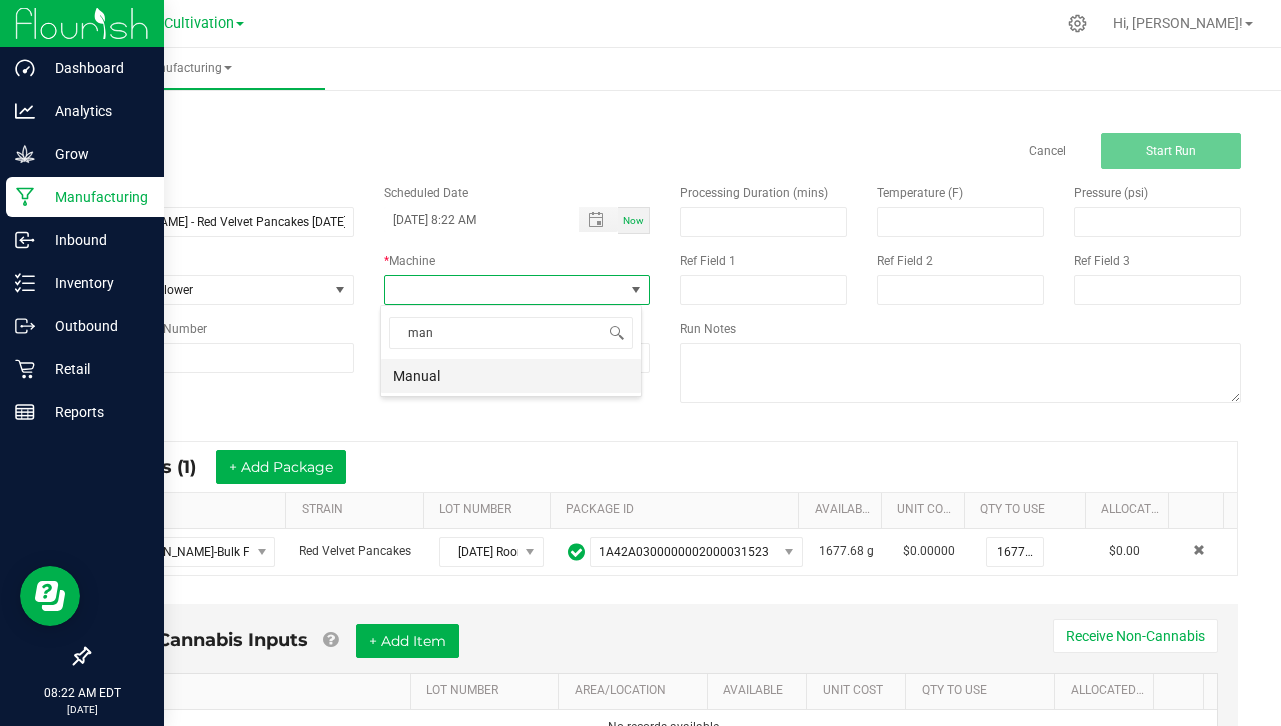 click on "Manual" at bounding box center (511, 376) 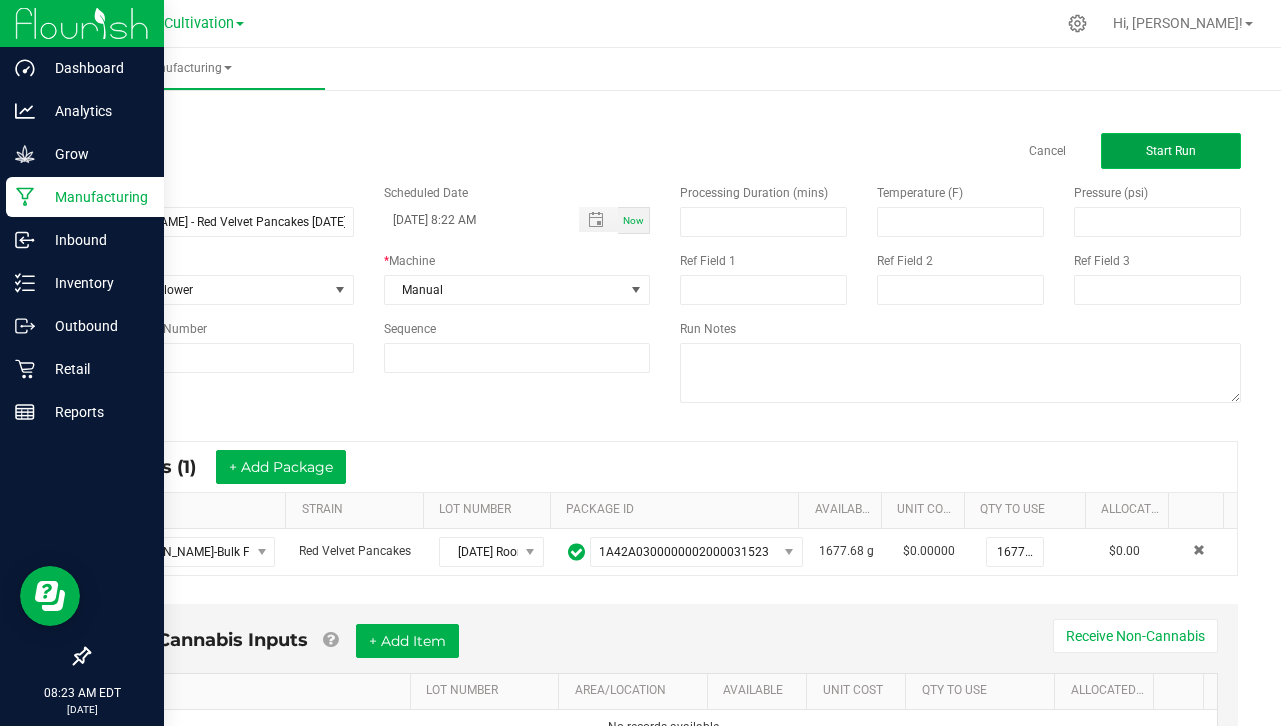 click on "Start Run" 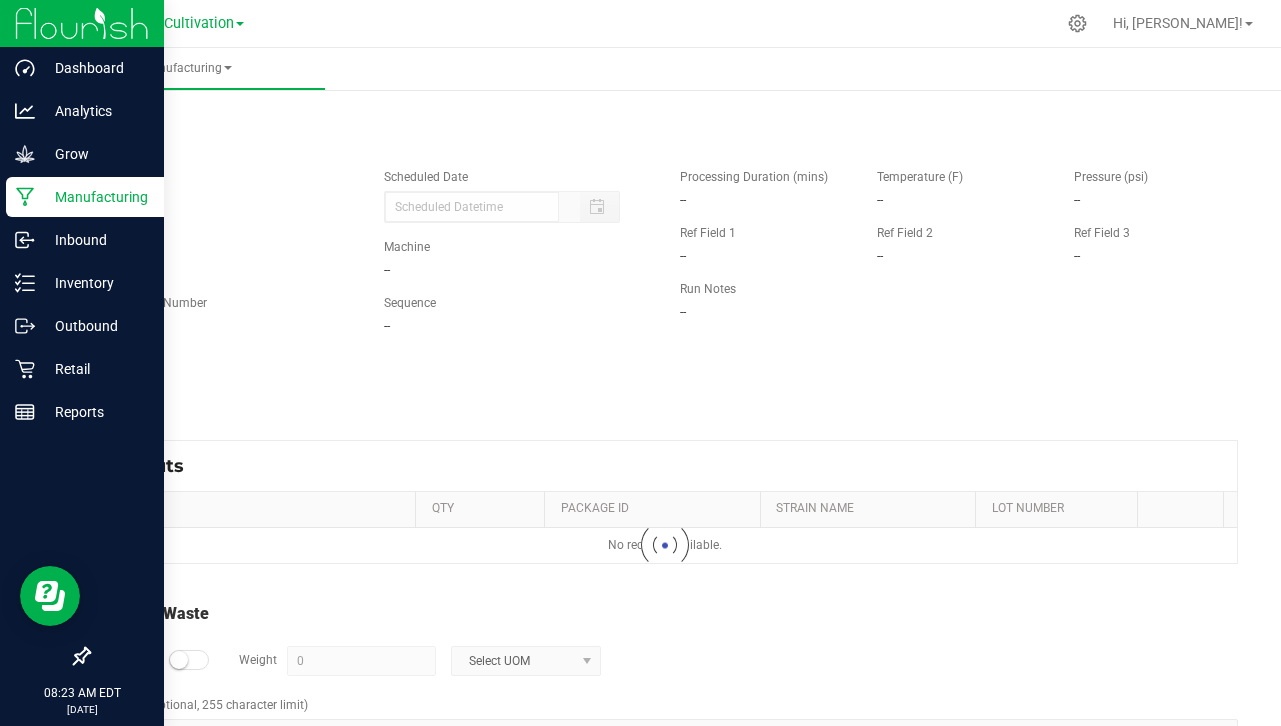 type on "[DATE] 8:22 AM" 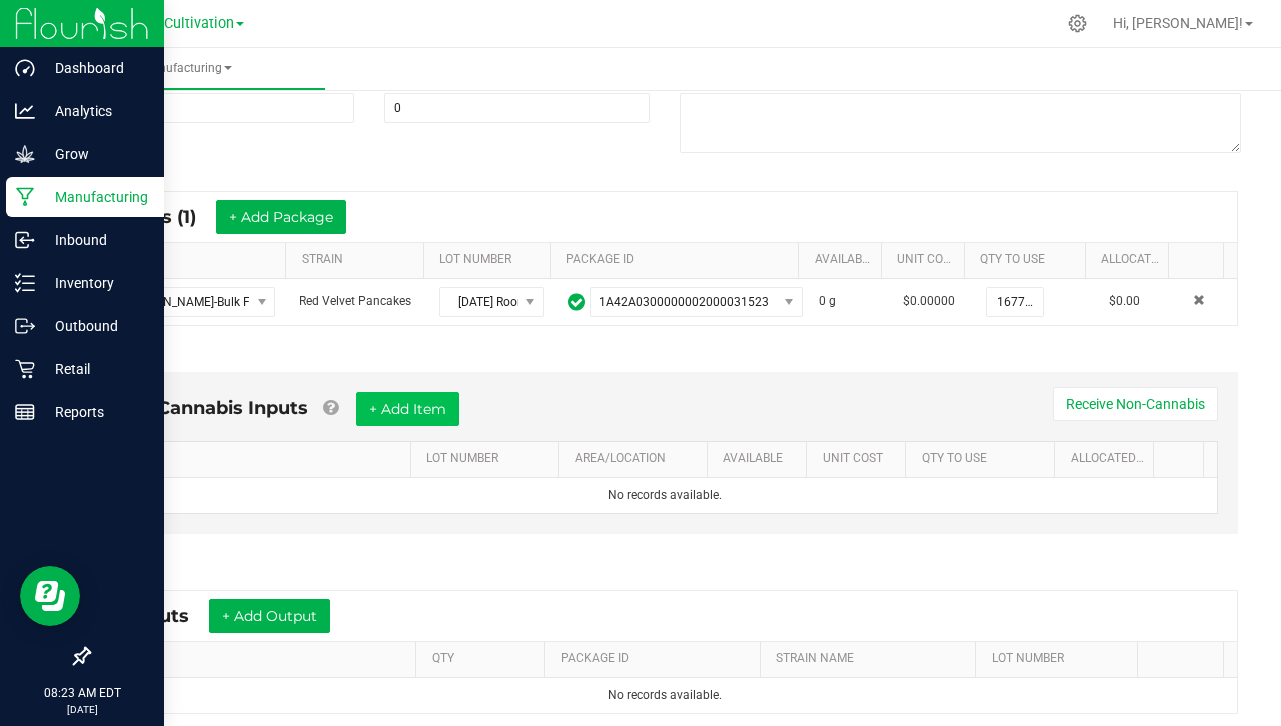 scroll, scrollTop: 300, scrollLeft: 0, axis: vertical 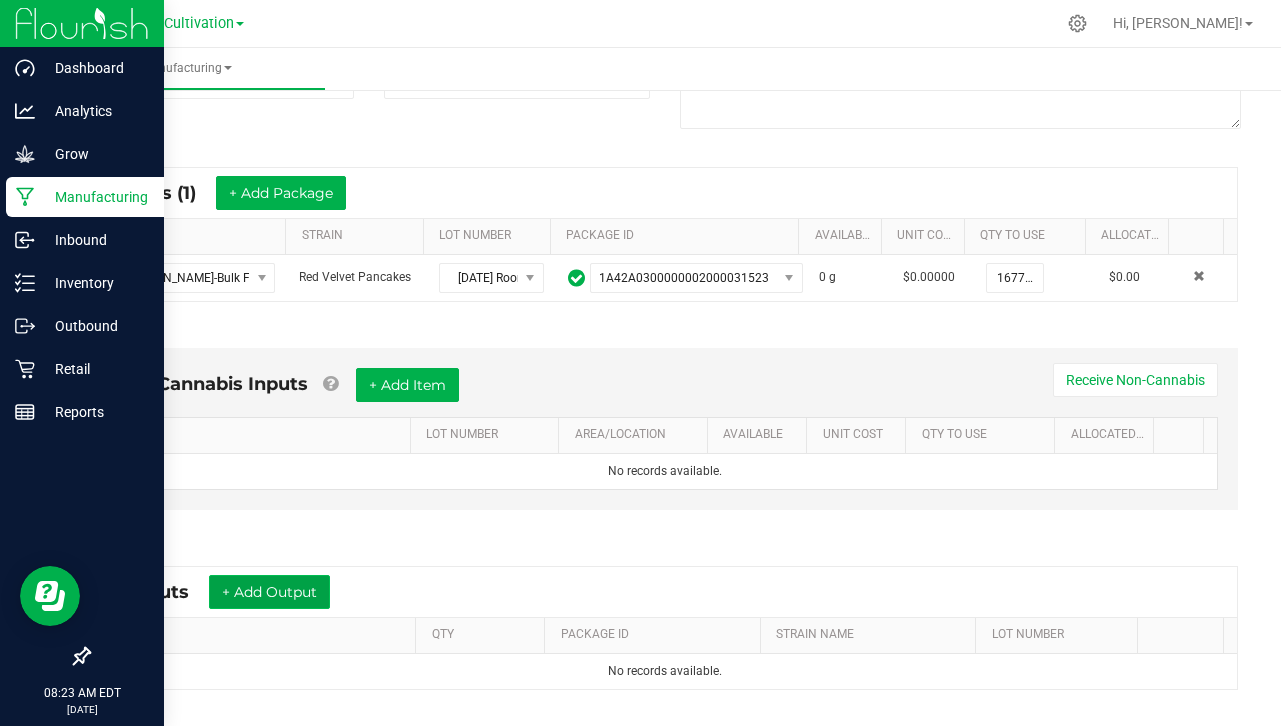 click on "+ Add Output" at bounding box center (269, 592) 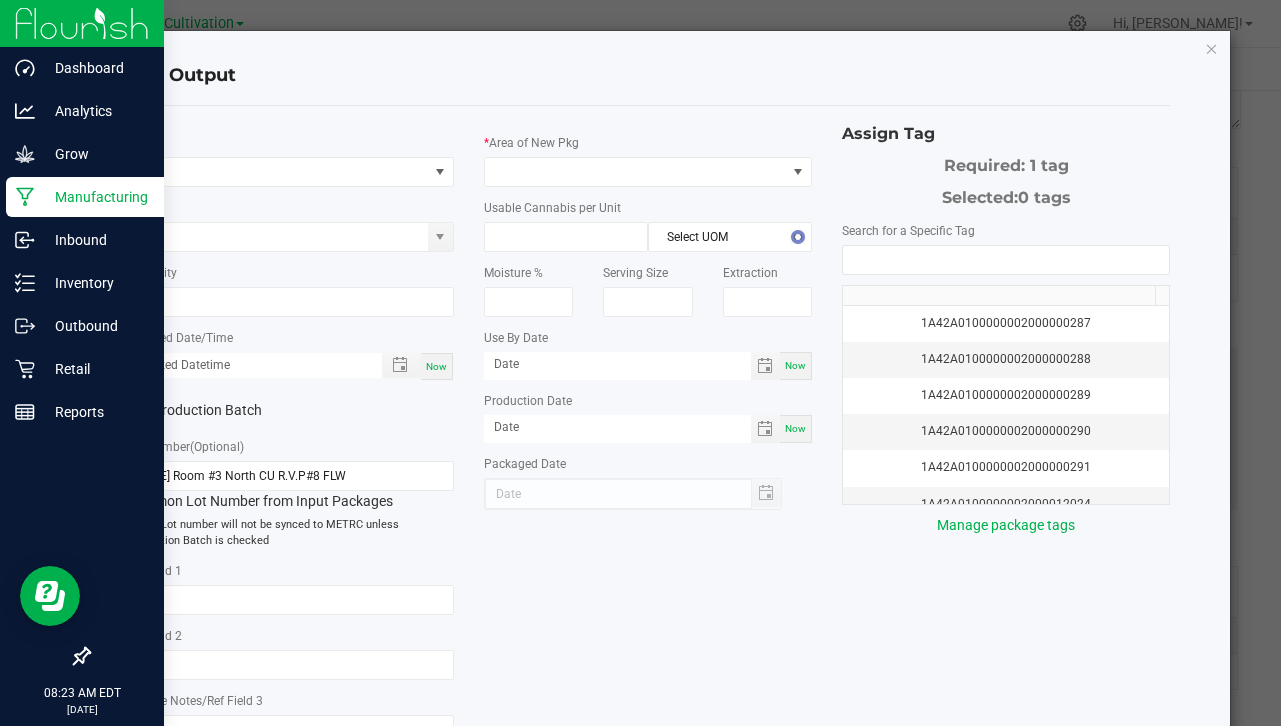 type on "[DATE]" 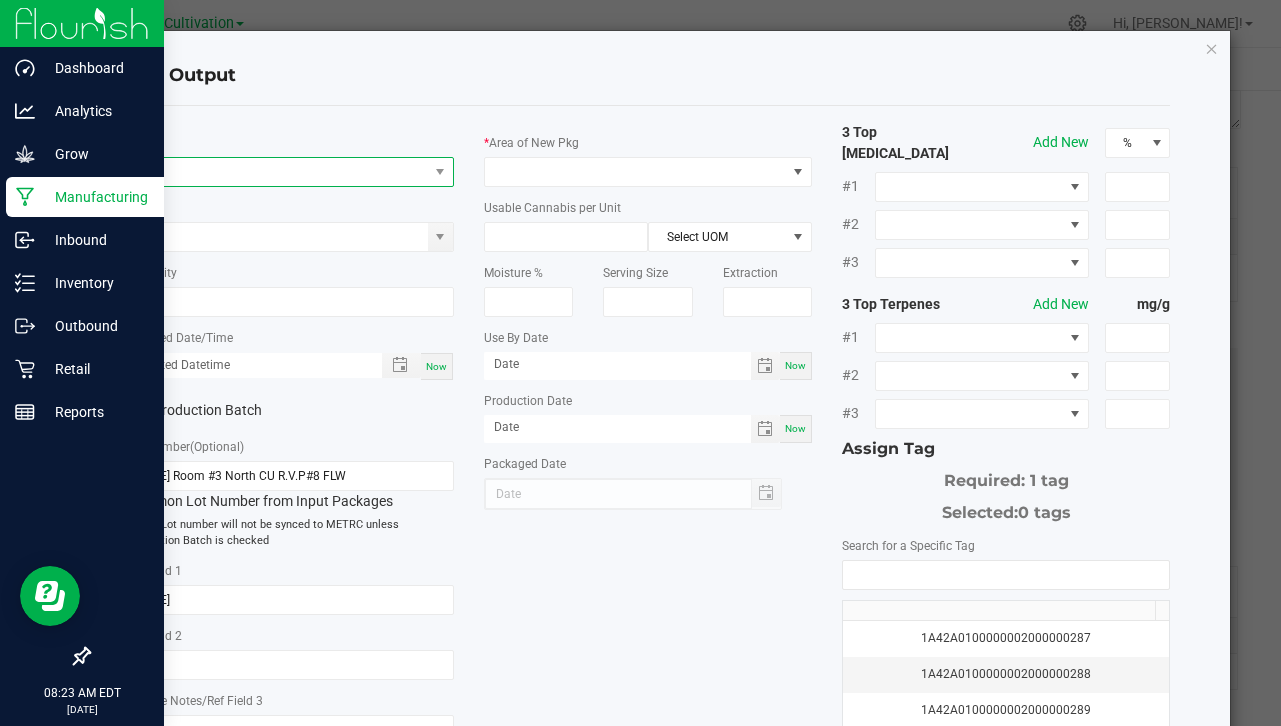 click at bounding box center [277, 172] 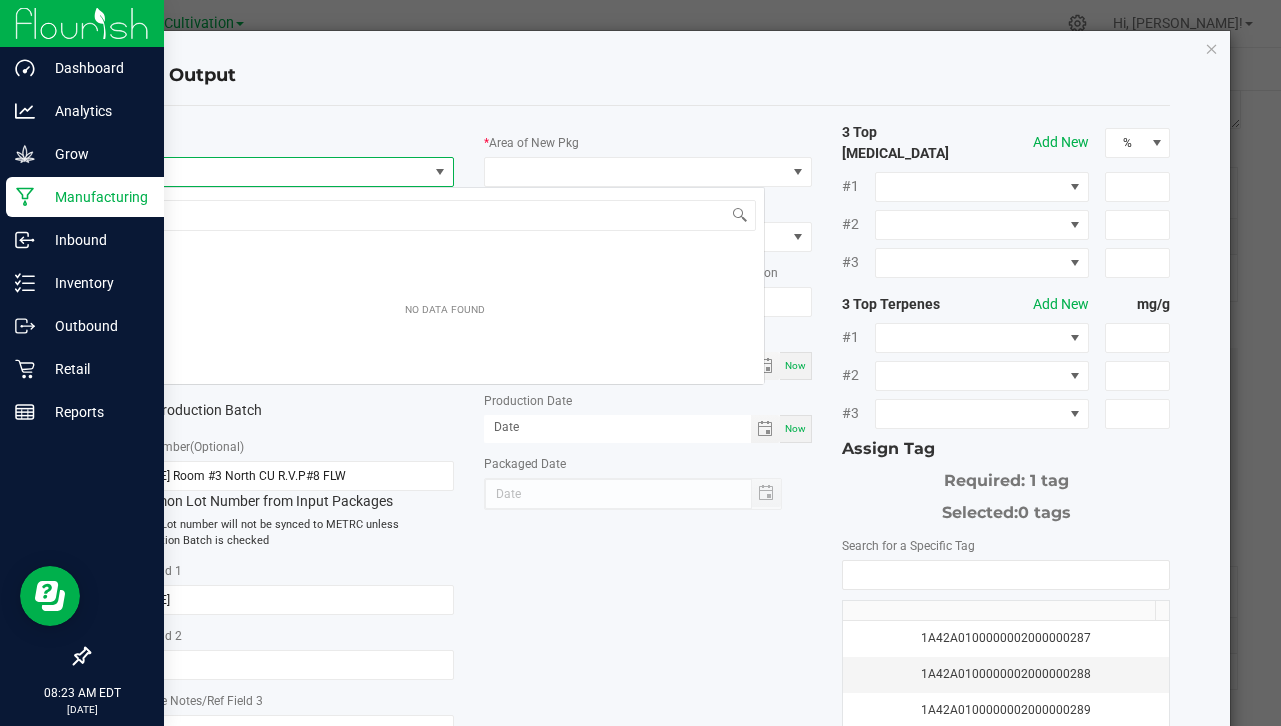 scroll, scrollTop: 99970, scrollLeft: 99676, axis: both 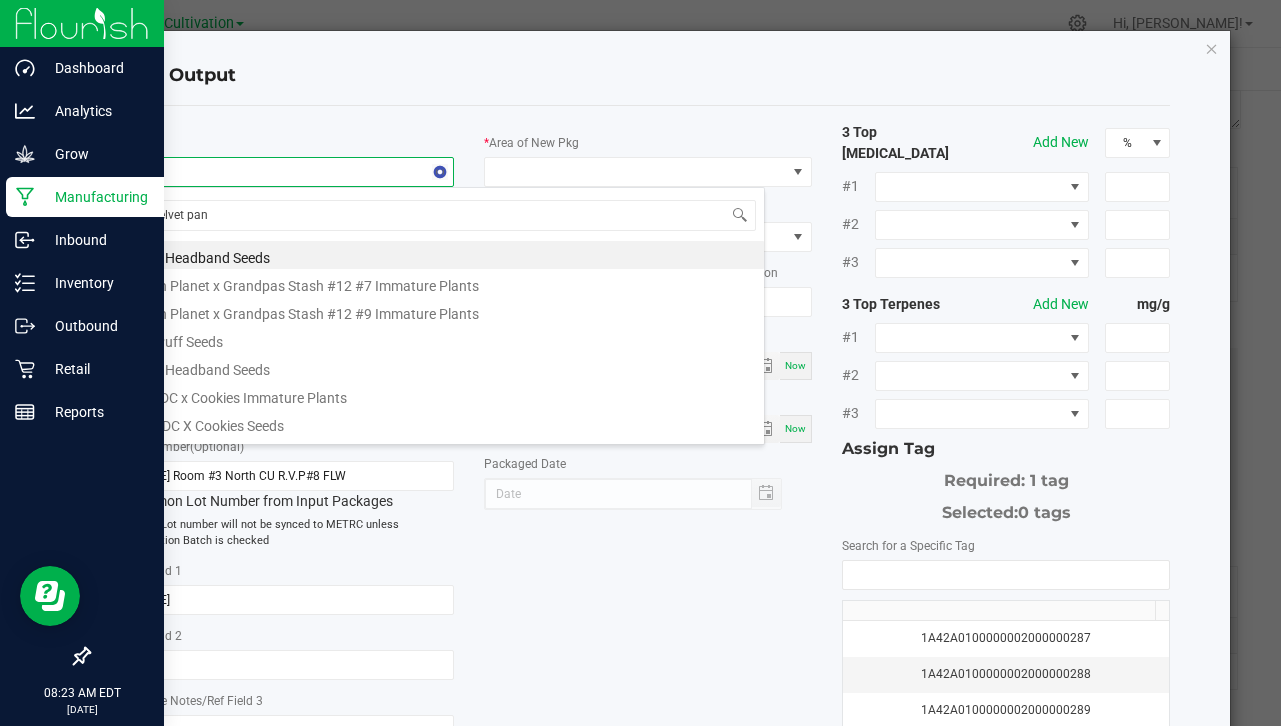 type on "velvet panc" 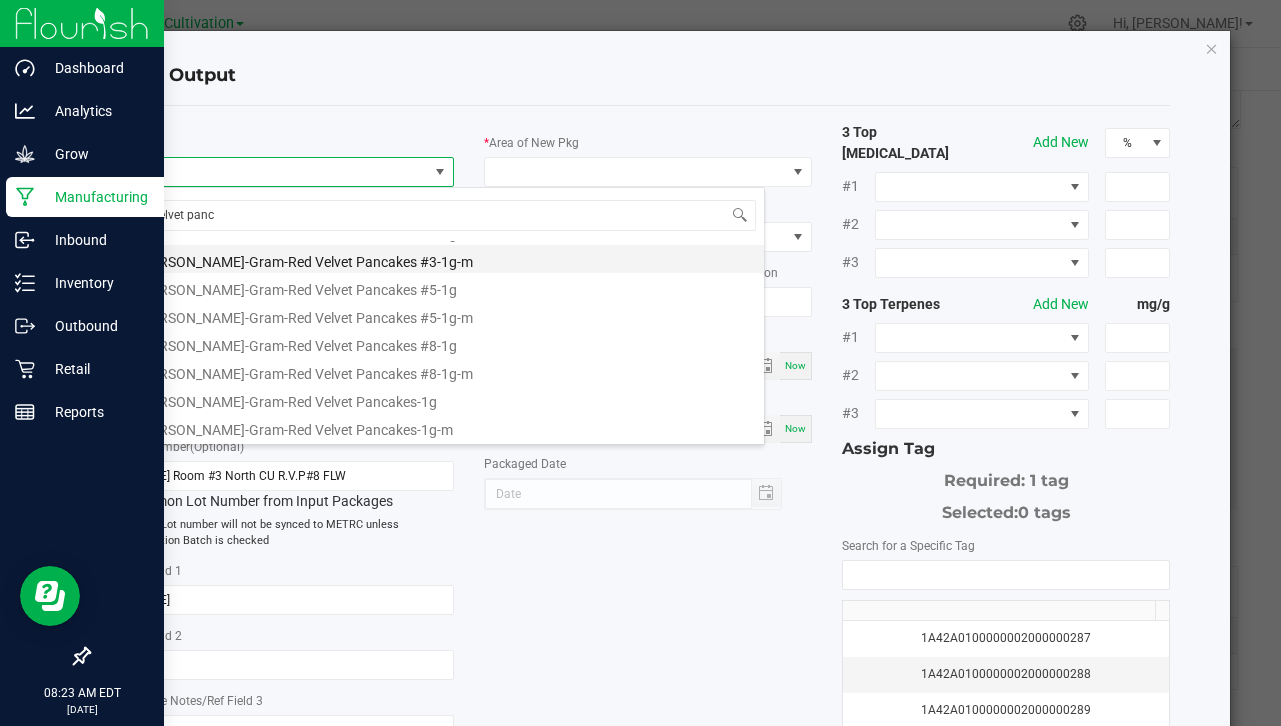 scroll, scrollTop: 600, scrollLeft: 0, axis: vertical 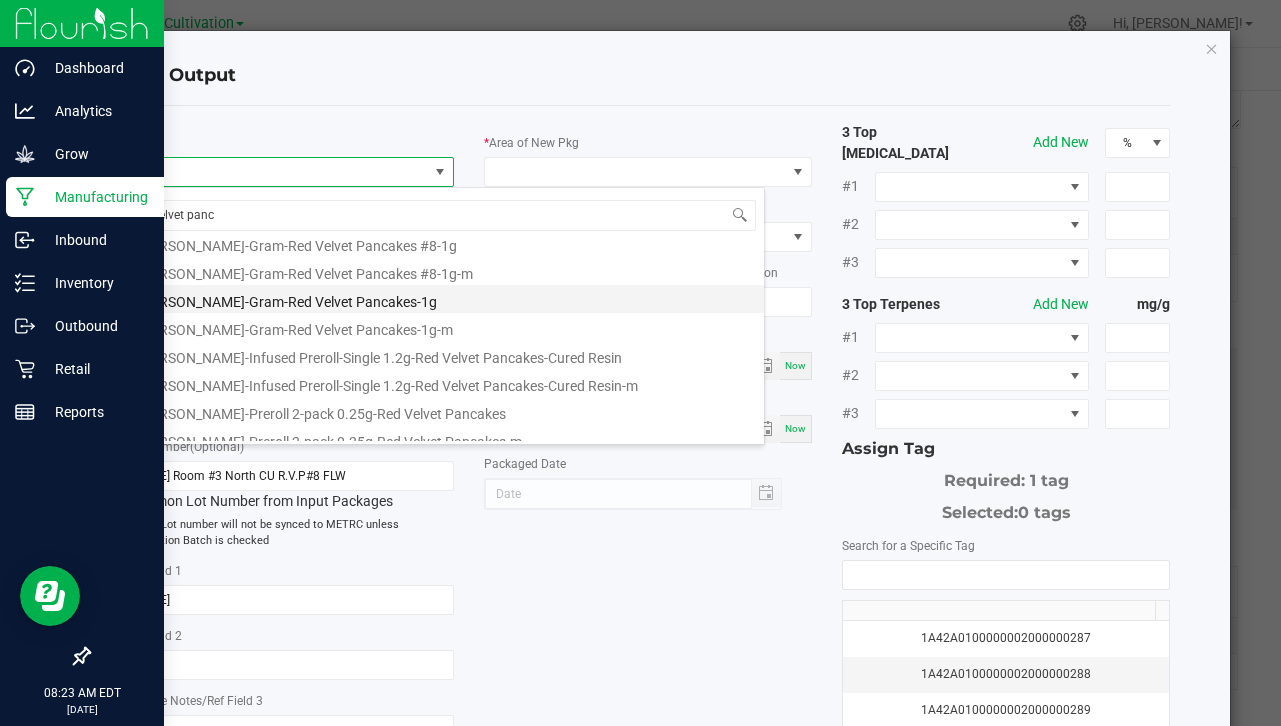 click on "[PERSON_NAME]-Gram-Red Velvet Pancakes-1g" at bounding box center [445, 299] 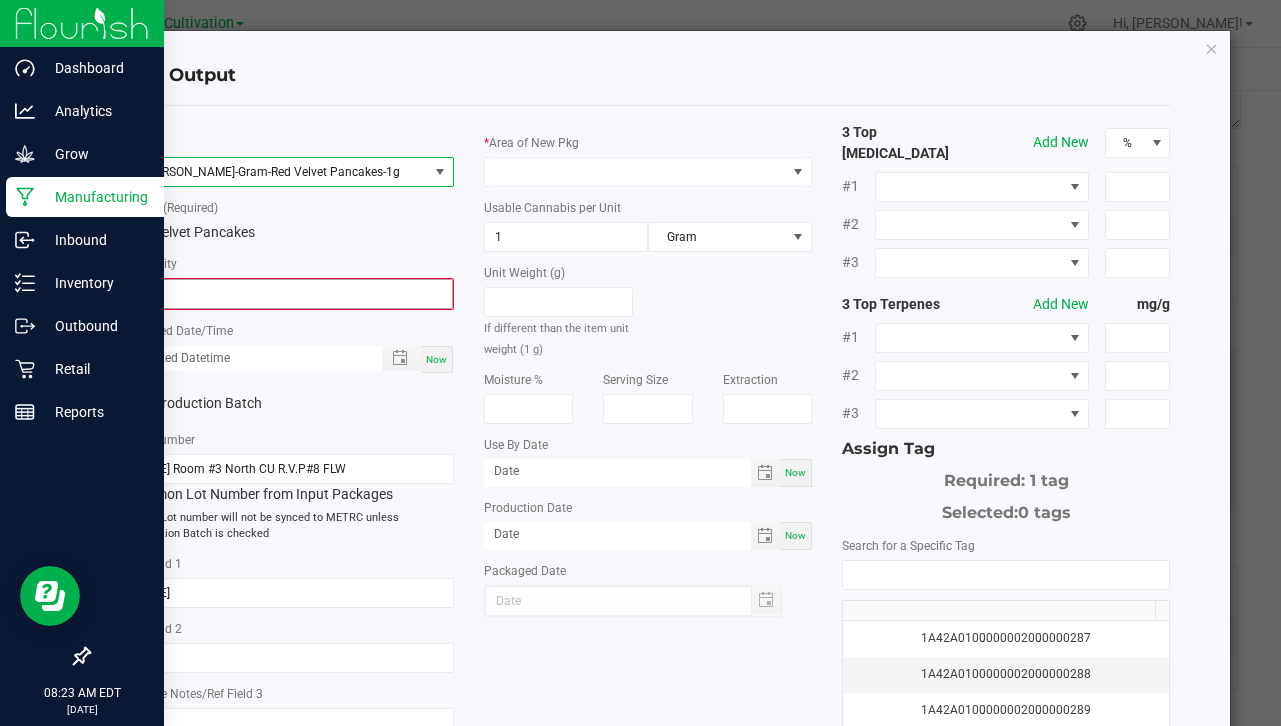 click on "0" at bounding box center (290, 294) 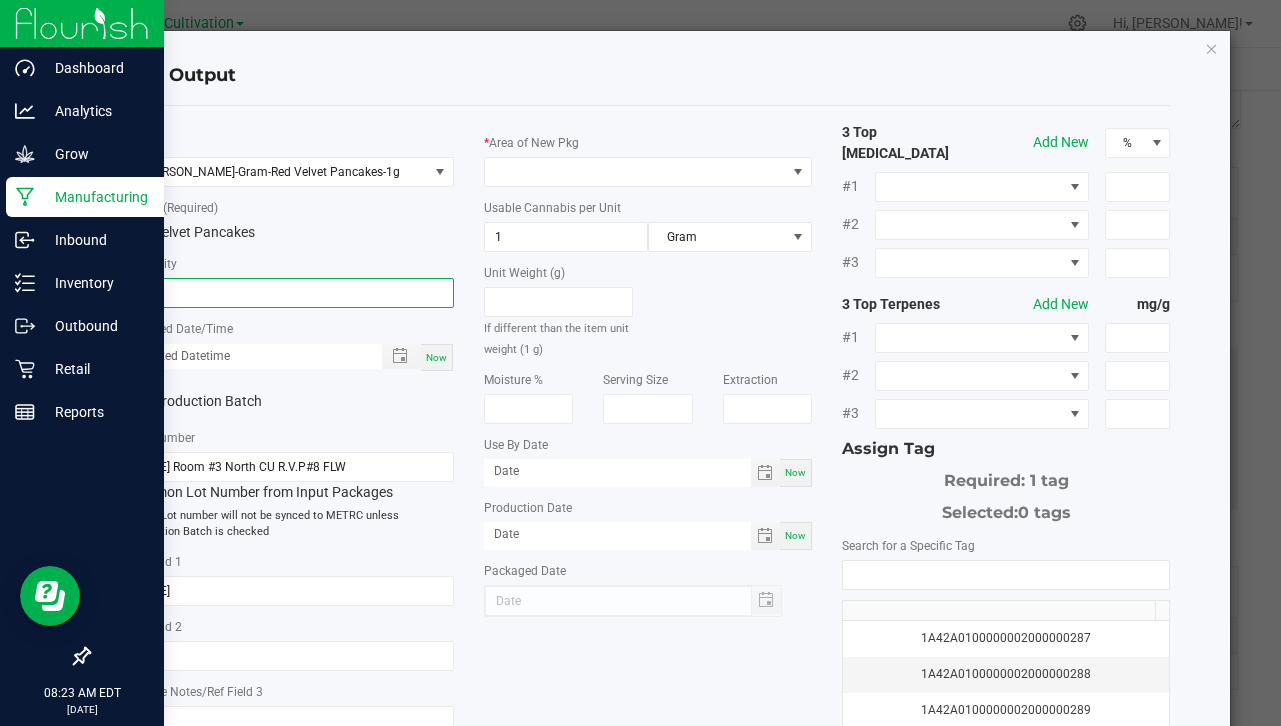 type on "150 ea" 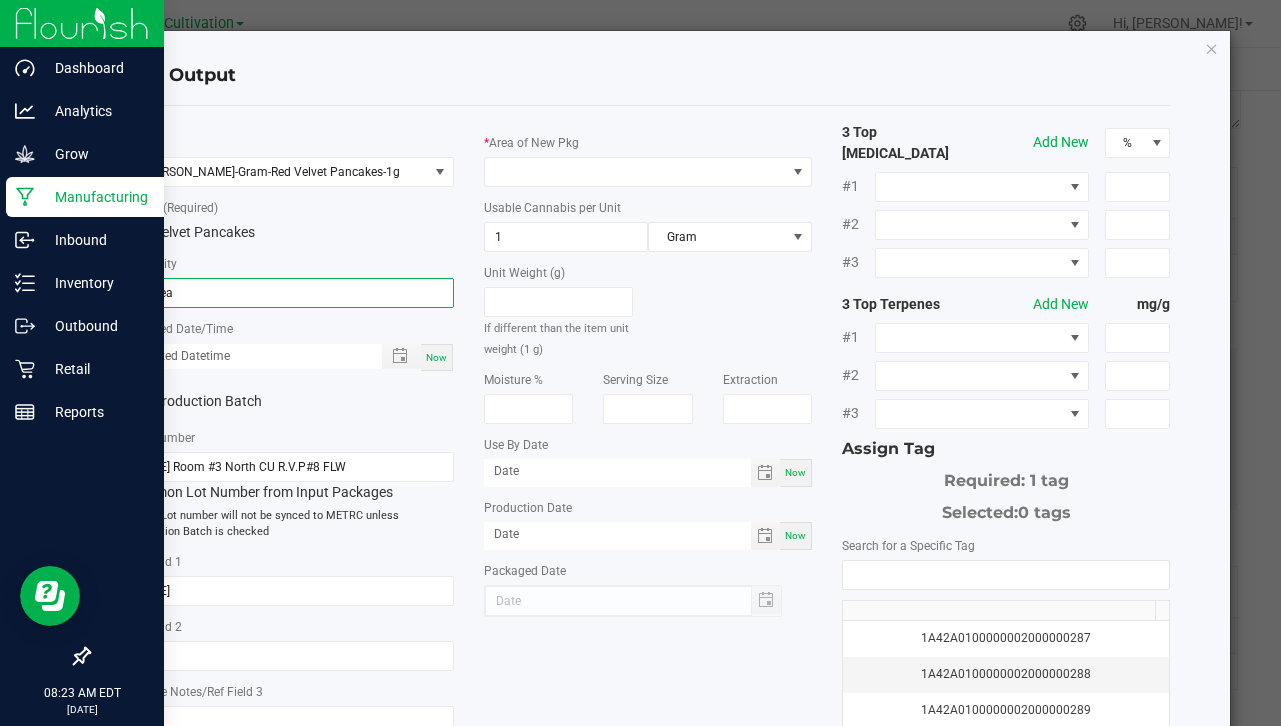 click on "Now" at bounding box center (436, 357) 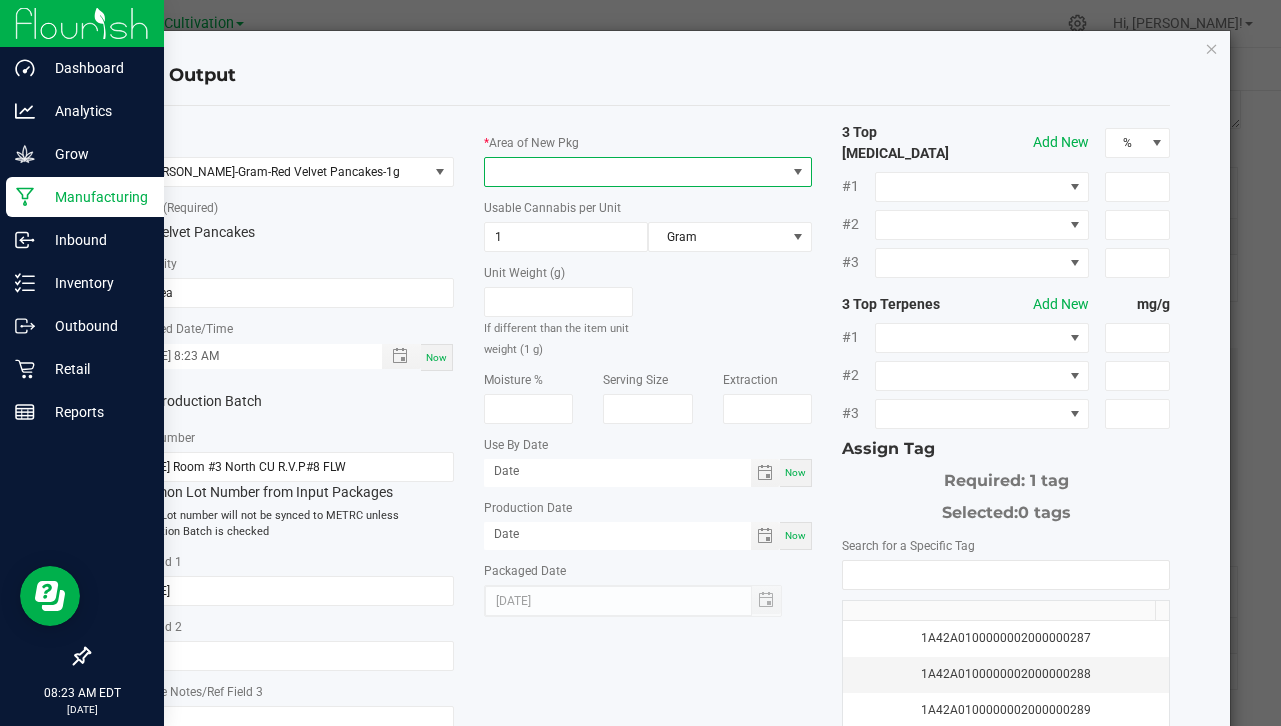 drag, startPoint x: 522, startPoint y: 168, endPoint x: 538, endPoint y: 164, distance: 16.492422 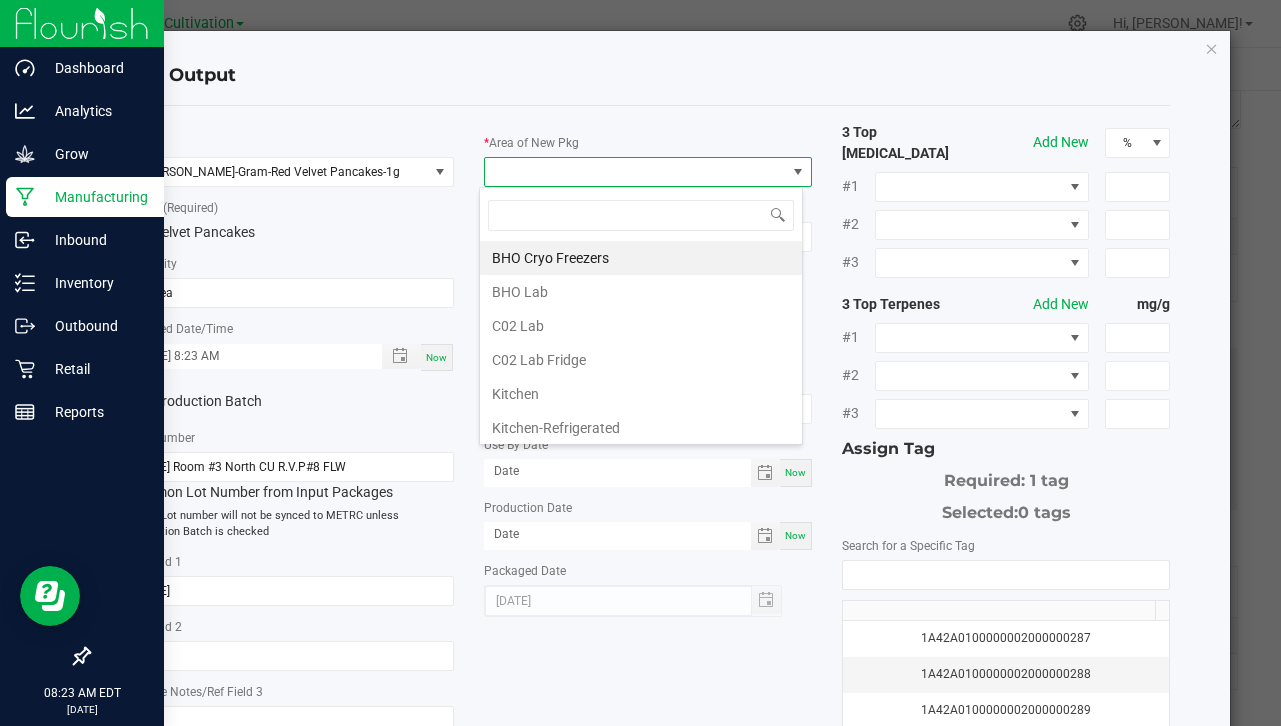 scroll, scrollTop: 99970, scrollLeft: 99676, axis: both 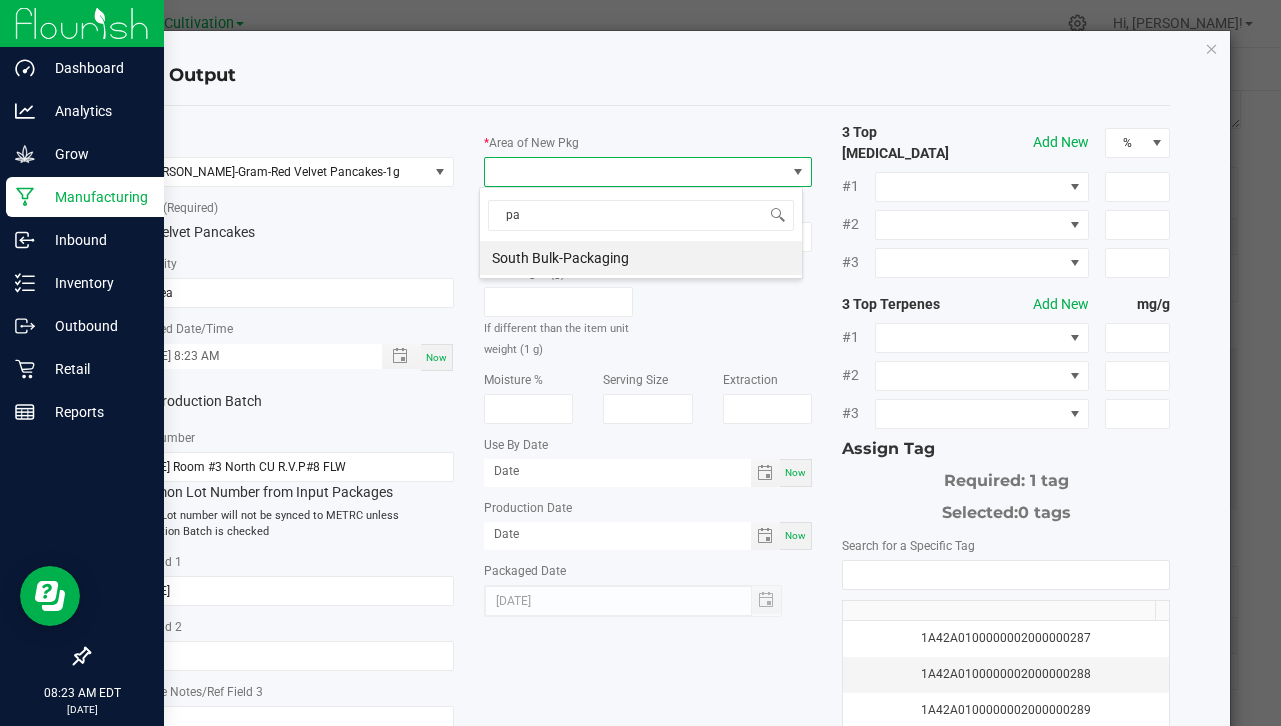 type on "p" 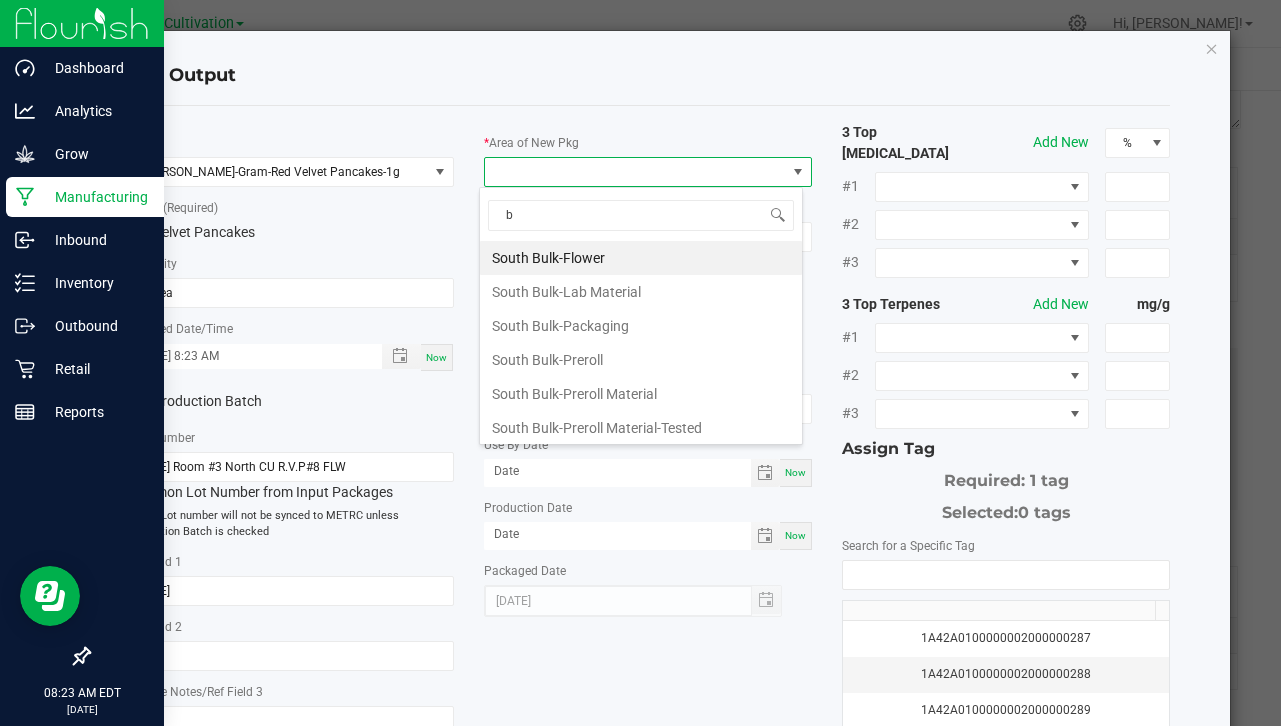 type on "bu" 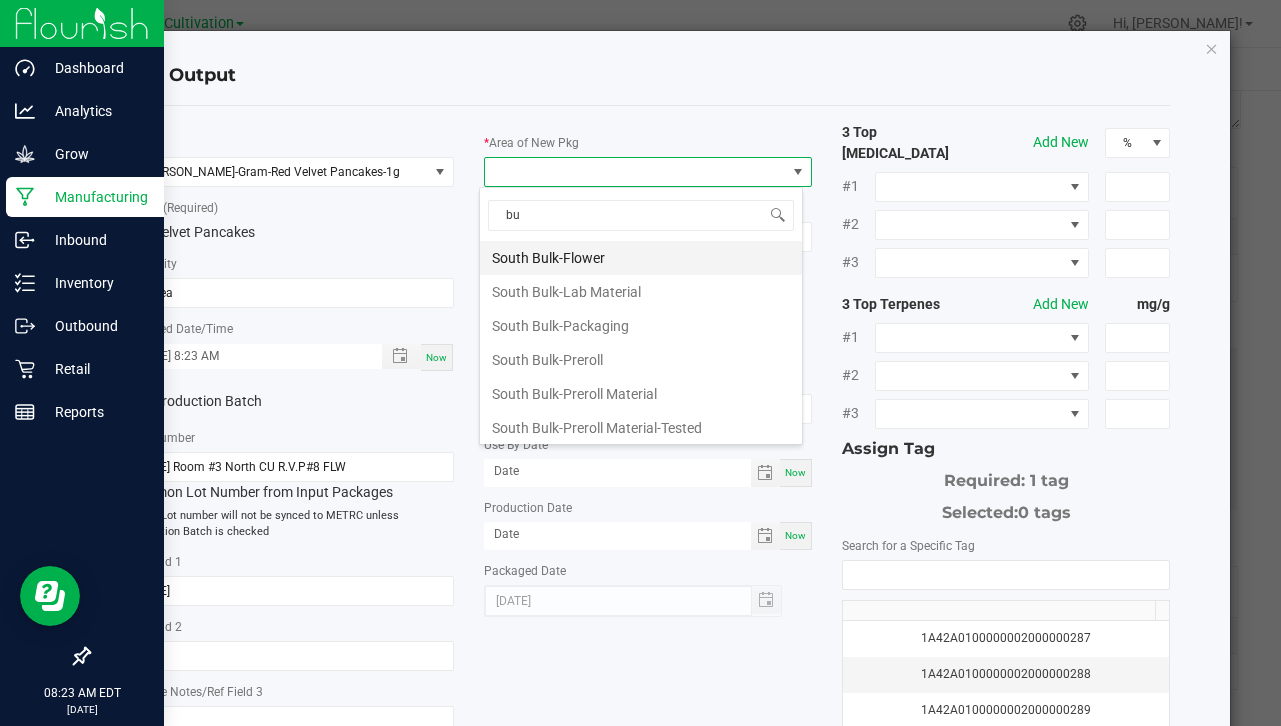 click on "South Bulk-Flower" at bounding box center [641, 258] 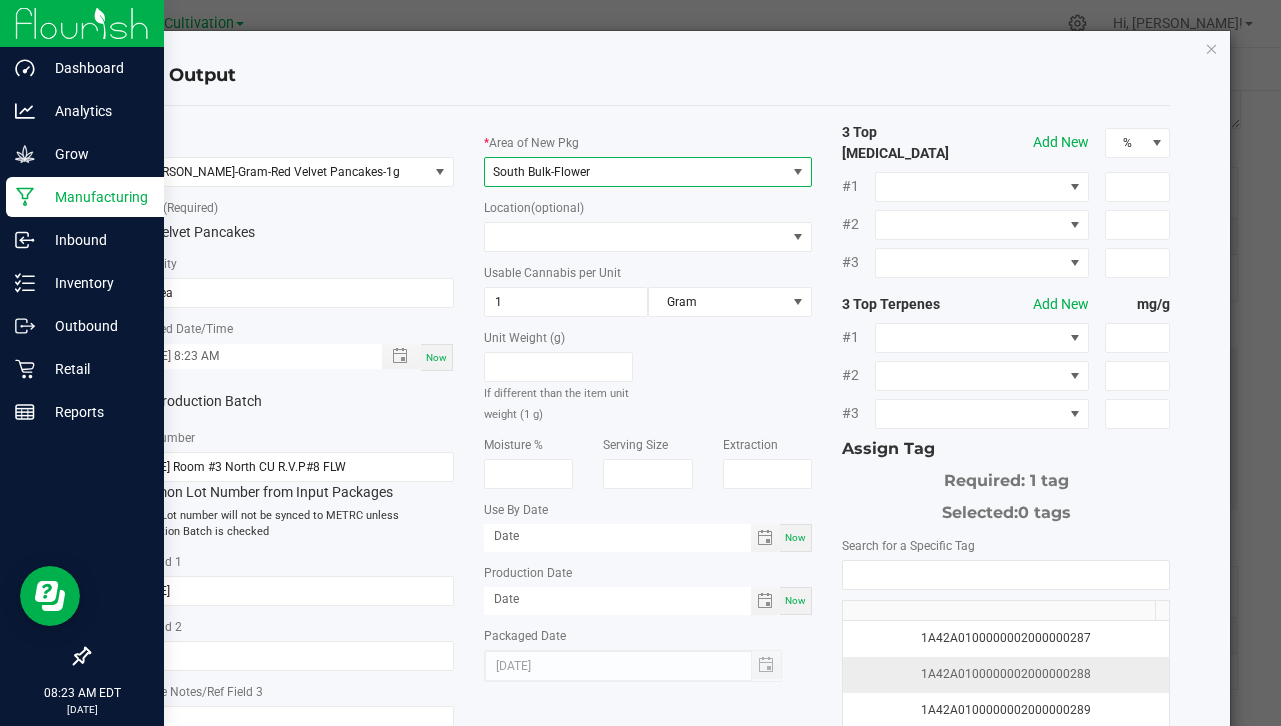 scroll, scrollTop: 229, scrollLeft: 0, axis: vertical 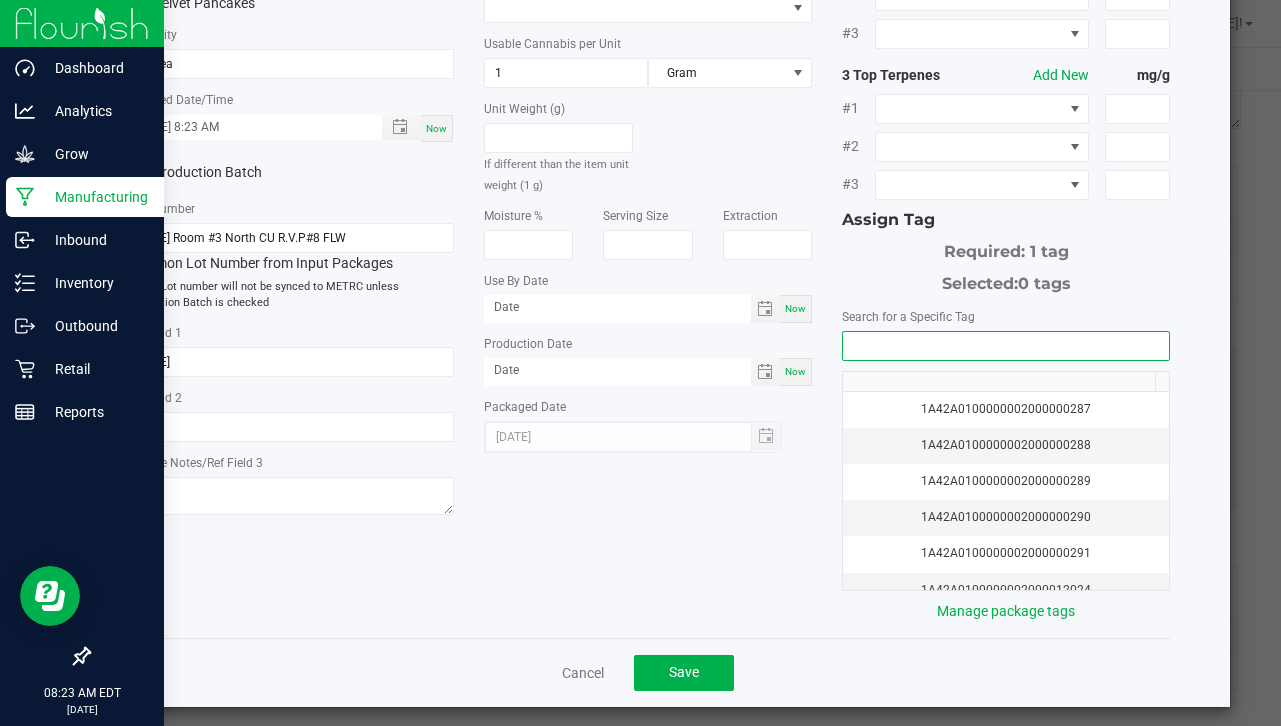 click at bounding box center [1006, 346] 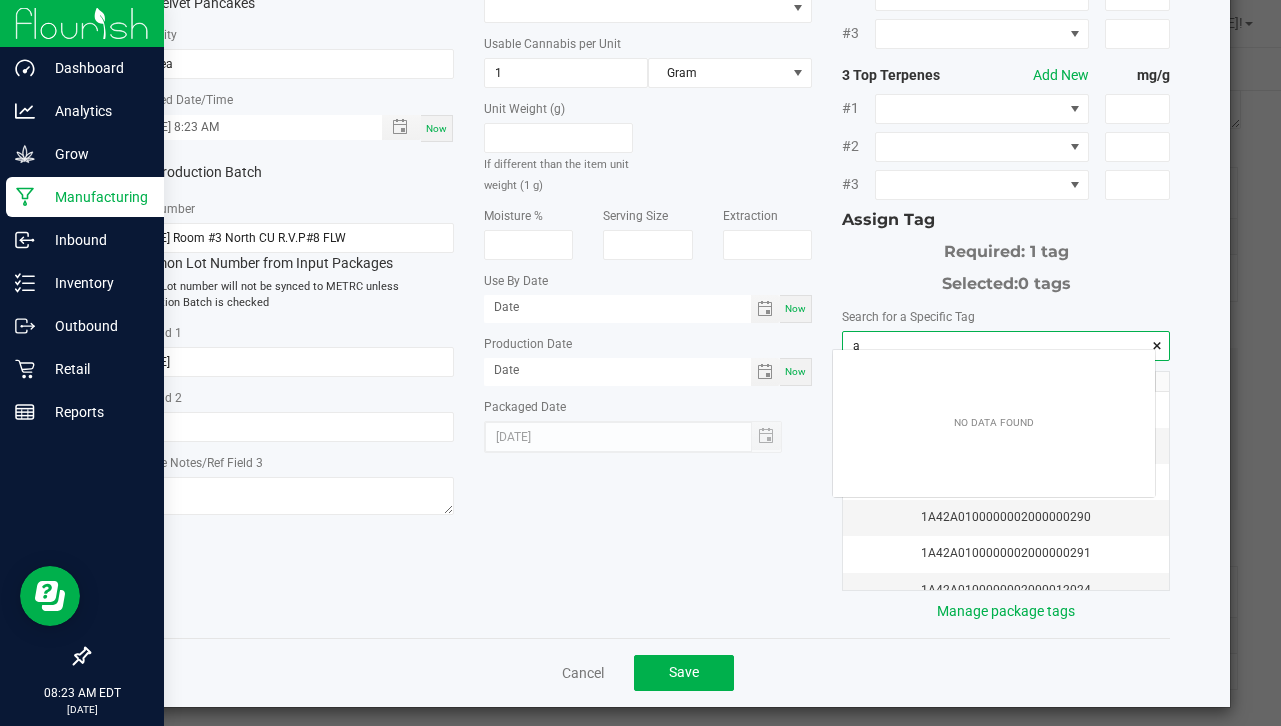 scroll, scrollTop: 99972, scrollLeft: 99678, axis: both 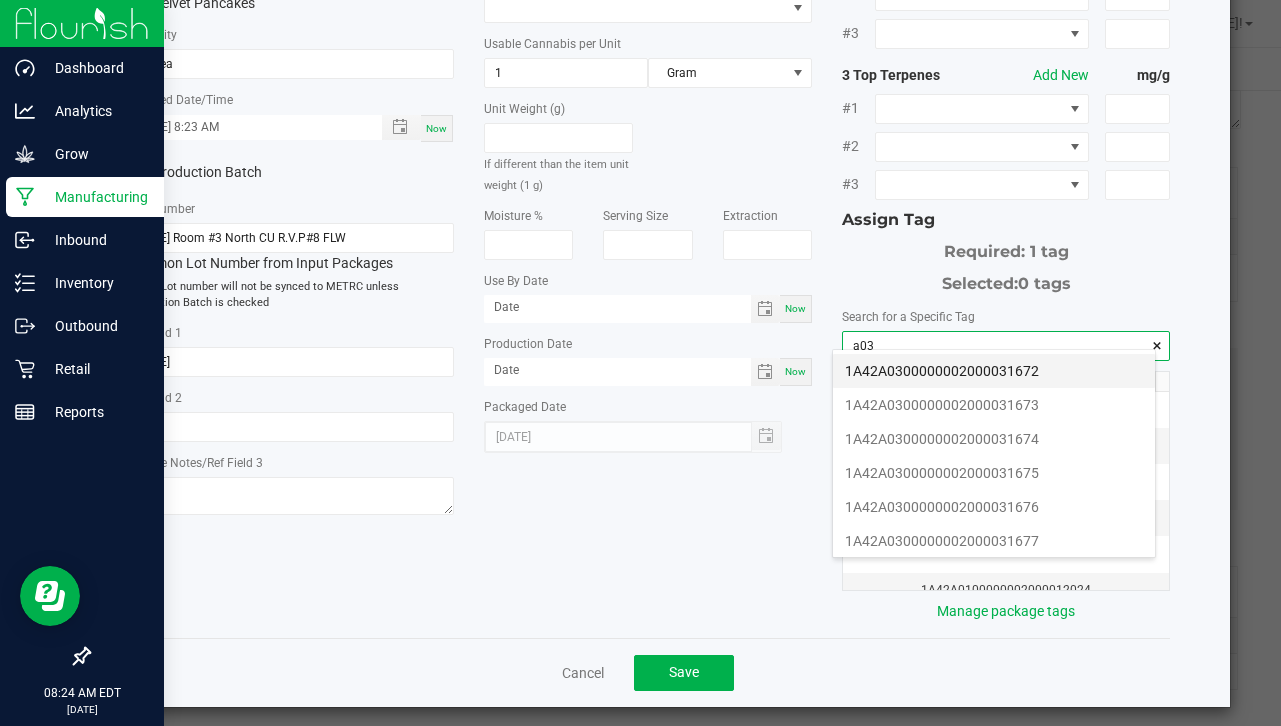 click on "1A42A0300000002000031672" at bounding box center [994, 371] 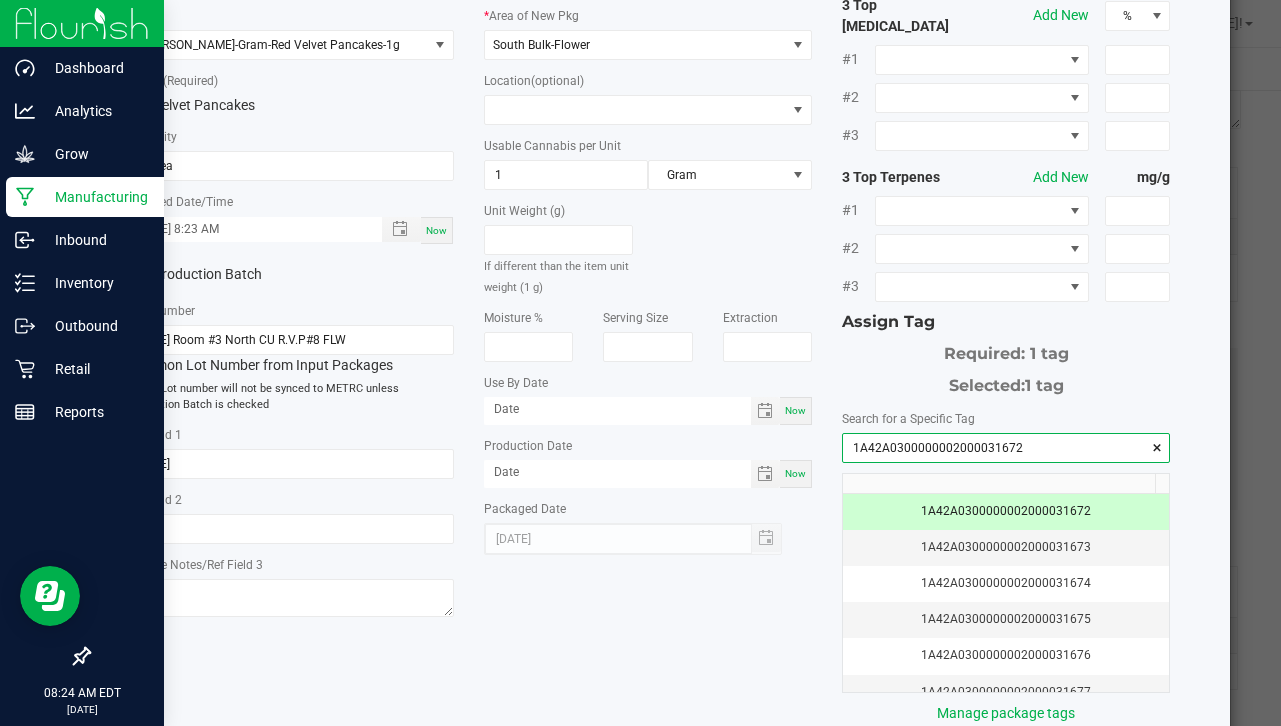 scroll, scrollTop: 229, scrollLeft: 0, axis: vertical 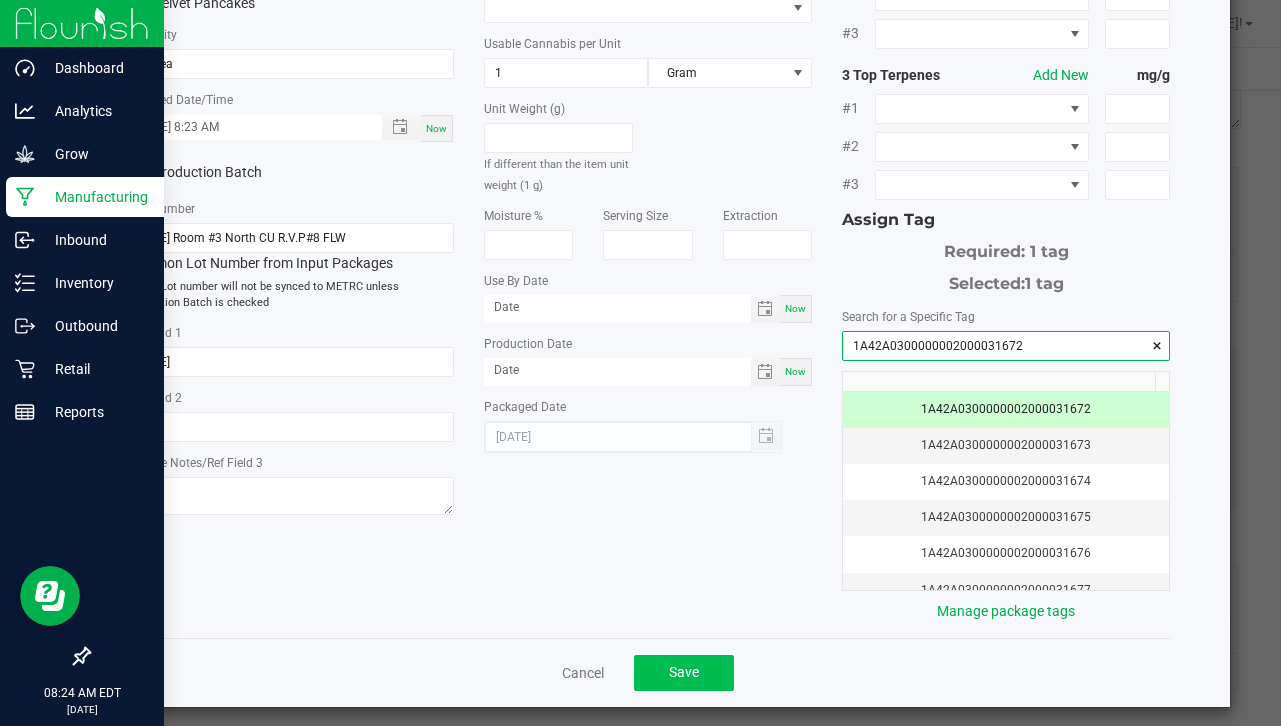 type on "1A42A0300000002000031672" 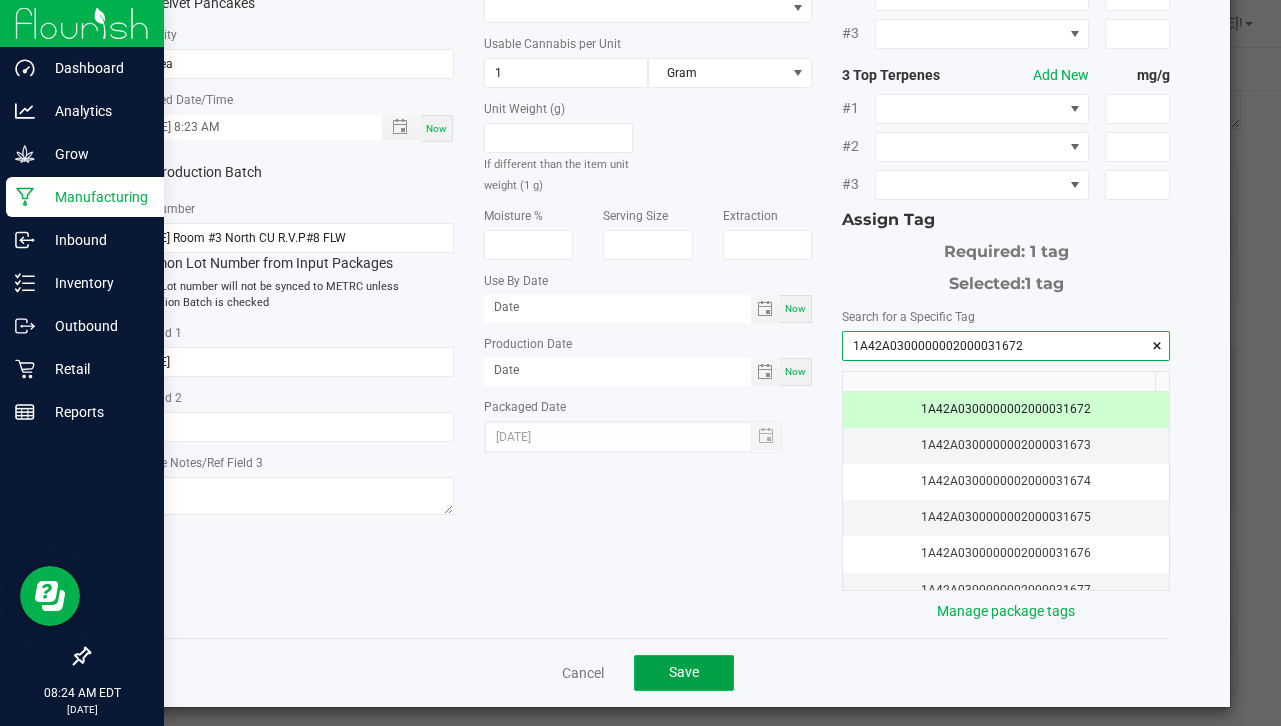 click on "Save" 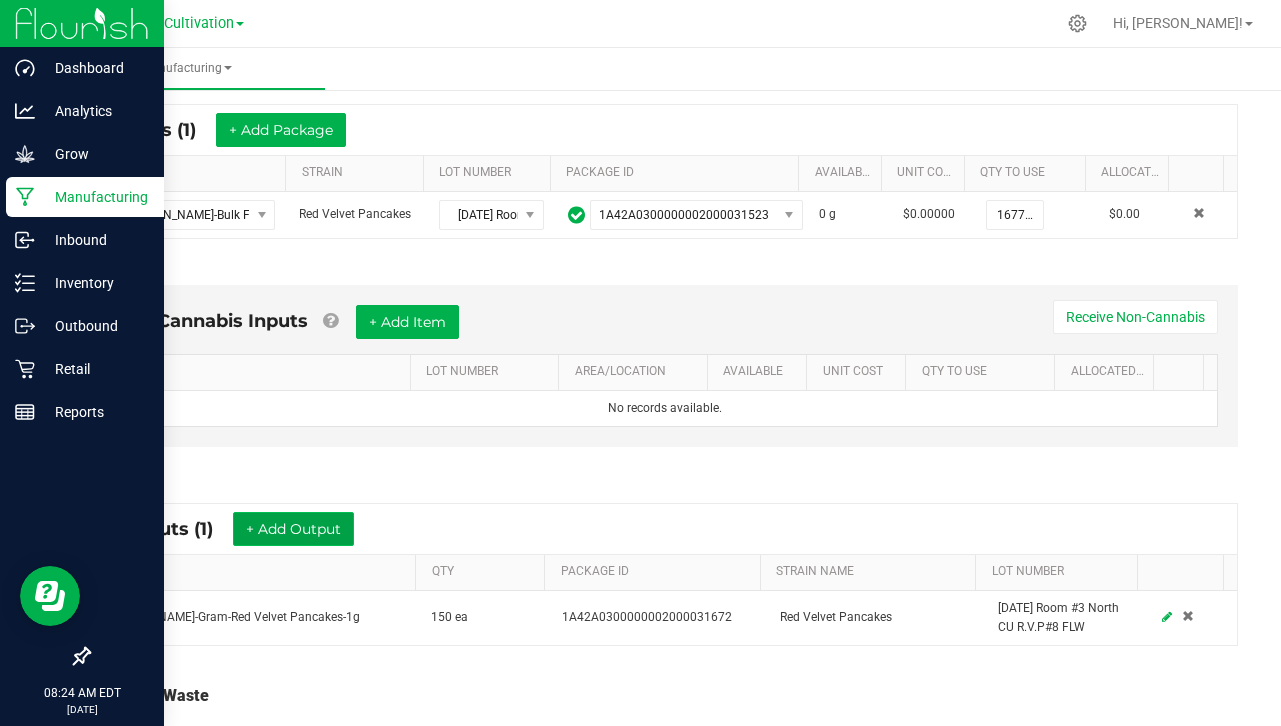 scroll, scrollTop: 400, scrollLeft: 0, axis: vertical 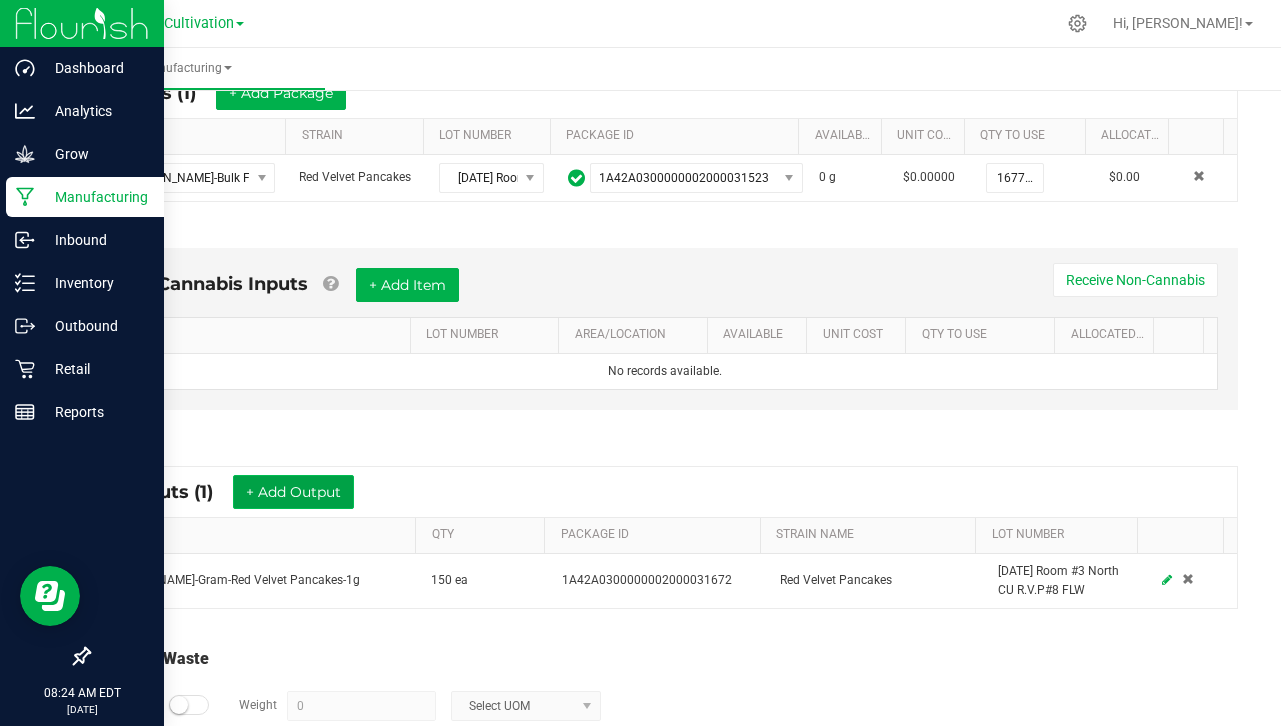 click on "+ Add Output" at bounding box center (293, 492) 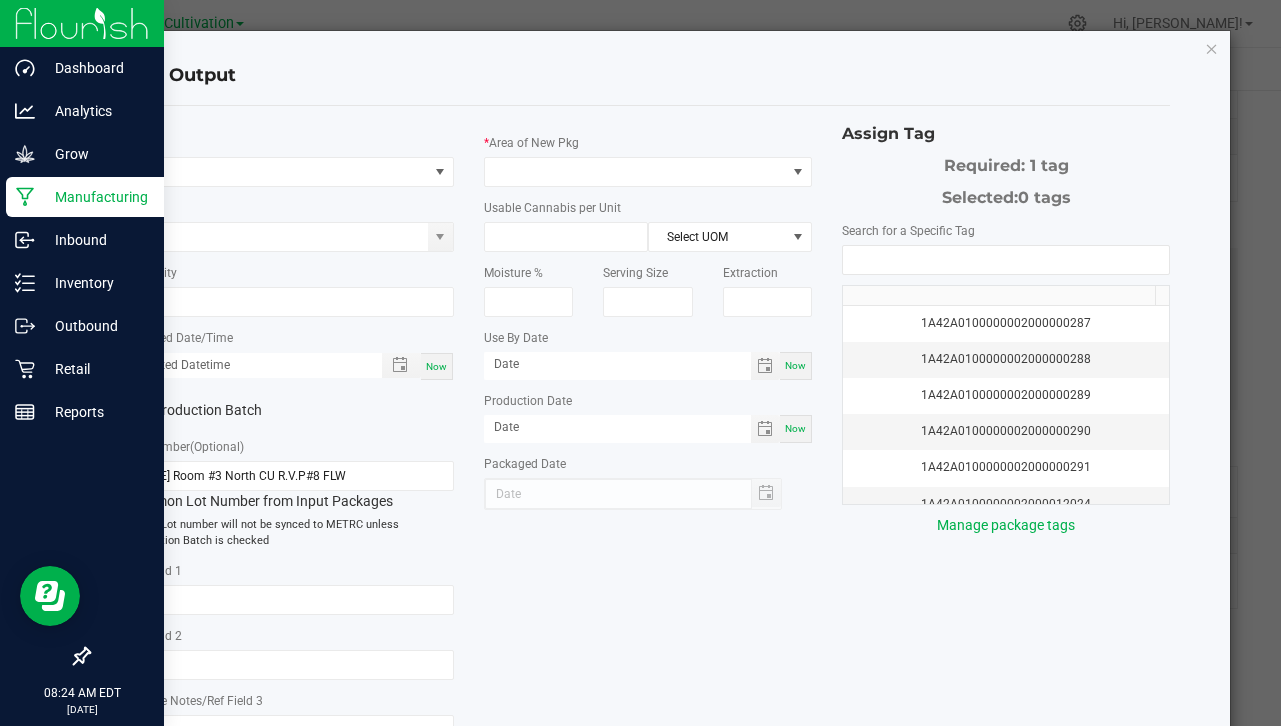 type on "[DATE]" 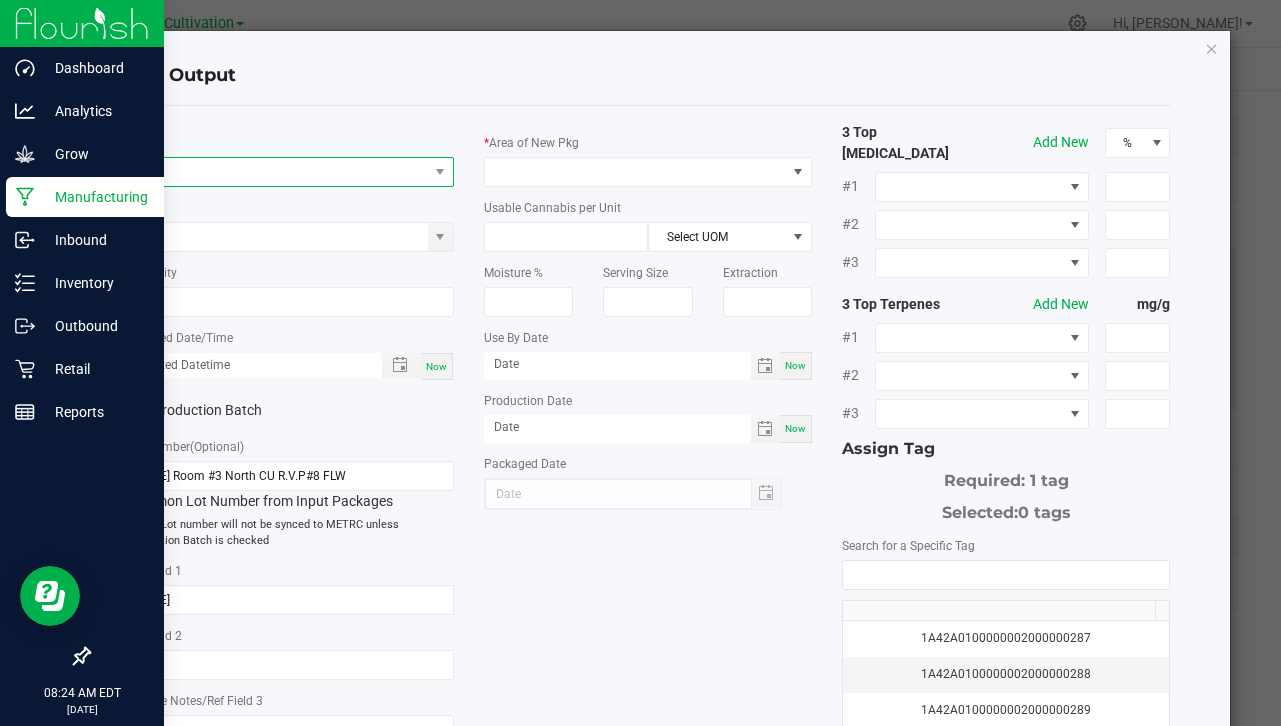 click at bounding box center (277, 172) 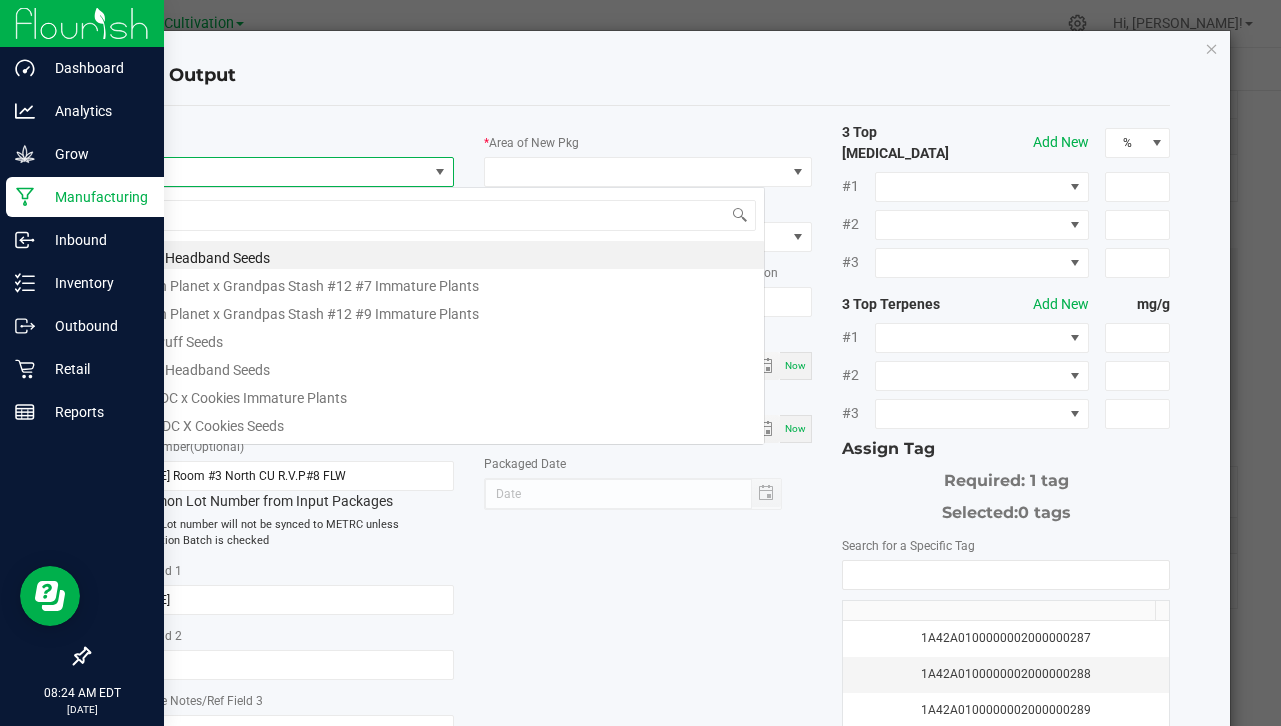 scroll, scrollTop: 99970, scrollLeft: 99676, axis: both 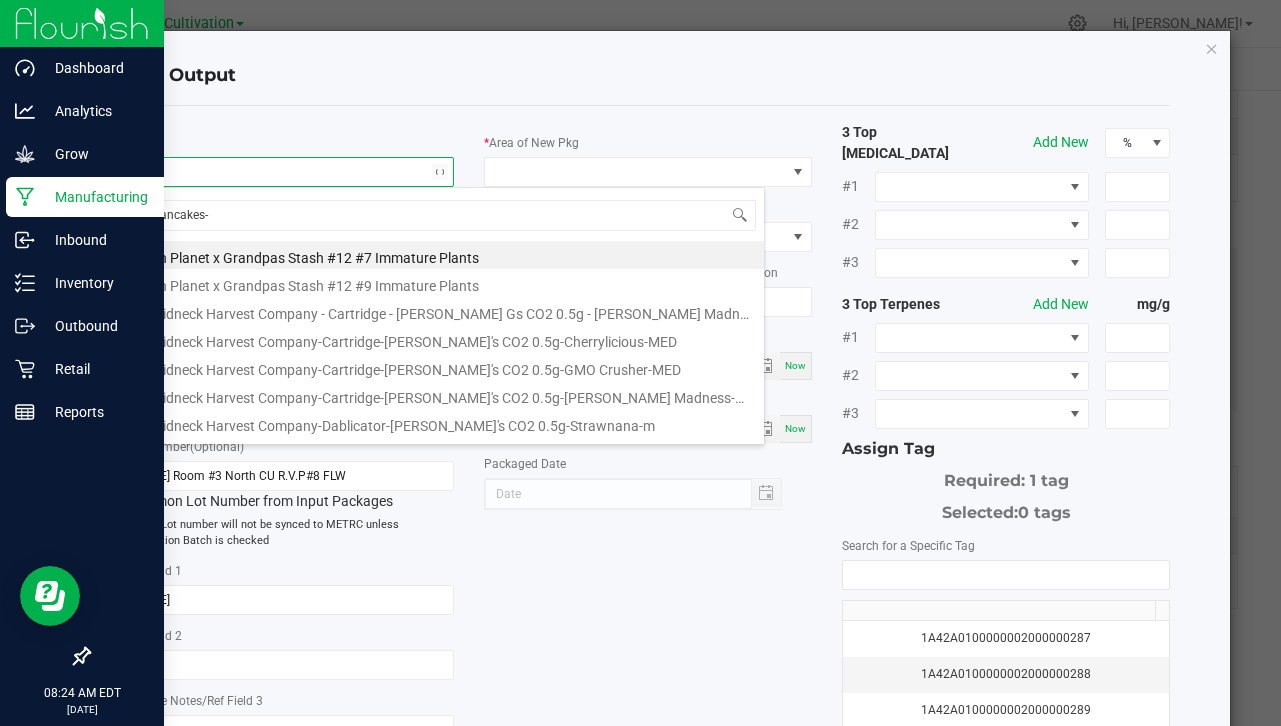 type on "pancakes-3" 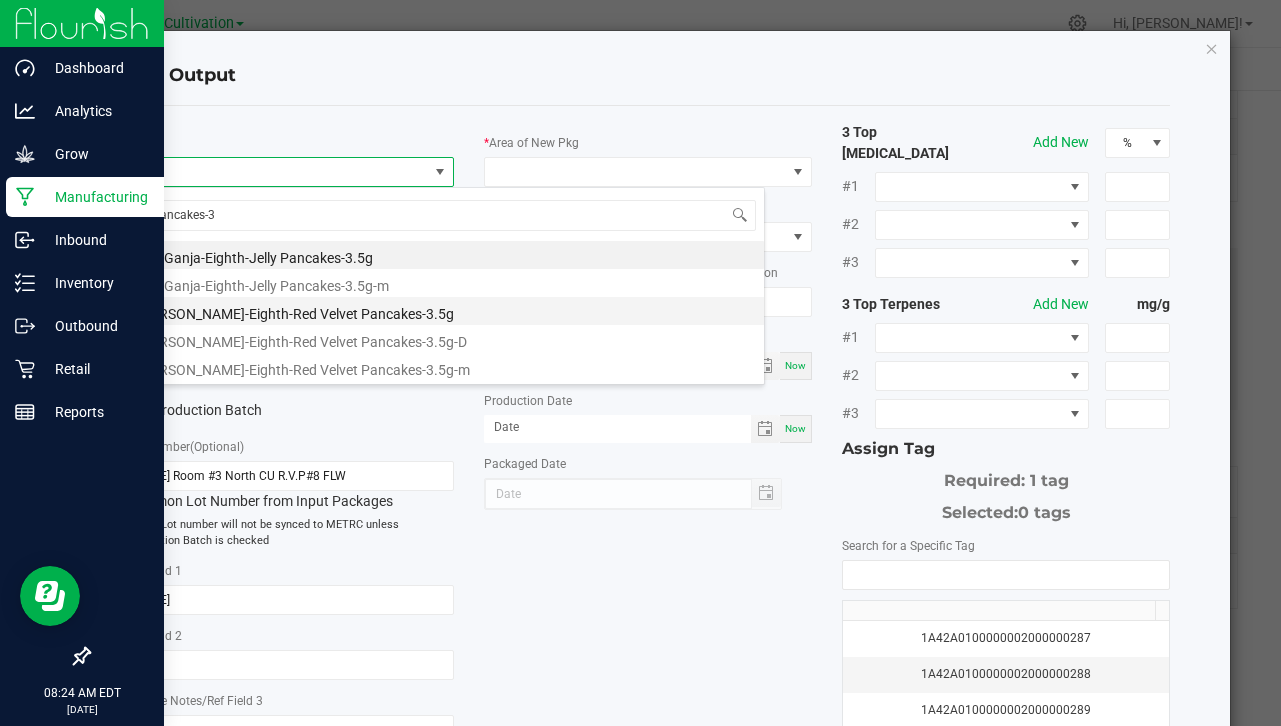 click on "[PERSON_NAME]-Eighth-Red Velvet Pancakes-3.5g" at bounding box center [445, 311] 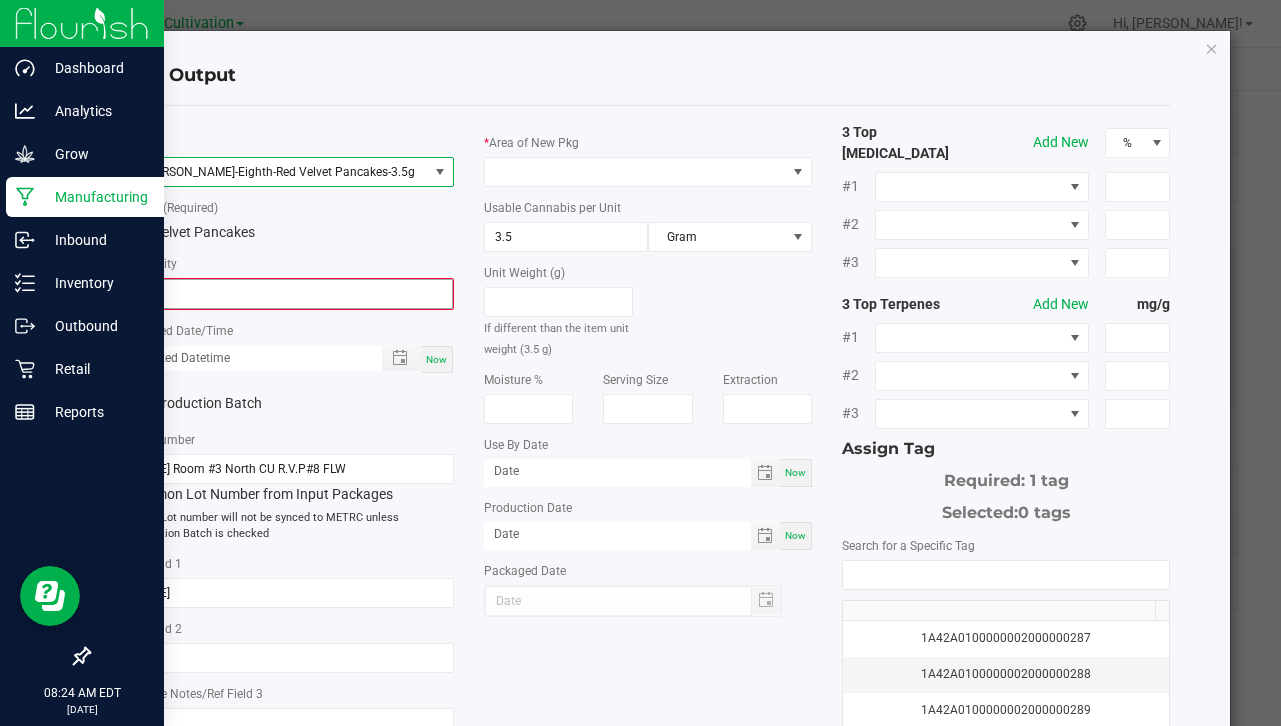 click on "0" at bounding box center [290, 294] 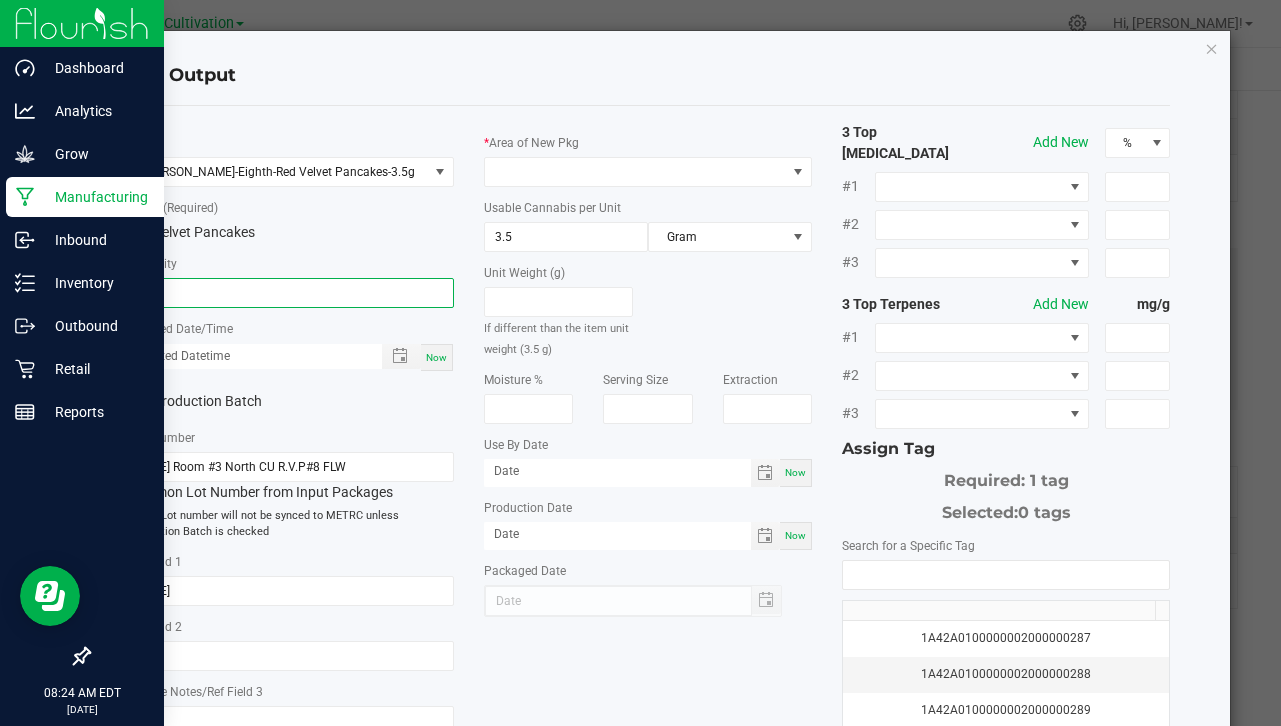 type on "232 ea" 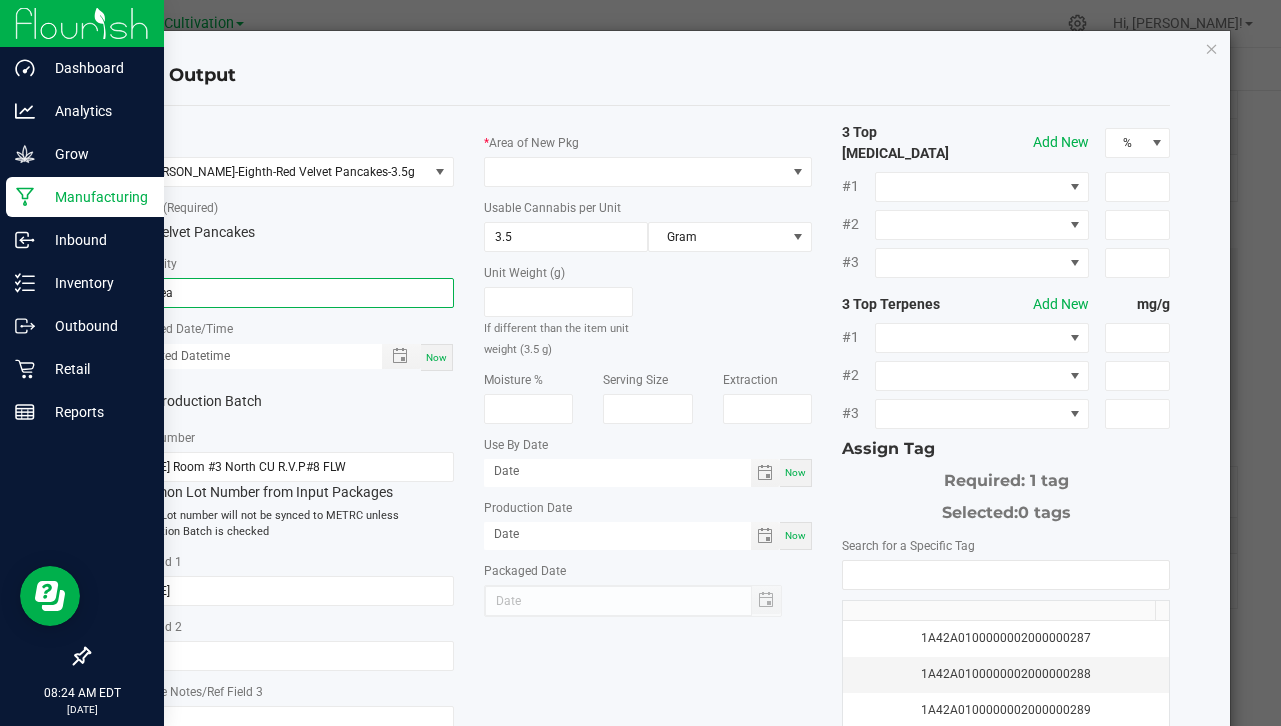 click on "Now" at bounding box center [436, 357] 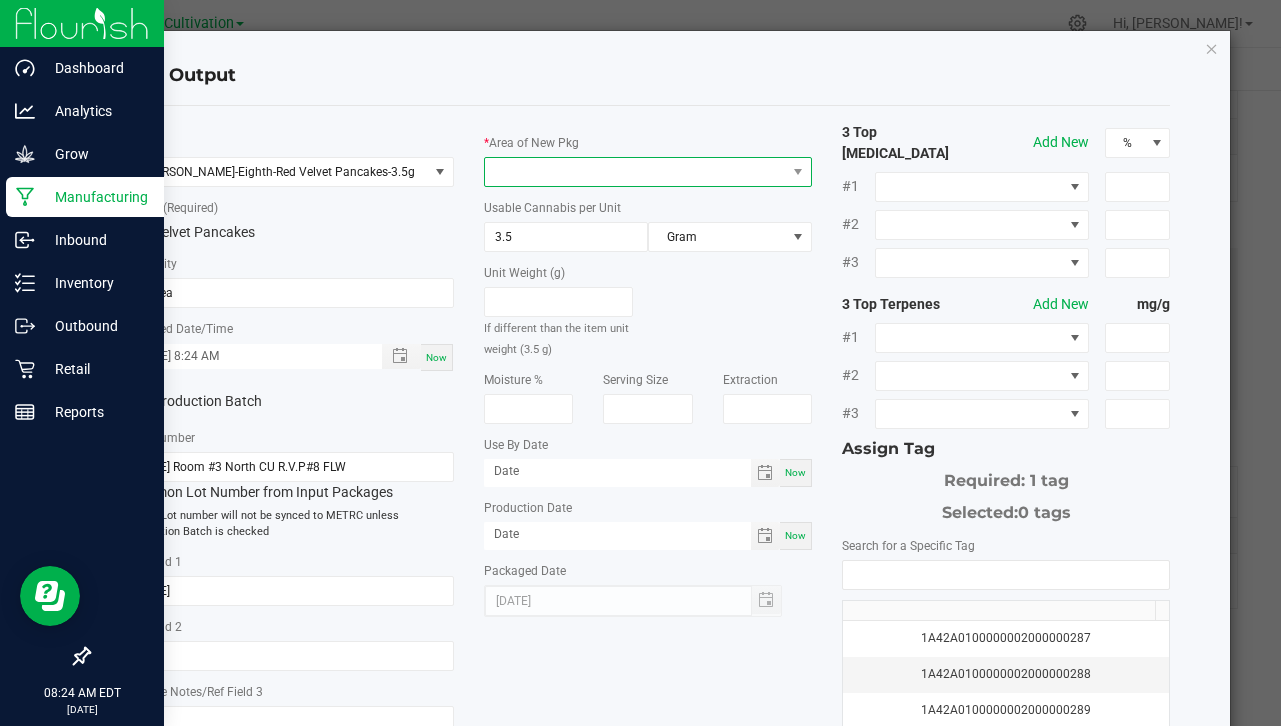 click at bounding box center (635, 172) 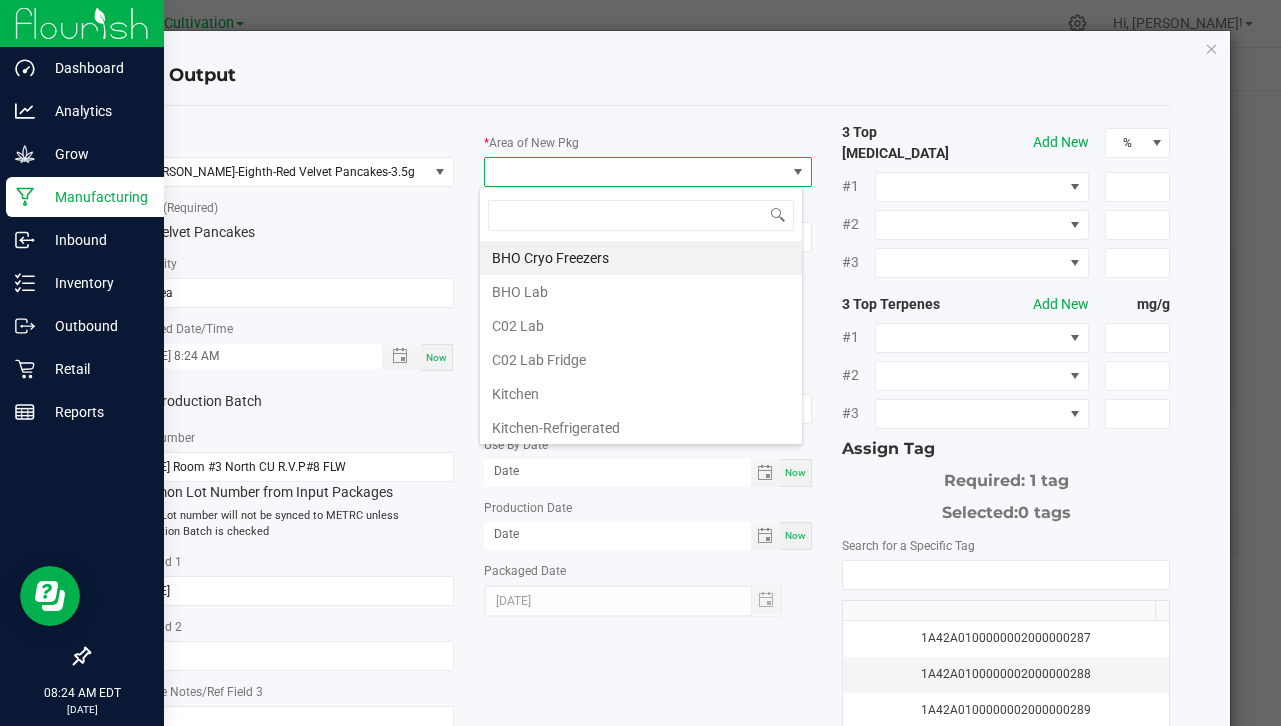 scroll, scrollTop: 99970, scrollLeft: 99676, axis: both 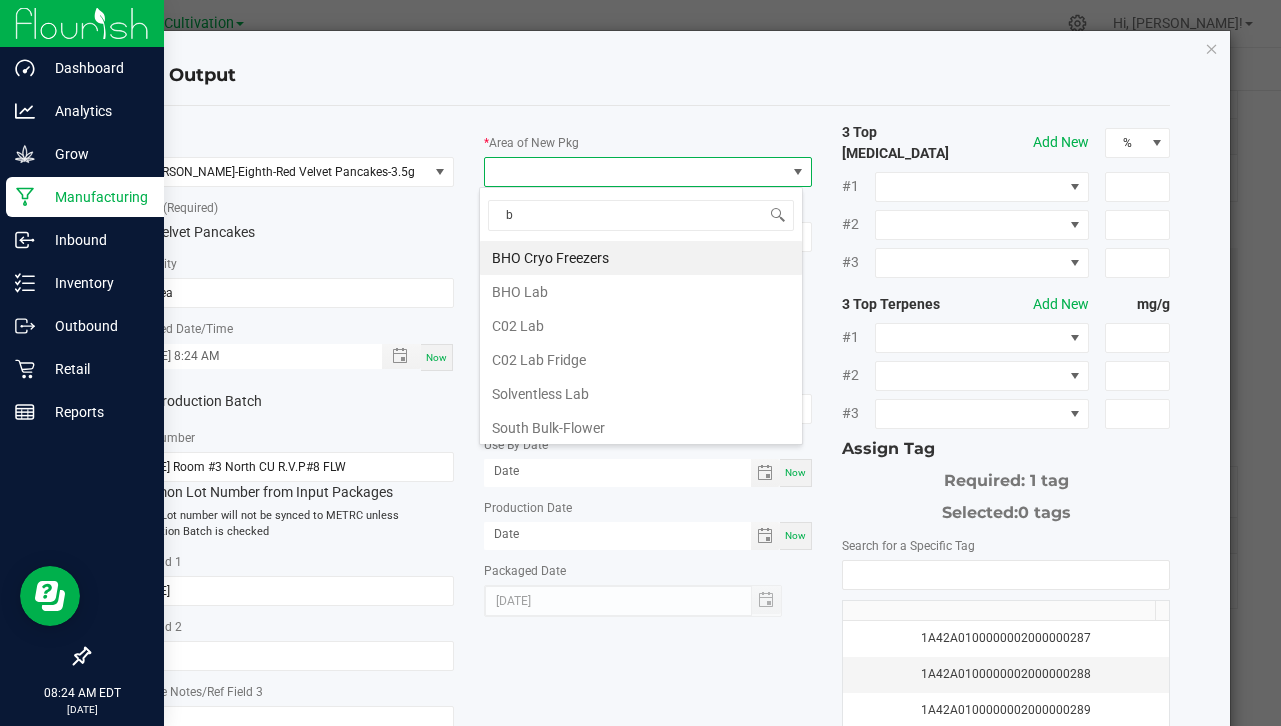 type on "bu" 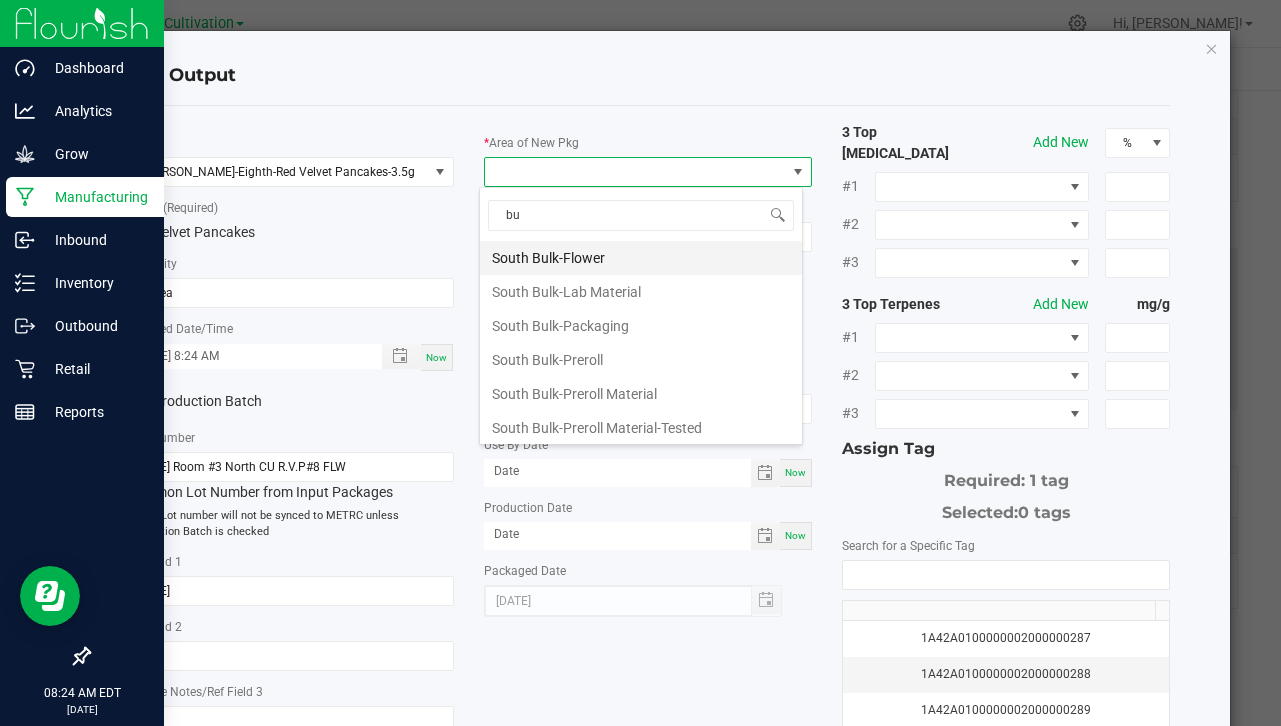 click on "South Bulk-Flower" at bounding box center (641, 258) 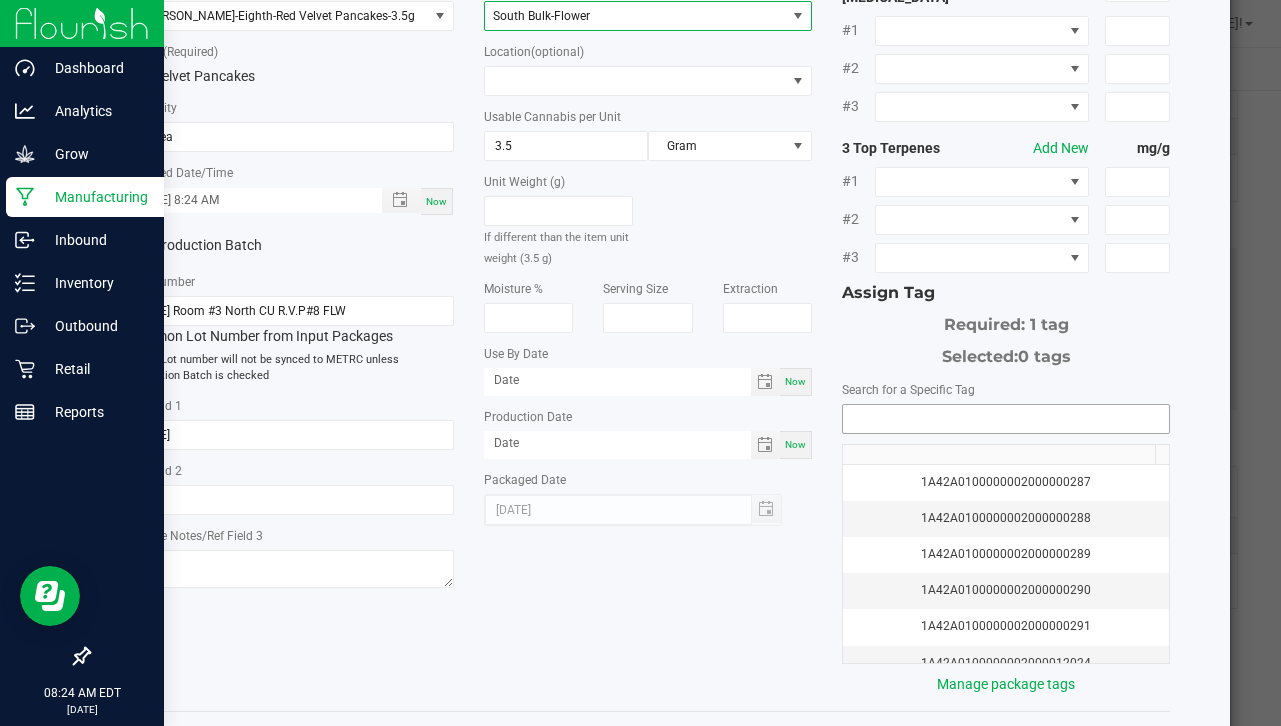 scroll, scrollTop: 229, scrollLeft: 0, axis: vertical 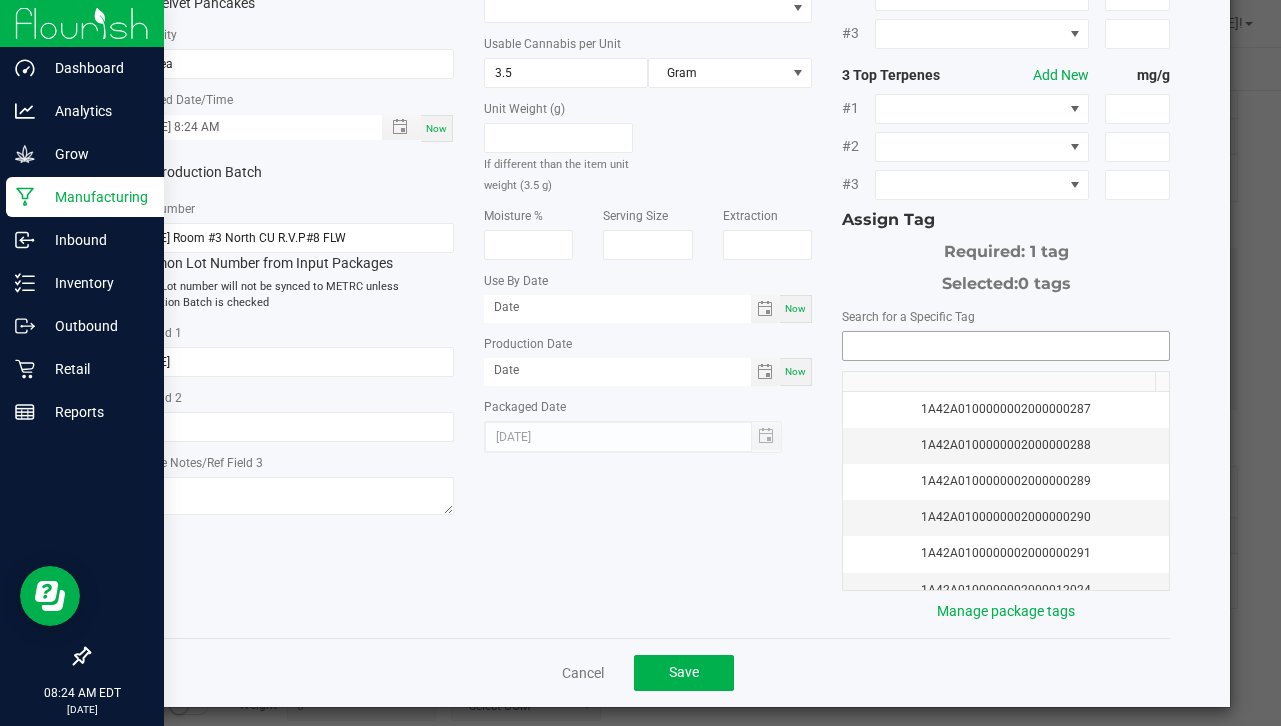 click at bounding box center (1006, 346) 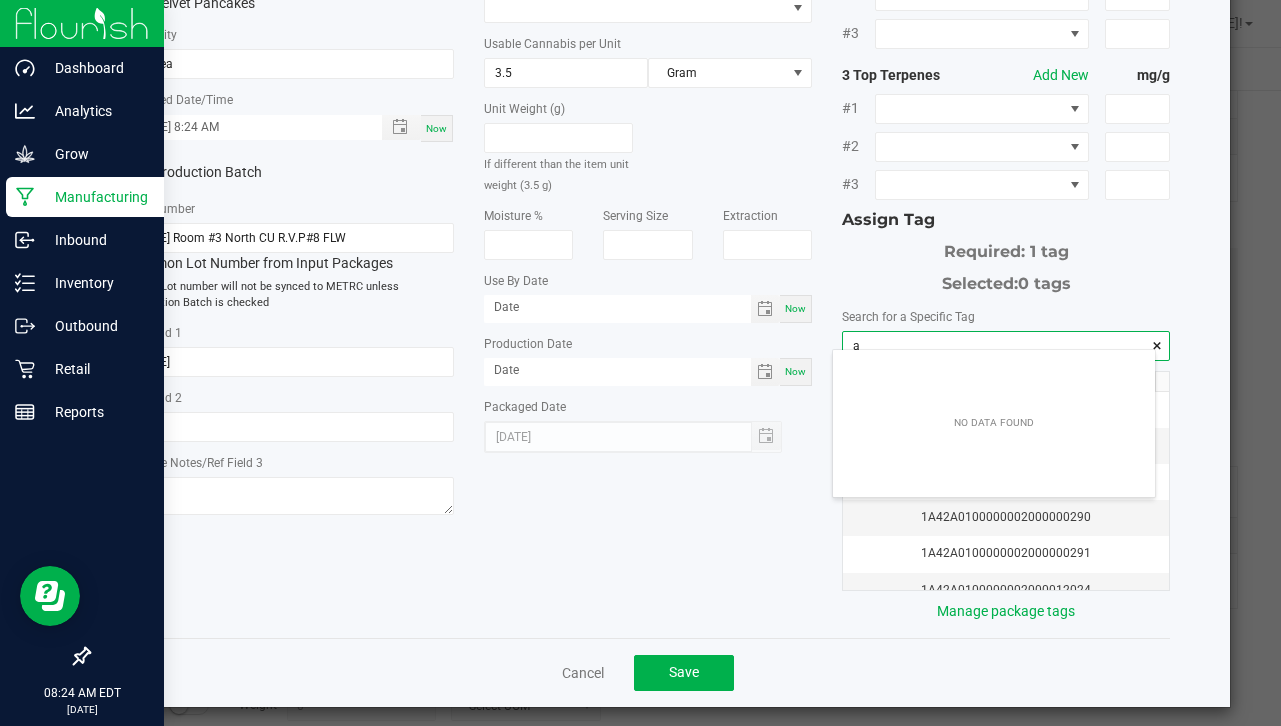 scroll, scrollTop: 99972, scrollLeft: 99678, axis: both 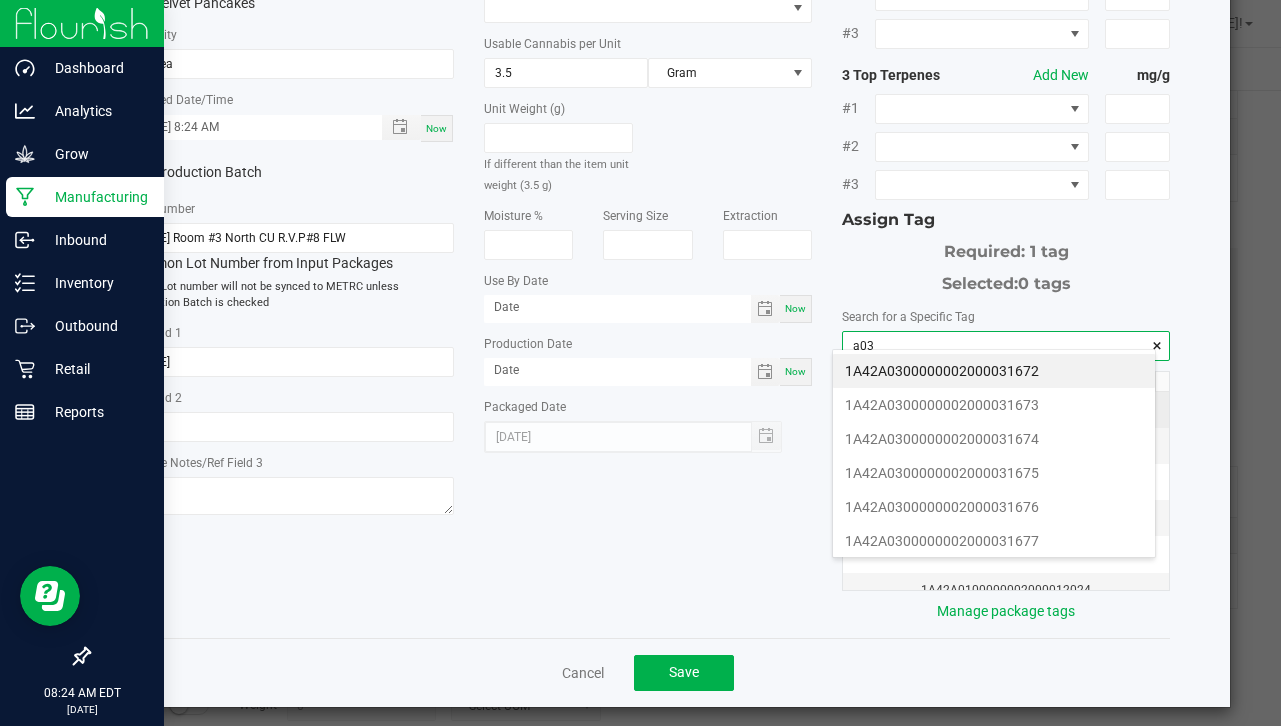 click on "1A42A0300000002000031673" at bounding box center (994, 405) 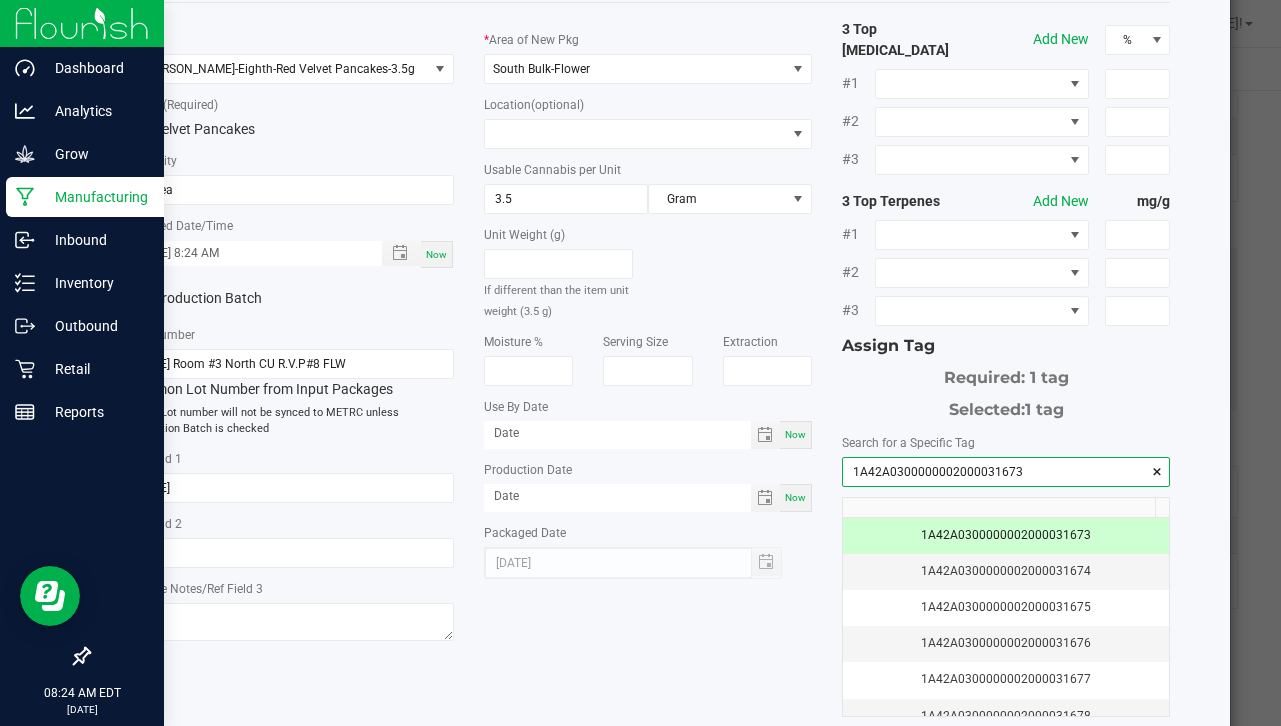 scroll, scrollTop: 229, scrollLeft: 0, axis: vertical 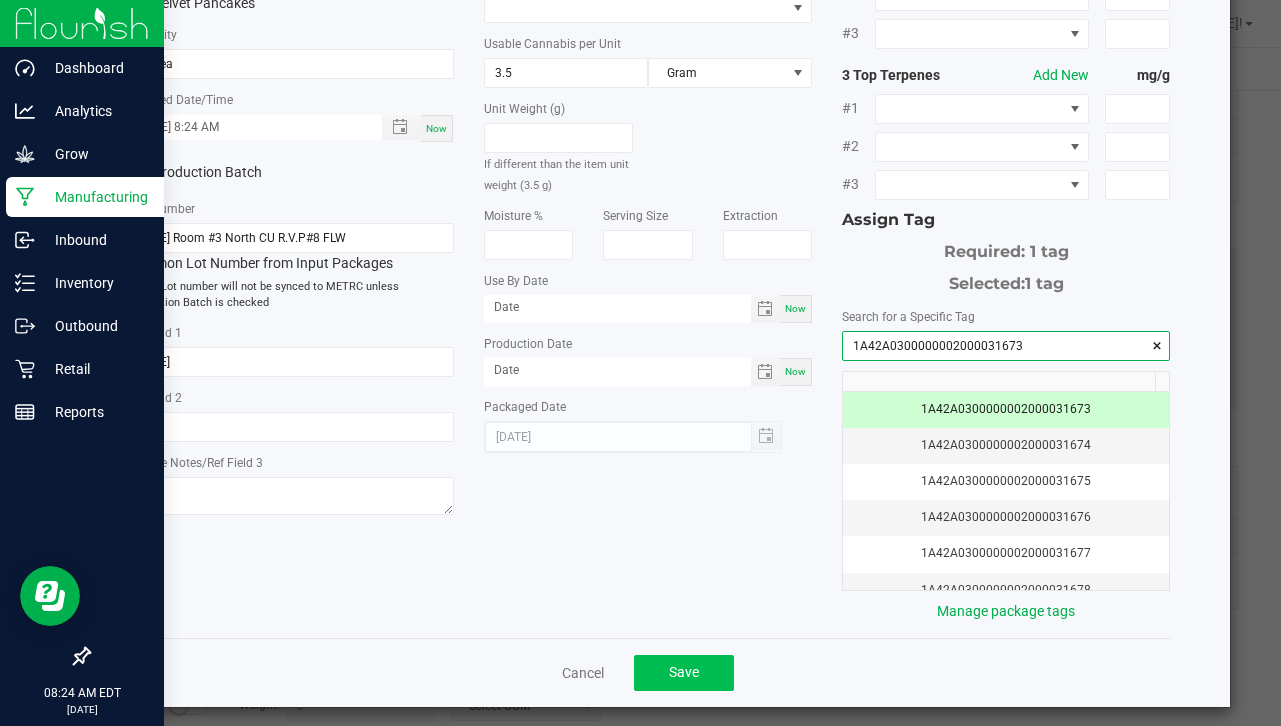 type on "1A42A0300000002000031673" 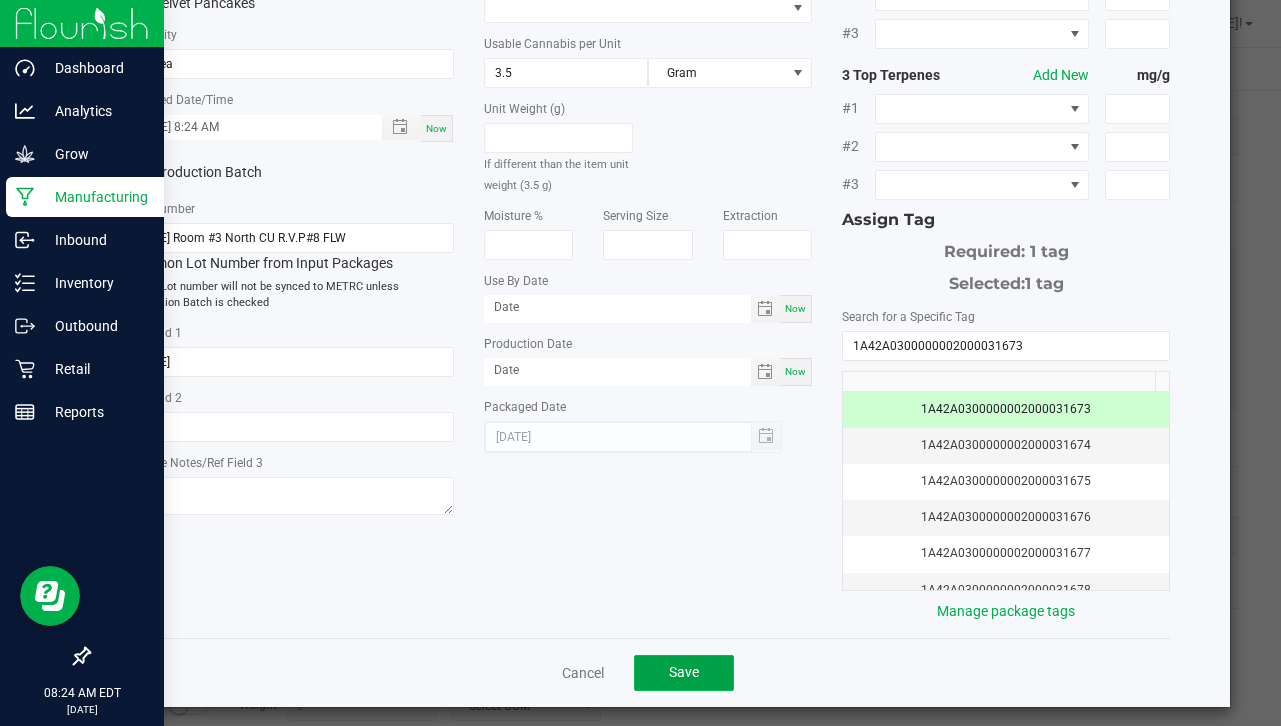click on "Save" 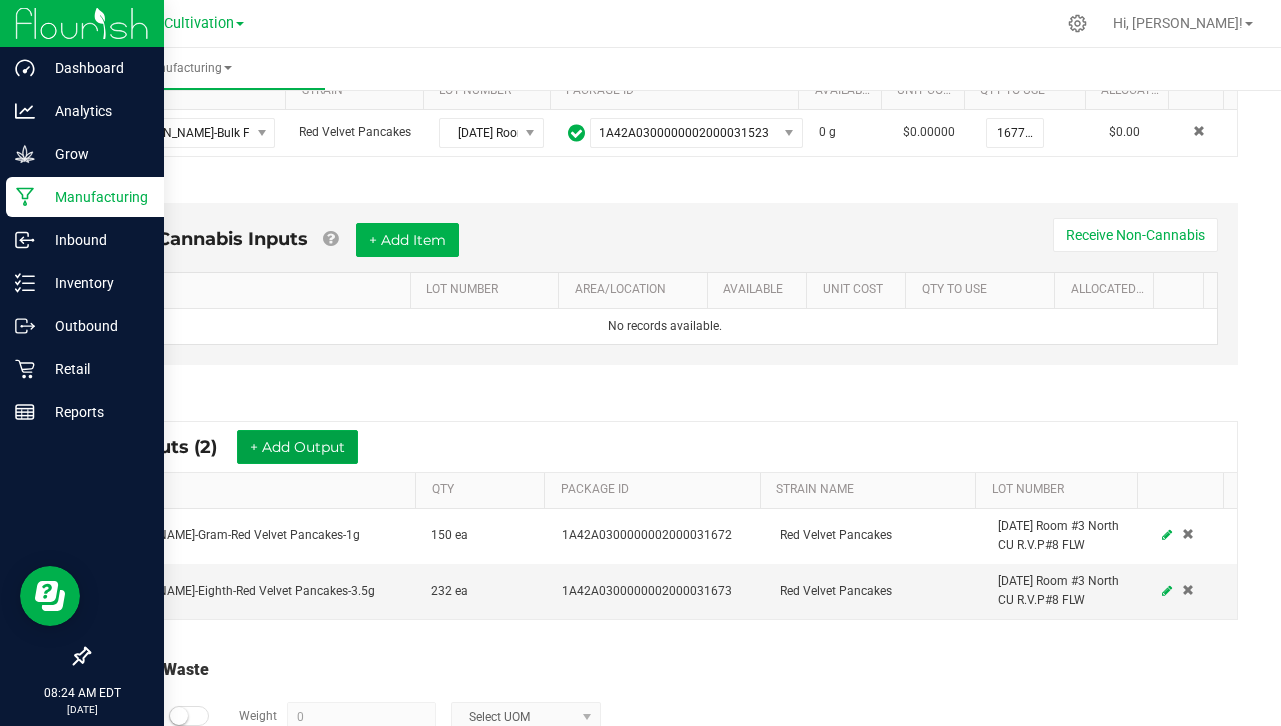 scroll, scrollTop: 500, scrollLeft: 0, axis: vertical 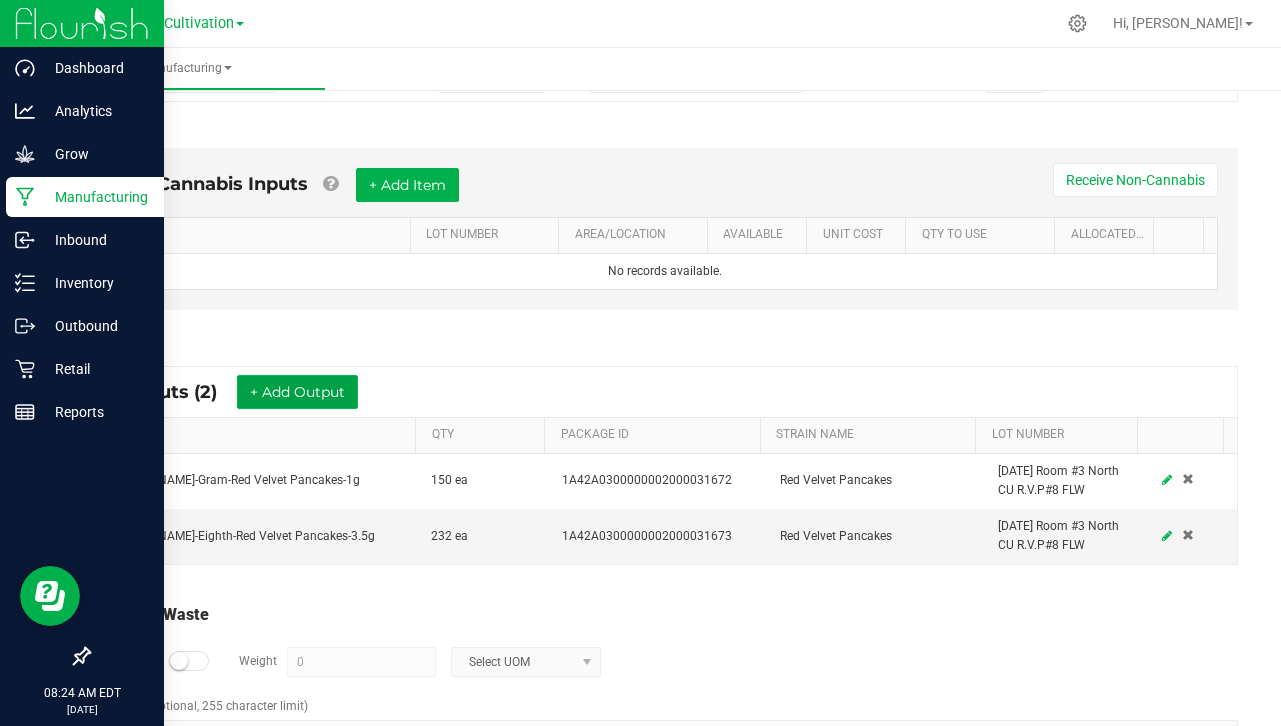 click on "+ Add Output" at bounding box center (297, 392) 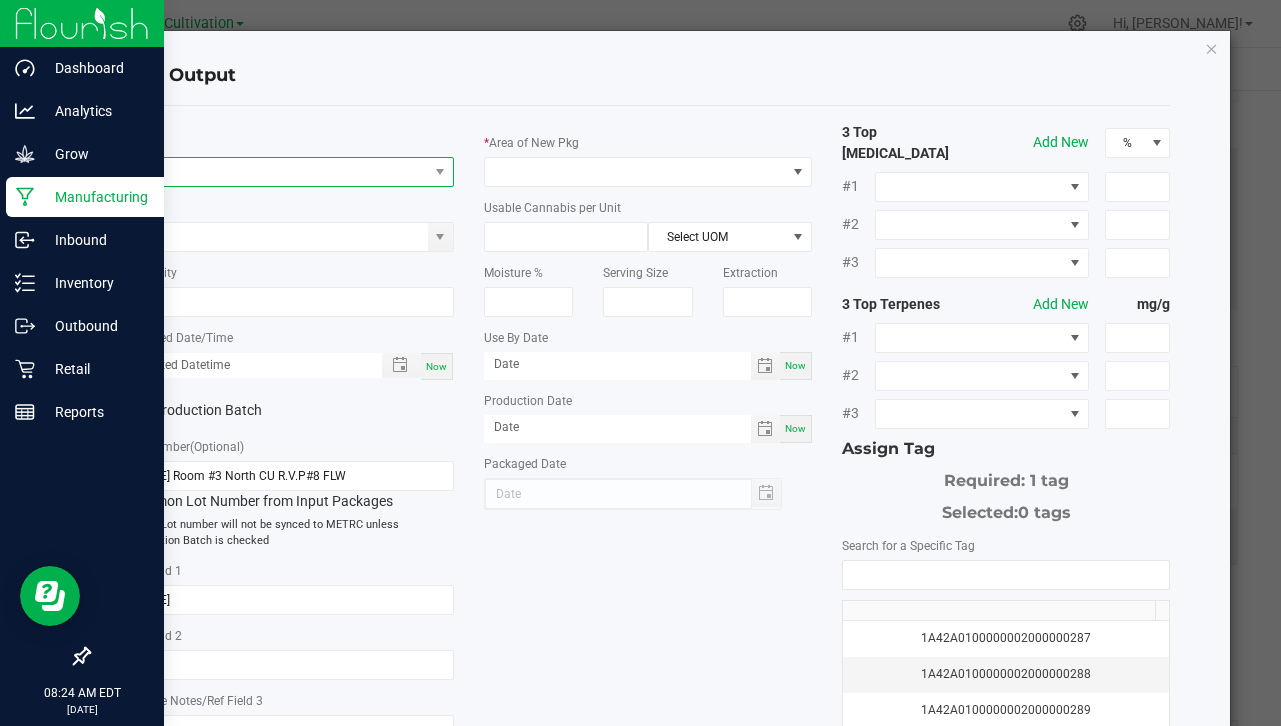 click at bounding box center (277, 172) 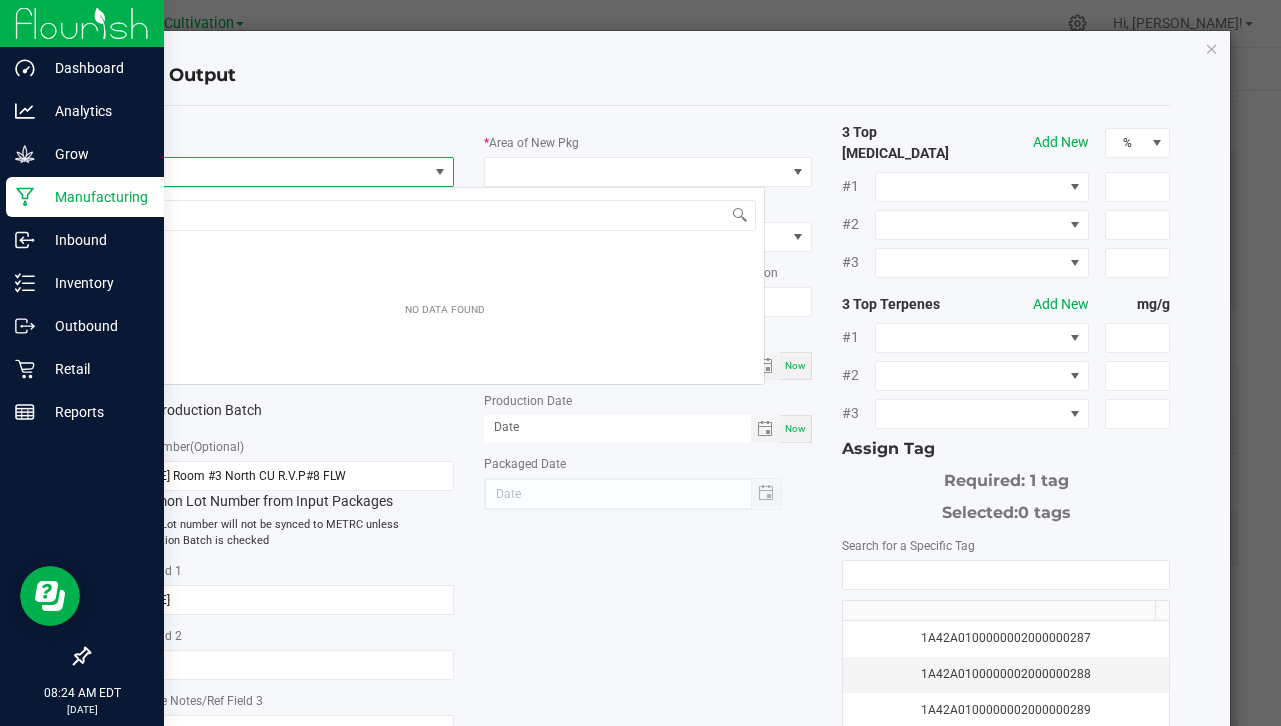 scroll, scrollTop: 99970, scrollLeft: 99676, axis: both 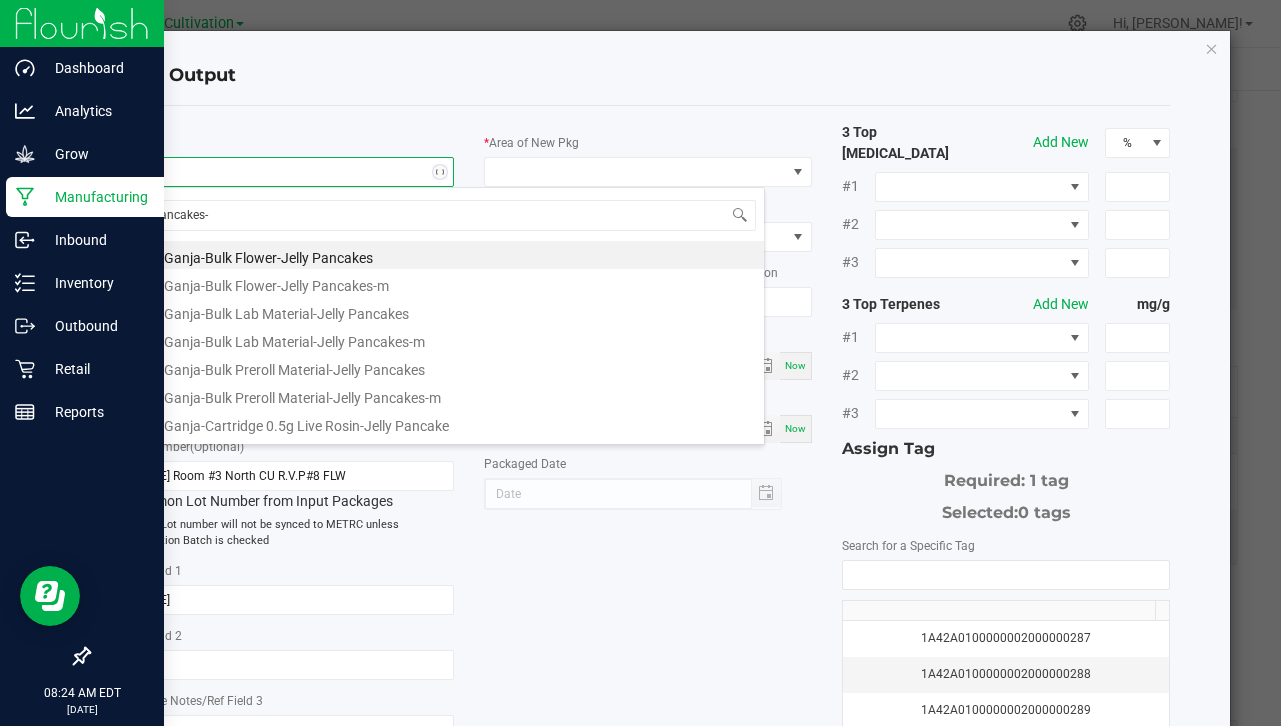 type on "pancakes-3" 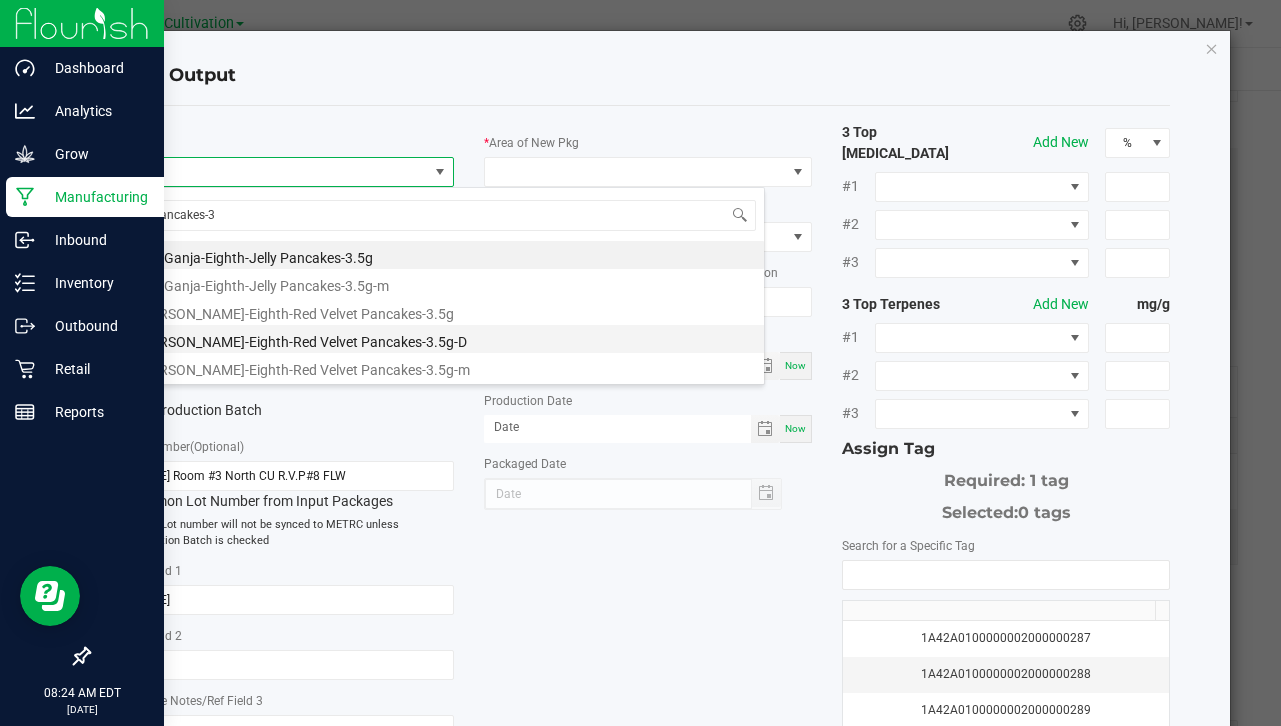 click on "[PERSON_NAME]-Eighth-Red Velvet Pancakes-3.5g-D" at bounding box center (445, 339) 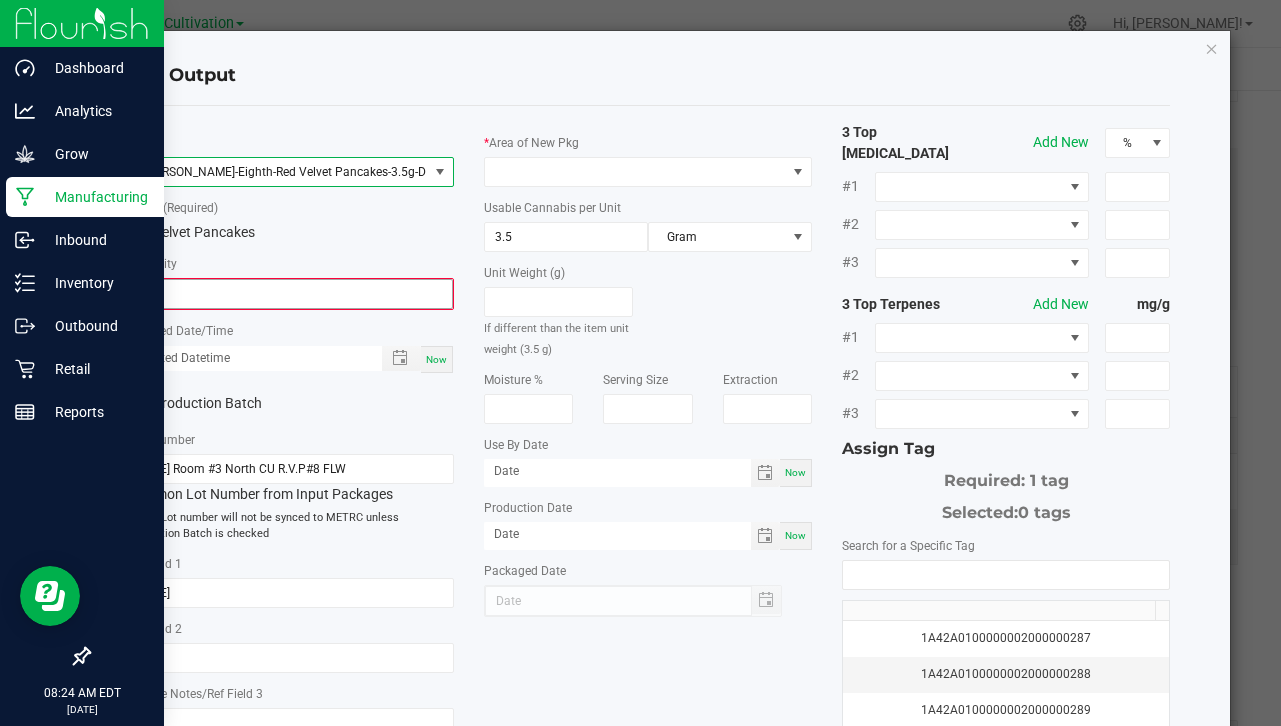 click on "0" at bounding box center (290, 294) 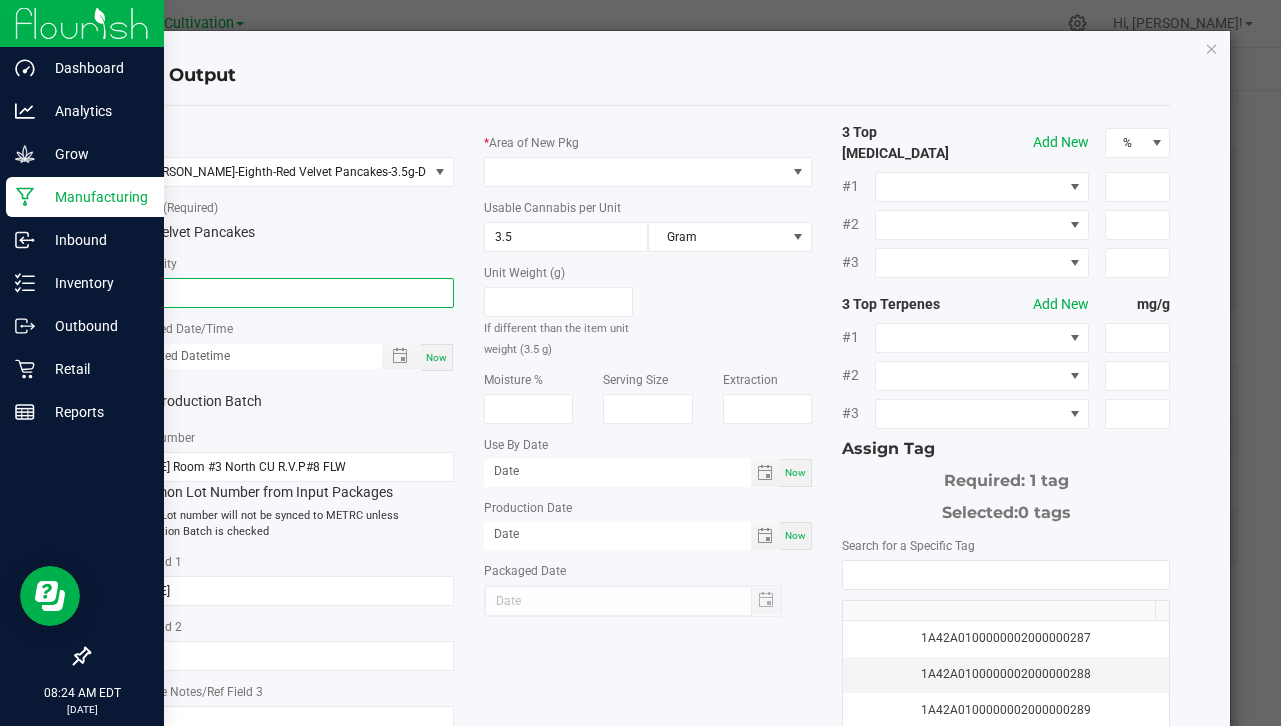 type on "4 ea" 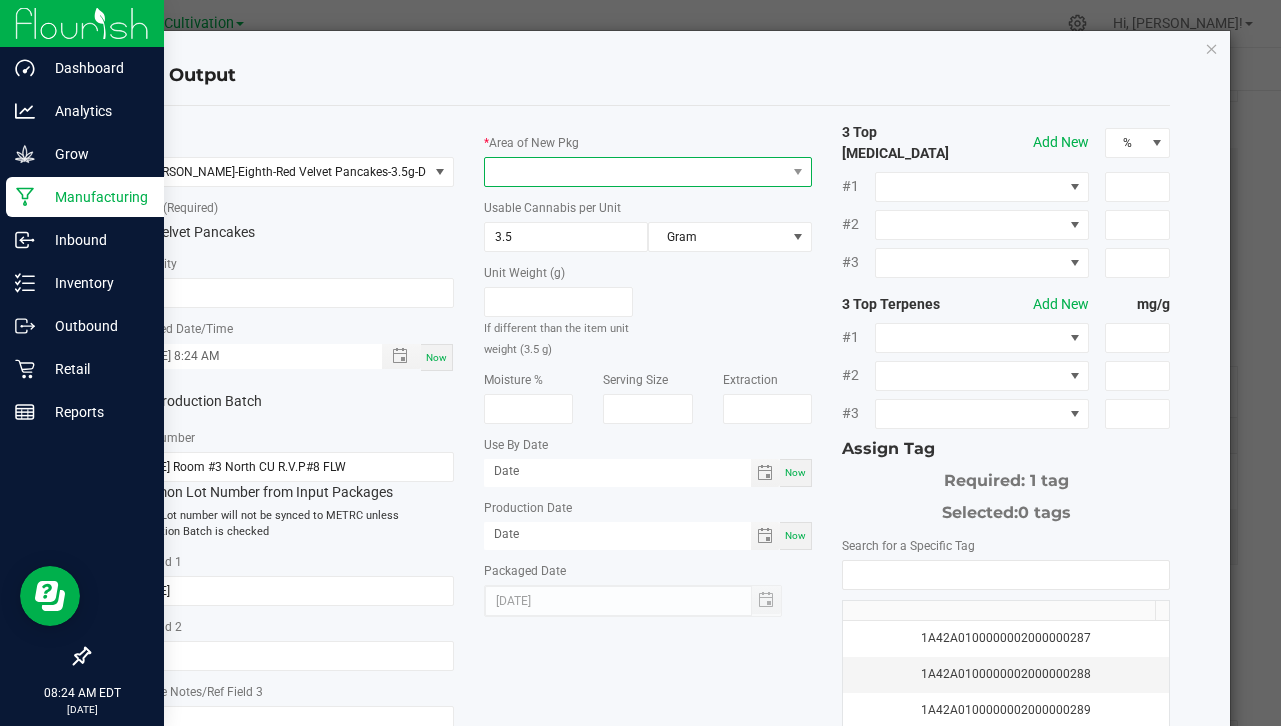 click at bounding box center [635, 172] 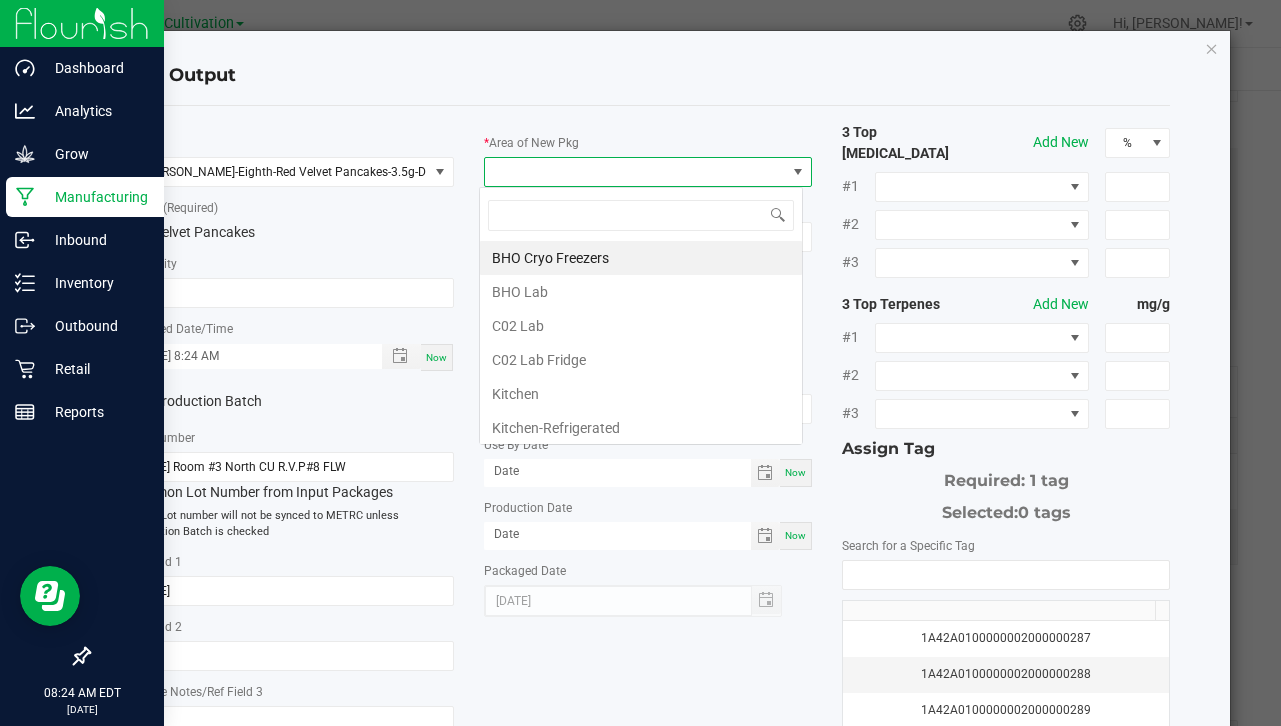 scroll, scrollTop: 99970, scrollLeft: 99676, axis: both 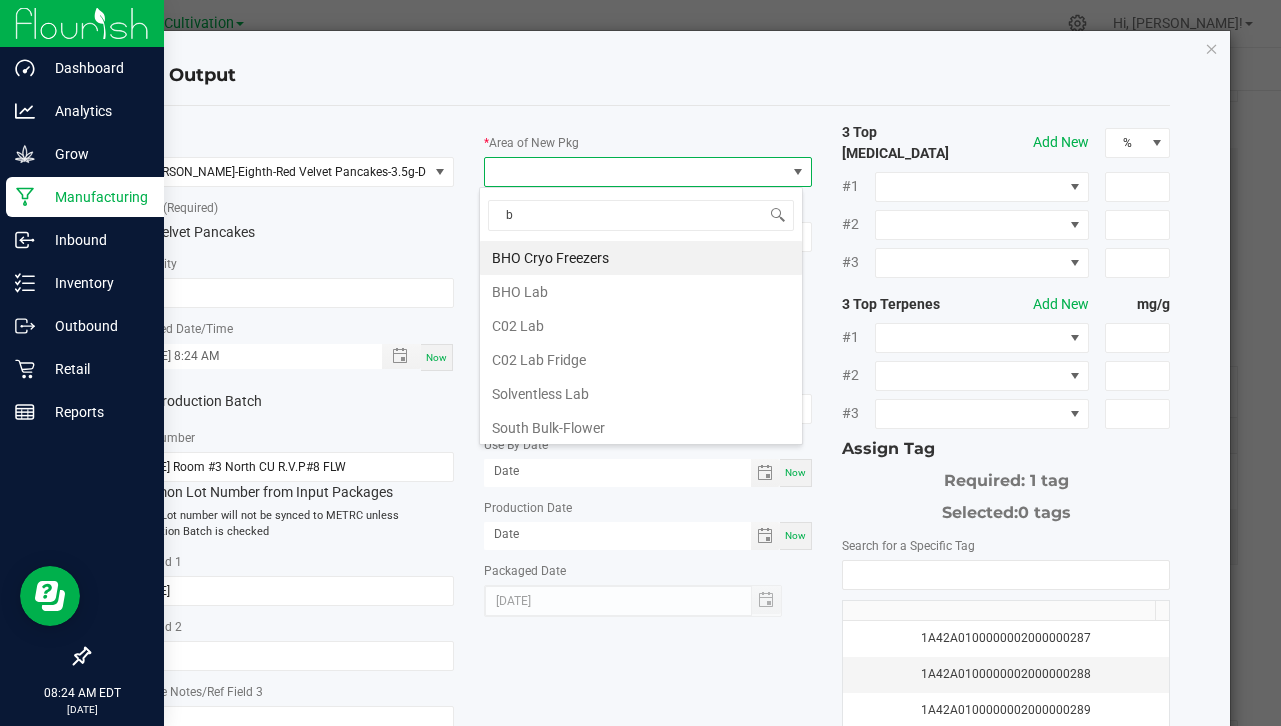 type on "bu" 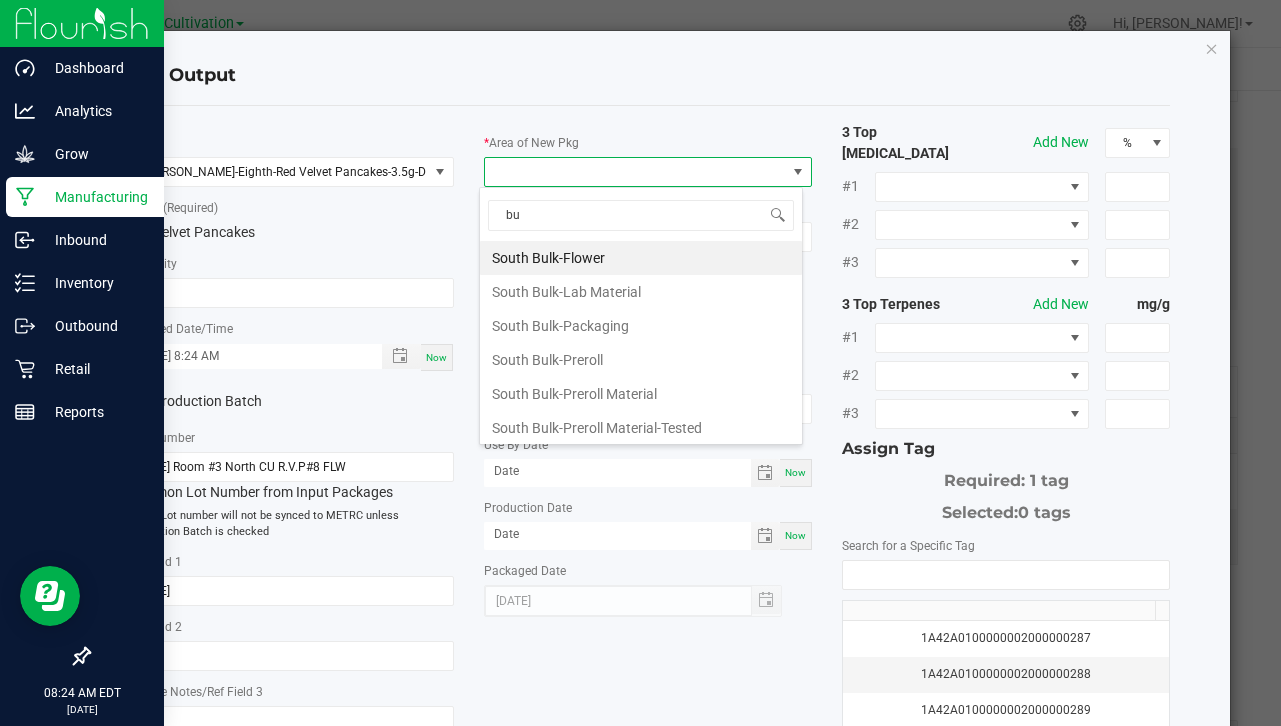 drag, startPoint x: 566, startPoint y: 256, endPoint x: 575, endPoint y: 251, distance: 10.29563 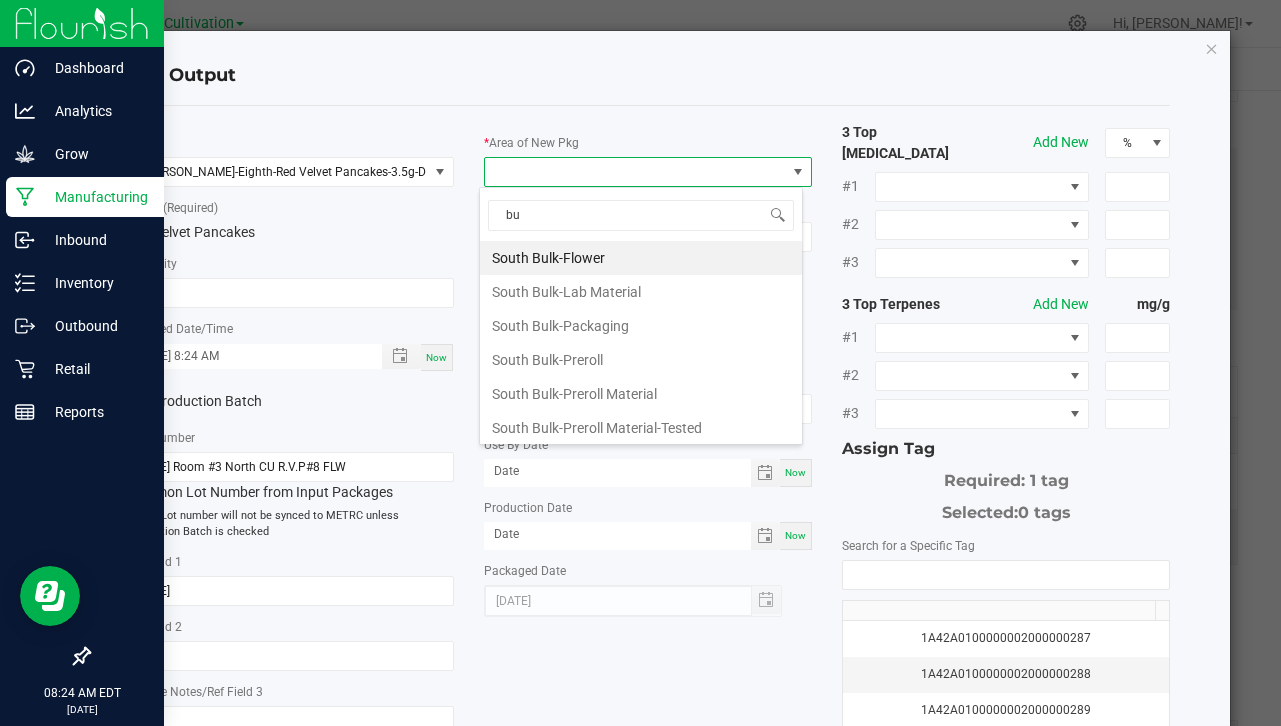 click on "South Bulk-Flower" at bounding box center [641, 258] 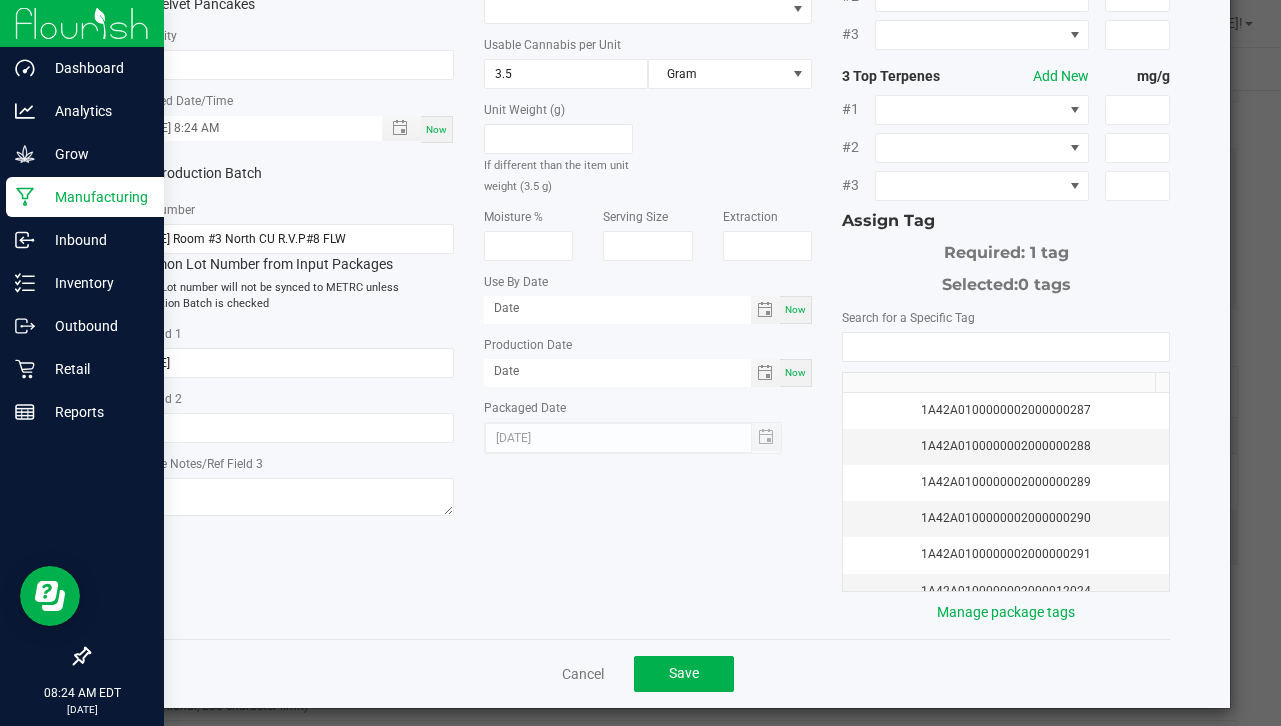 scroll, scrollTop: 229, scrollLeft: 0, axis: vertical 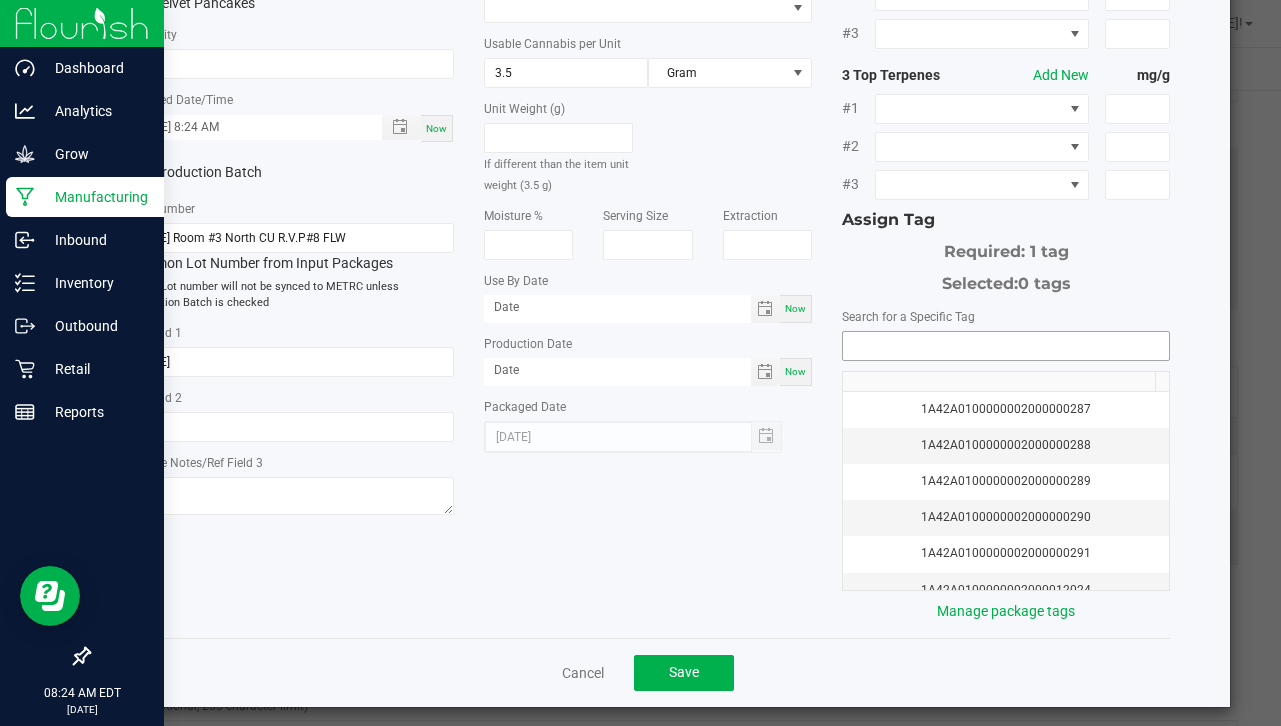 click at bounding box center [1006, 346] 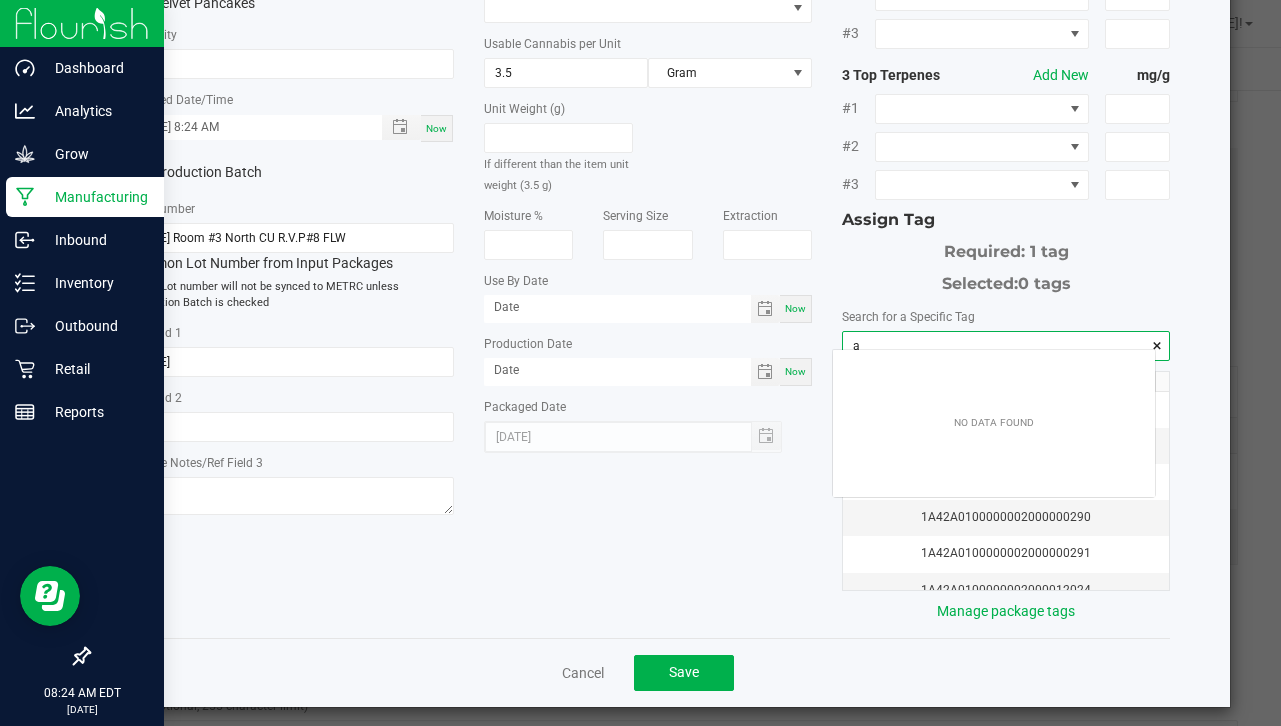 scroll, scrollTop: 99972, scrollLeft: 99678, axis: both 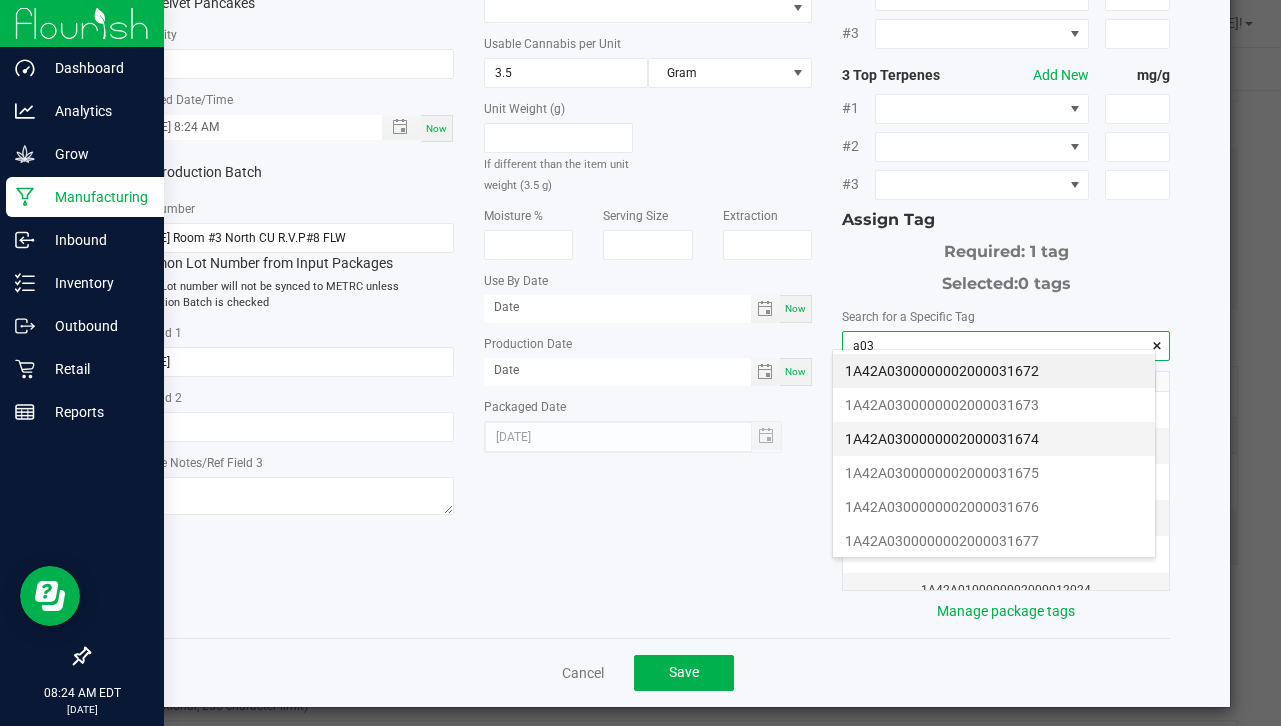 click on "1A42A0300000002000031674" at bounding box center (994, 439) 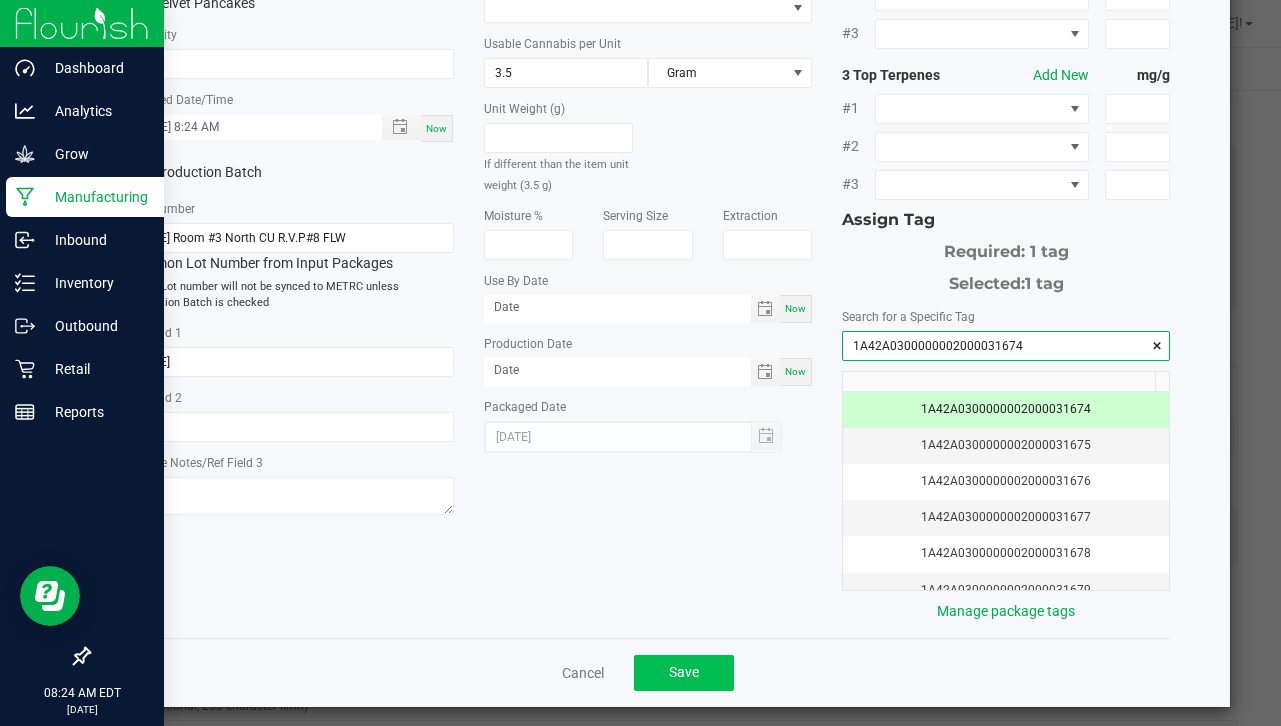 type on "1A42A0300000002000031674" 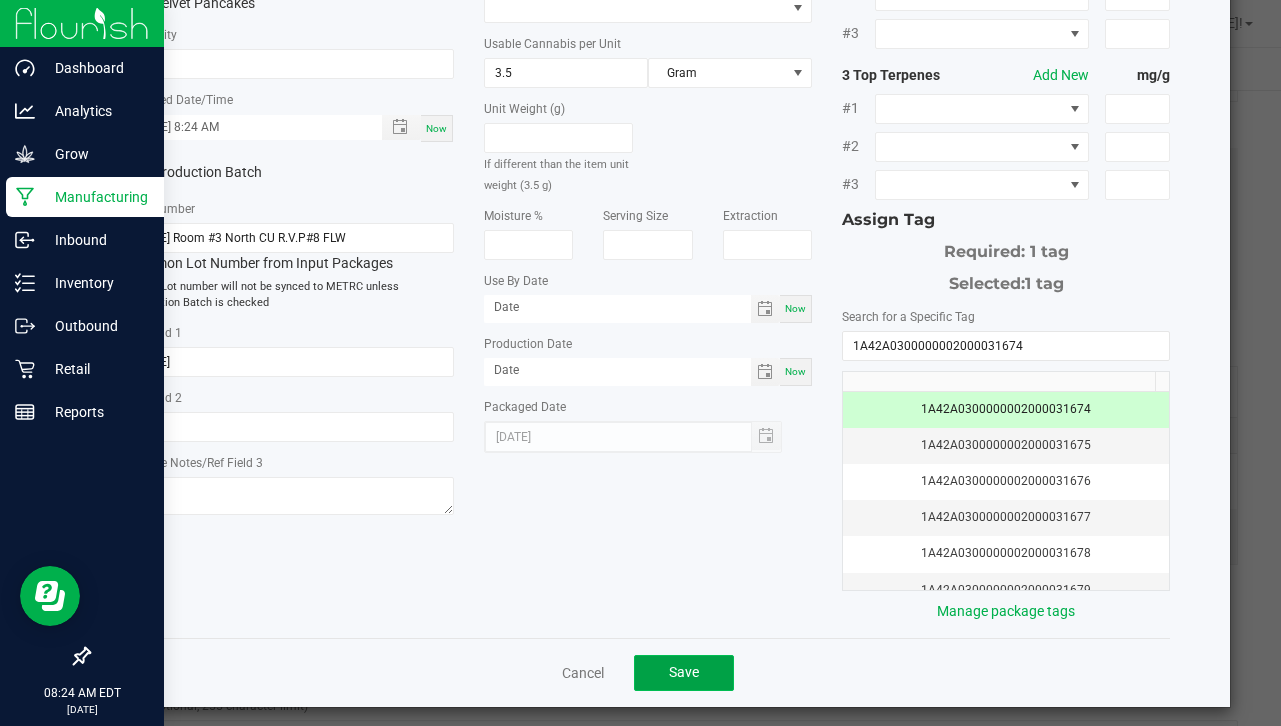 click on "Save" 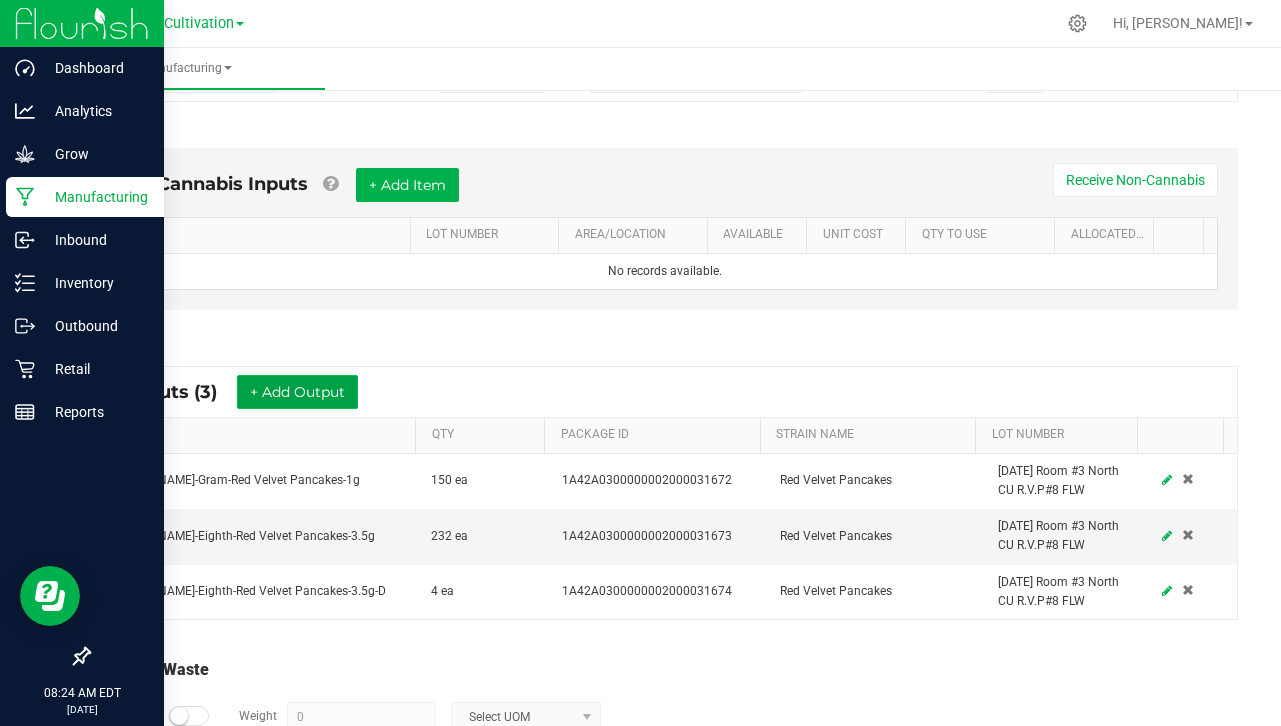 click on "+ Add Output" at bounding box center (297, 392) 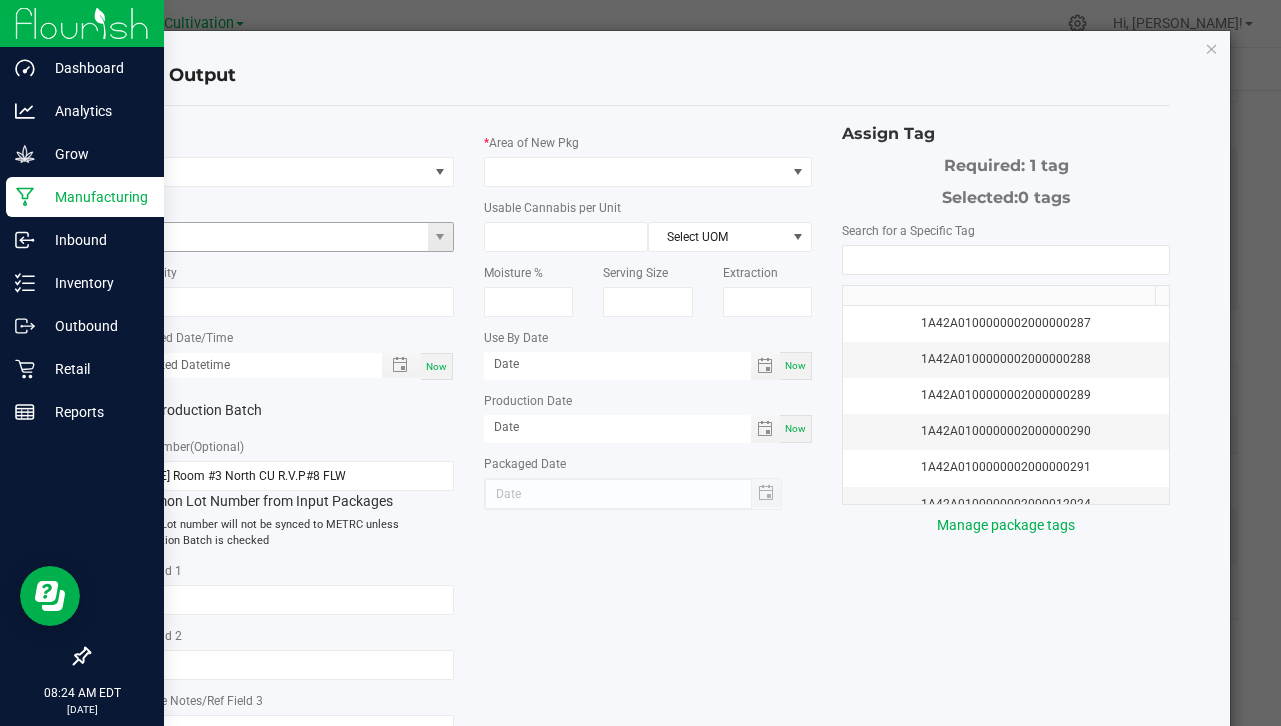 type on "[DATE]" 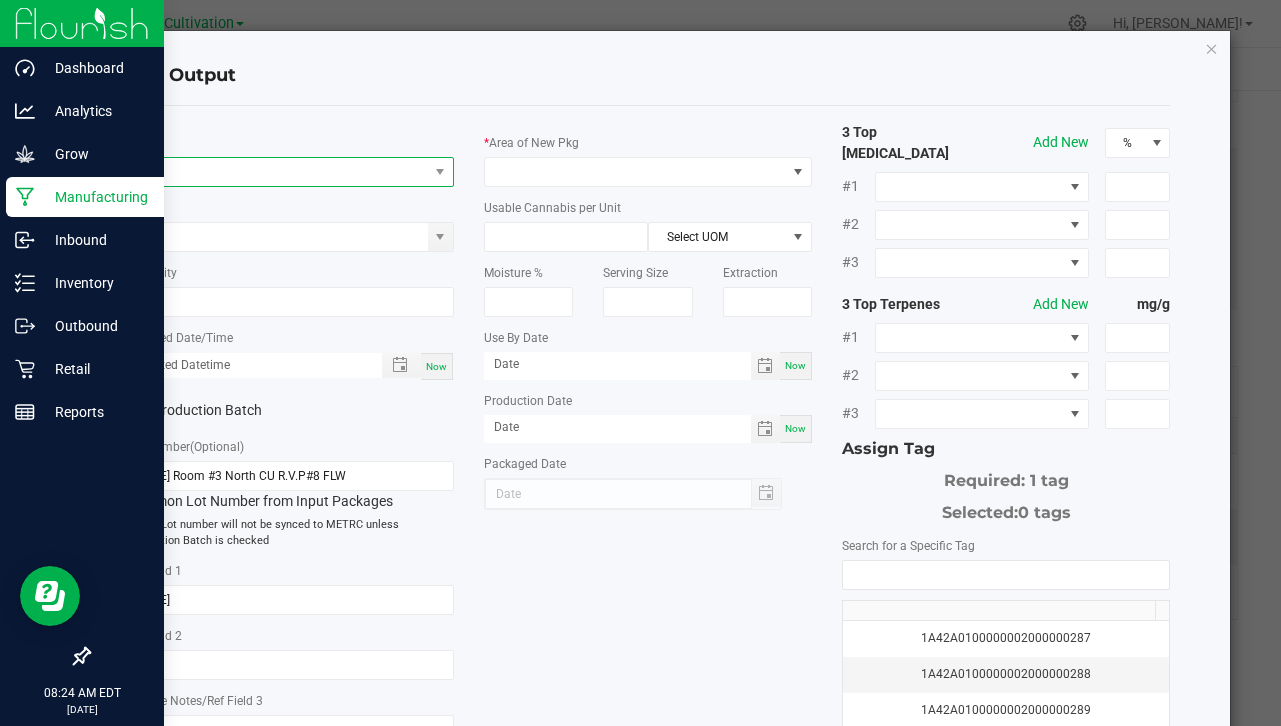 click at bounding box center (277, 172) 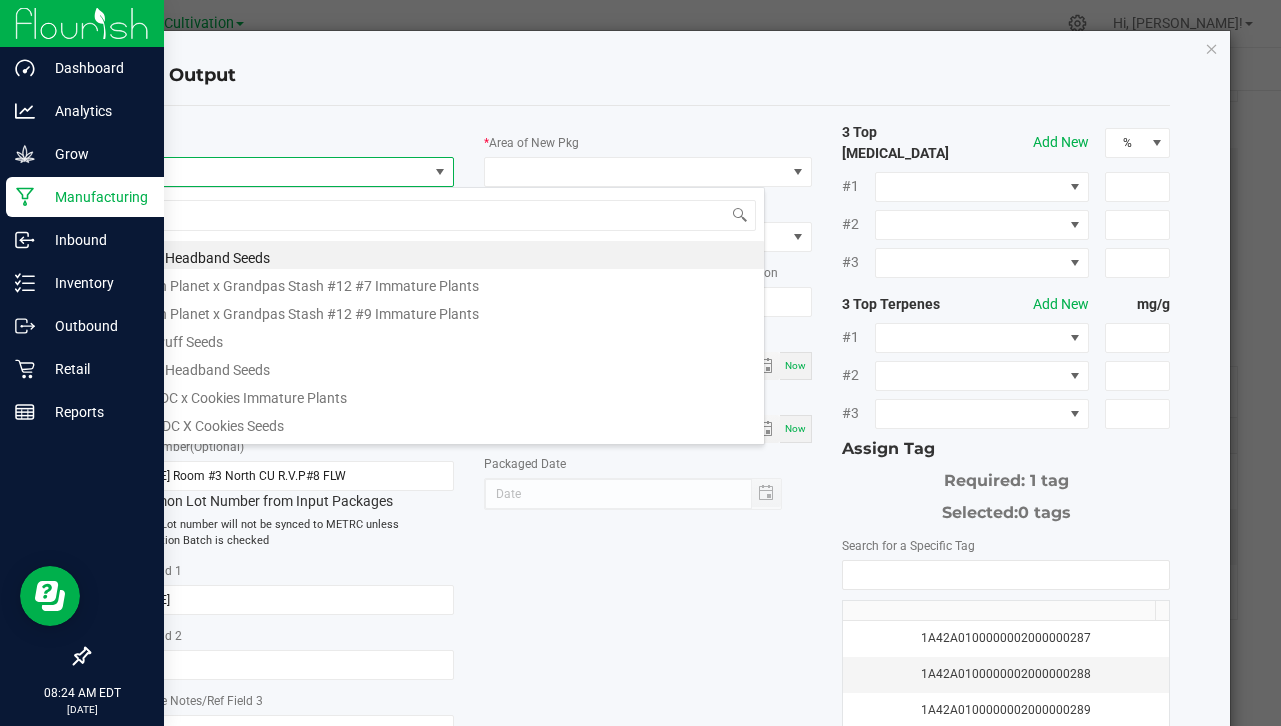 scroll, scrollTop: 99970, scrollLeft: 99676, axis: both 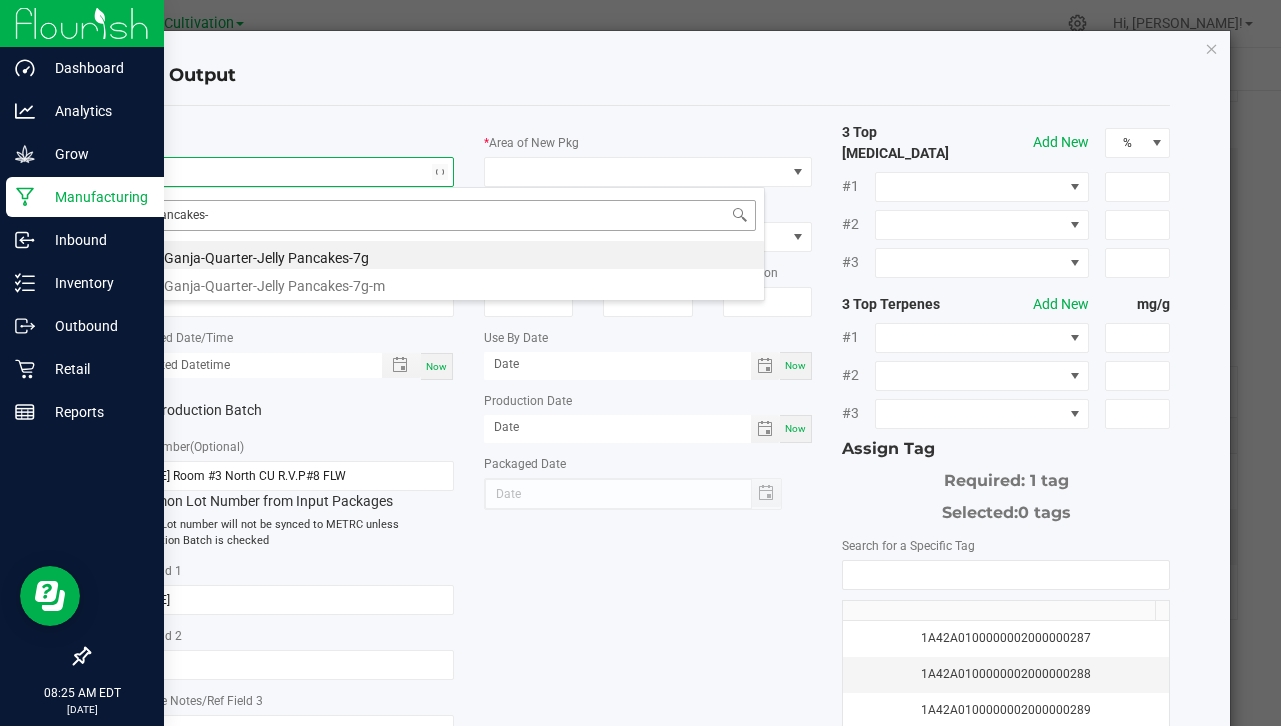 type on "pancakes" 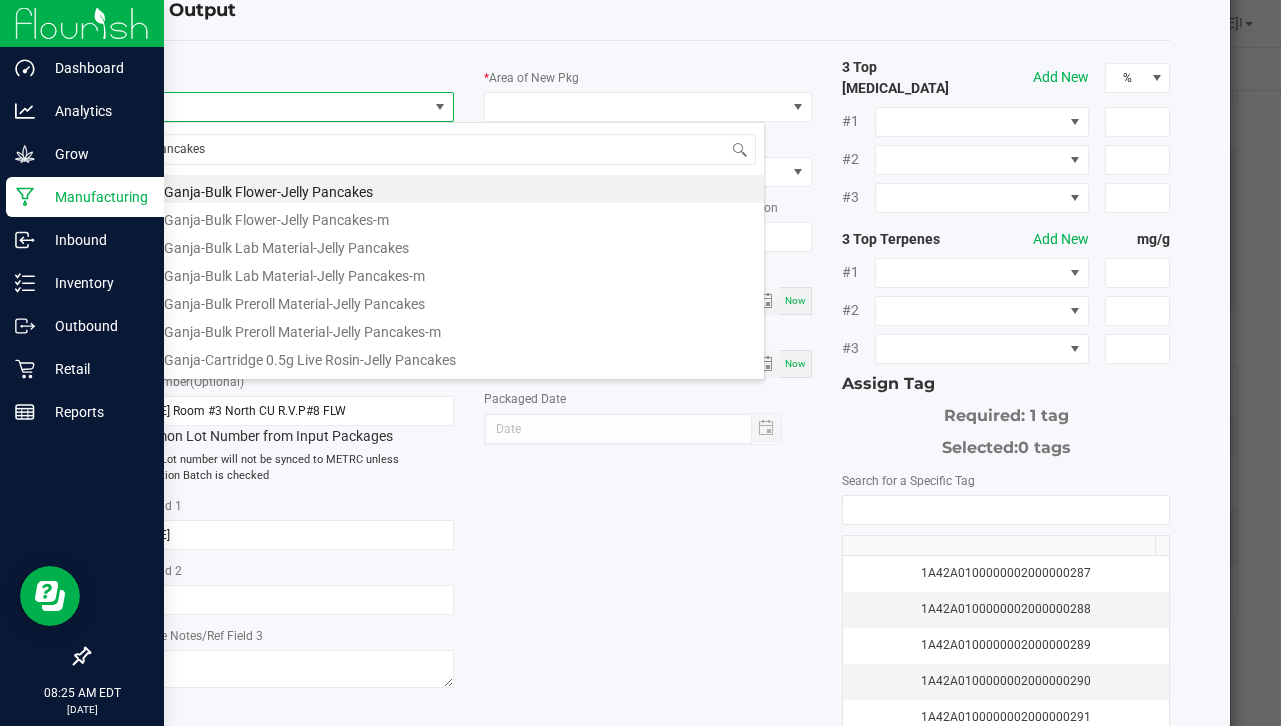 scroll, scrollTop: 0, scrollLeft: 0, axis: both 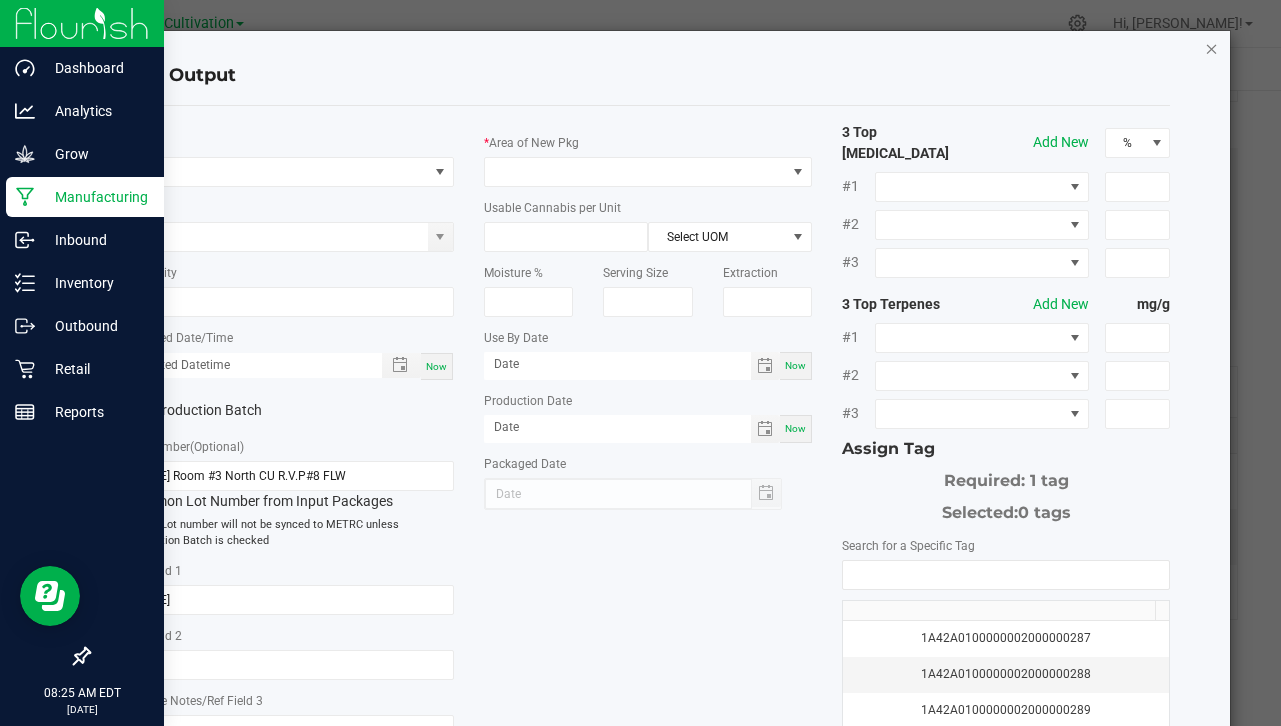 click 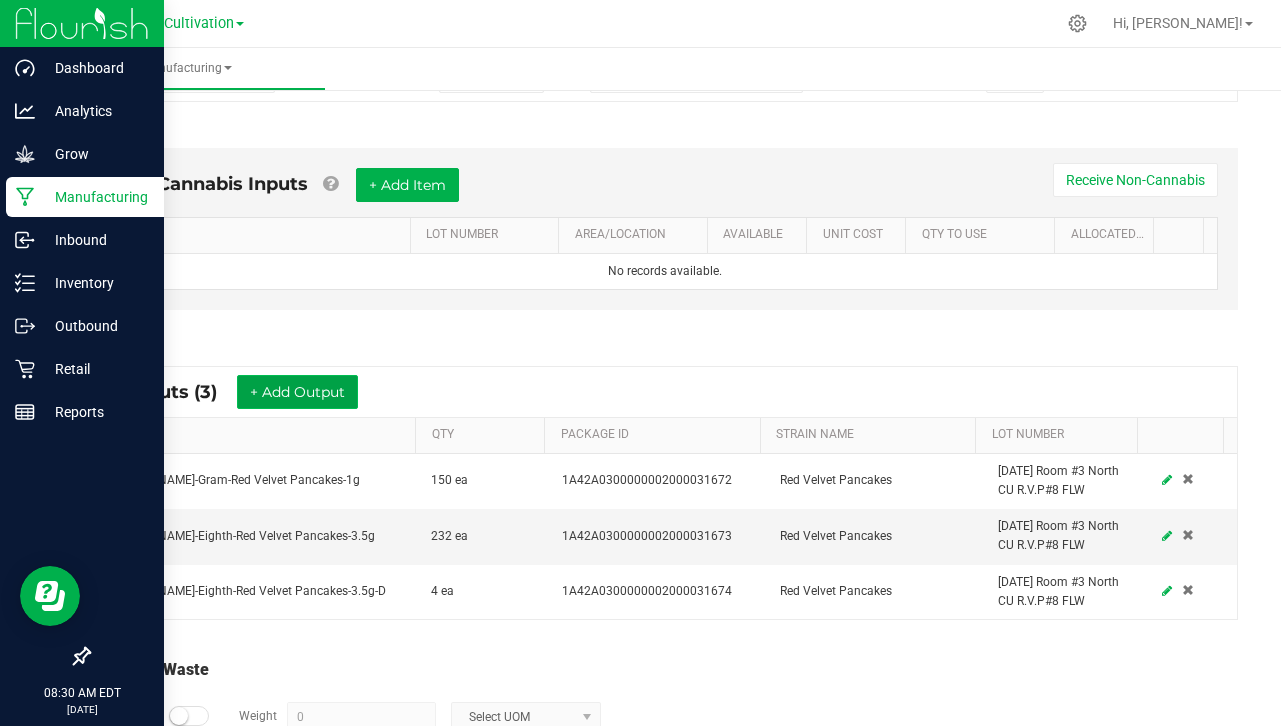 click on "+ Add Output" at bounding box center (297, 392) 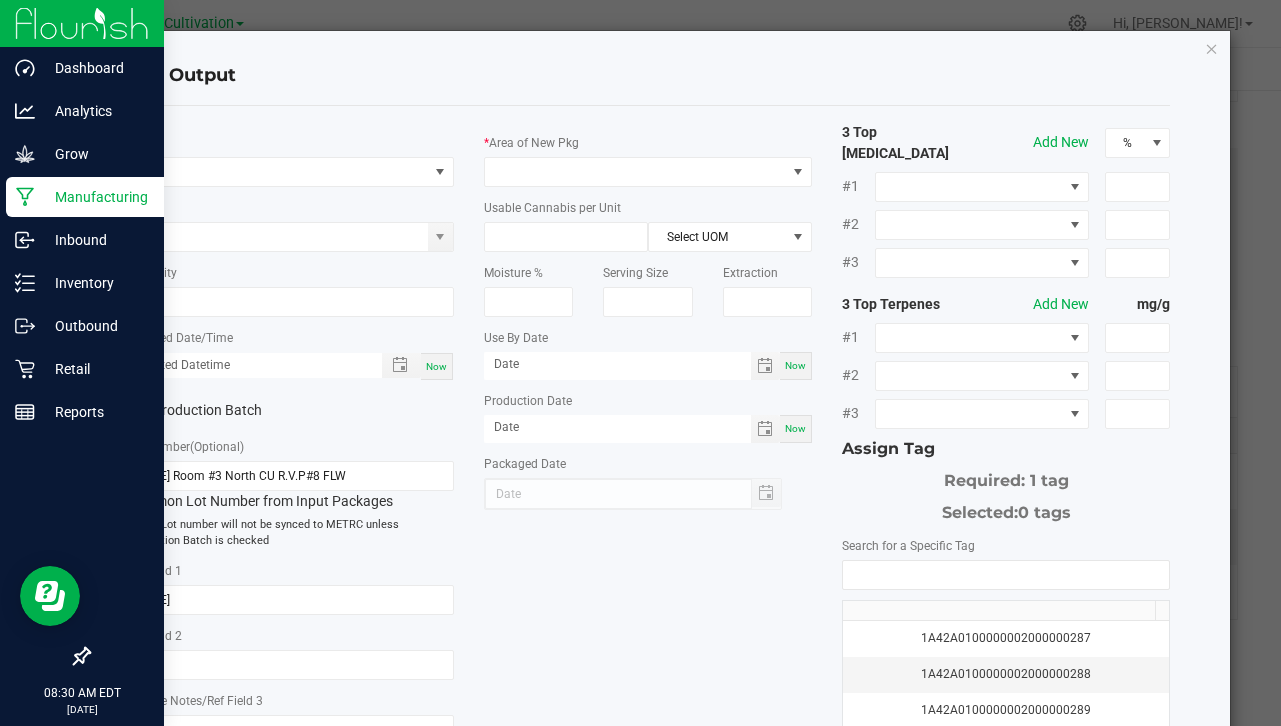 click on "*   Item" 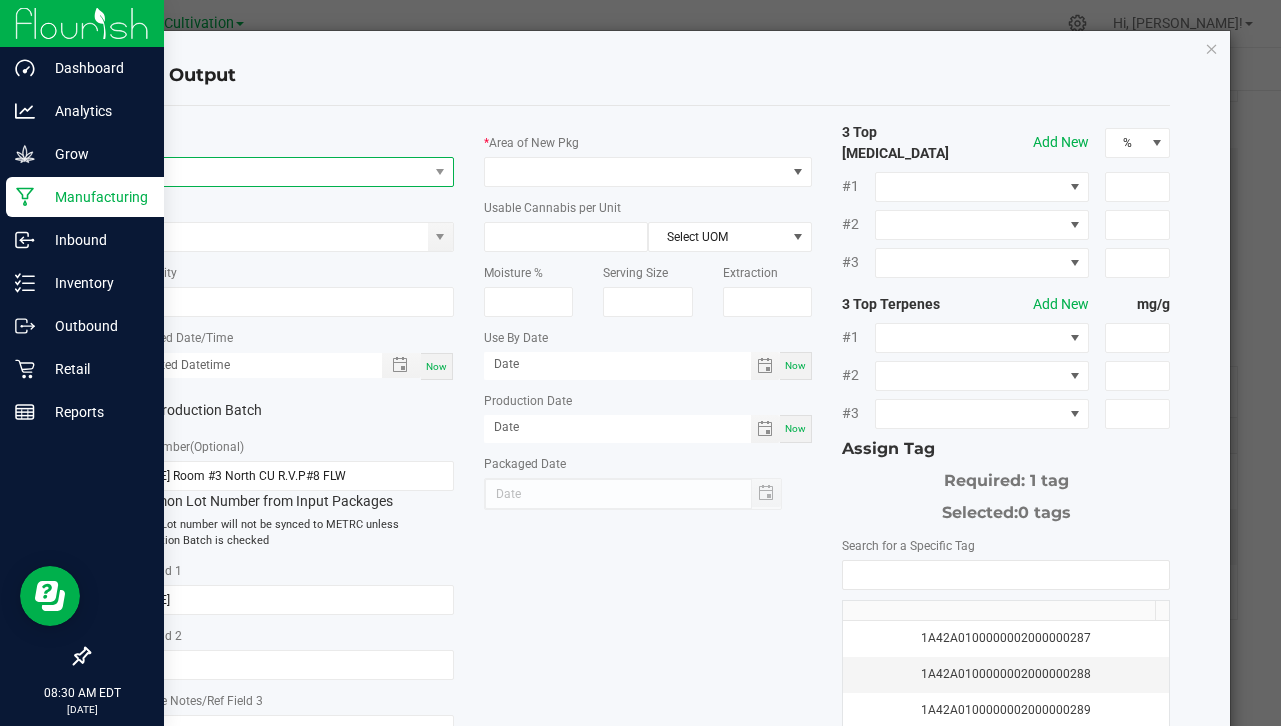 click at bounding box center (277, 172) 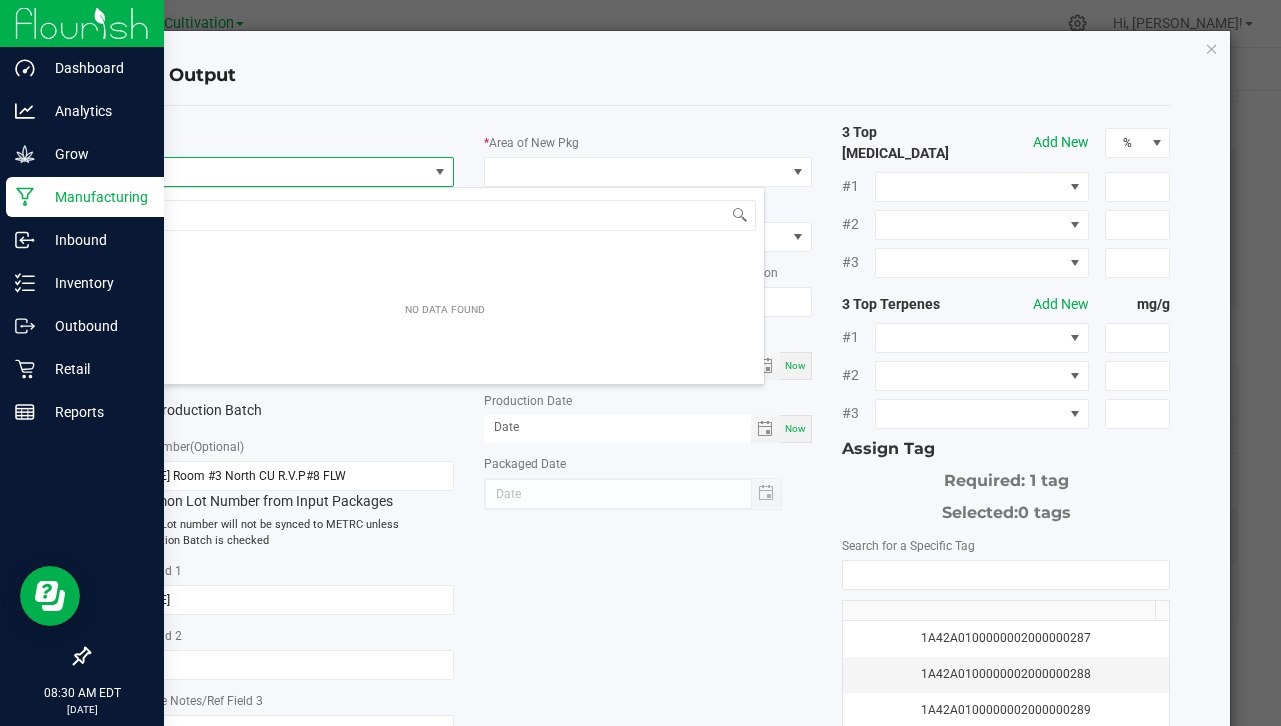 scroll, scrollTop: 99970, scrollLeft: 99676, axis: both 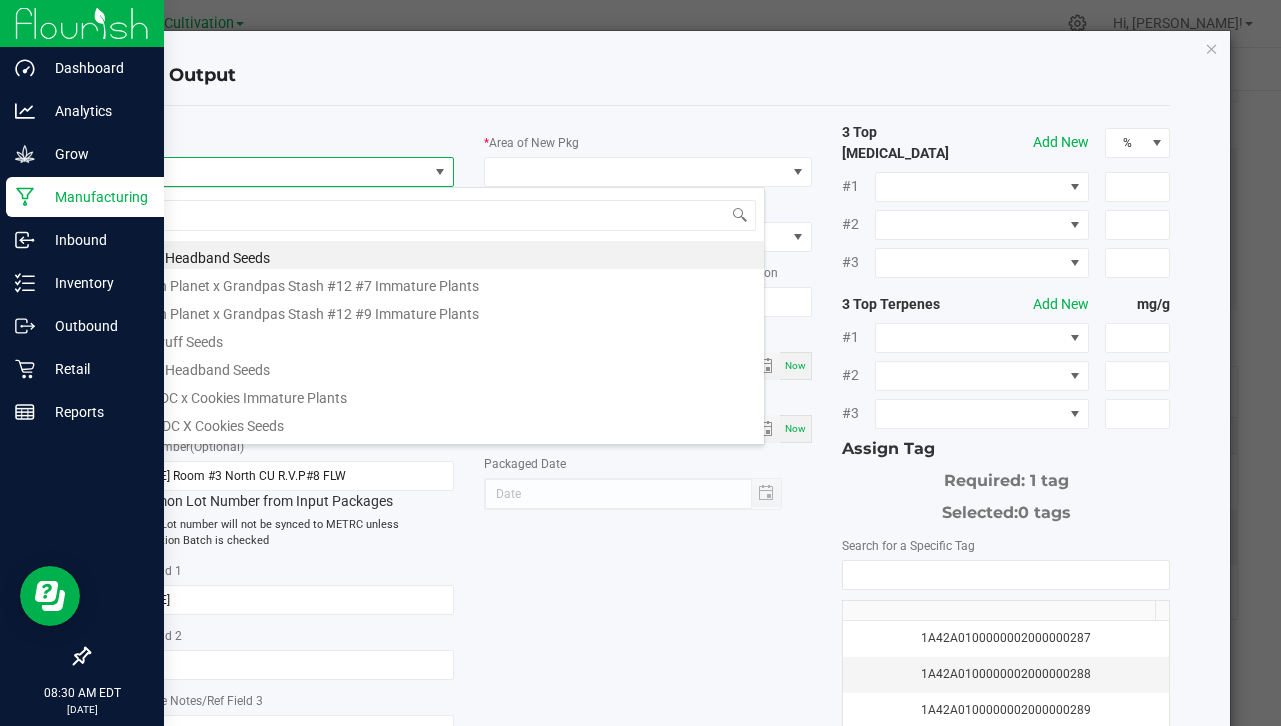type on "v" 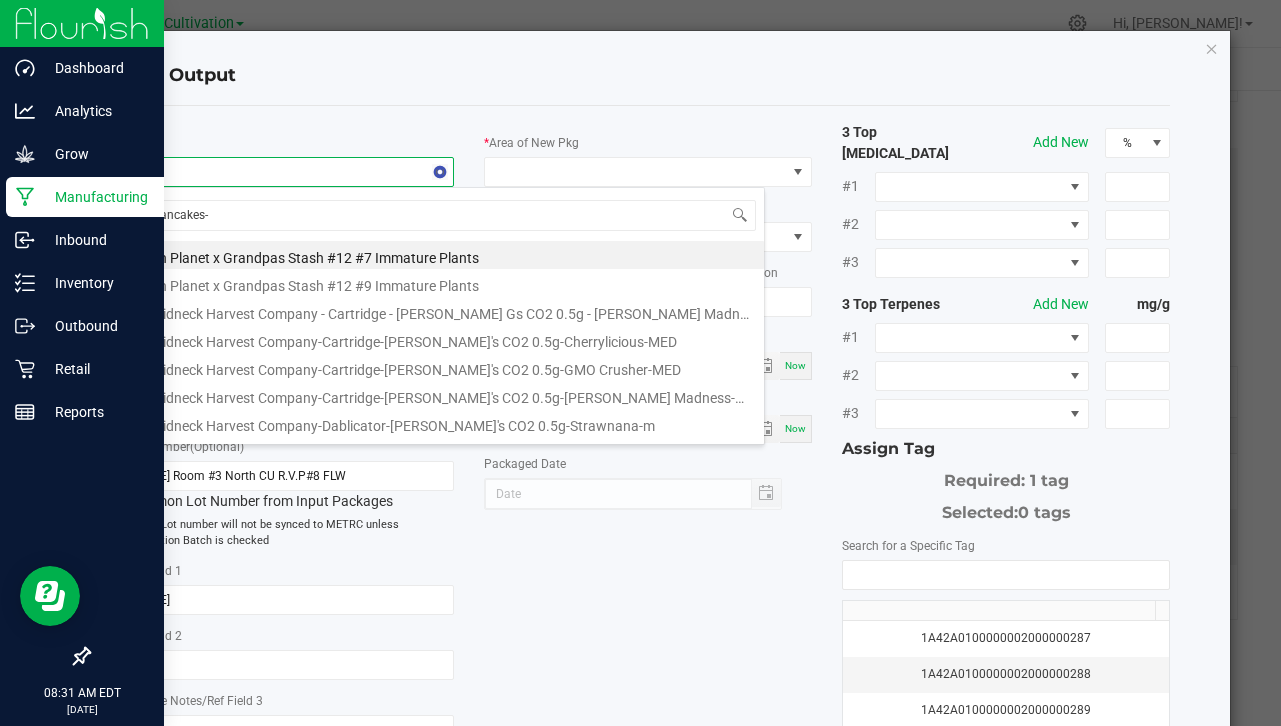 type on "pancakes-7" 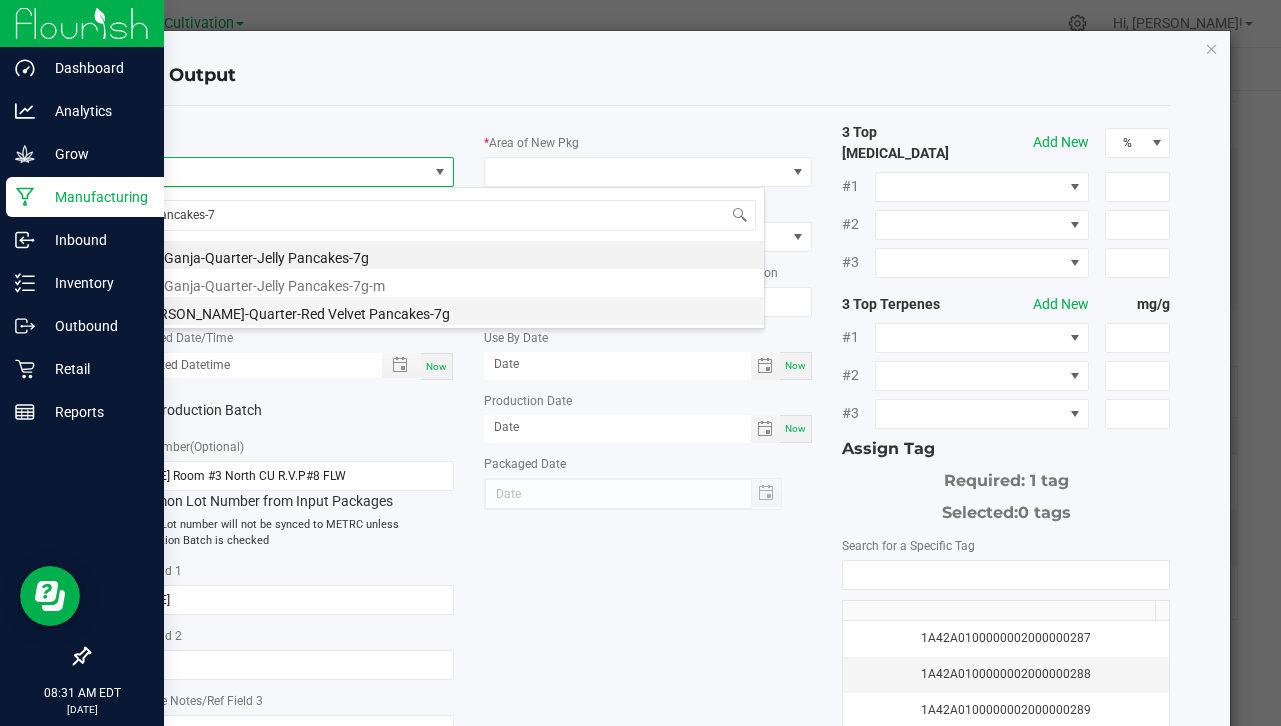 click on "[PERSON_NAME]-Quarter-Red Velvet Pancakes-7g" at bounding box center (445, 311) 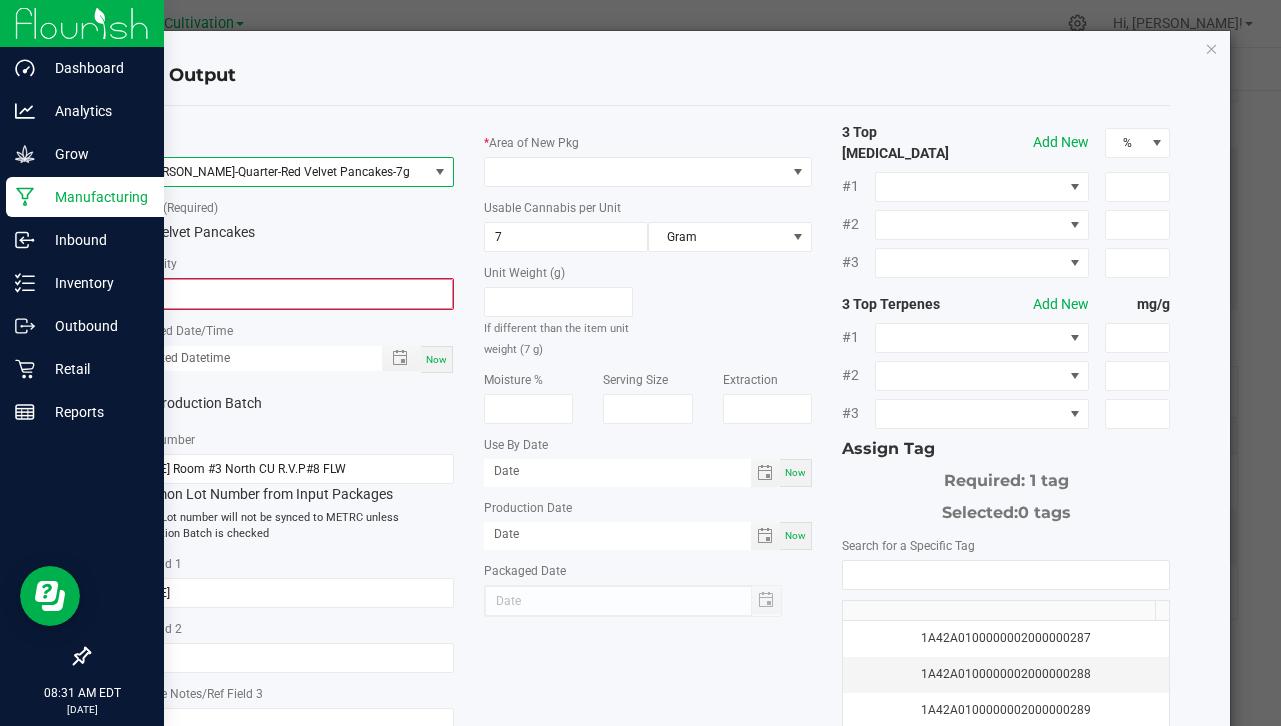 click on "0" at bounding box center [290, 294] 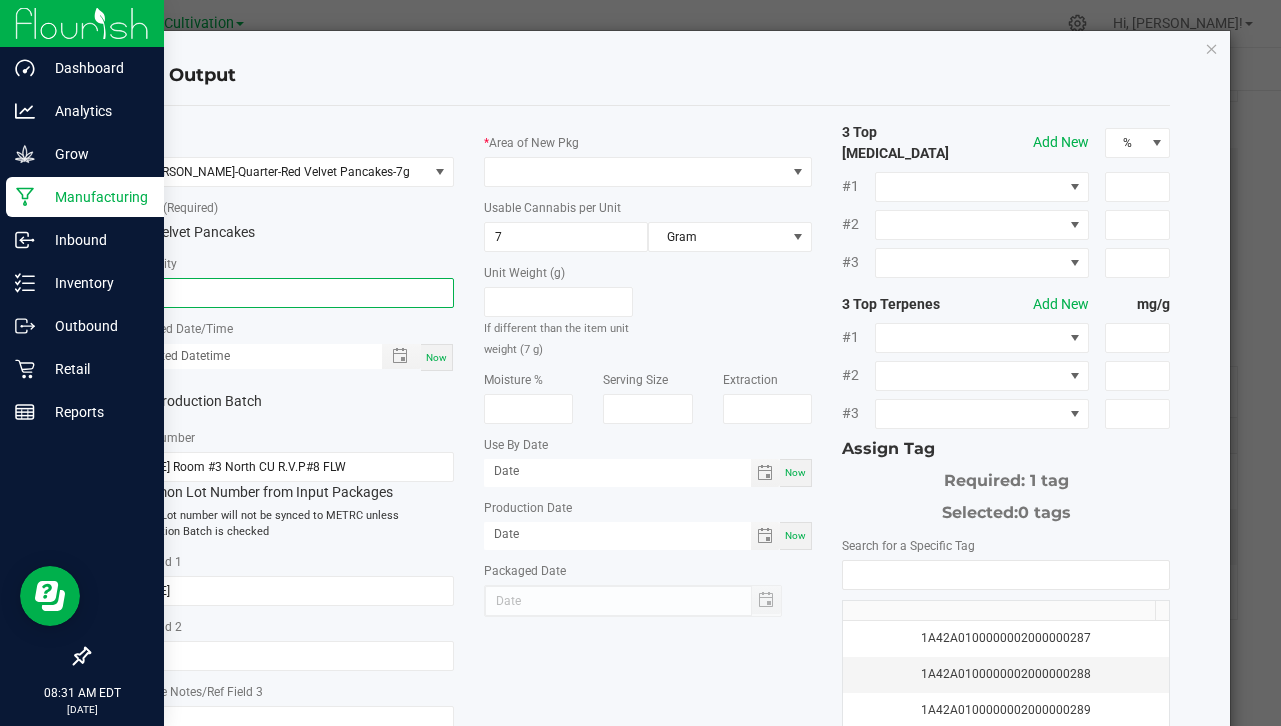 type on "25 ea" 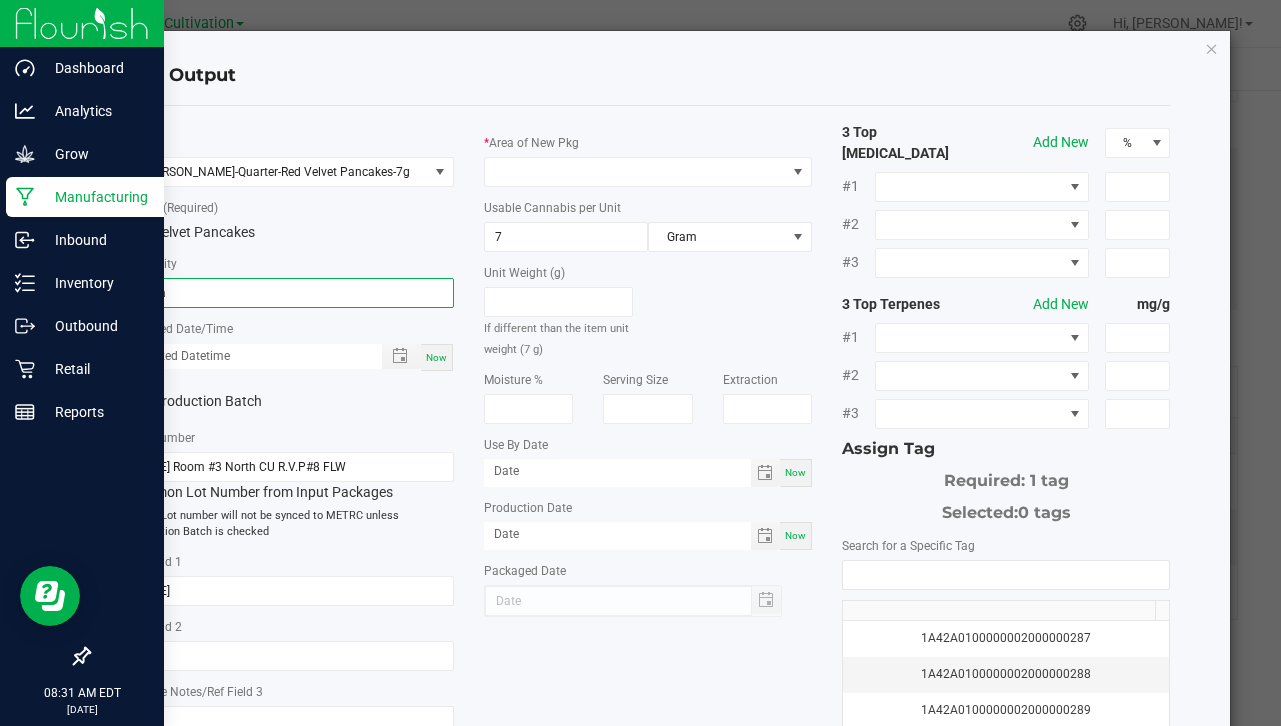 click on "Now" at bounding box center [437, 357] 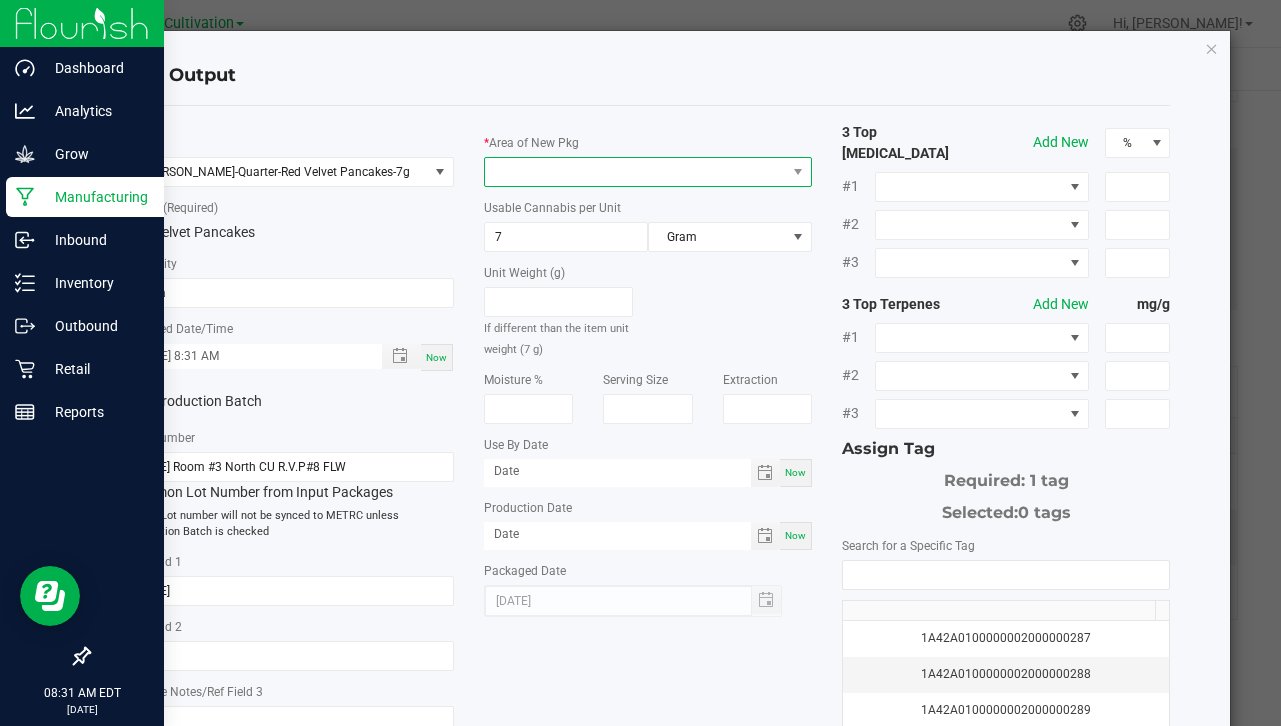 click at bounding box center (635, 172) 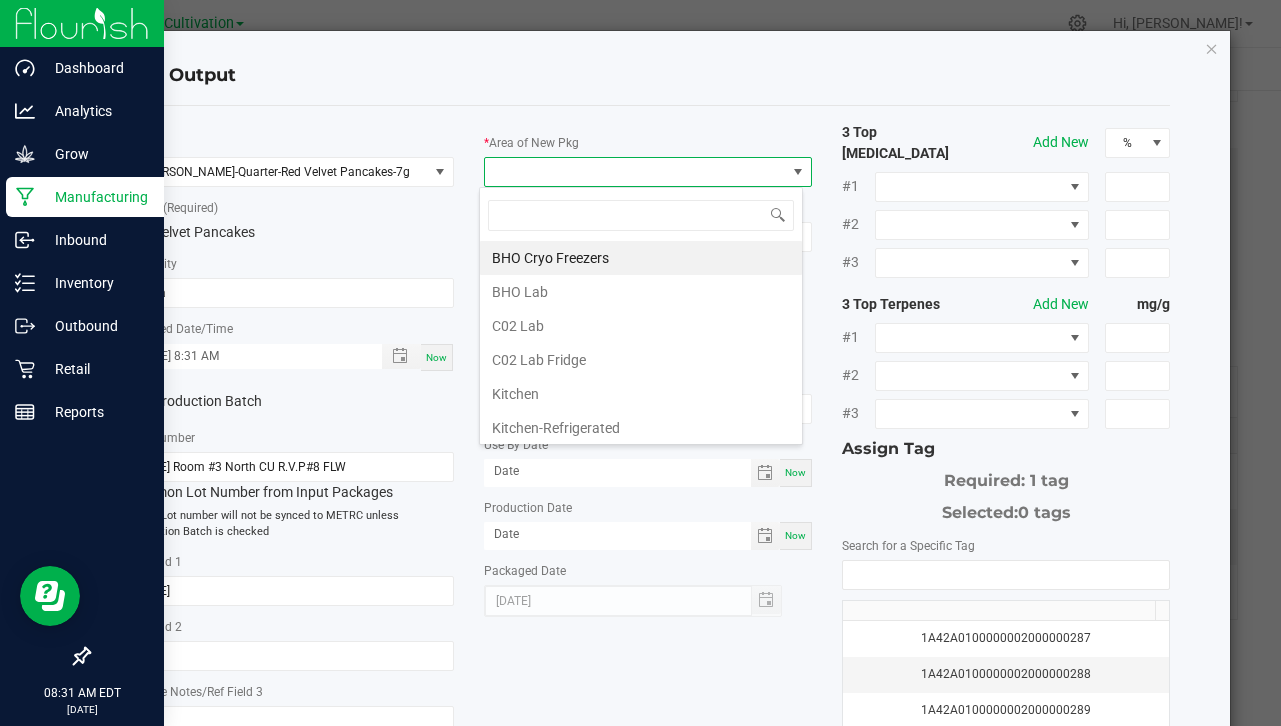 scroll, scrollTop: 99970, scrollLeft: 99676, axis: both 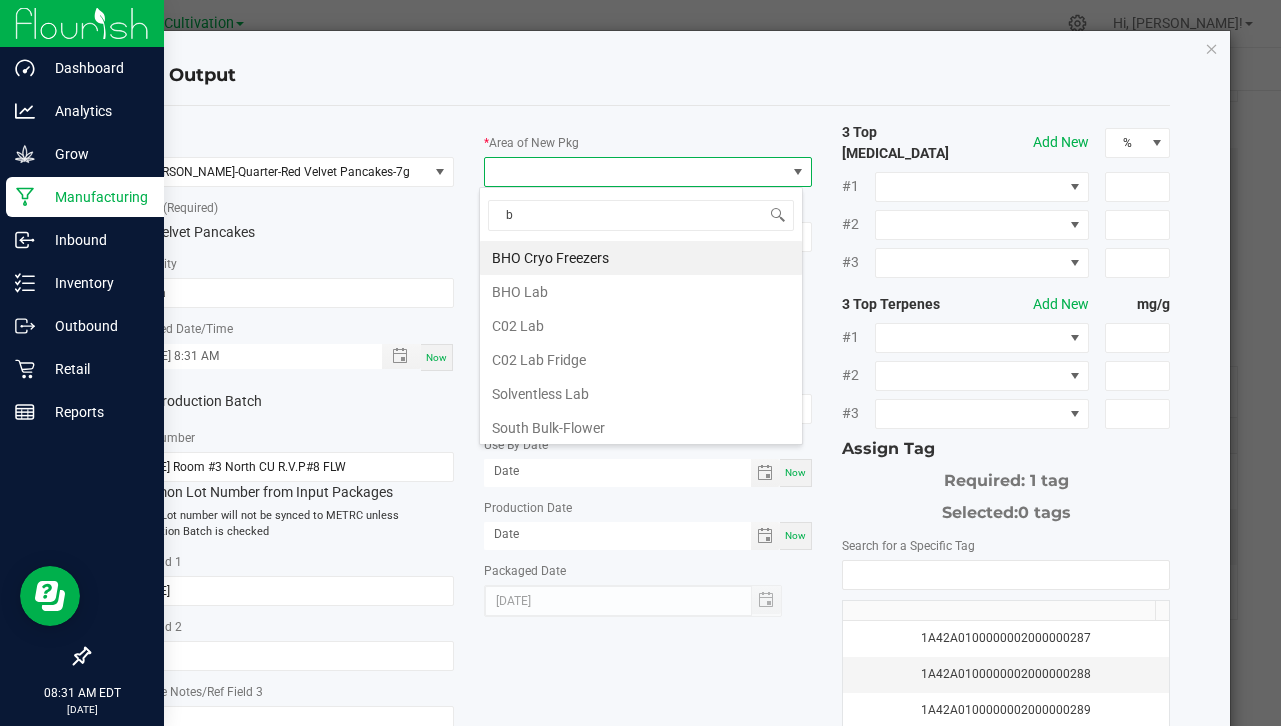 type on "bu" 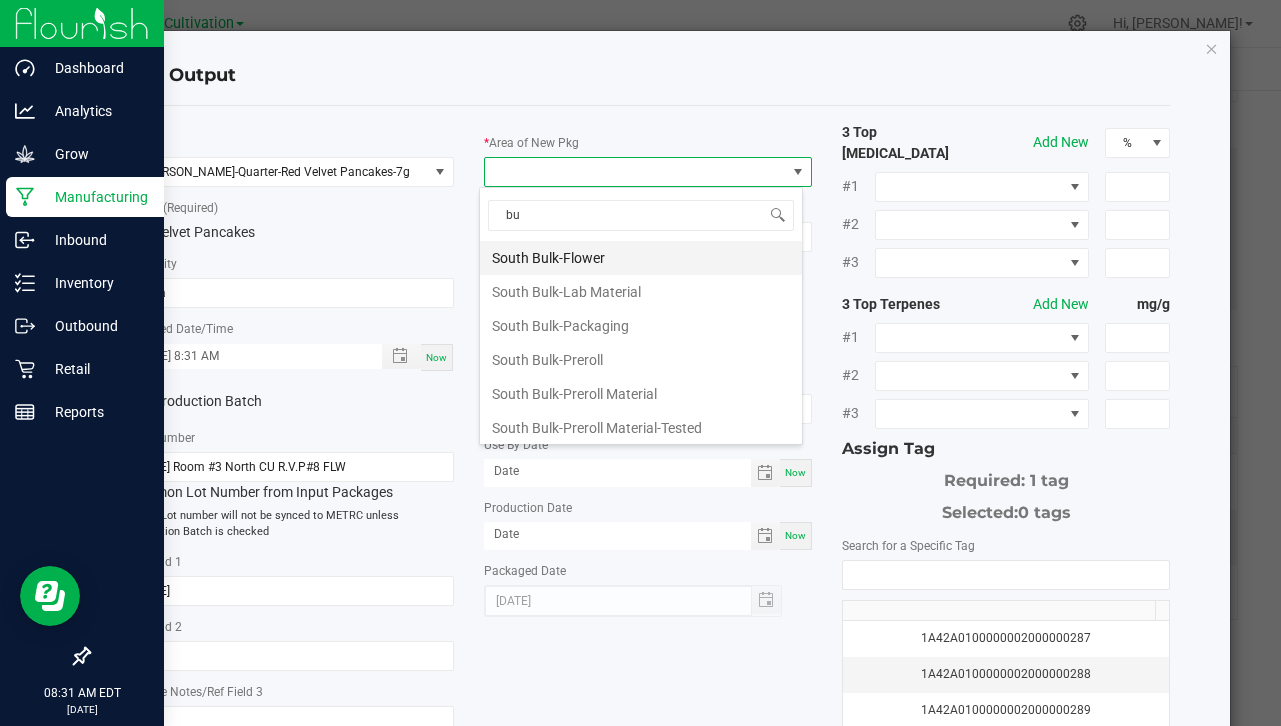 click on "South Bulk-Flower" at bounding box center (641, 258) 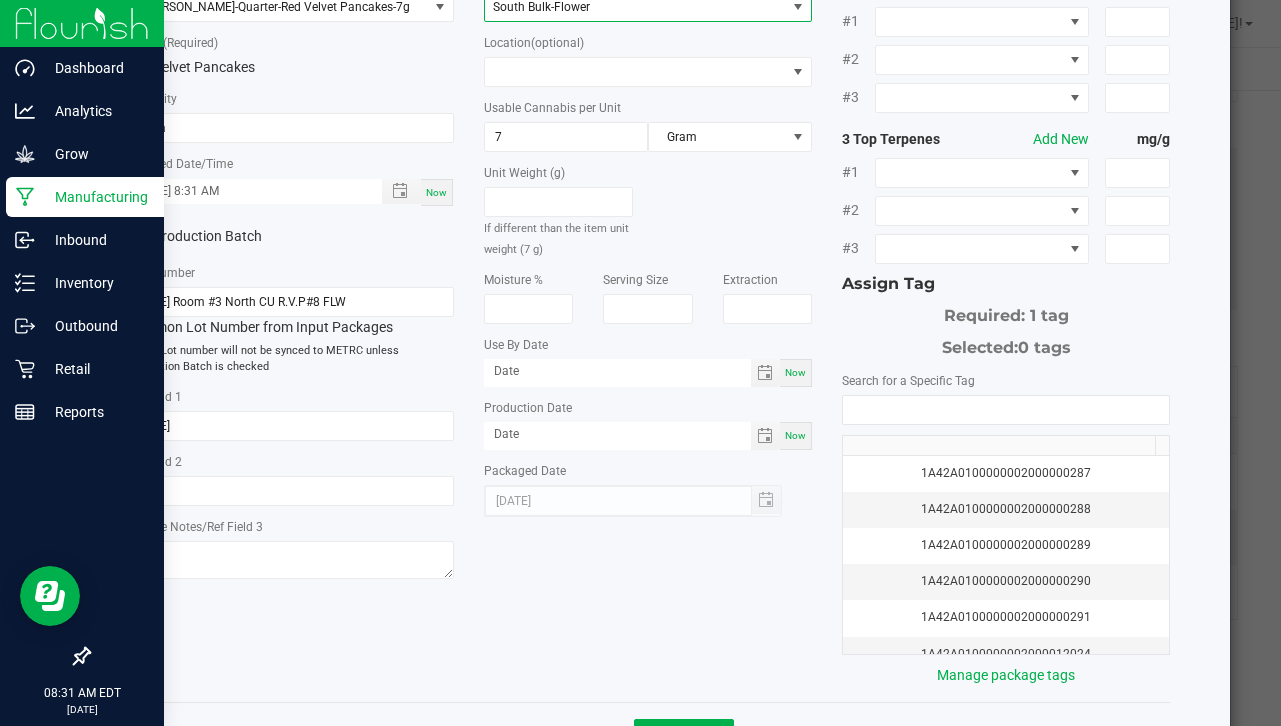 scroll, scrollTop: 229, scrollLeft: 0, axis: vertical 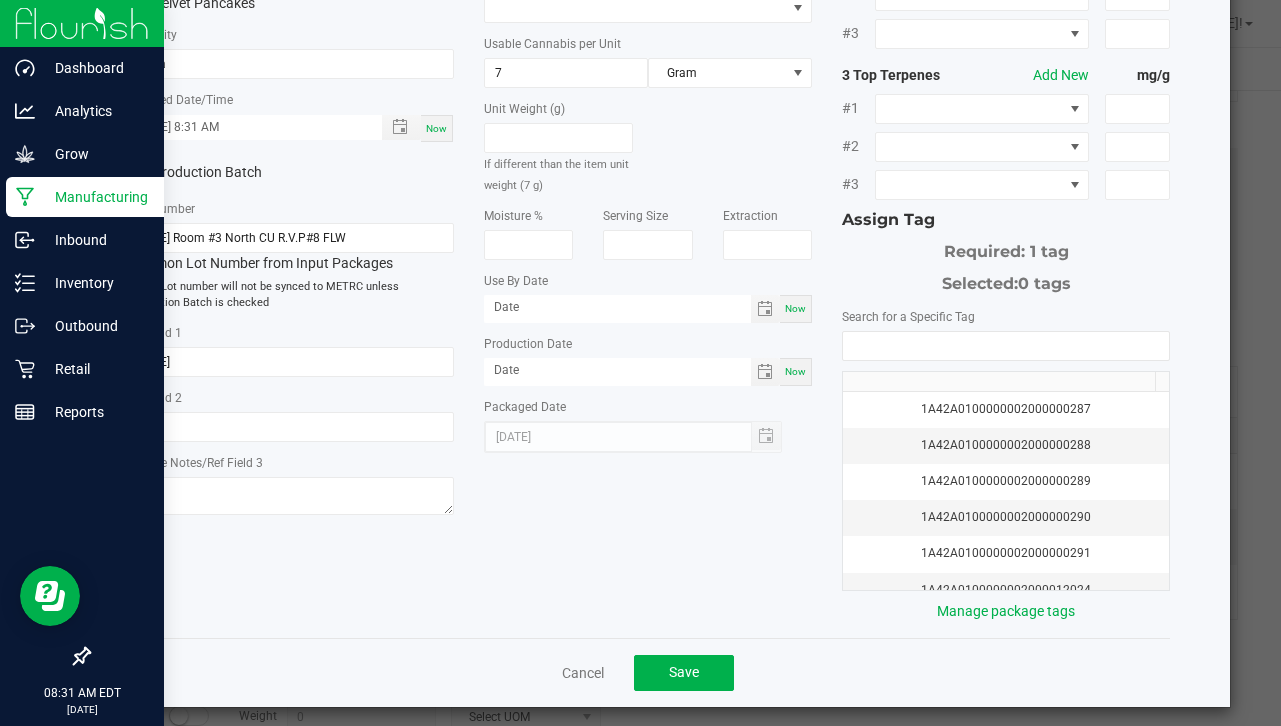 click on "1A42A0100000002000000287   1A42A0100000002000000288   1A42A0100000002000000289   1A42A0100000002000000290   1A42A0100000002000000291   1A42A0100000002000012024   1A42A0100000002000012025   1A42A0100000002000012026   1A42A0100000002000012027   1A42A0100000002000012028   1A42A0100000002000012029   1A42A0100000002000012030   1A42A0100000002000012031   1A42A0100000002000012032   1A42A0100000002000012033   1A42A0100000002000012034   1A42A0100000002000012035   1A42A0100000002000012036   1A42A0100000002000012037   1A42A0100000002000012038   1A42A0100000002000012039   1A42A0100000002000012040   1A42A0100000002000012041   1A42A0100000002000012042   1A42A0100000002000012043   1A42A0100000002000012044   1A42A0100000002000012045   1A42A0100000002000012046   1A42A0100000002000012047   1A42A0100000002000012048   1A42A0100000002000012049   1A42A0100000002000012050   1A42A0100000002000012051   1A42A0100000002000012052   1A42A0100000002000012053   1A42A0100000002000012054   1A42A0100000002000012055" 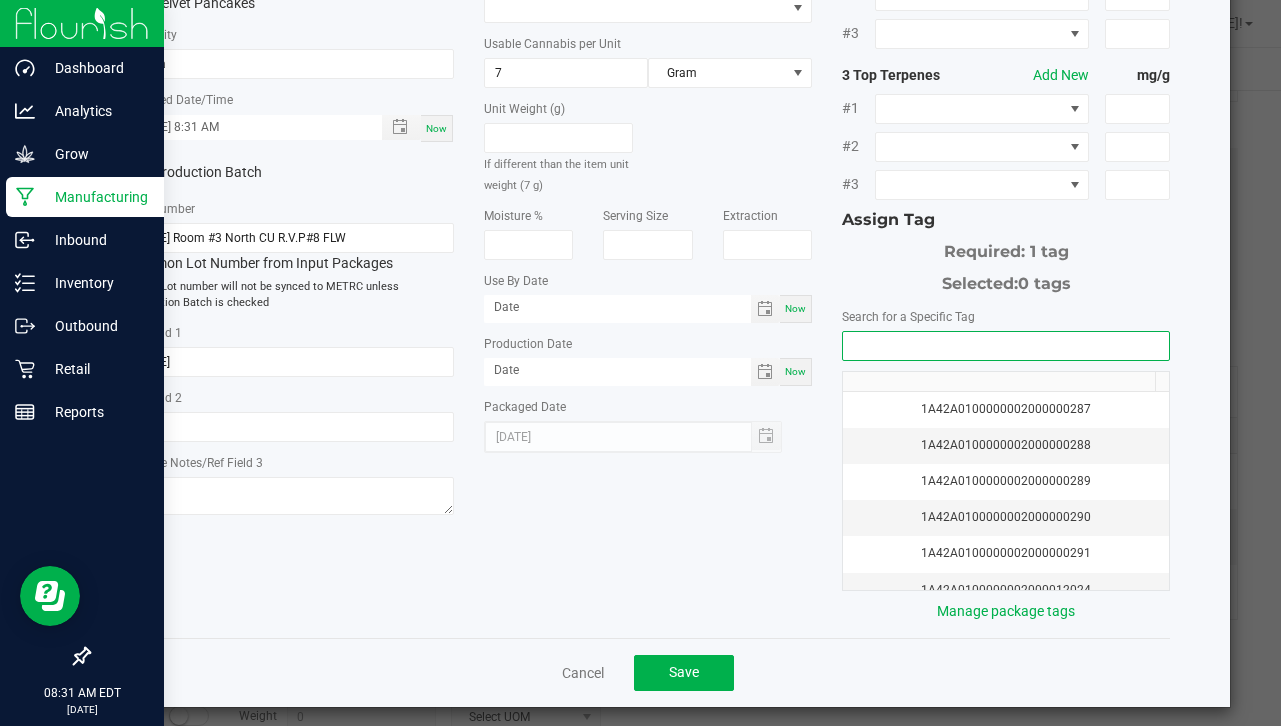 click at bounding box center (1006, 346) 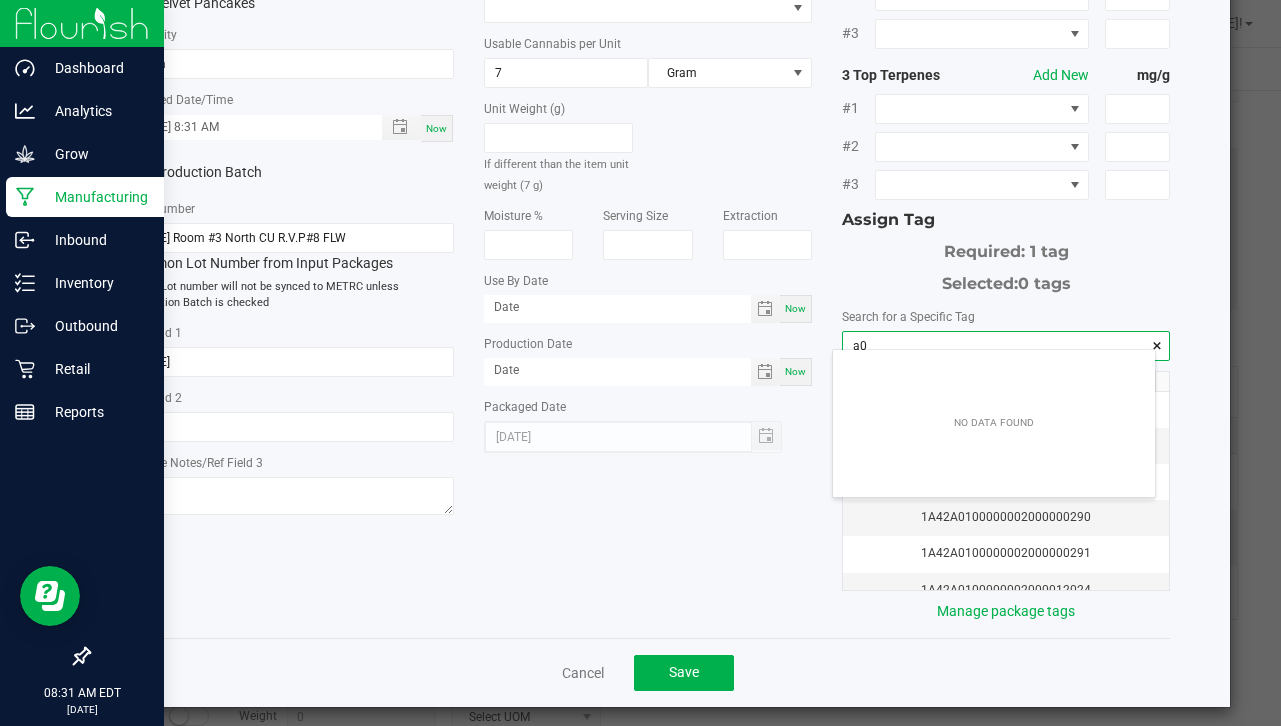 scroll, scrollTop: 99972, scrollLeft: 99678, axis: both 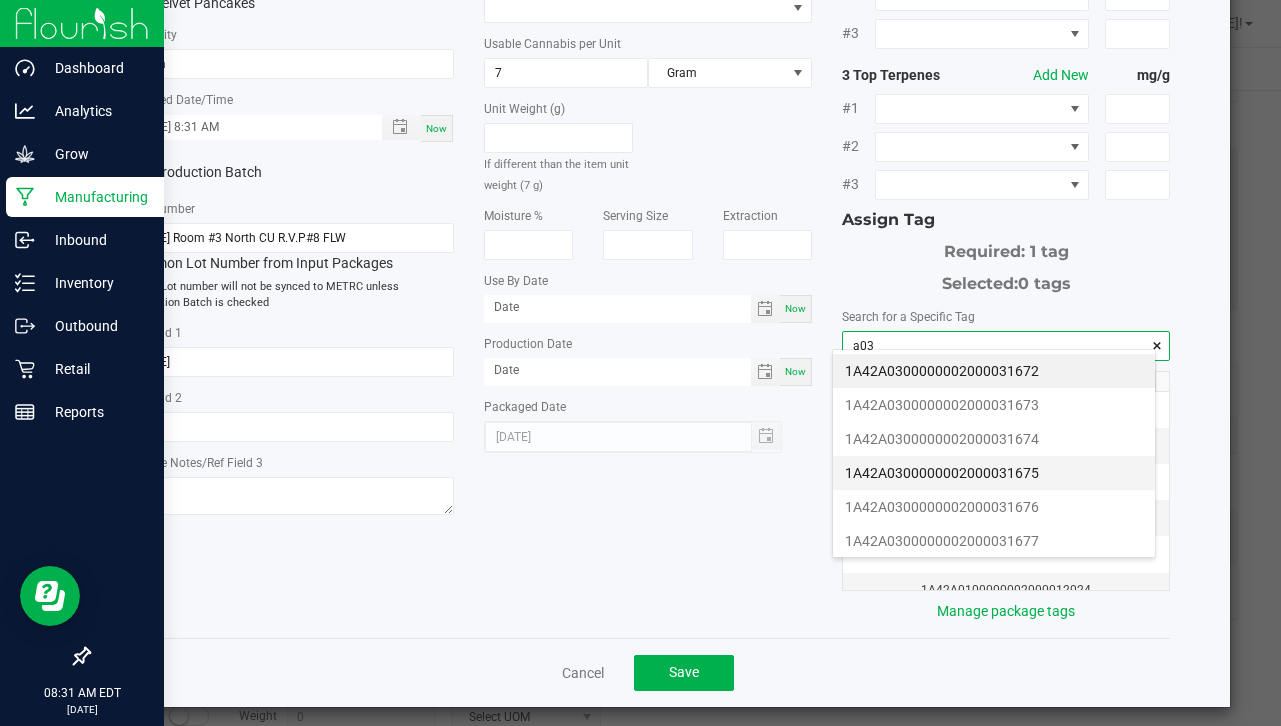 click on "1A42A0300000002000031675" at bounding box center (994, 473) 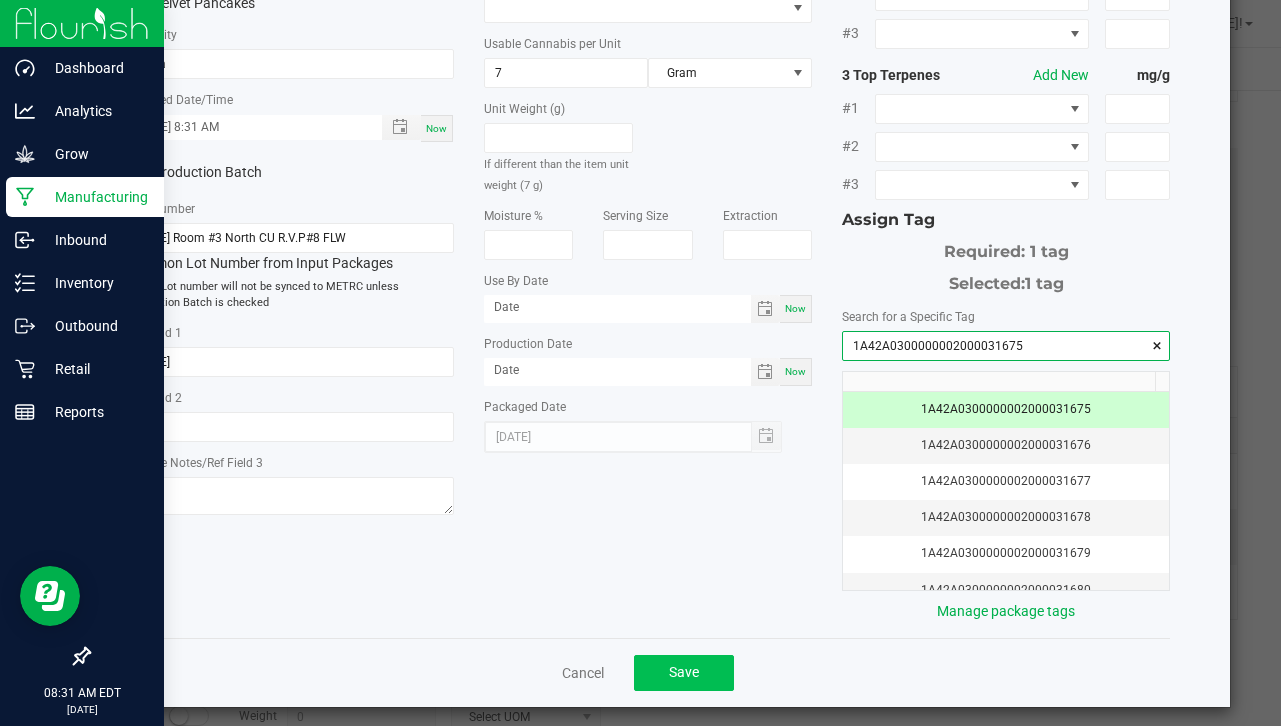 type on "1A42A0300000002000031675" 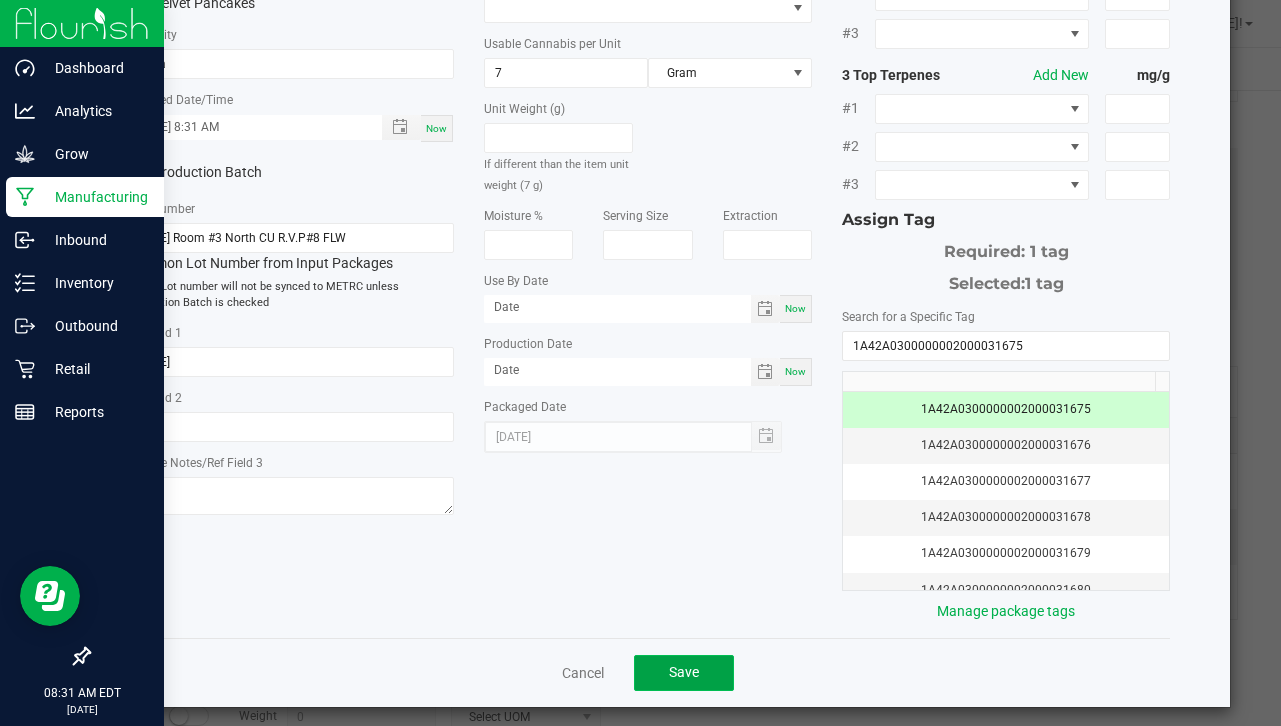 click on "Save" 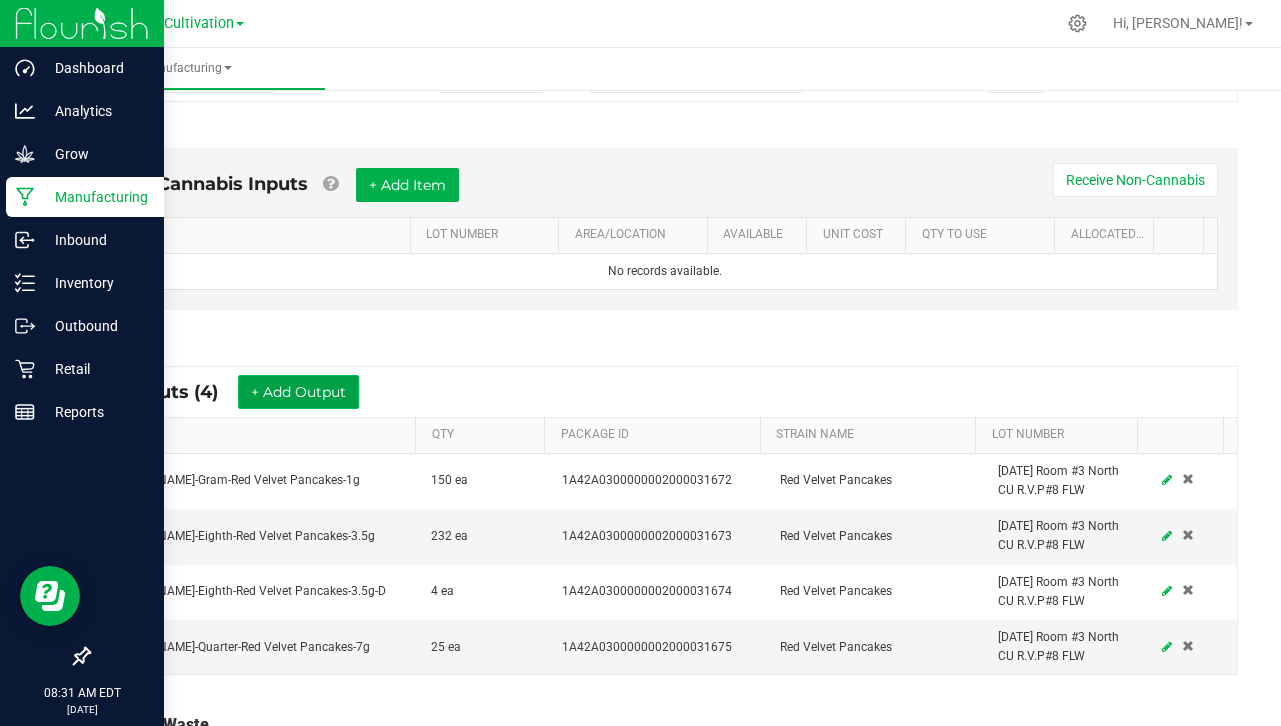 click on "+ Add Output" at bounding box center [298, 392] 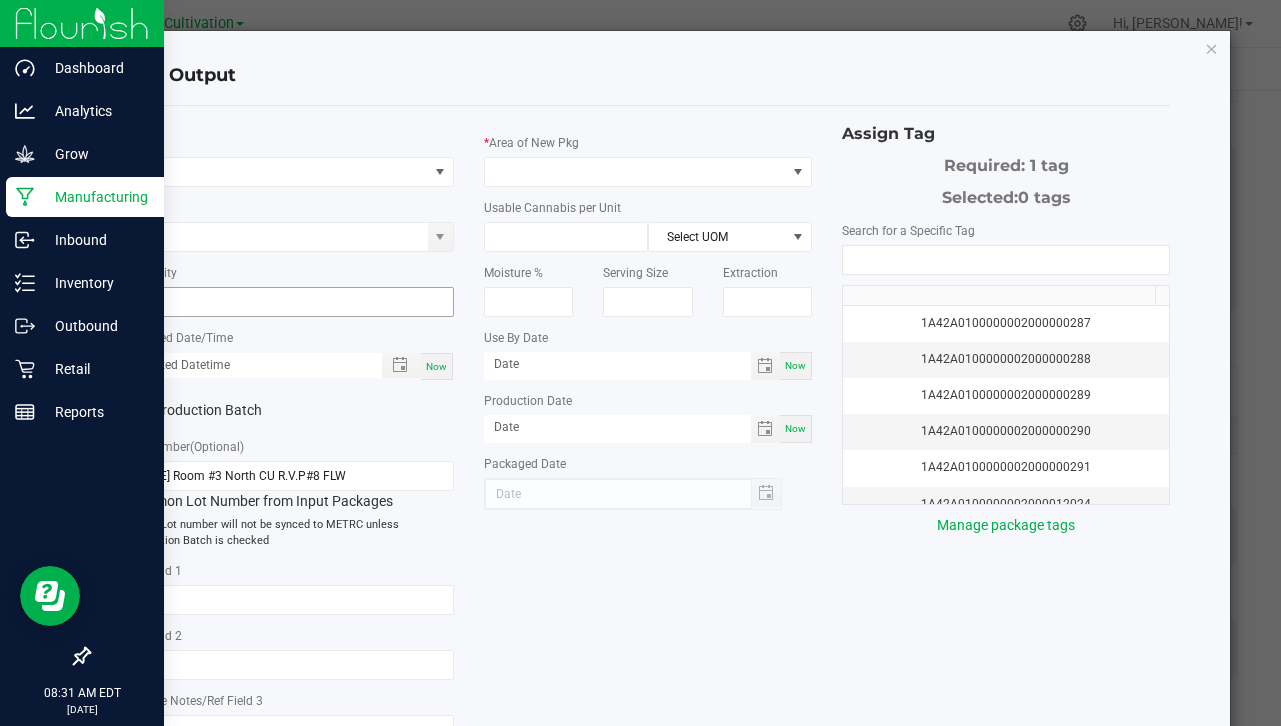 type on "[DATE]" 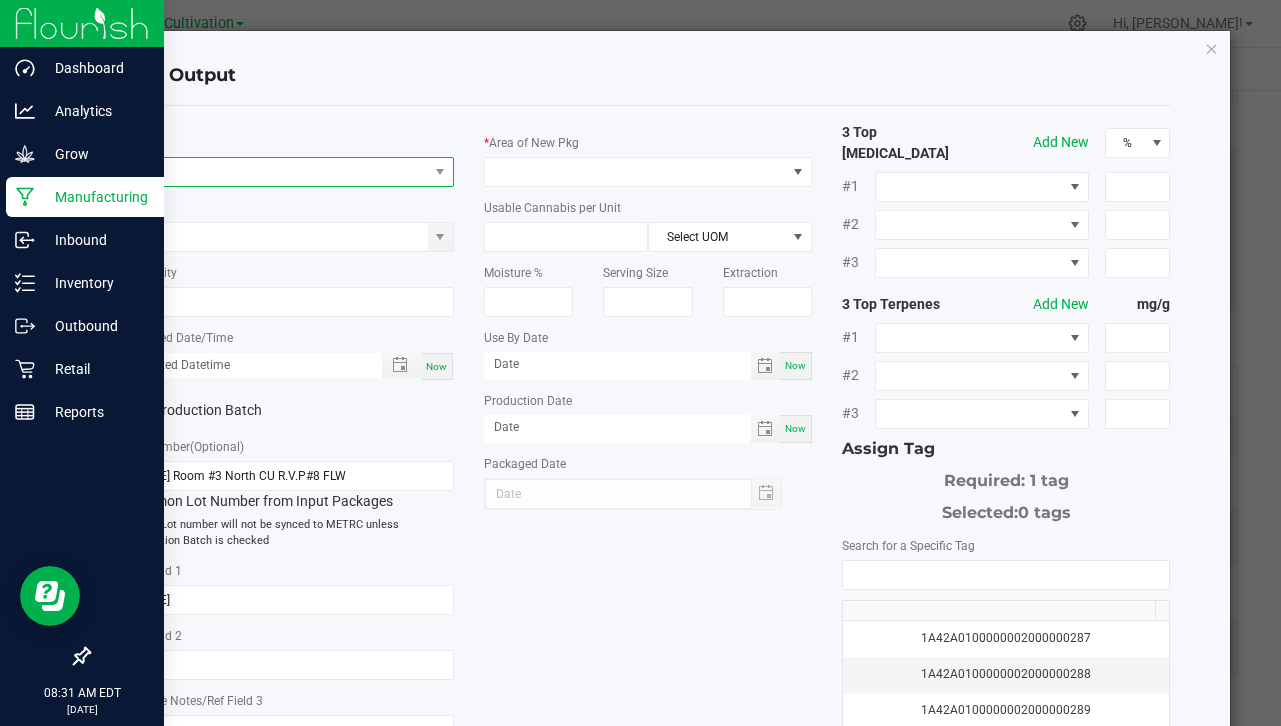 click at bounding box center [277, 172] 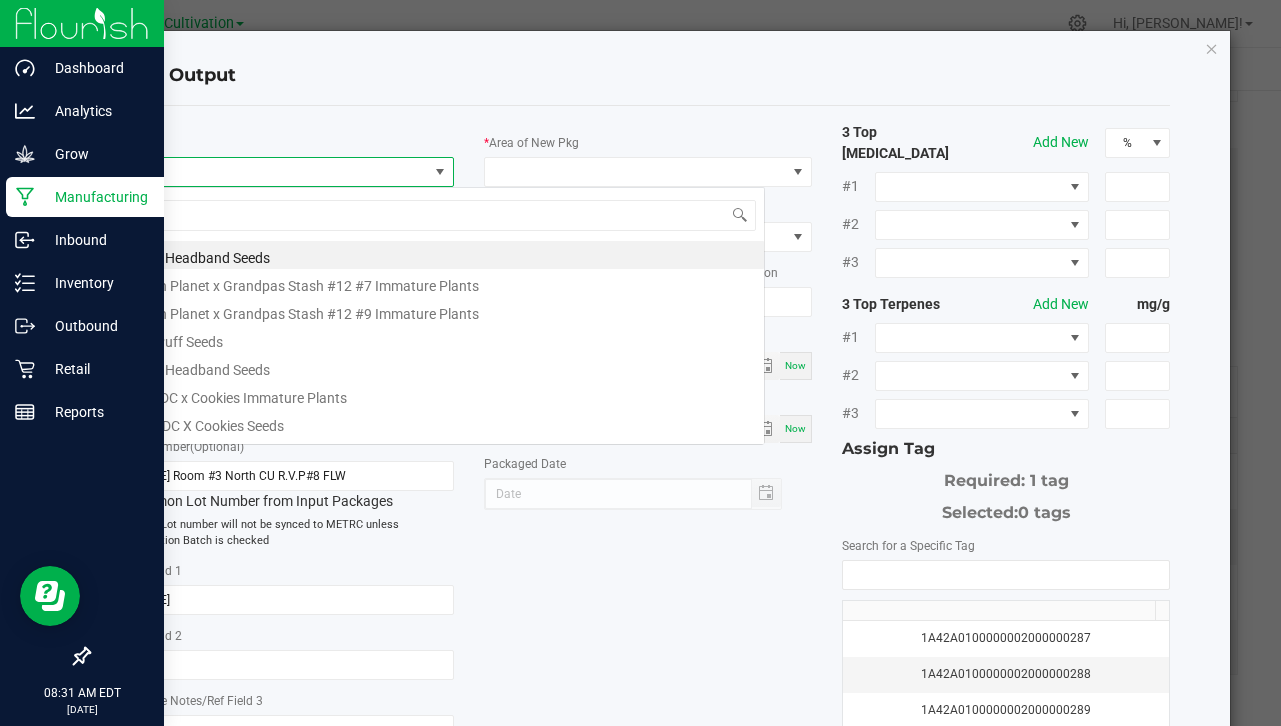 scroll, scrollTop: 99970, scrollLeft: 99676, axis: both 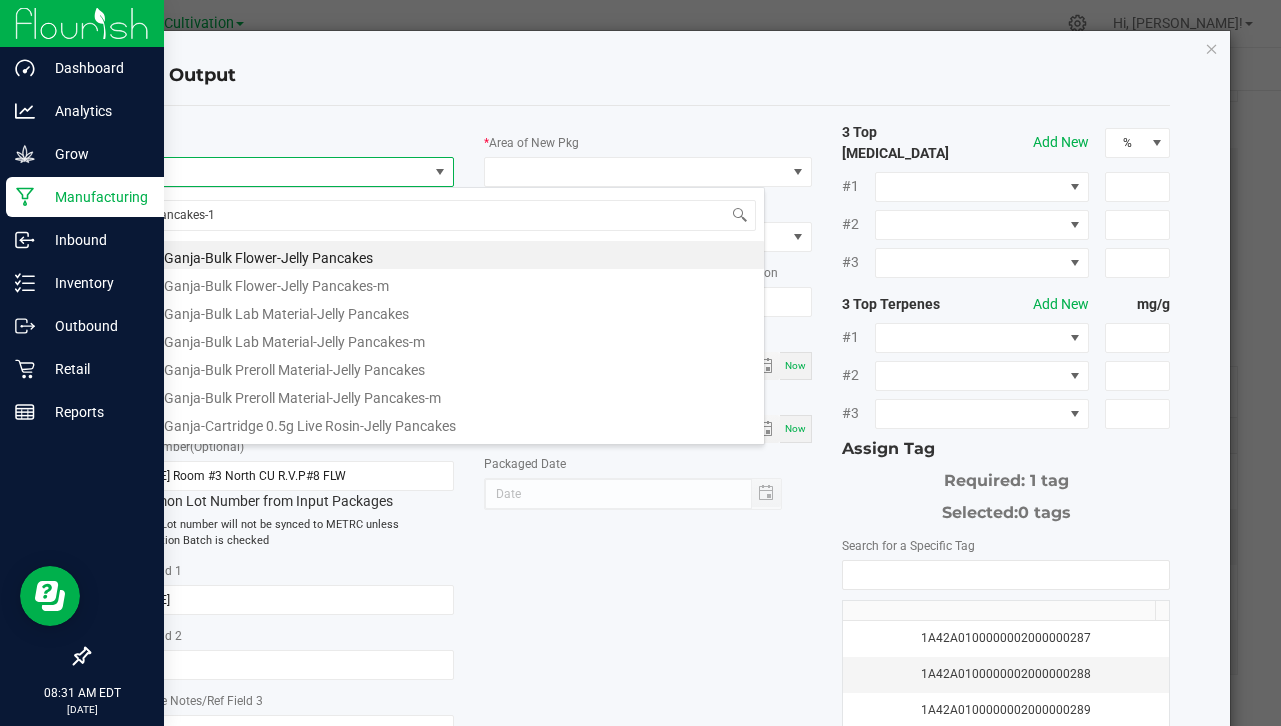 type on "pancakes-14" 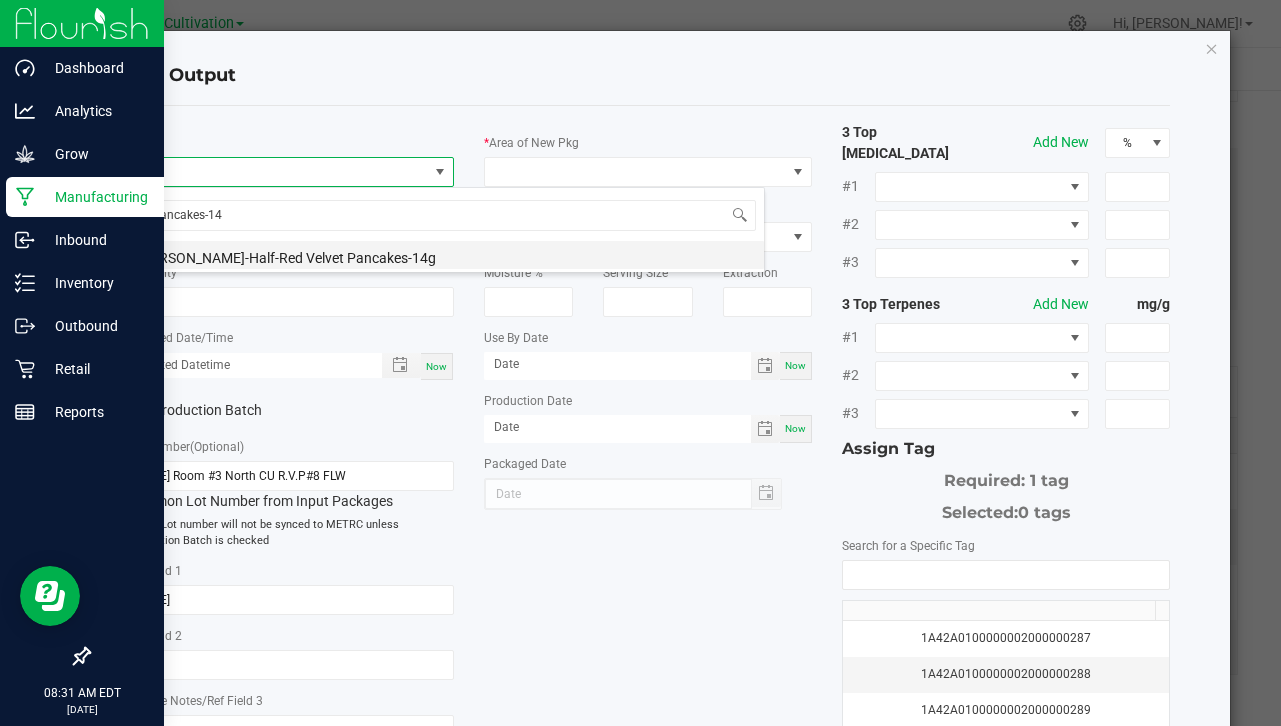 click on "[PERSON_NAME]-Half-Red Velvet Pancakes-14g" at bounding box center [445, 255] 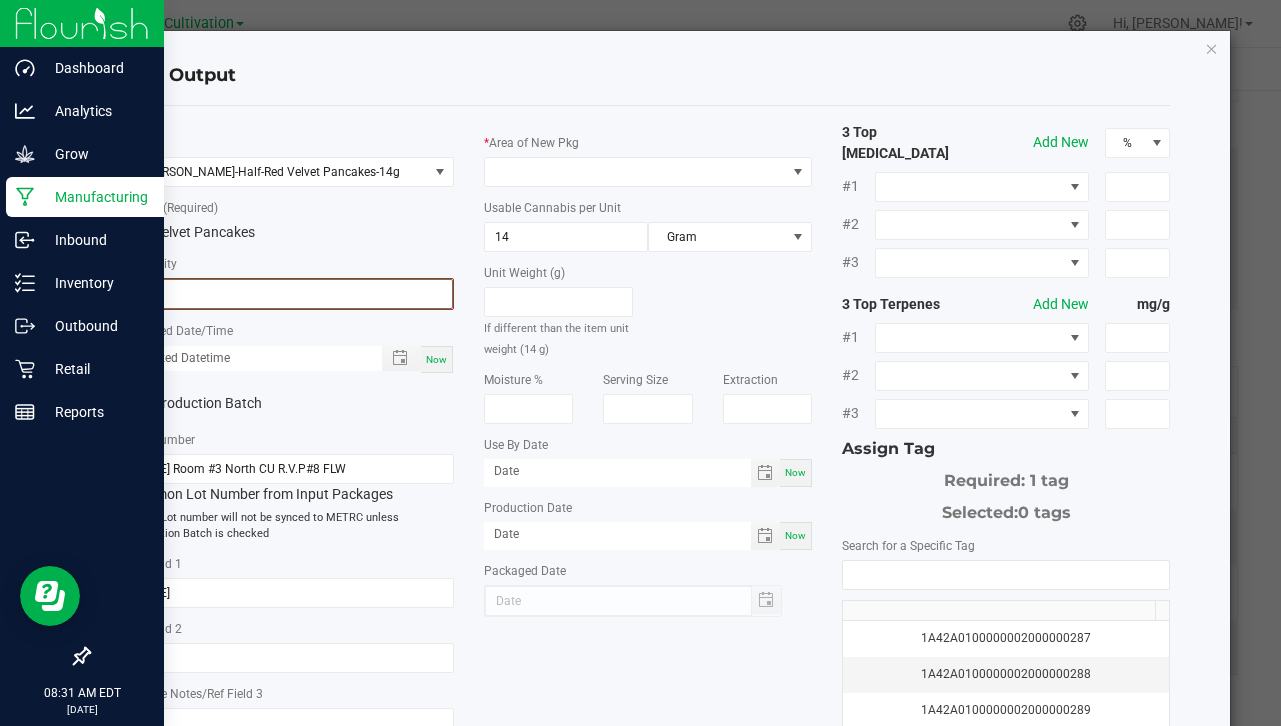 click on "0" at bounding box center (290, 294) 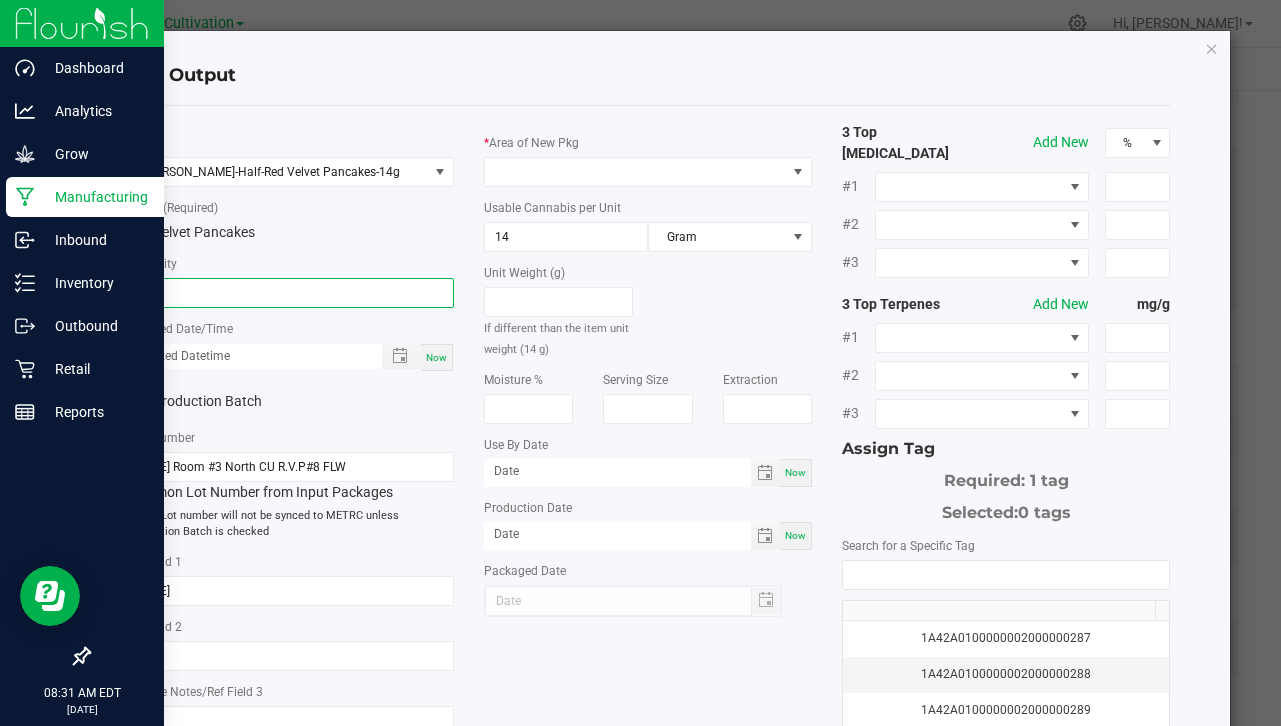 type on "10 ea" 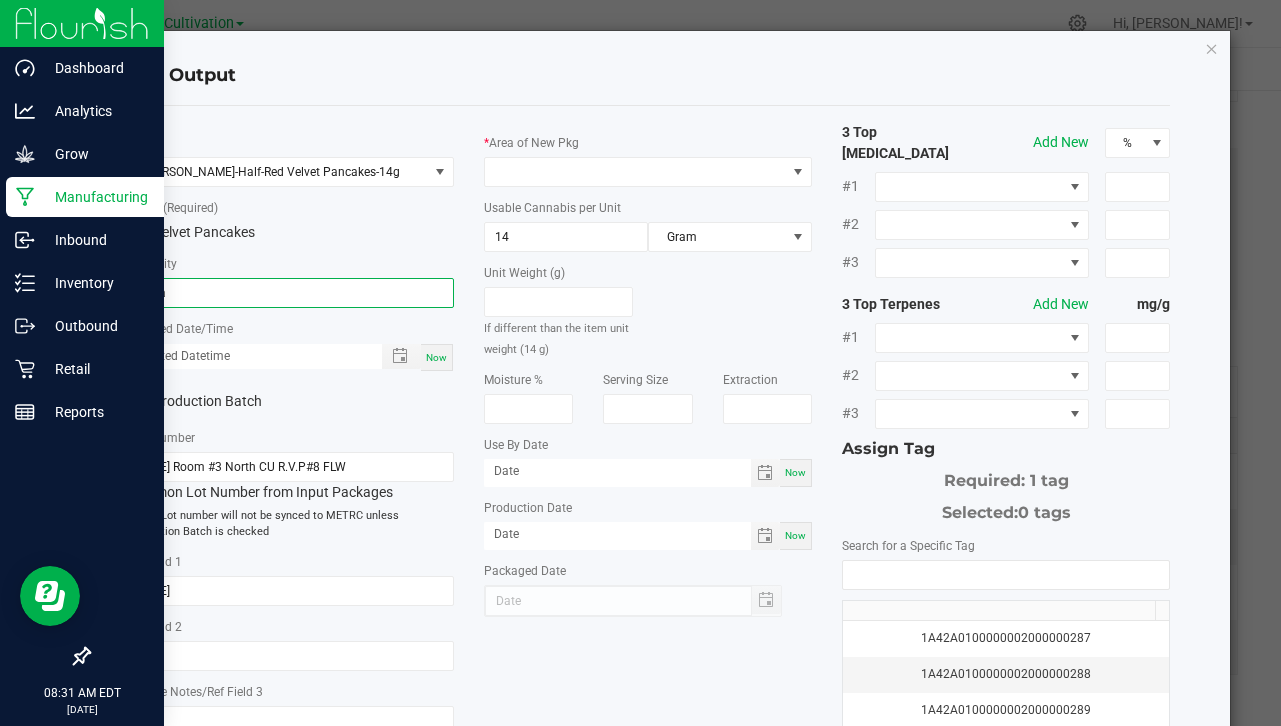 click on "Now" at bounding box center (436, 357) 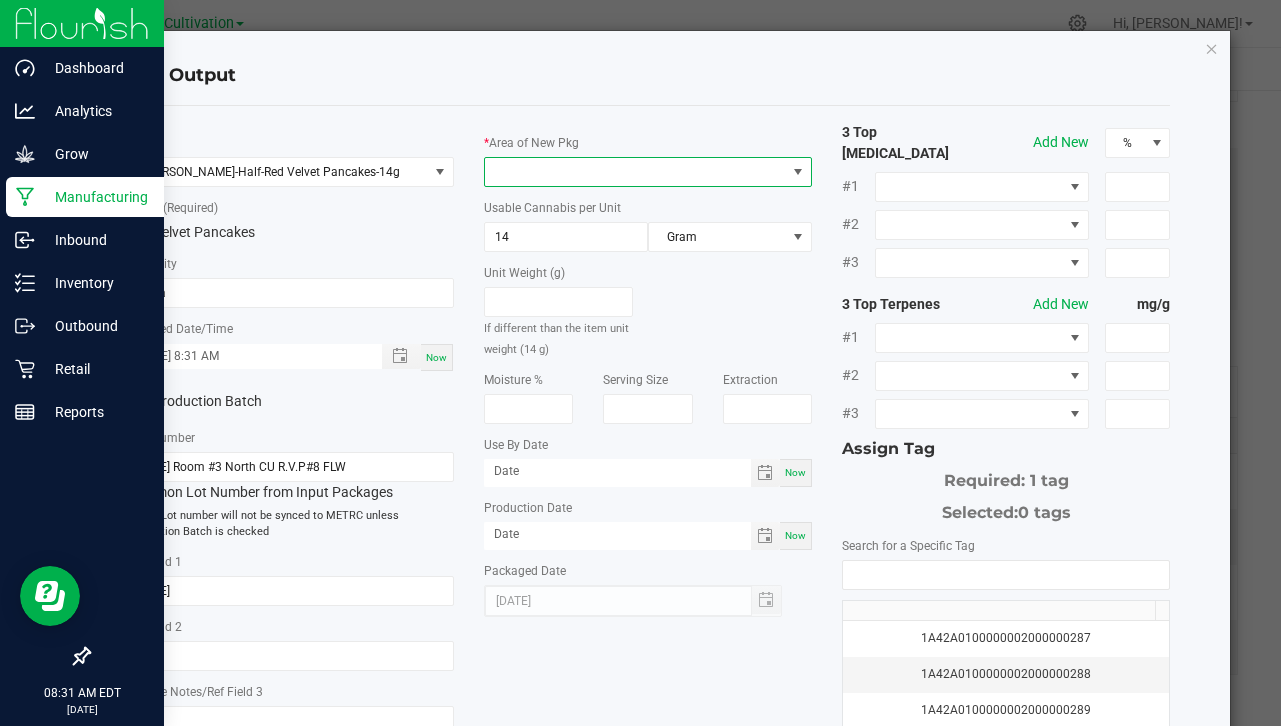 click at bounding box center (635, 172) 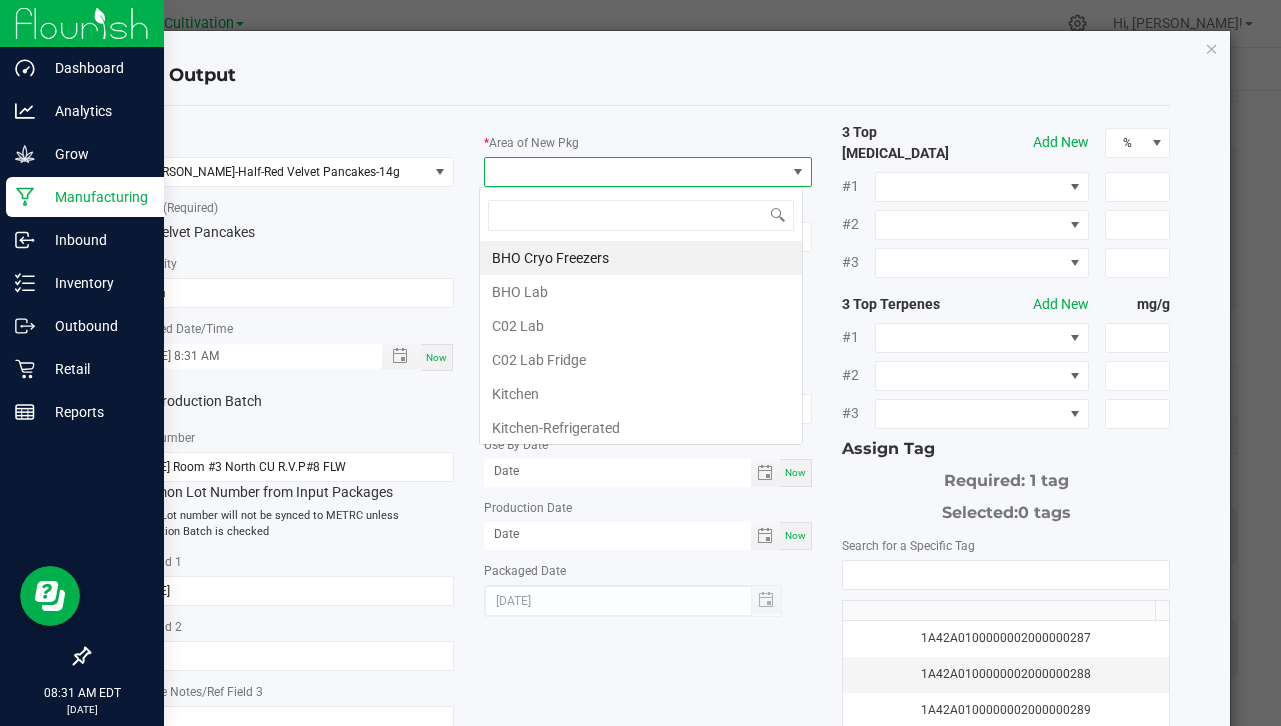 scroll, scrollTop: 99970, scrollLeft: 99676, axis: both 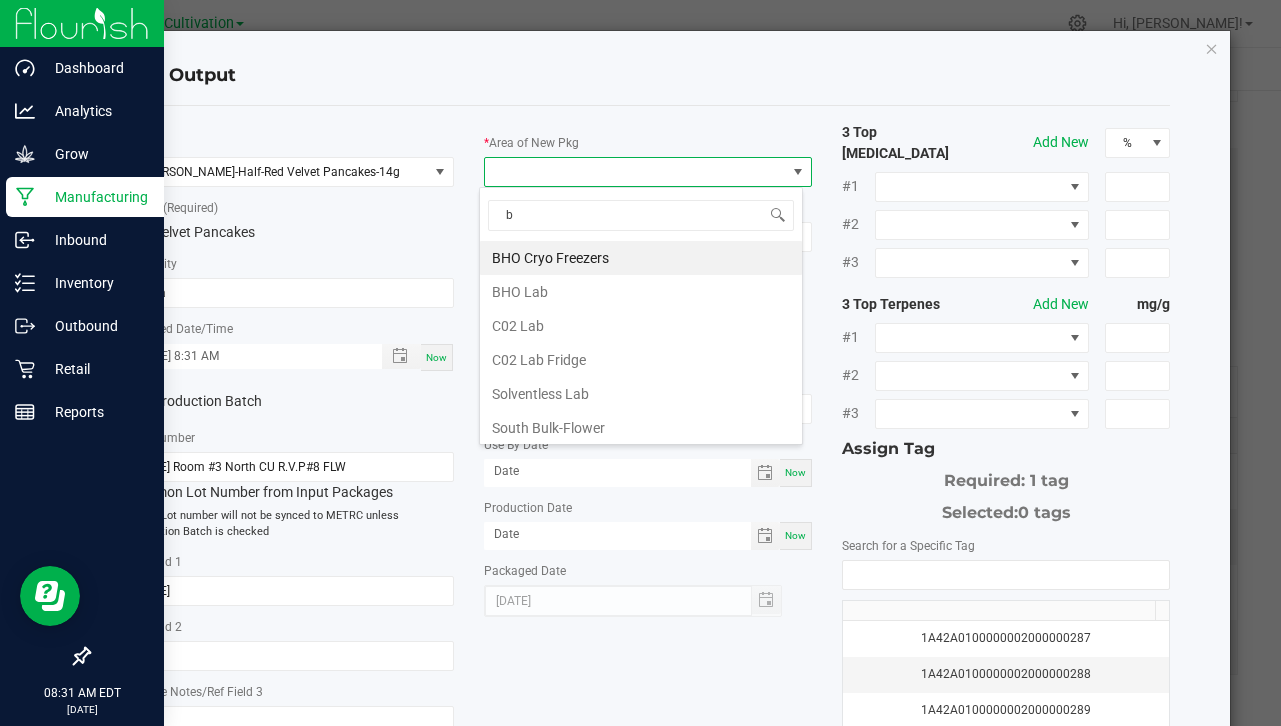 type on "bu" 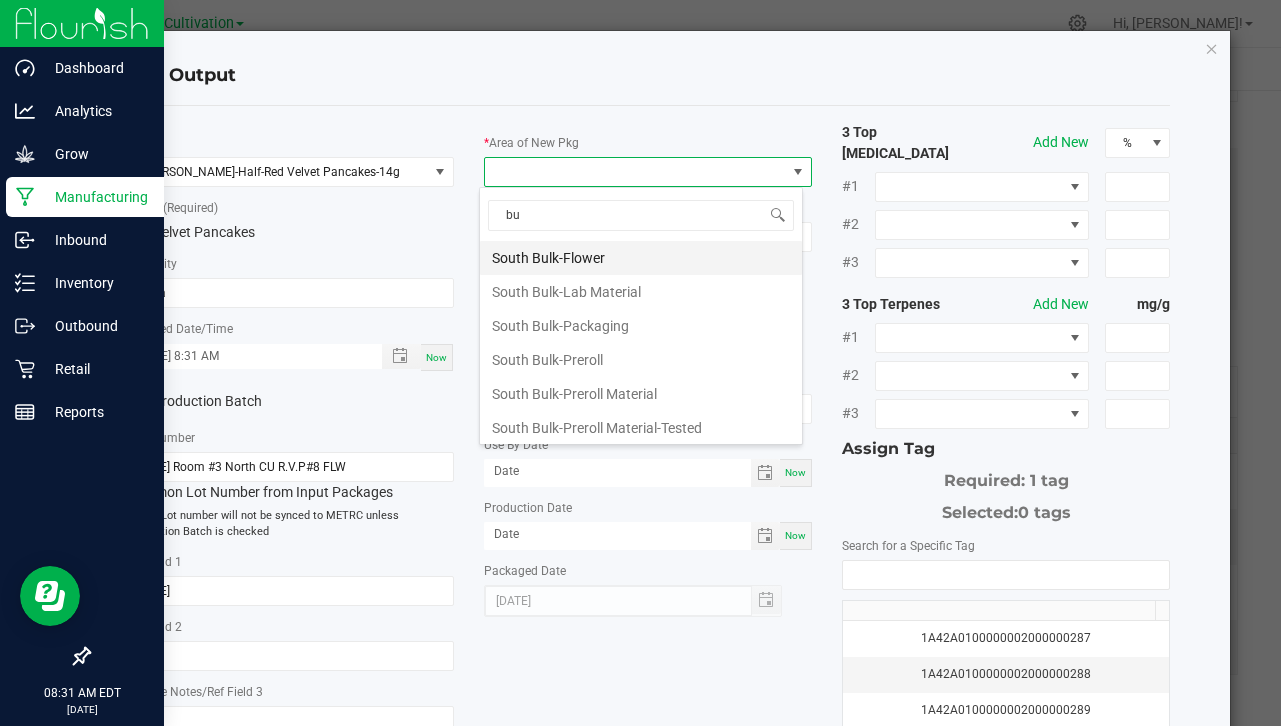 click on "South Bulk-Flower" at bounding box center (641, 258) 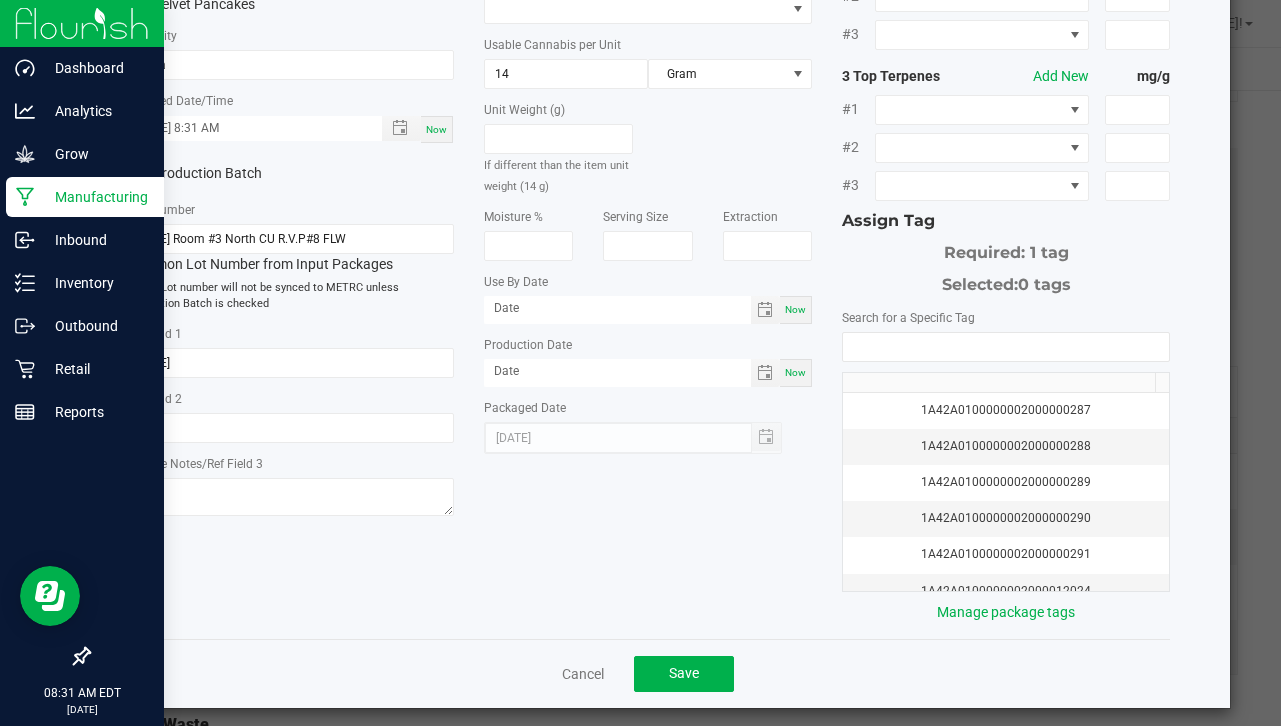scroll, scrollTop: 229, scrollLeft: 0, axis: vertical 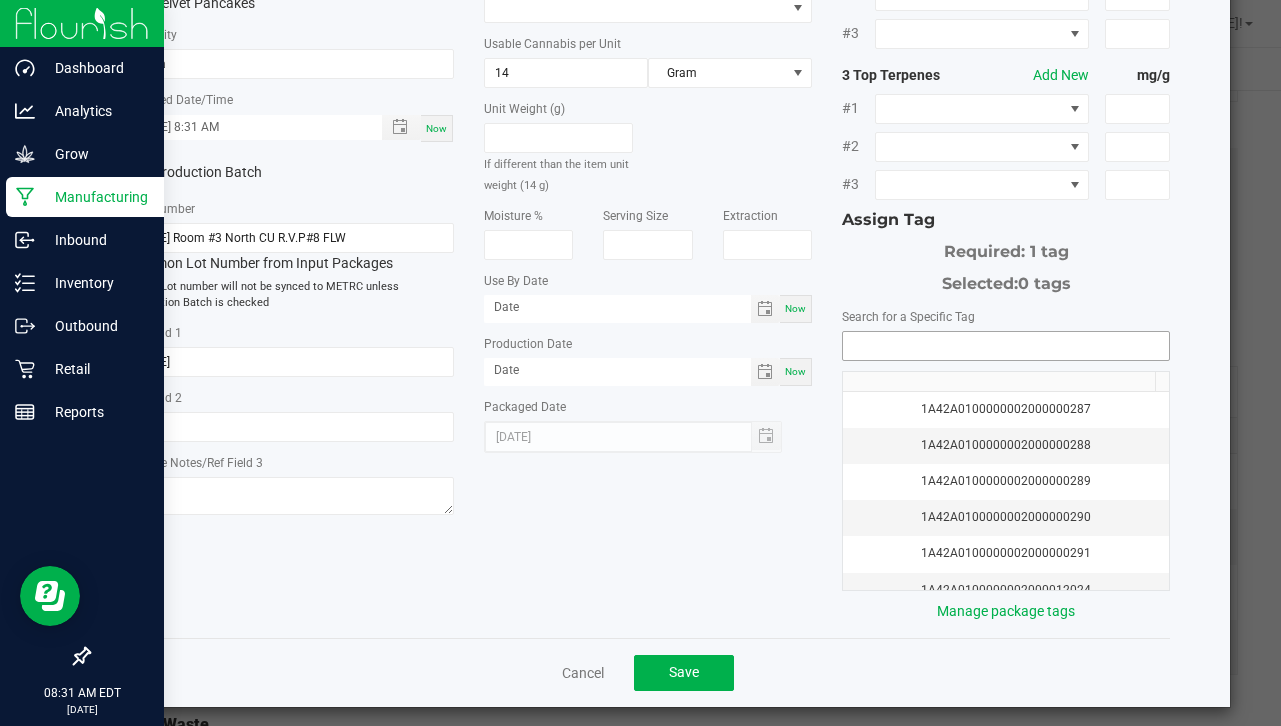 click at bounding box center [1006, 346] 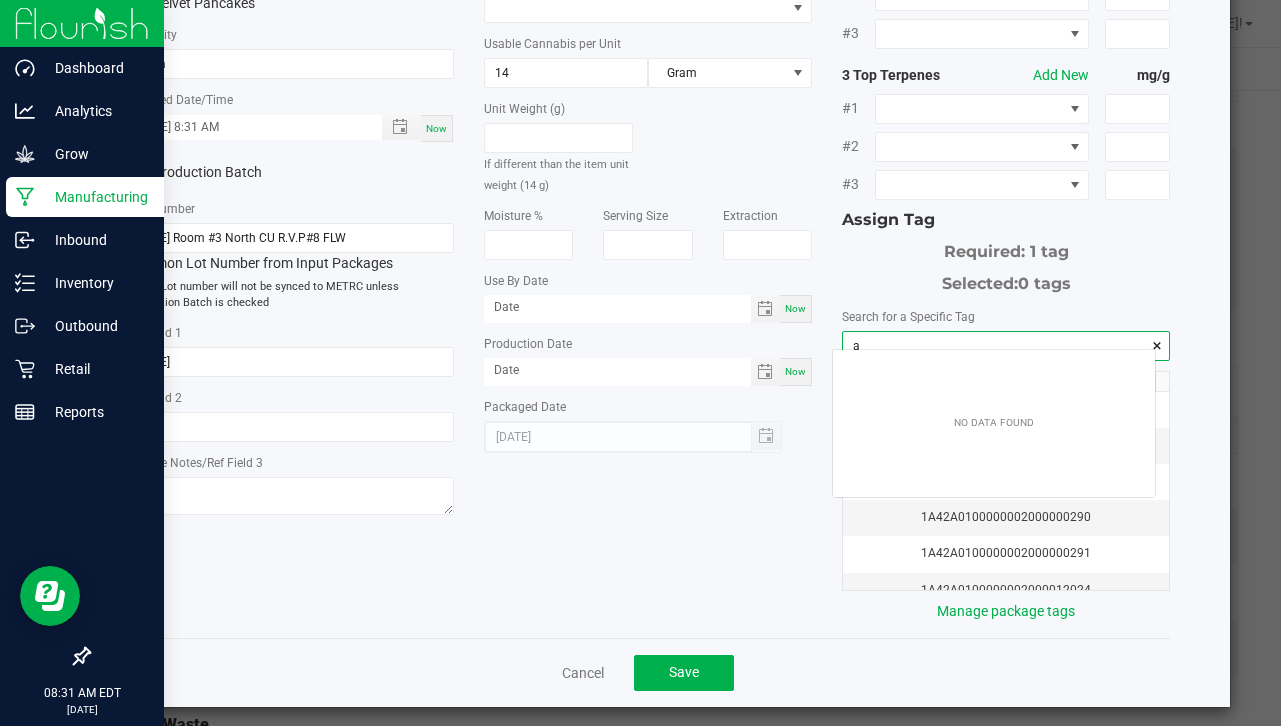 scroll, scrollTop: 99972, scrollLeft: 99678, axis: both 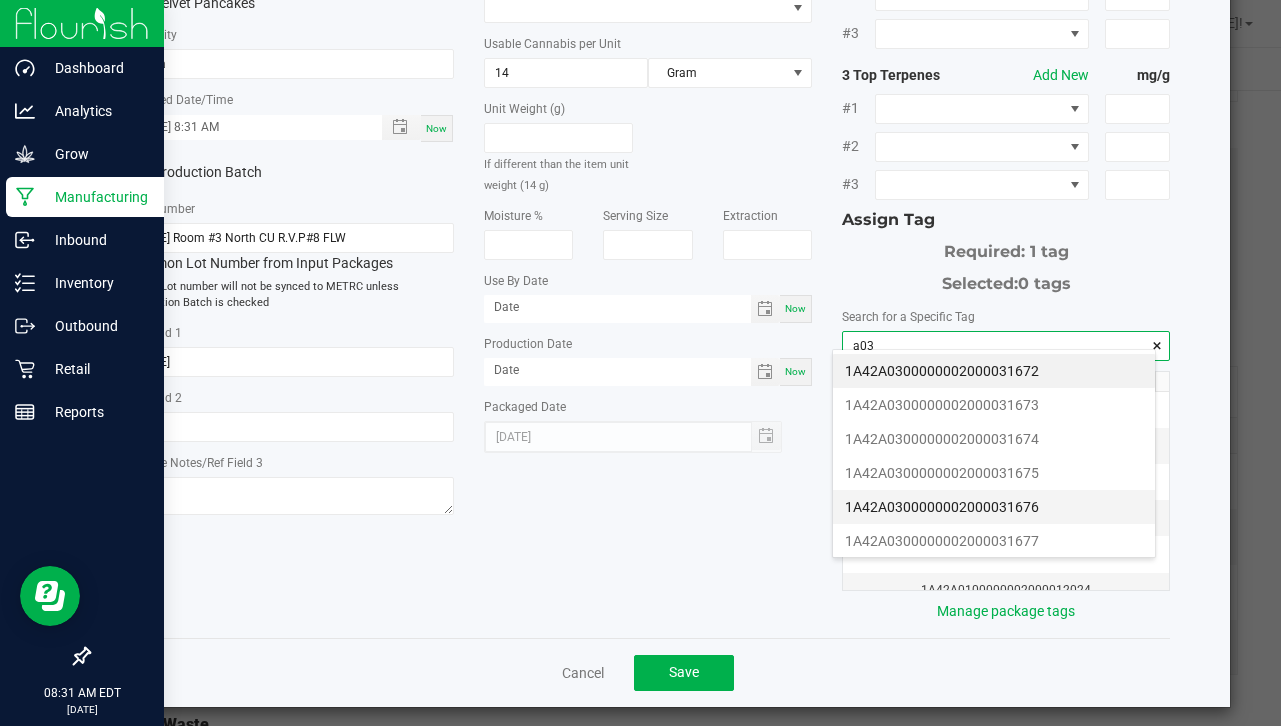 click on "1A42A0300000002000031676" at bounding box center [994, 507] 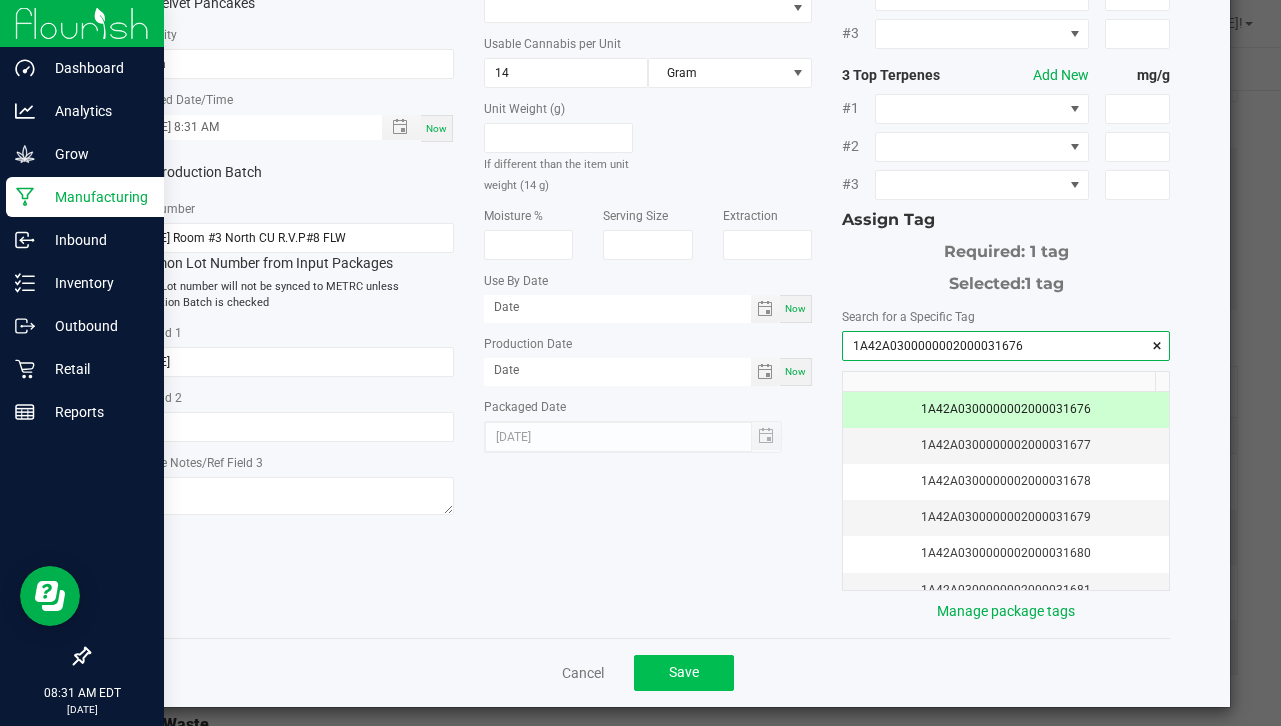 type on "1A42A0300000002000031676" 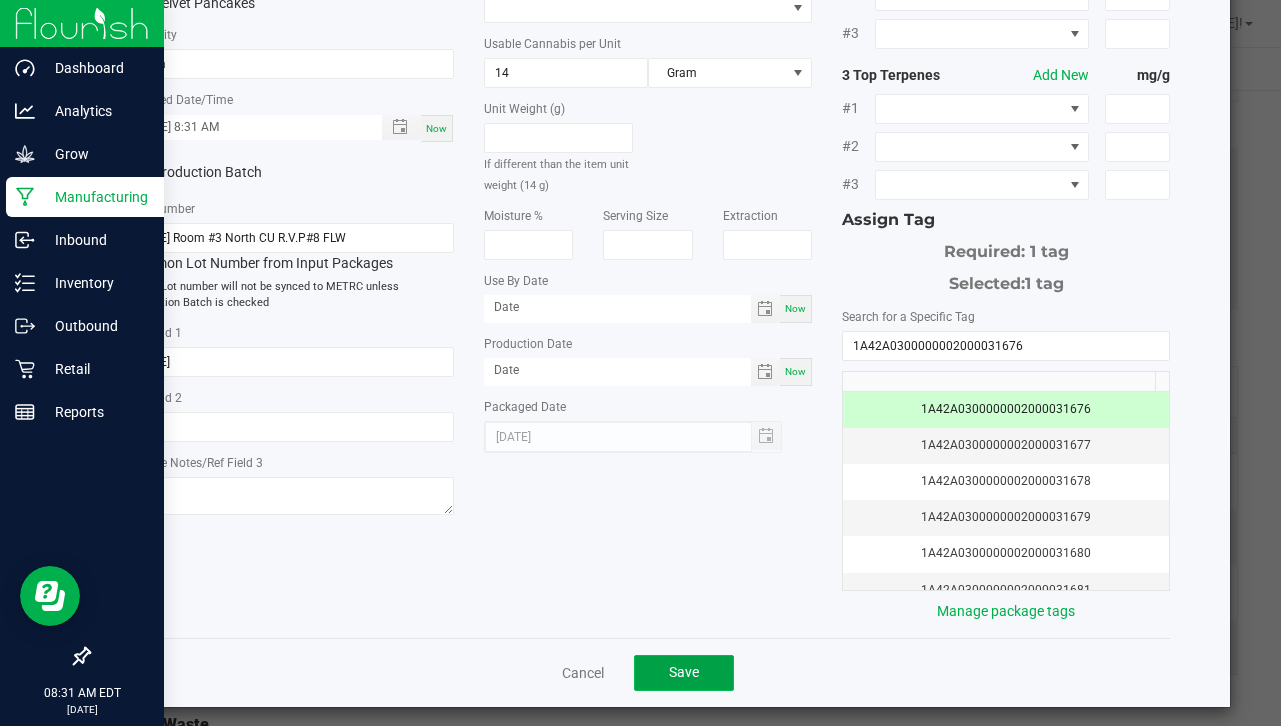 click on "Save" 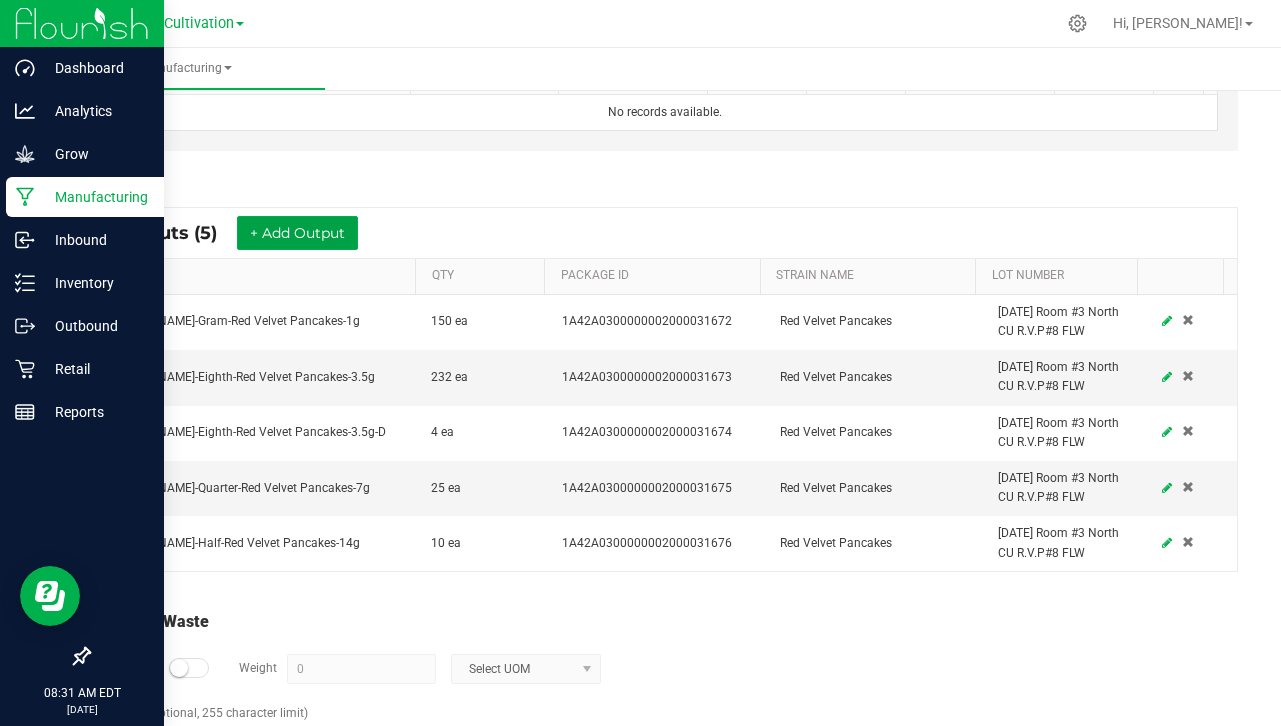 scroll, scrollTop: 700, scrollLeft: 0, axis: vertical 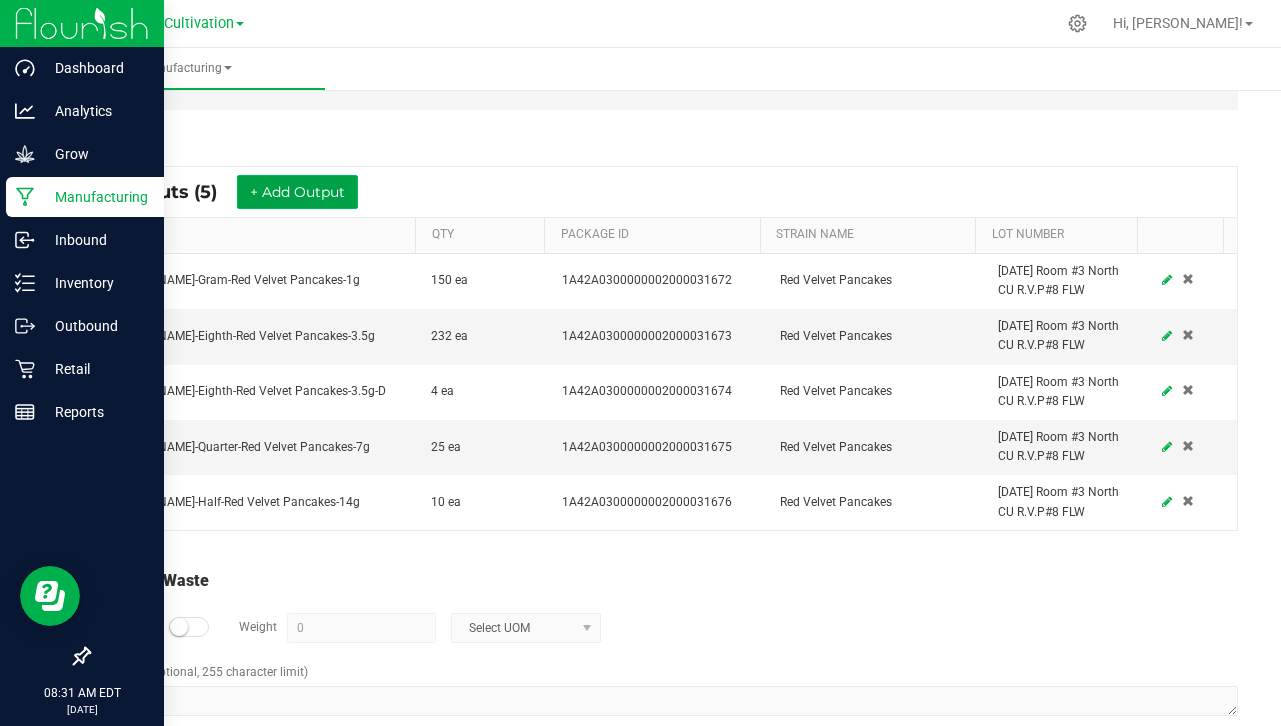 click on "+ Add Output" at bounding box center [297, 192] 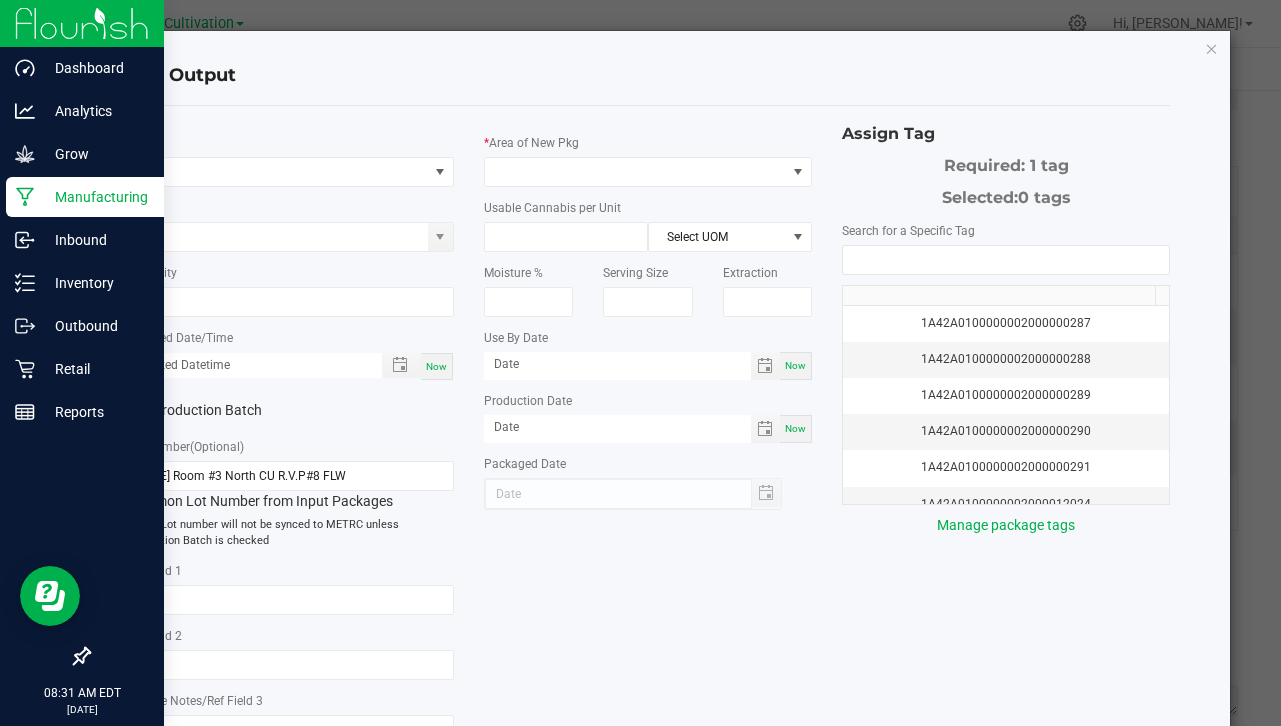 type on "[DATE]" 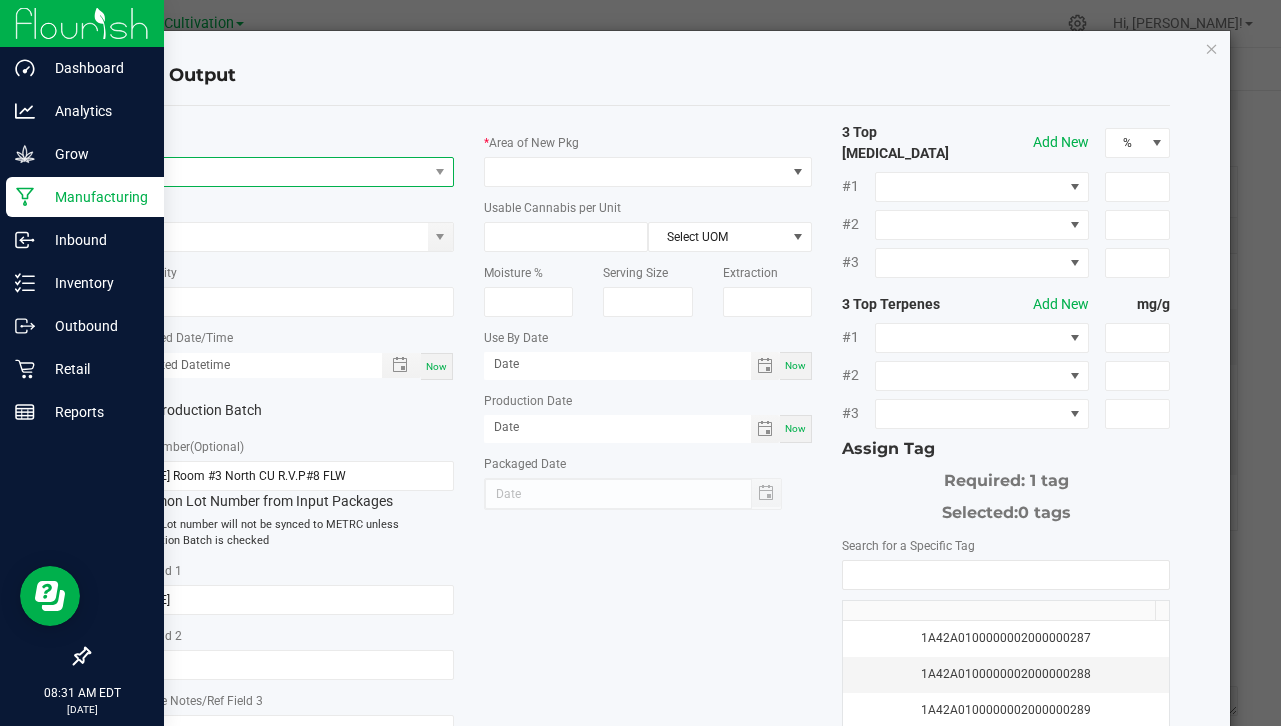 click at bounding box center (277, 172) 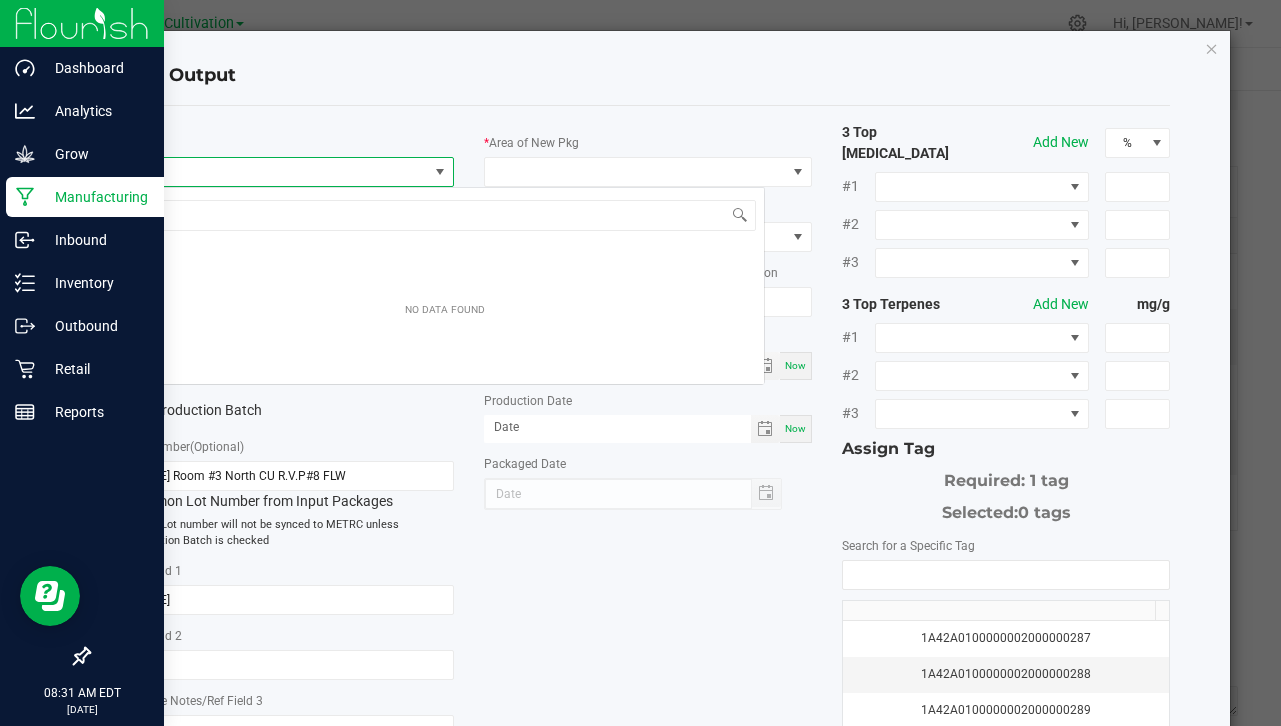 scroll, scrollTop: 99970, scrollLeft: 99676, axis: both 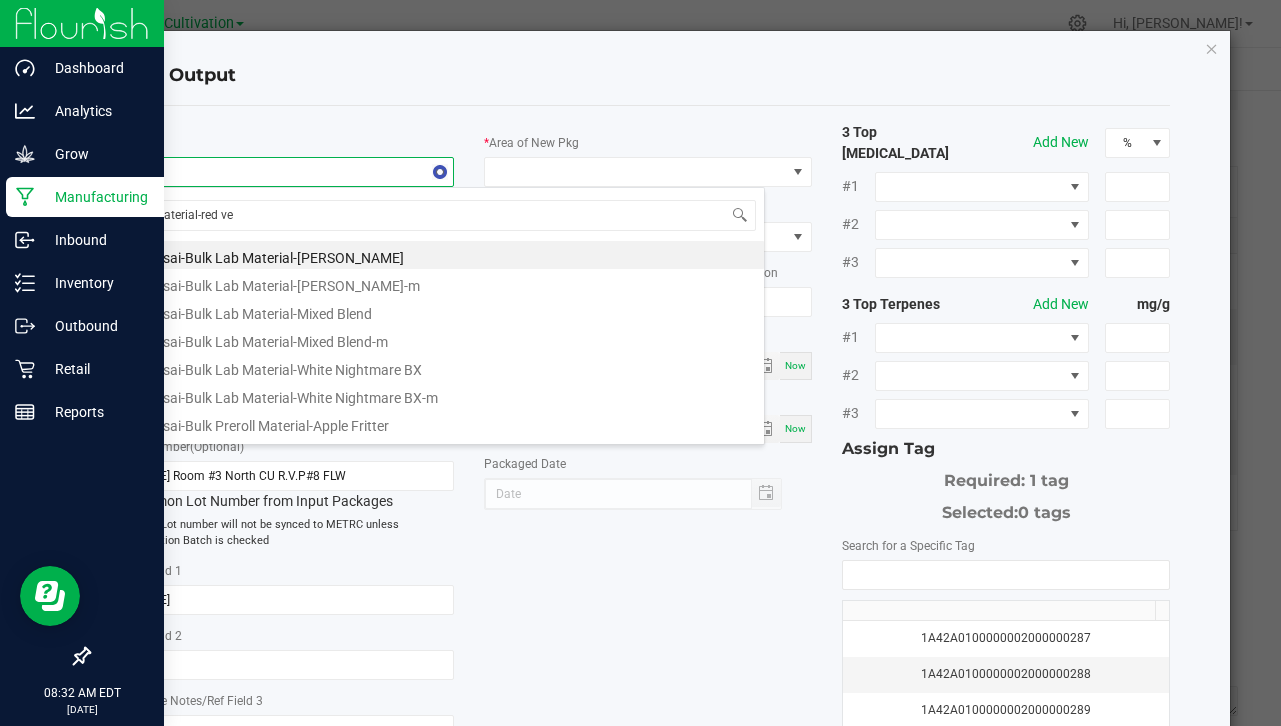type on "material-red vel" 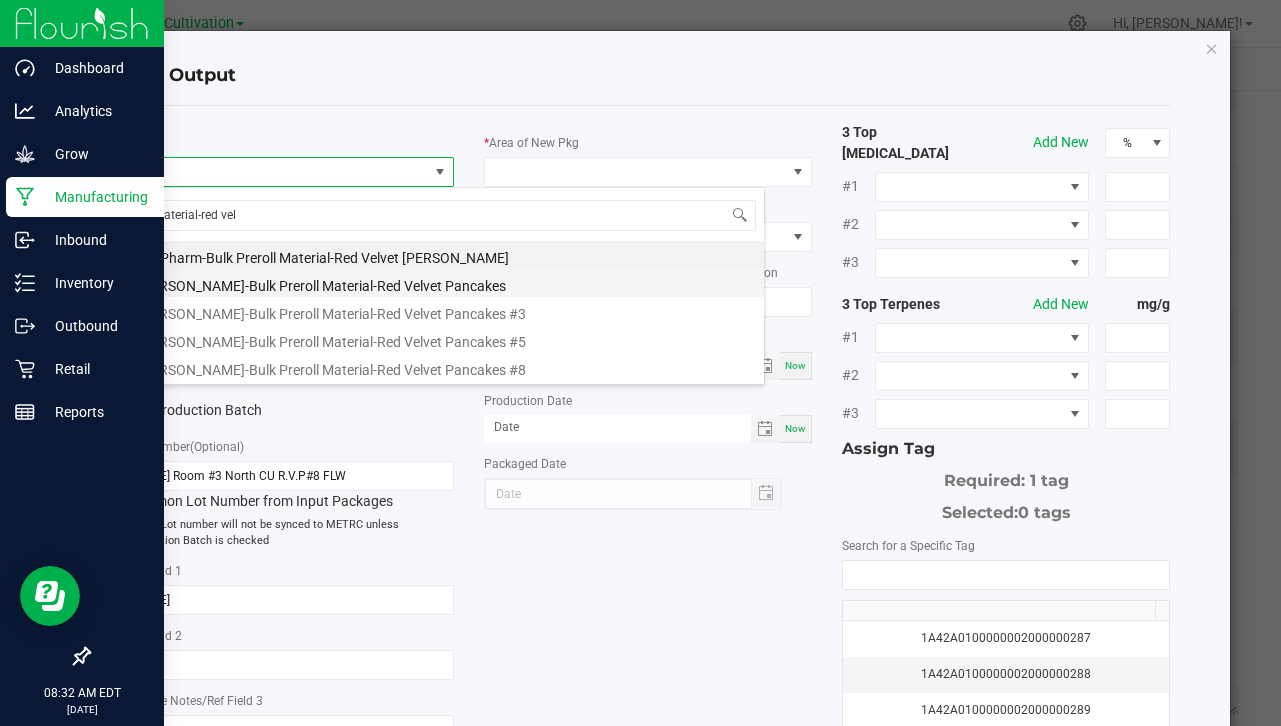 click on "[PERSON_NAME]-Bulk Preroll Material-Red Velvet Pancakes" at bounding box center (445, 283) 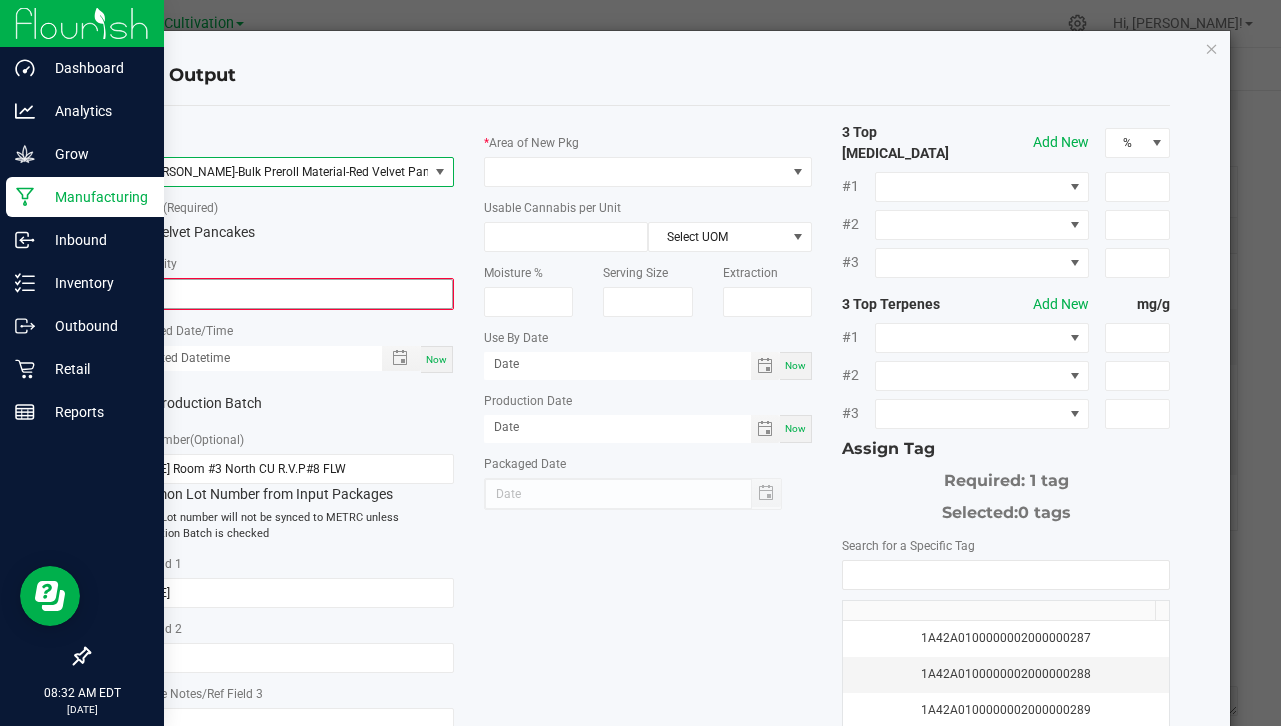 click on "0" at bounding box center [290, 294] 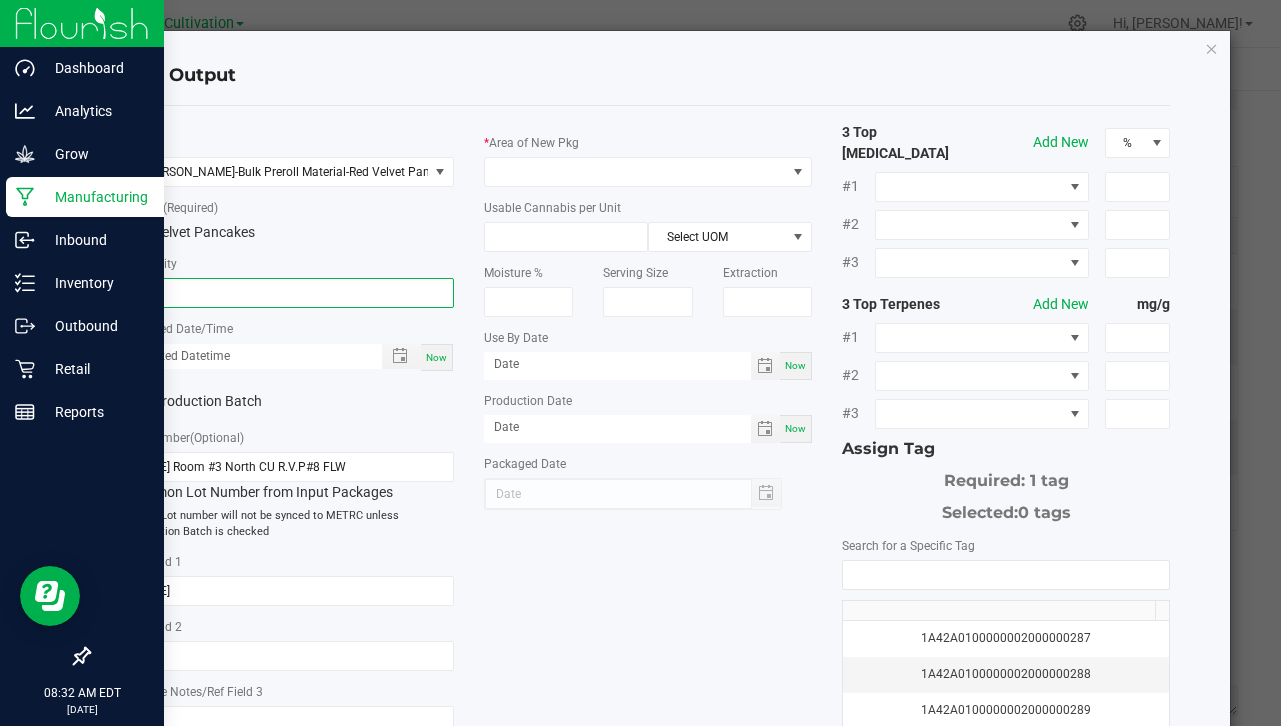 type on "343.0000 g" 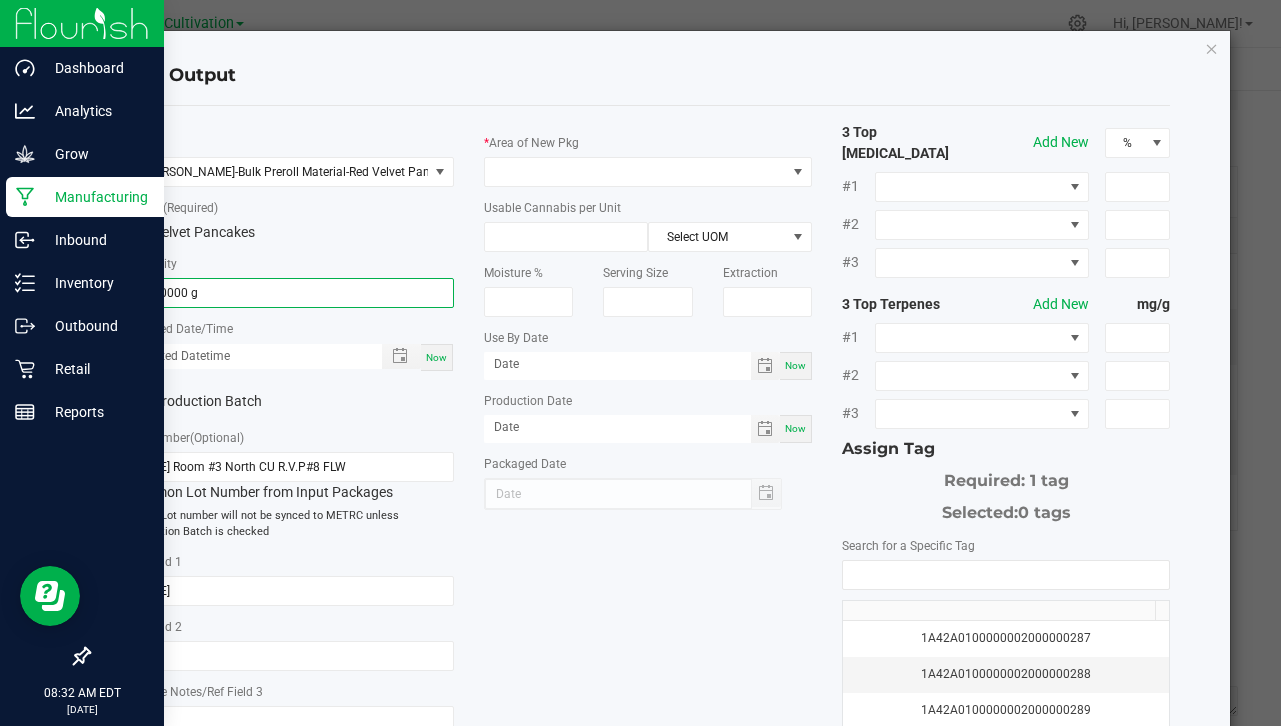click on "Now" at bounding box center (437, 357) 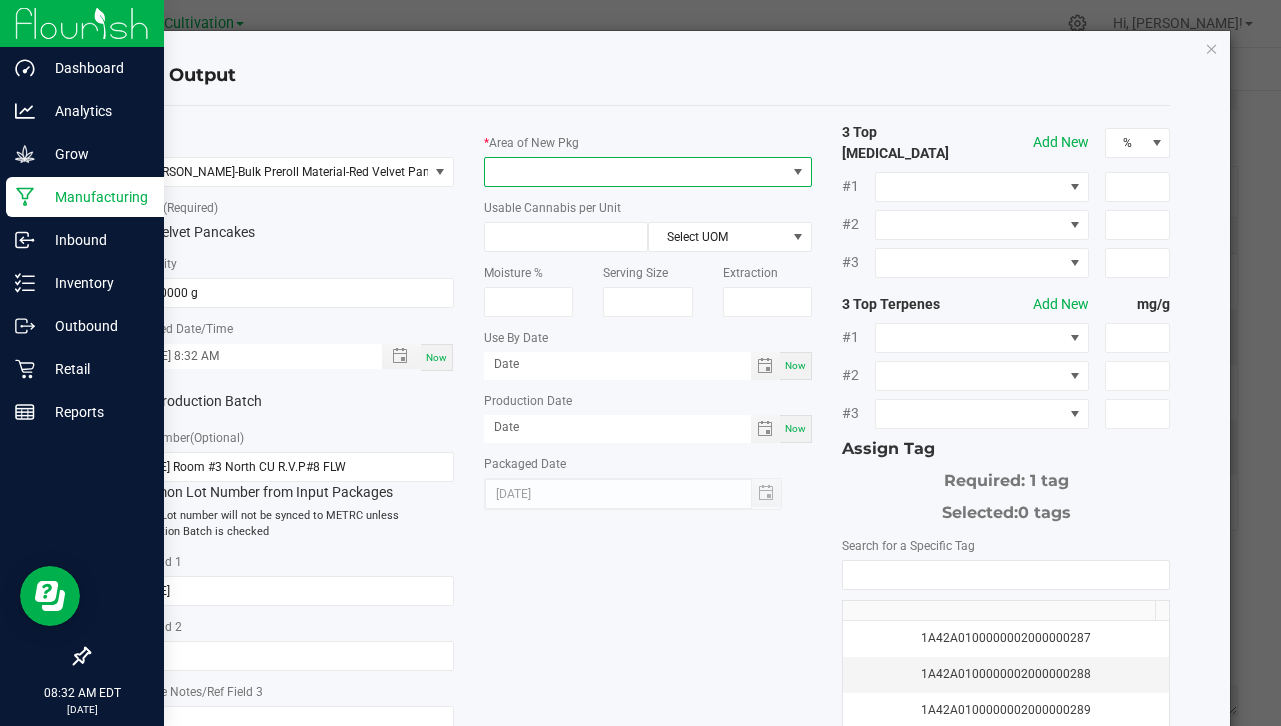 click at bounding box center [635, 172] 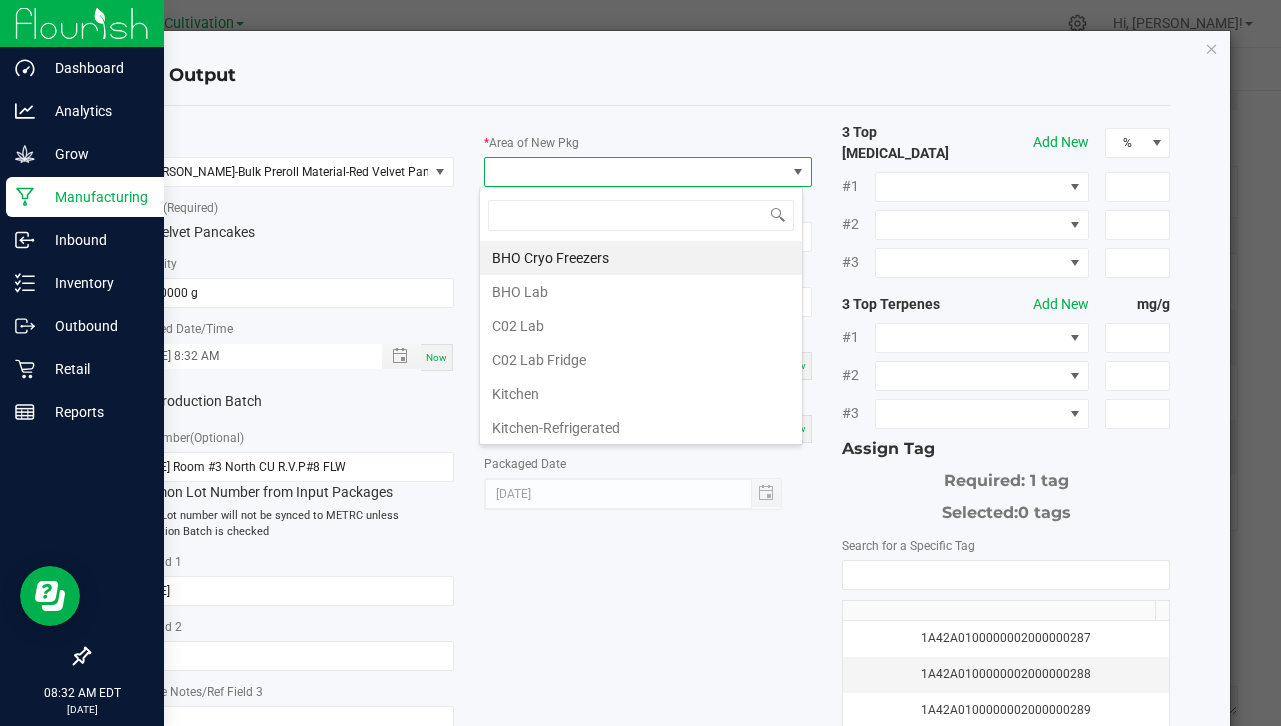 scroll, scrollTop: 99970, scrollLeft: 99676, axis: both 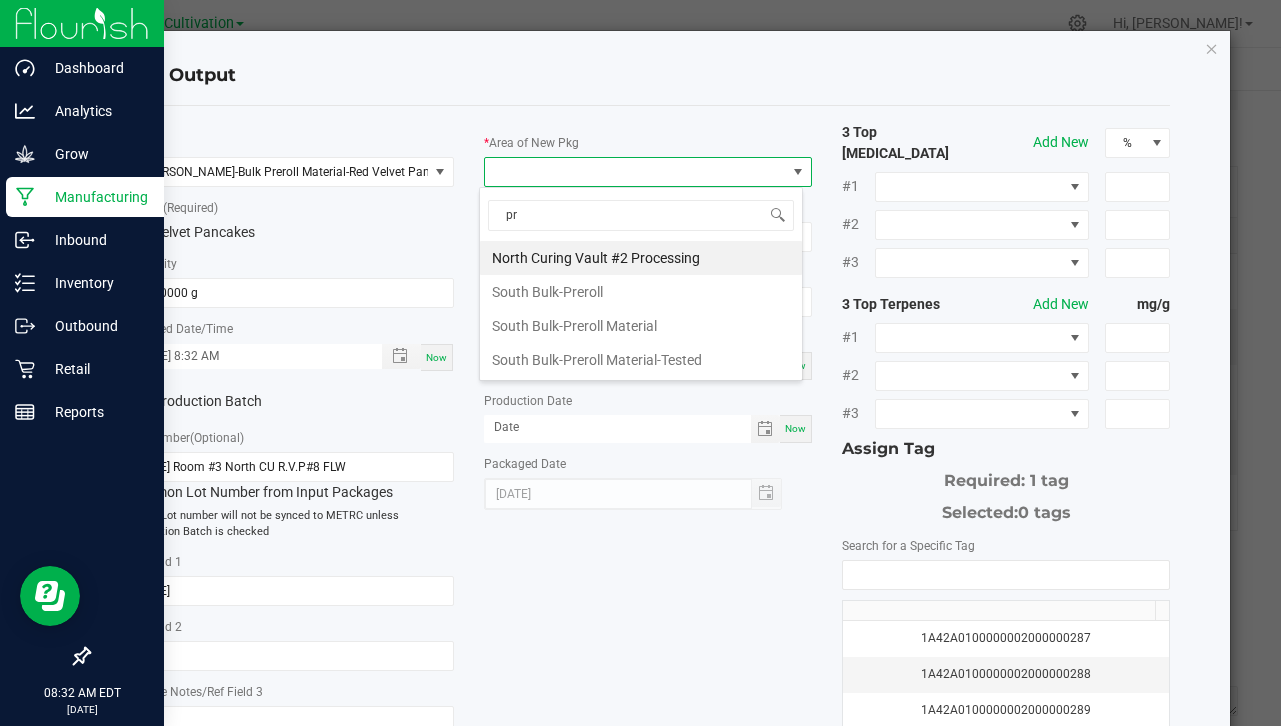 type on "pre" 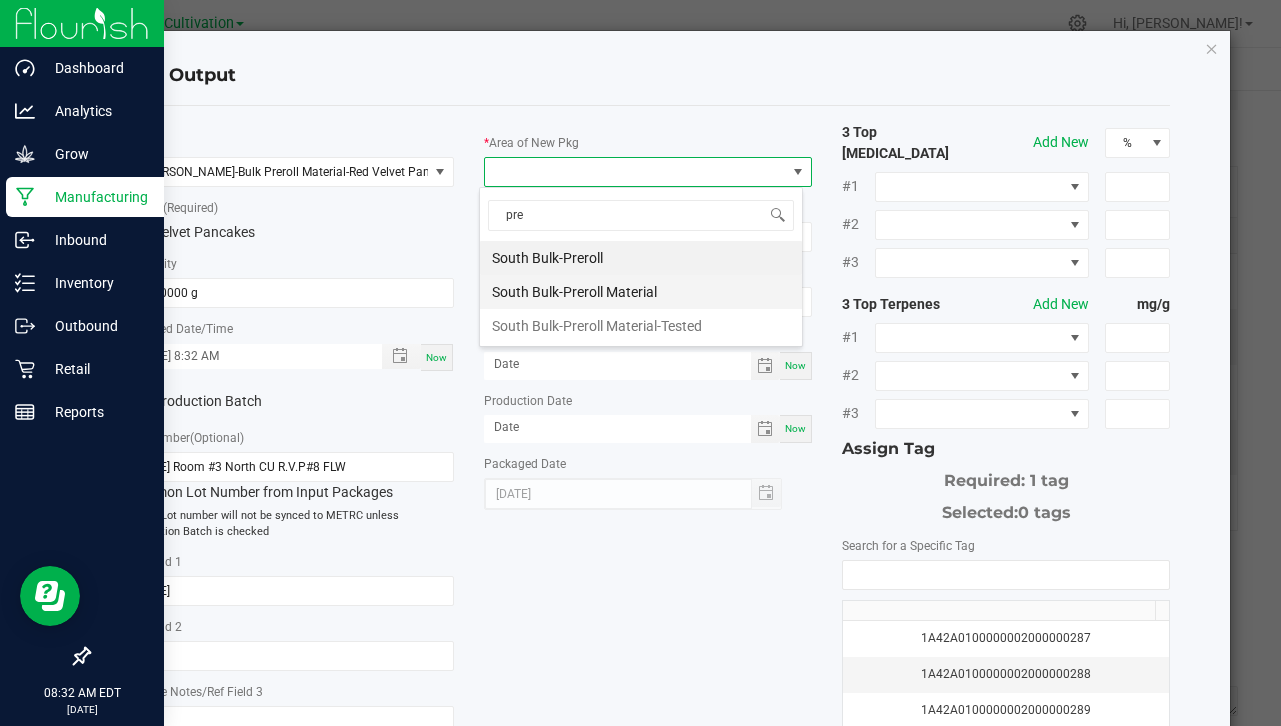 click on "South Bulk-Preroll Material" at bounding box center [641, 292] 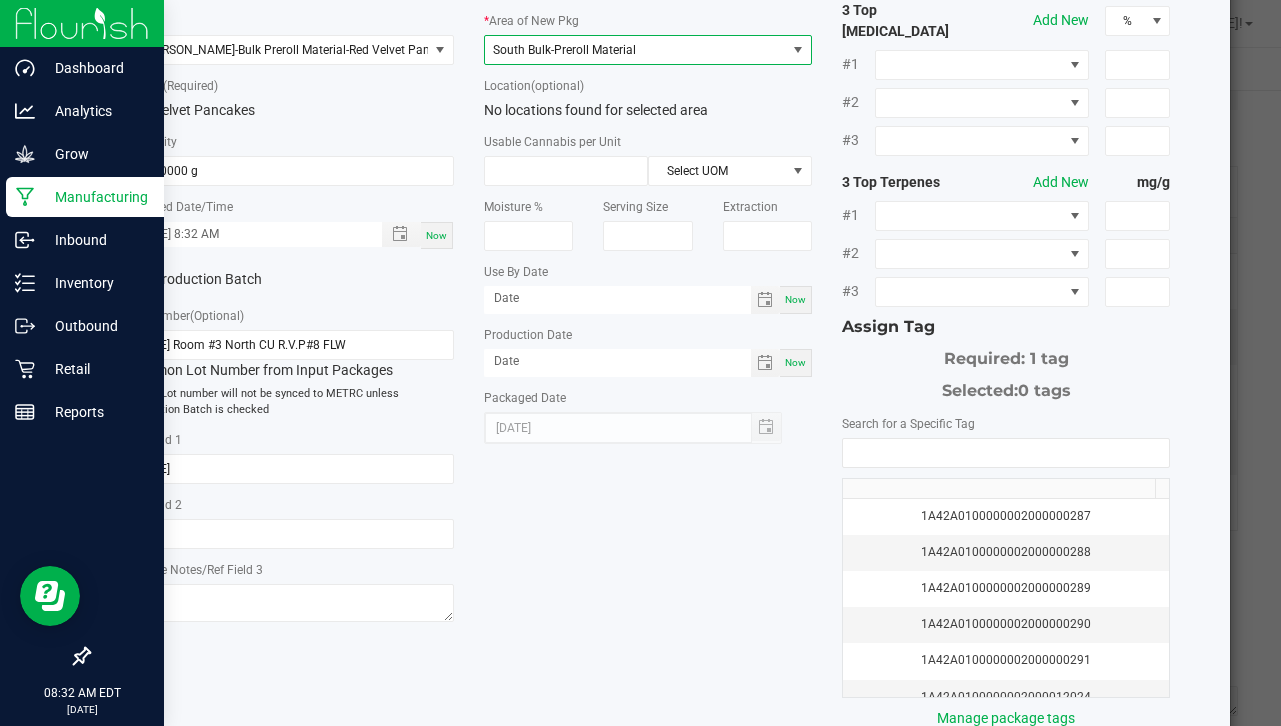 scroll, scrollTop: 229, scrollLeft: 0, axis: vertical 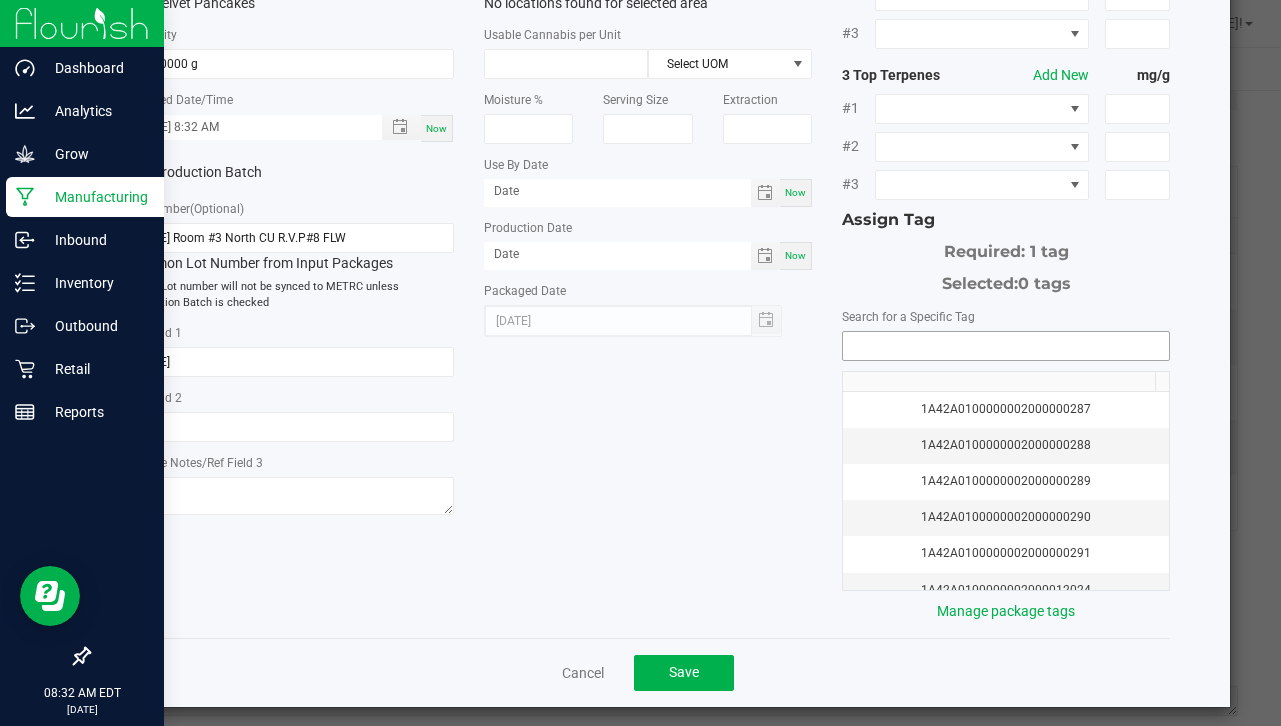 click at bounding box center (1006, 346) 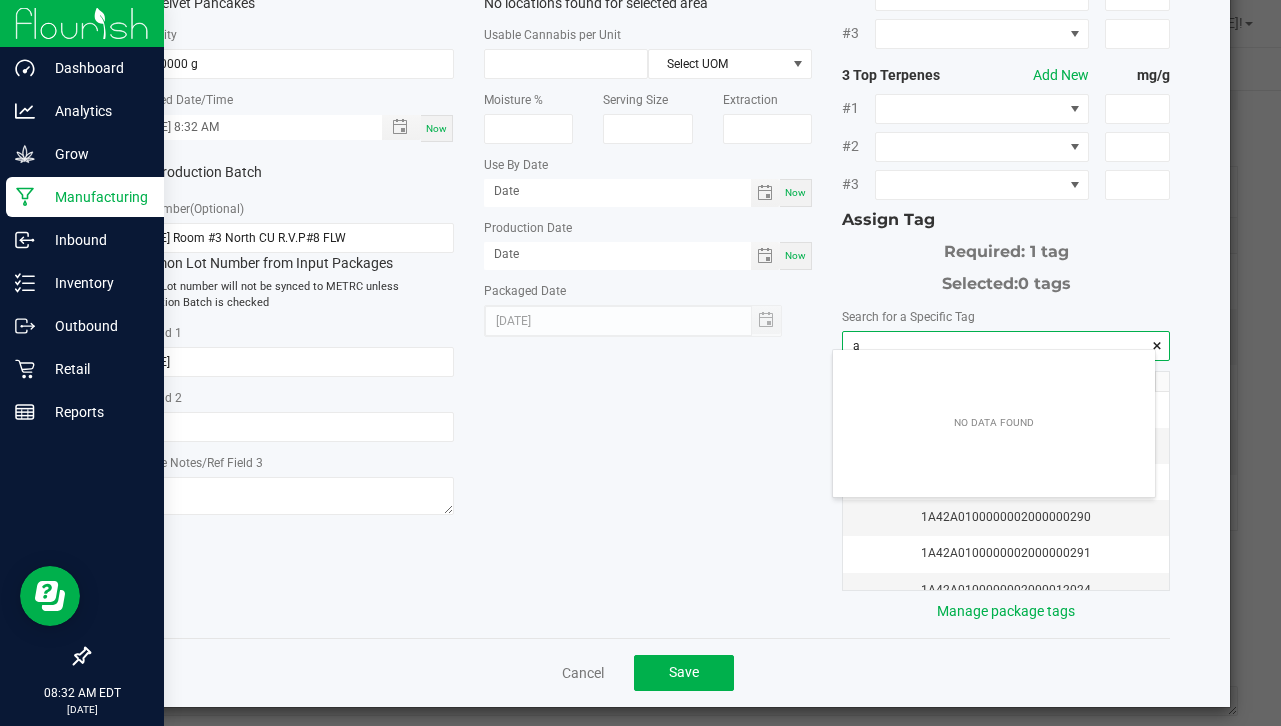 scroll, scrollTop: 99972, scrollLeft: 99678, axis: both 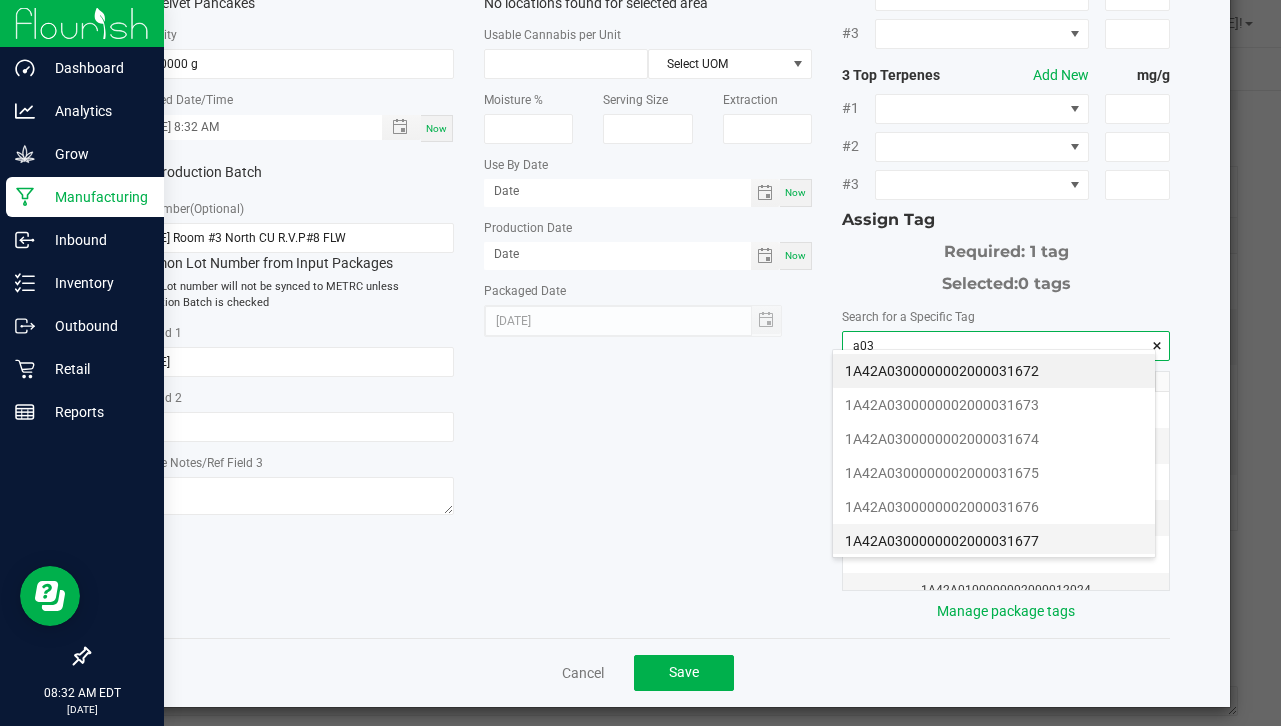 click on "1A42A0300000002000031677" at bounding box center (994, 541) 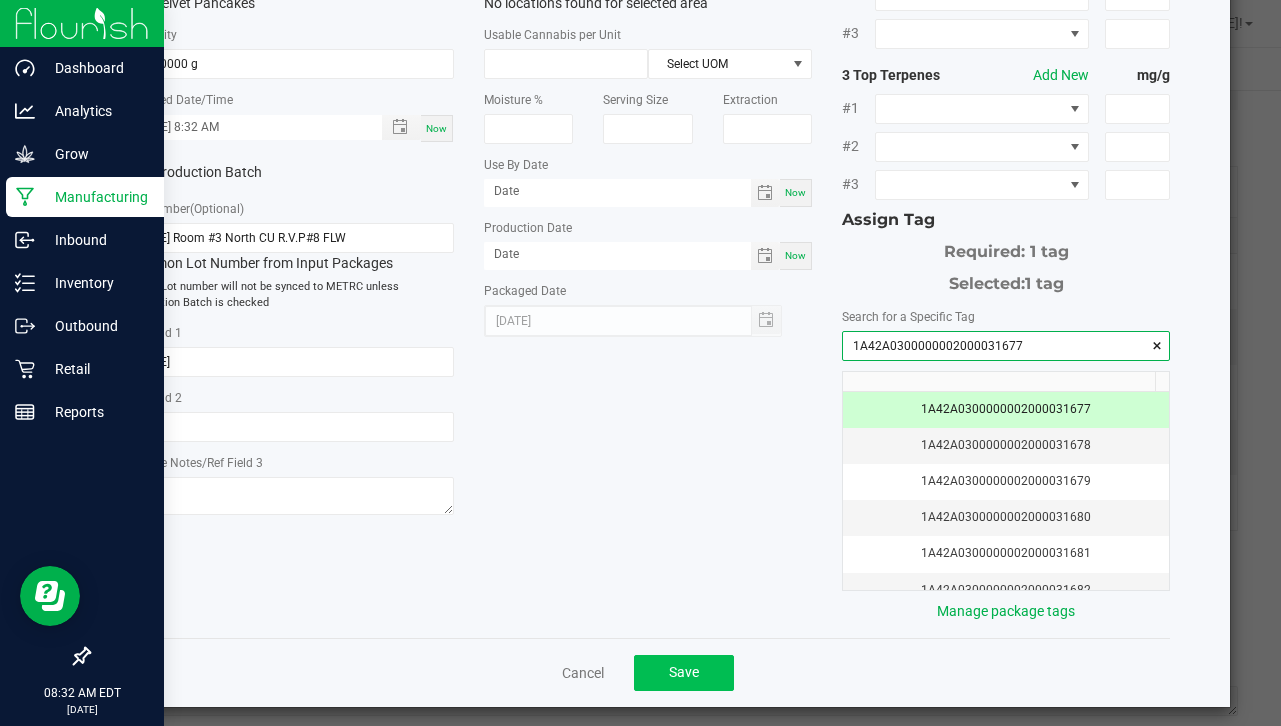type on "1A42A0300000002000031677" 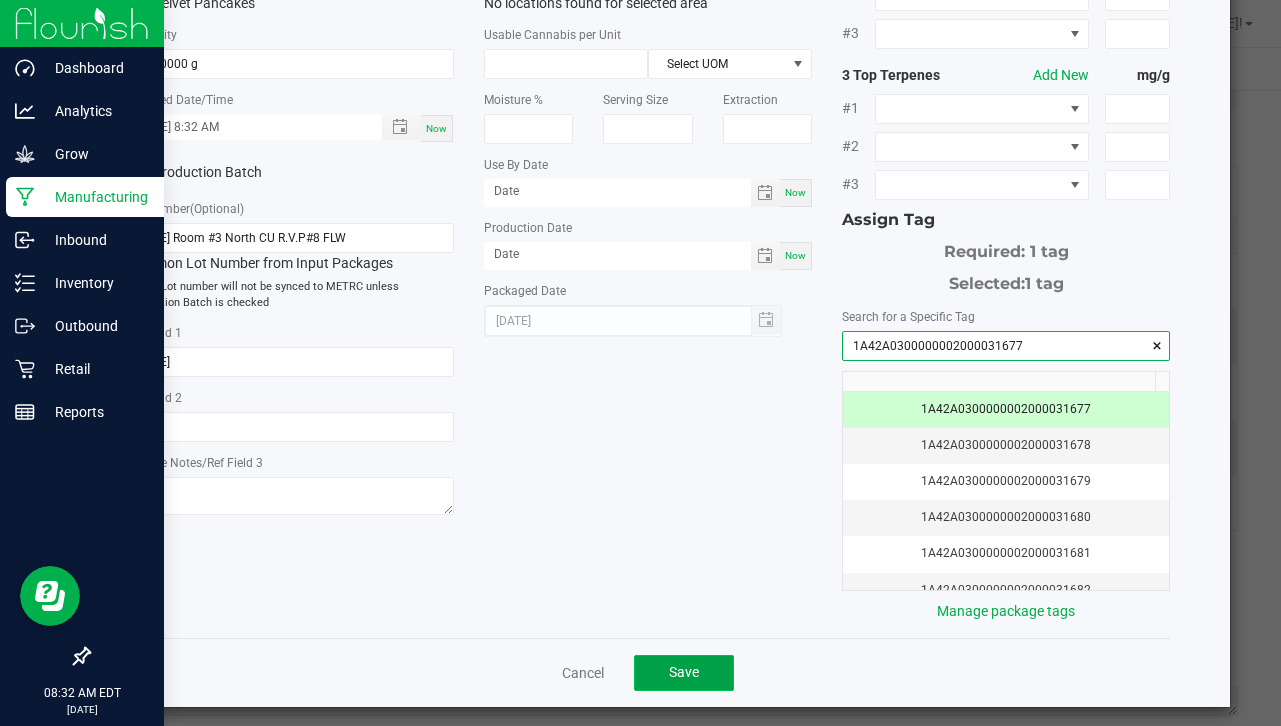 click on "Save" 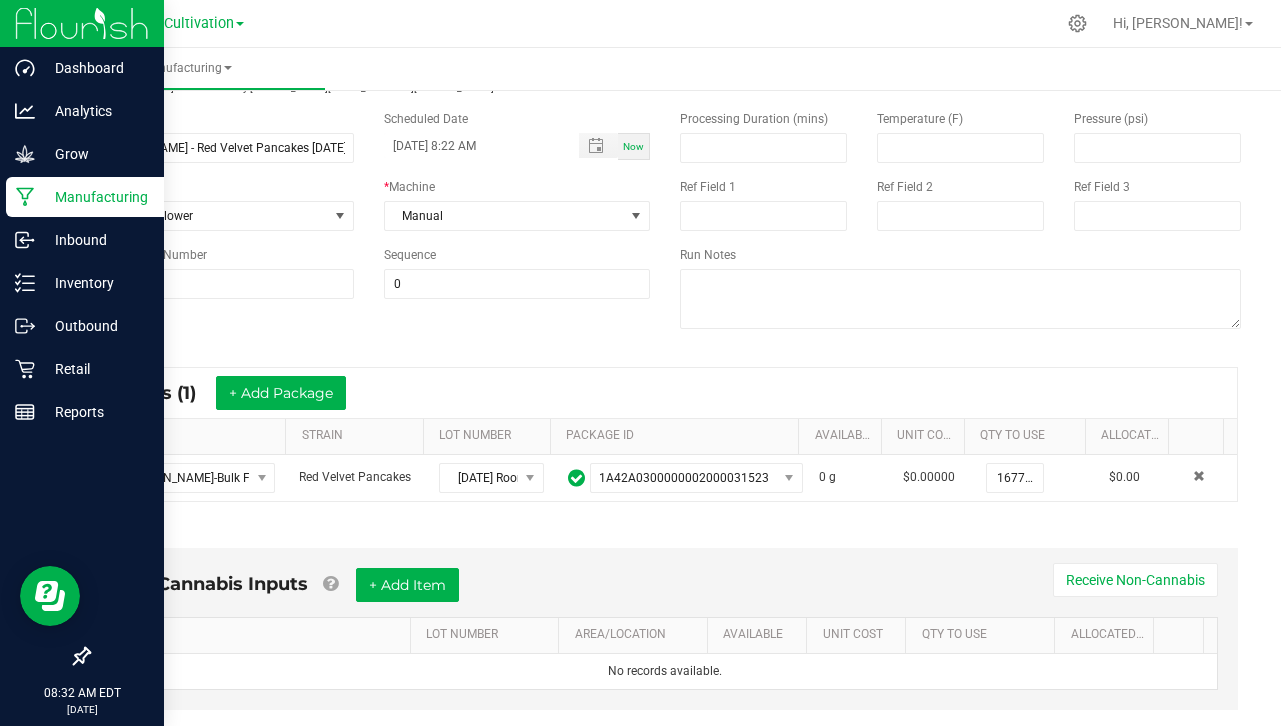 scroll, scrollTop: 0, scrollLeft: 0, axis: both 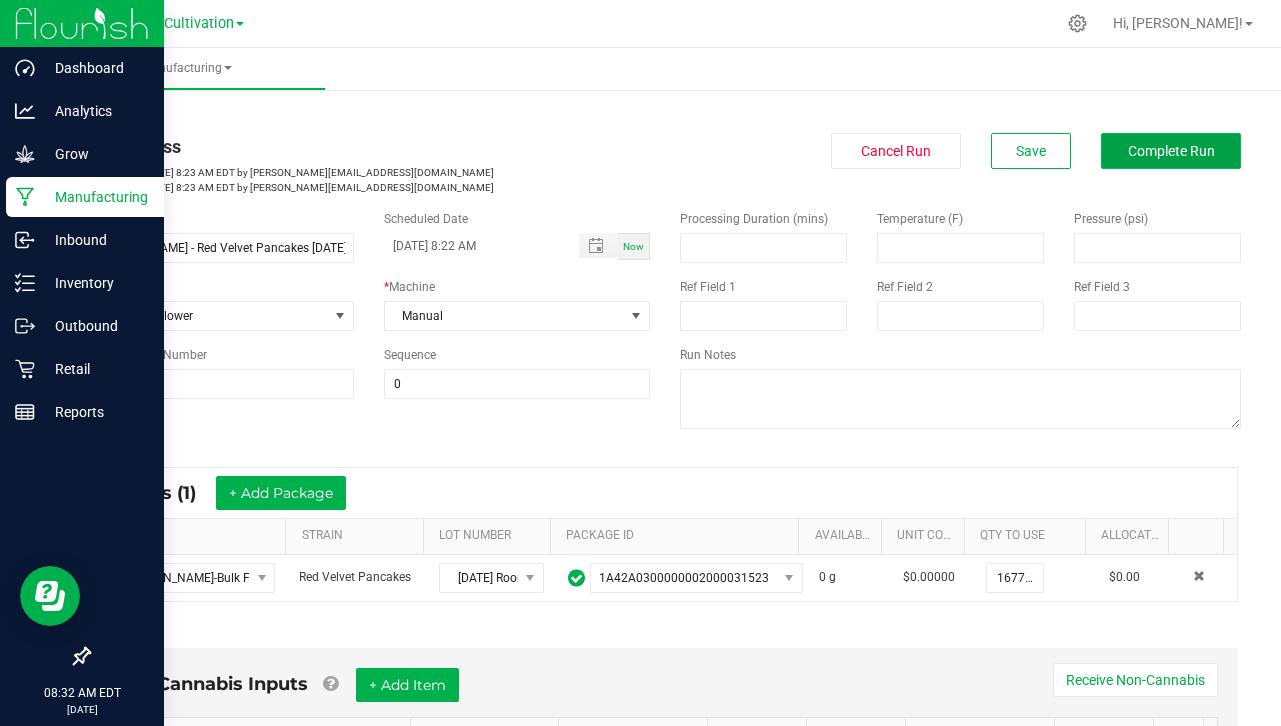 click on "Complete Run" at bounding box center [1171, 151] 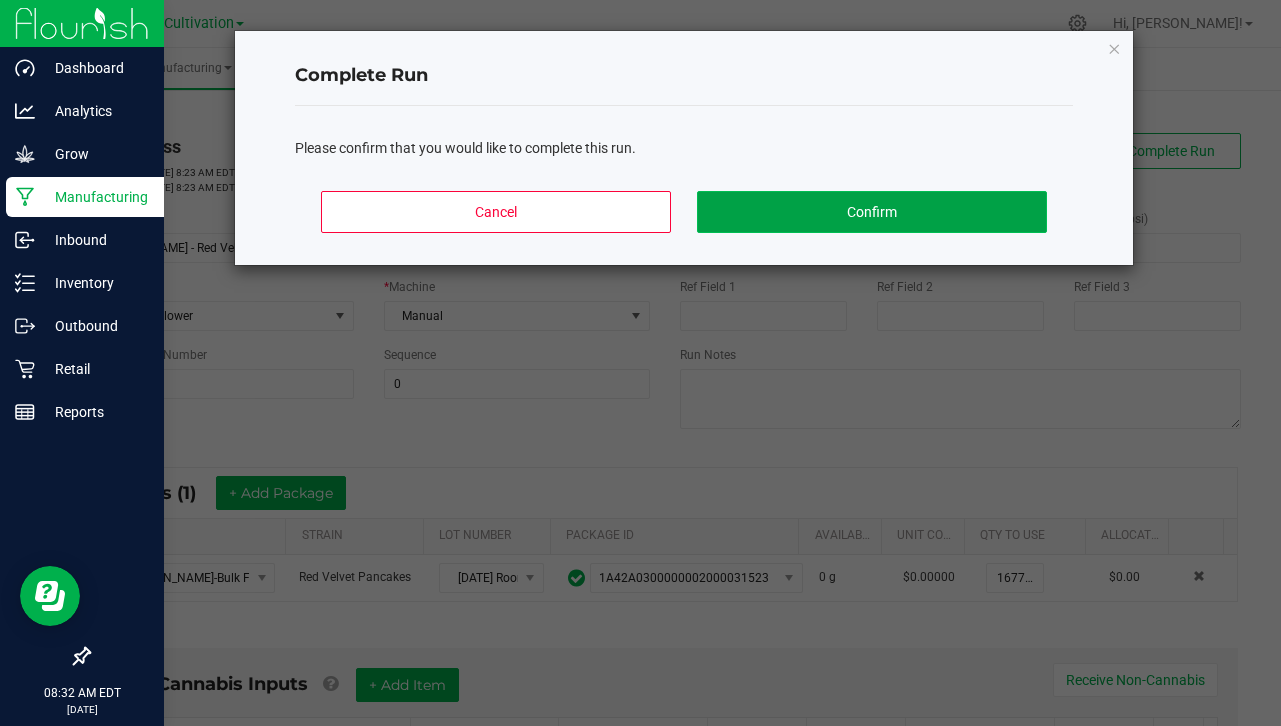 click on "Confirm" 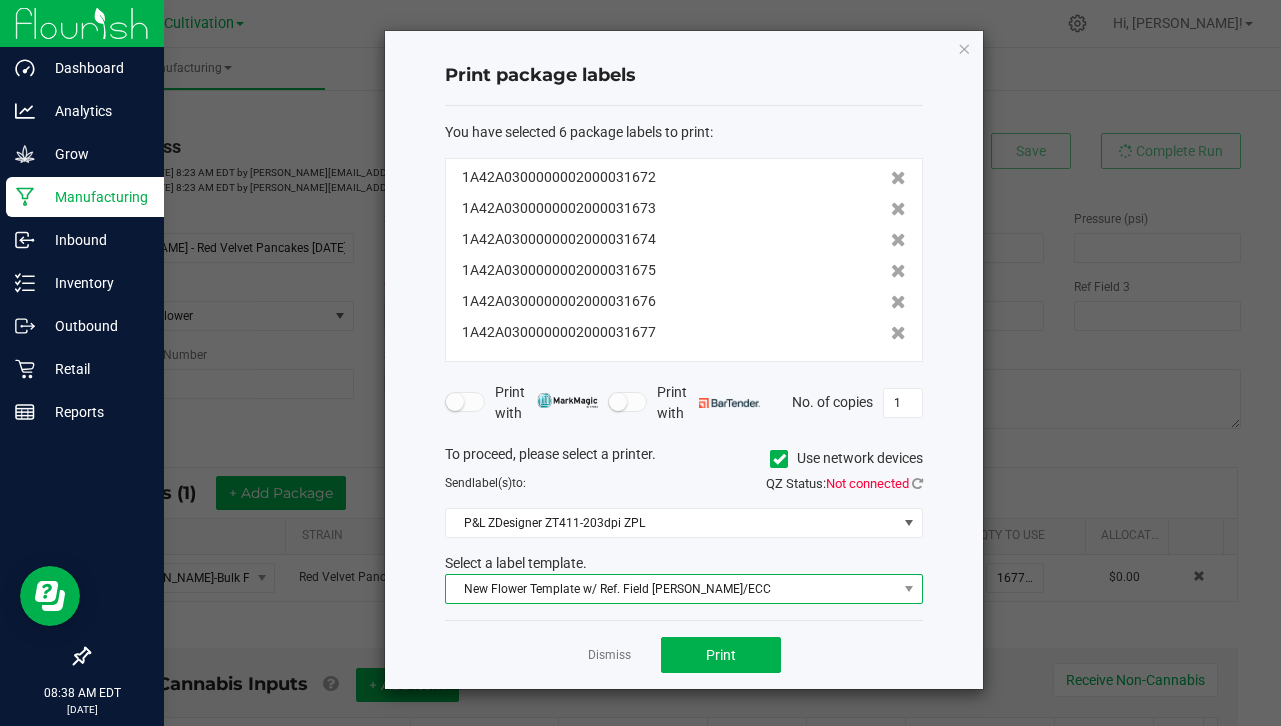 click on "New Flower Template w/ Ref. Field [PERSON_NAME]/ECC" at bounding box center (671, 589) 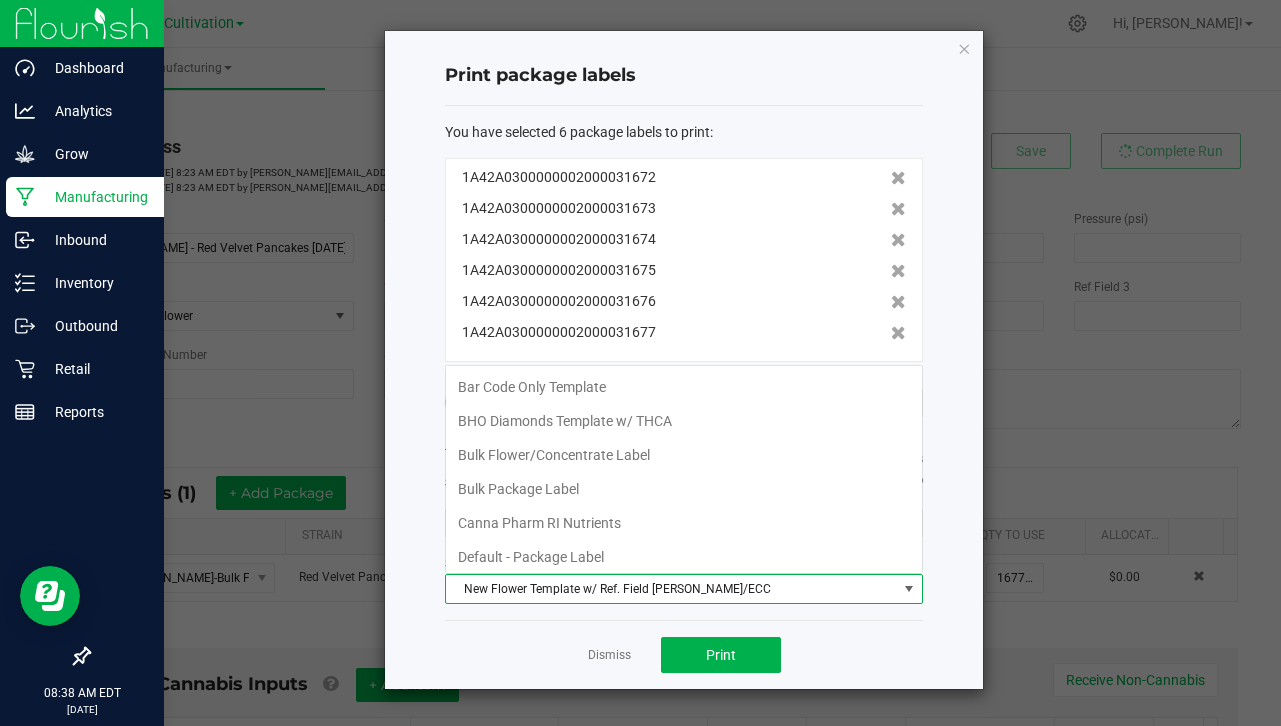 scroll, scrollTop: 616, scrollLeft: 0, axis: vertical 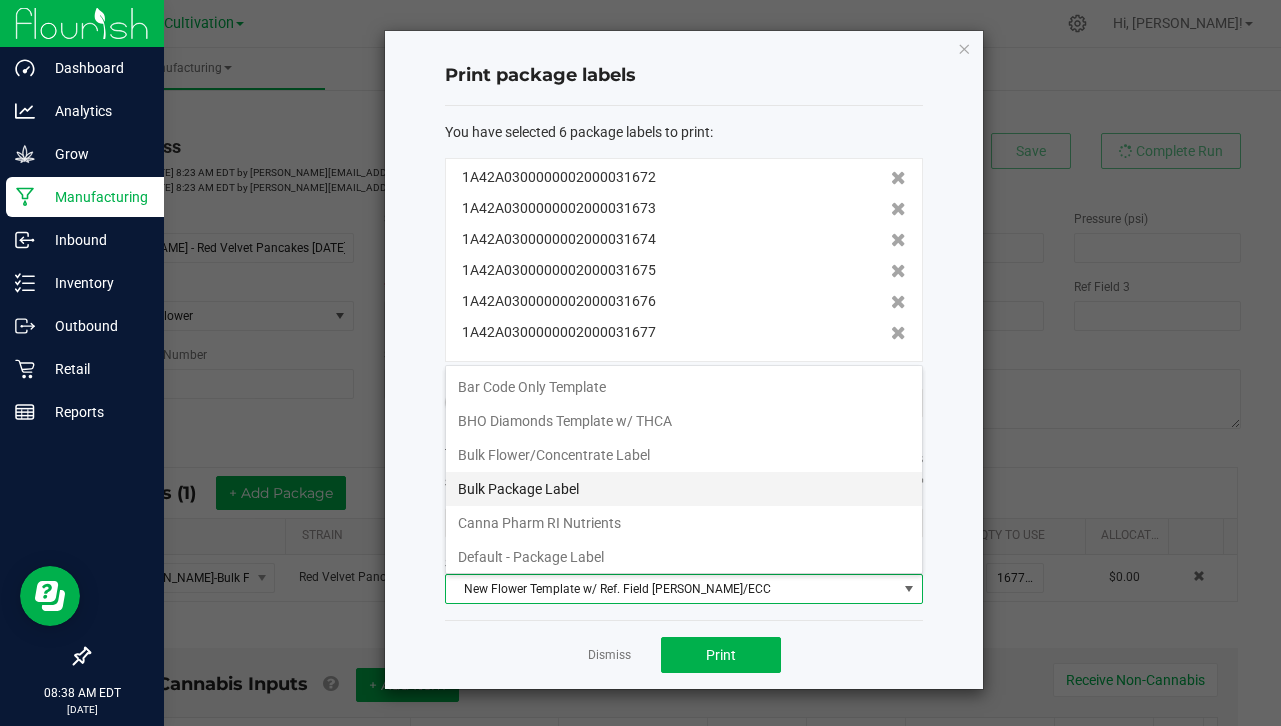 click on "Bulk Package Label" at bounding box center [684, 489] 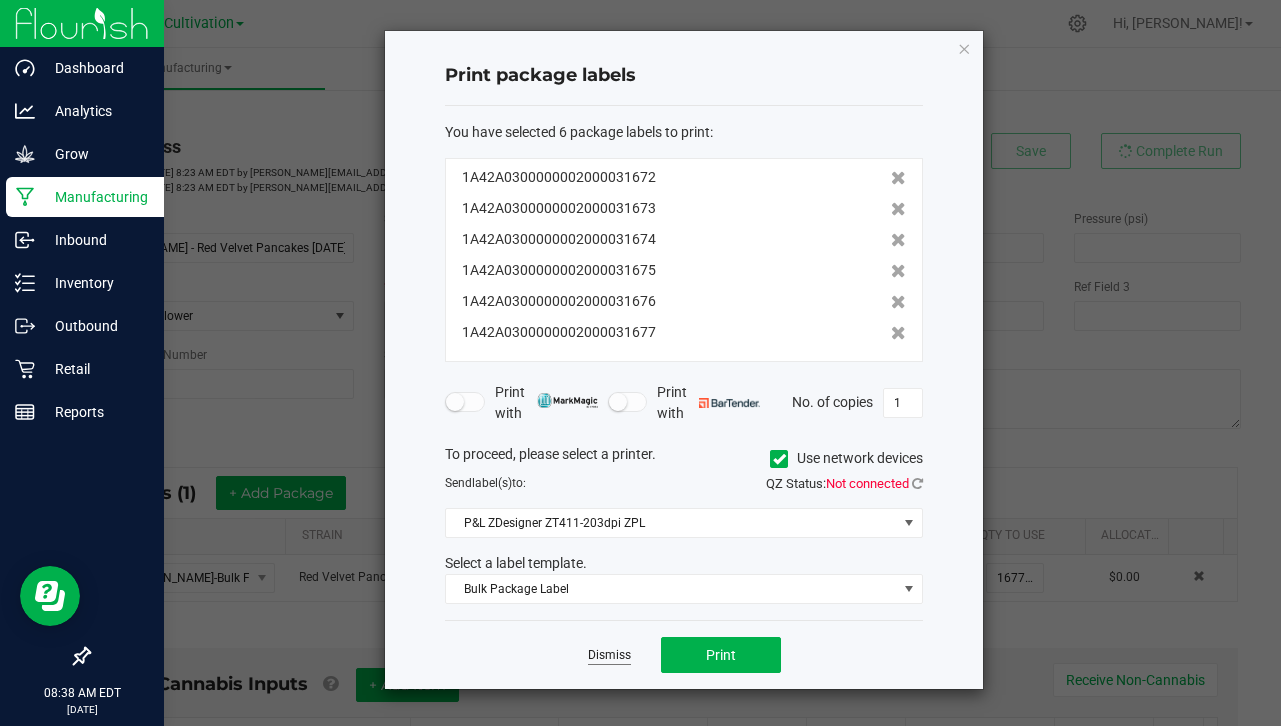 click on "Dismiss" 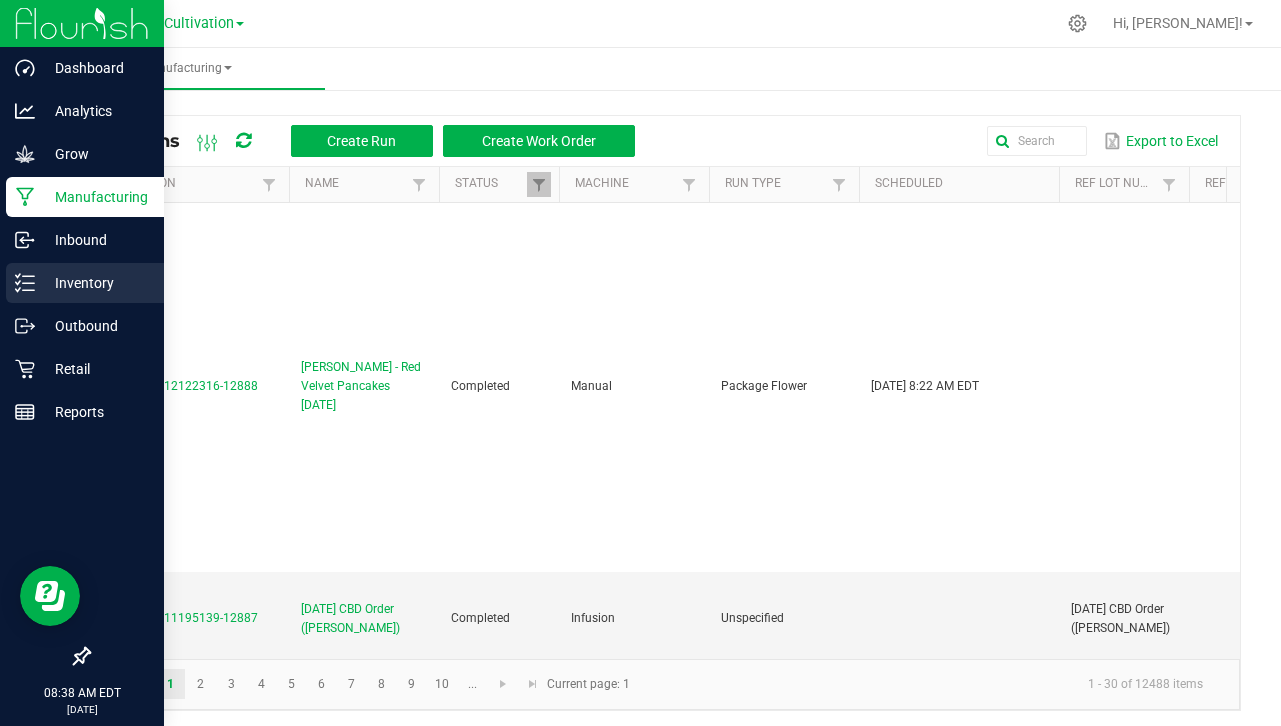 click on "Inventory" at bounding box center [95, 283] 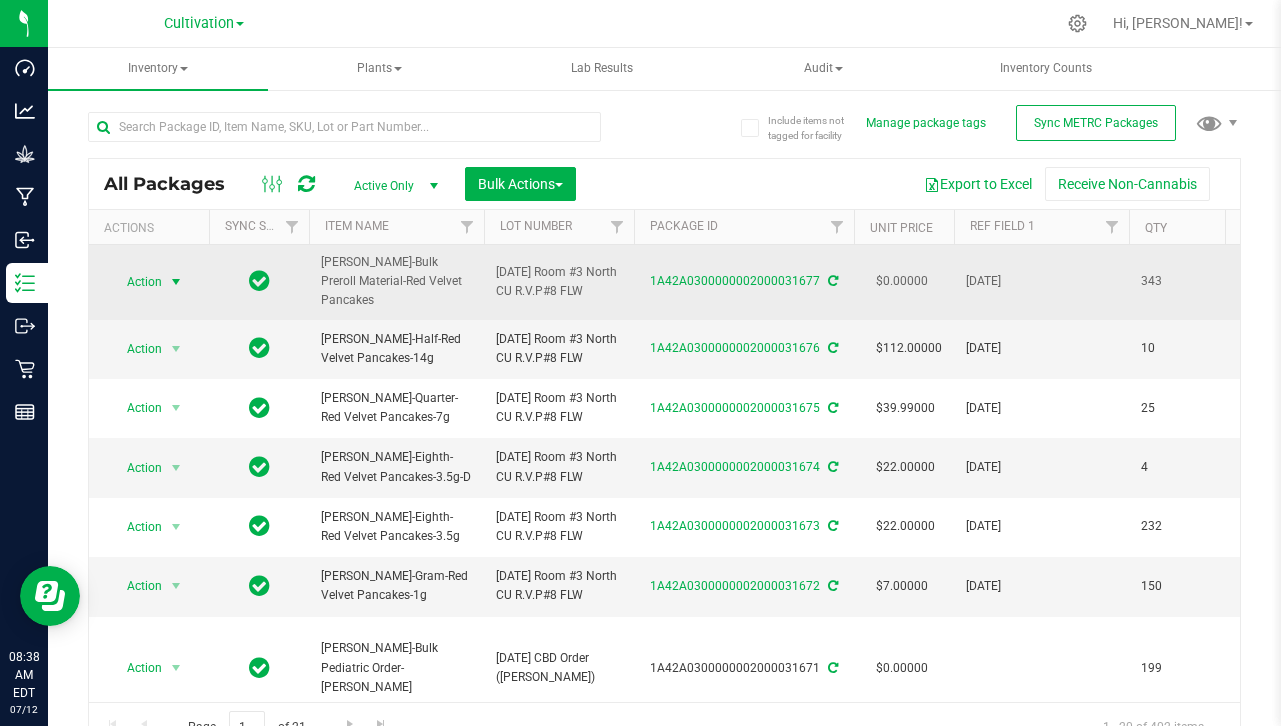 click on "Action" at bounding box center (136, 282) 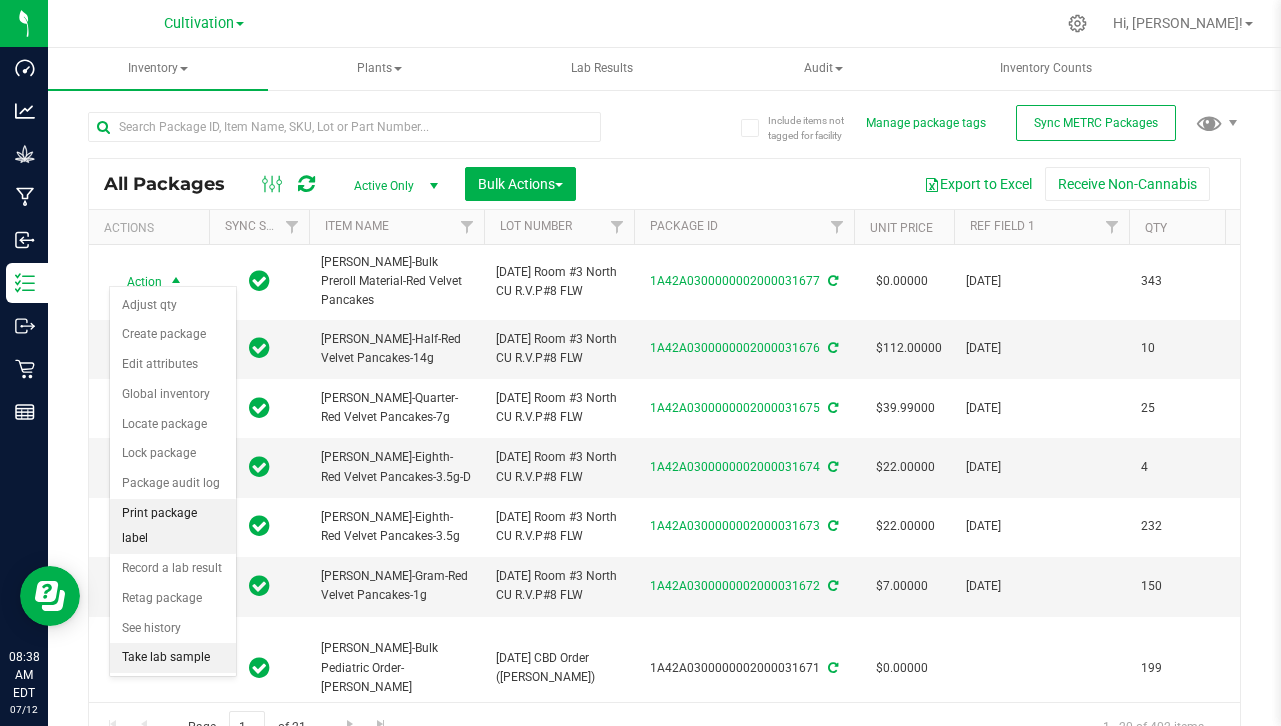 drag, startPoint x: 170, startPoint y: 514, endPoint x: 225, endPoint y: 465, distance: 73.661385 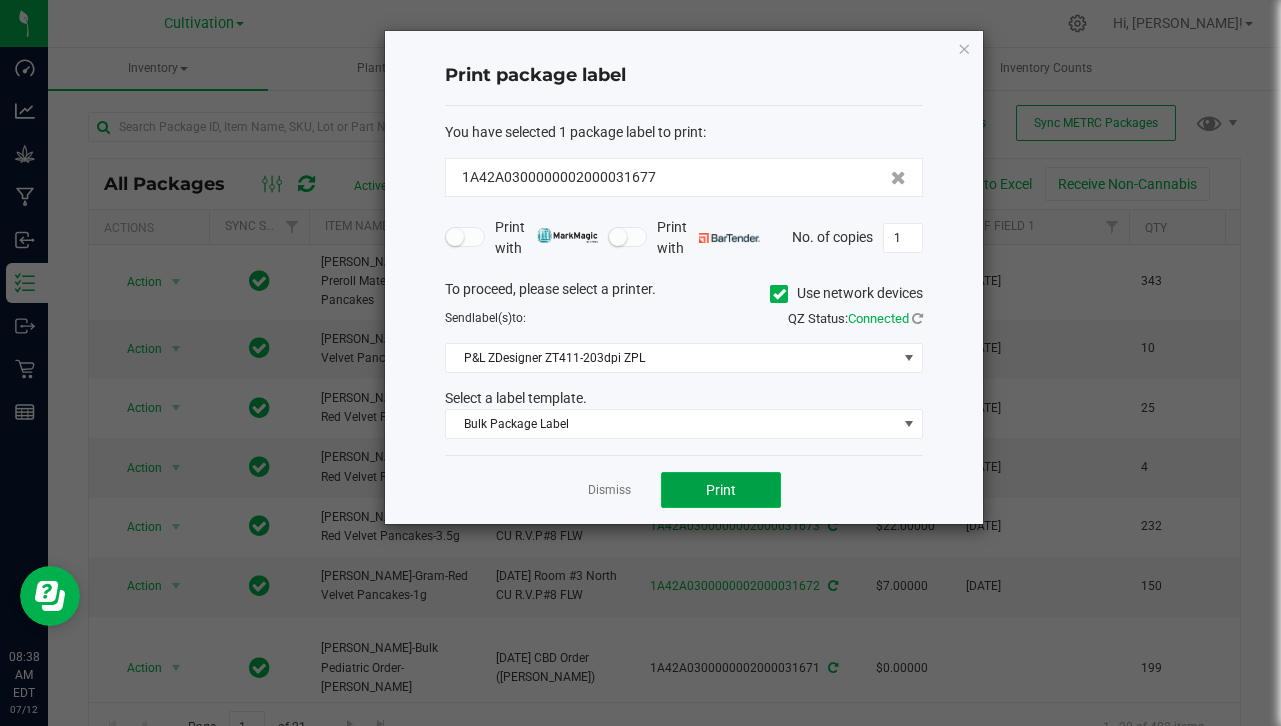click on "Print" 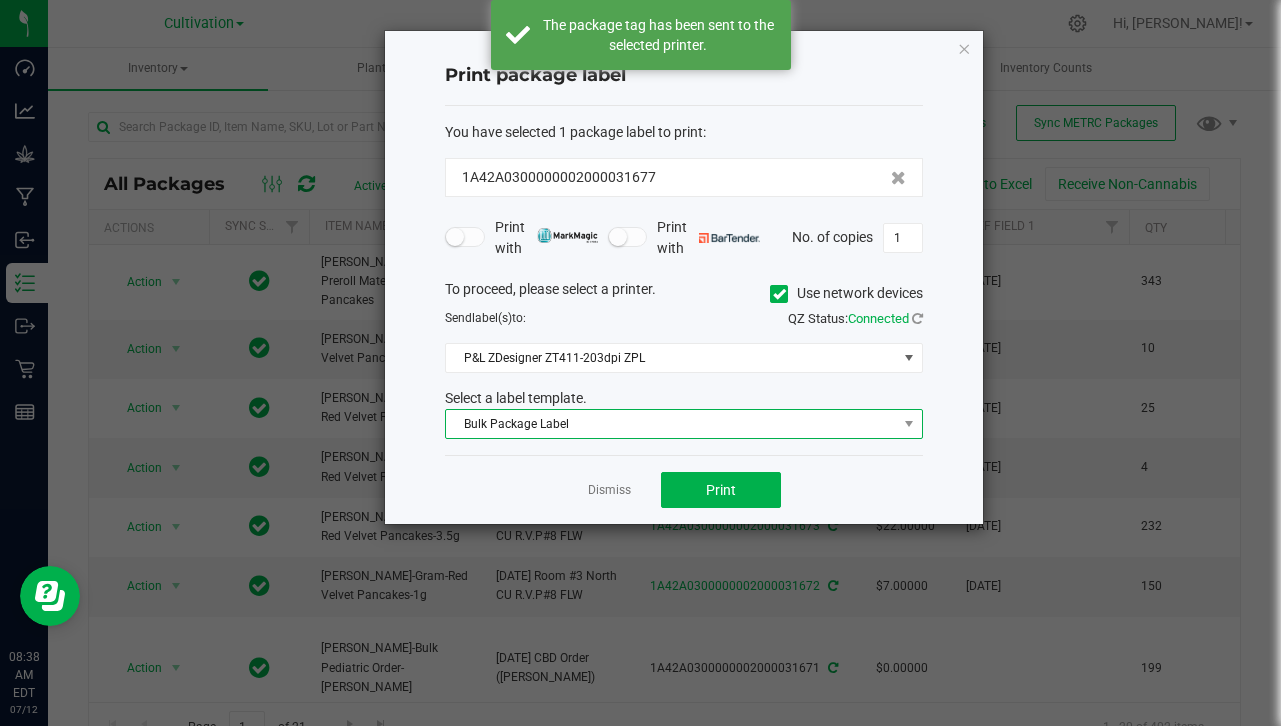click on "Bulk Package Label" at bounding box center (671, 424) 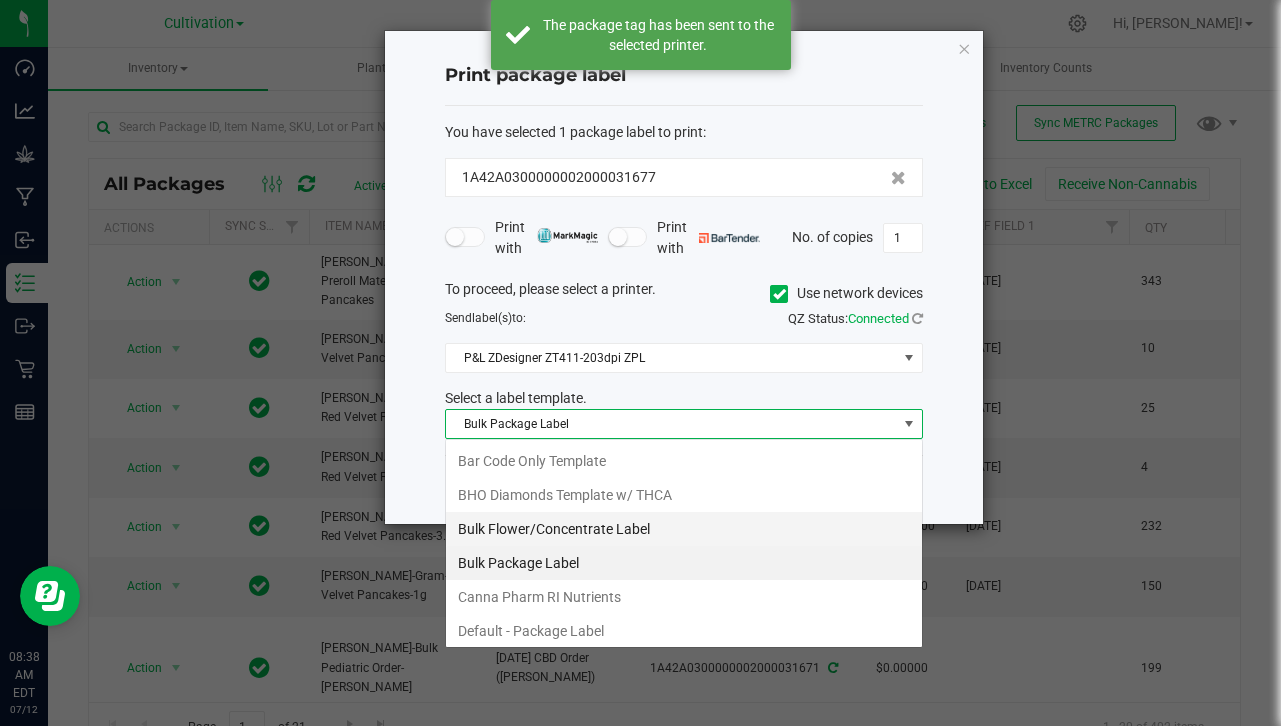 scroll, scrollTop: 99970, scrollLeft: 99522, axis: both 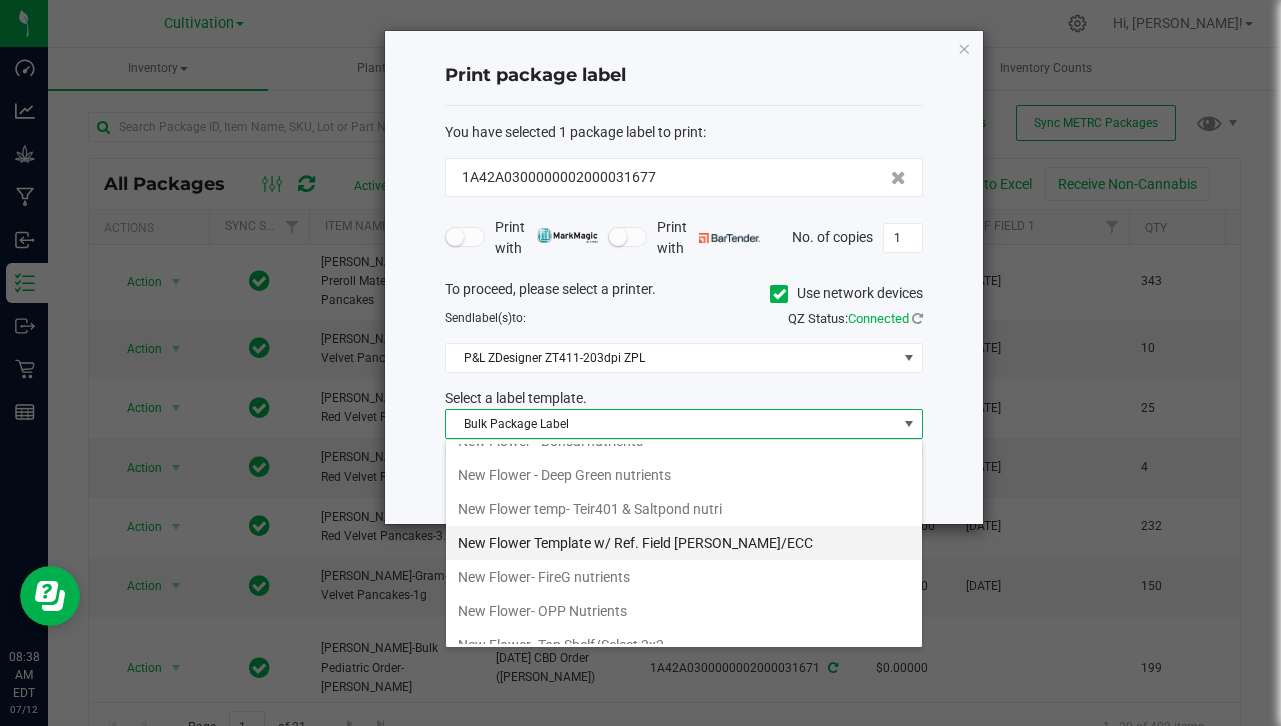 click on "New Flower Template w/ Ref. Field [PERSON_NAME]/ECC" at bounding box center (684, 543) 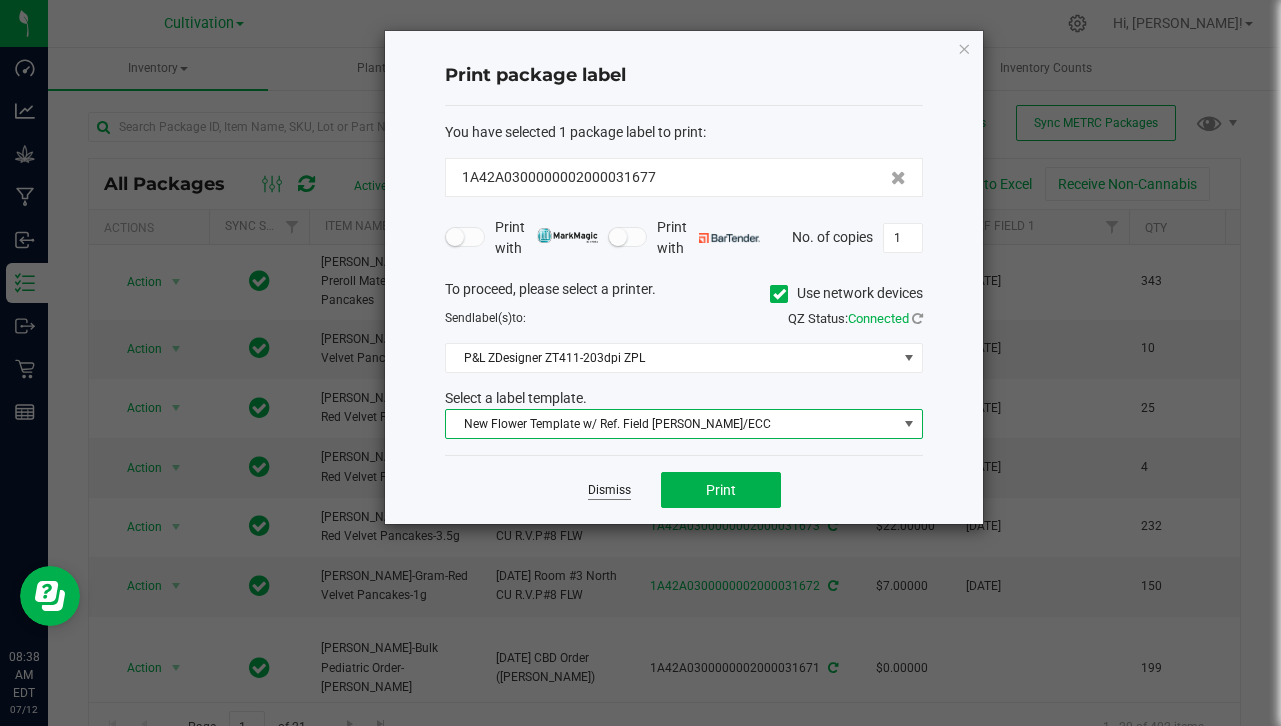 click on "Dismiss" 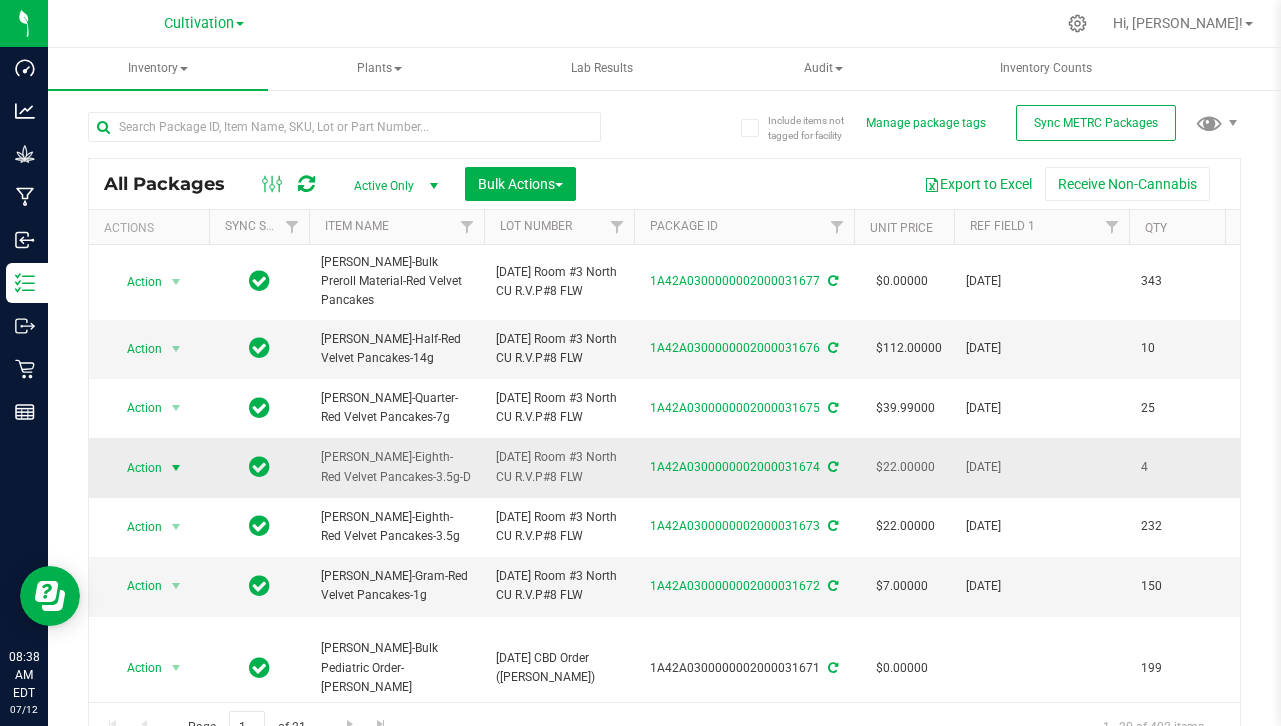 click on "Action" at bounding box center (136, 468) 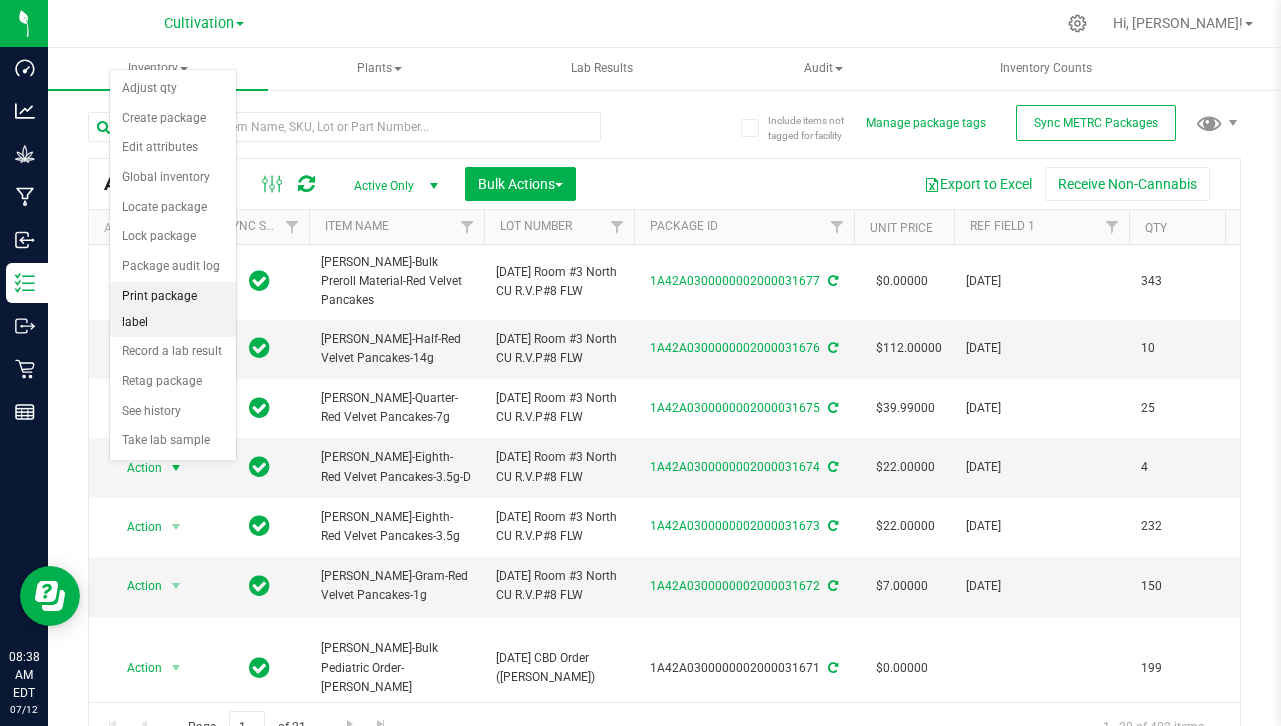 click on "Print package label" at bounding box center (173, 309) 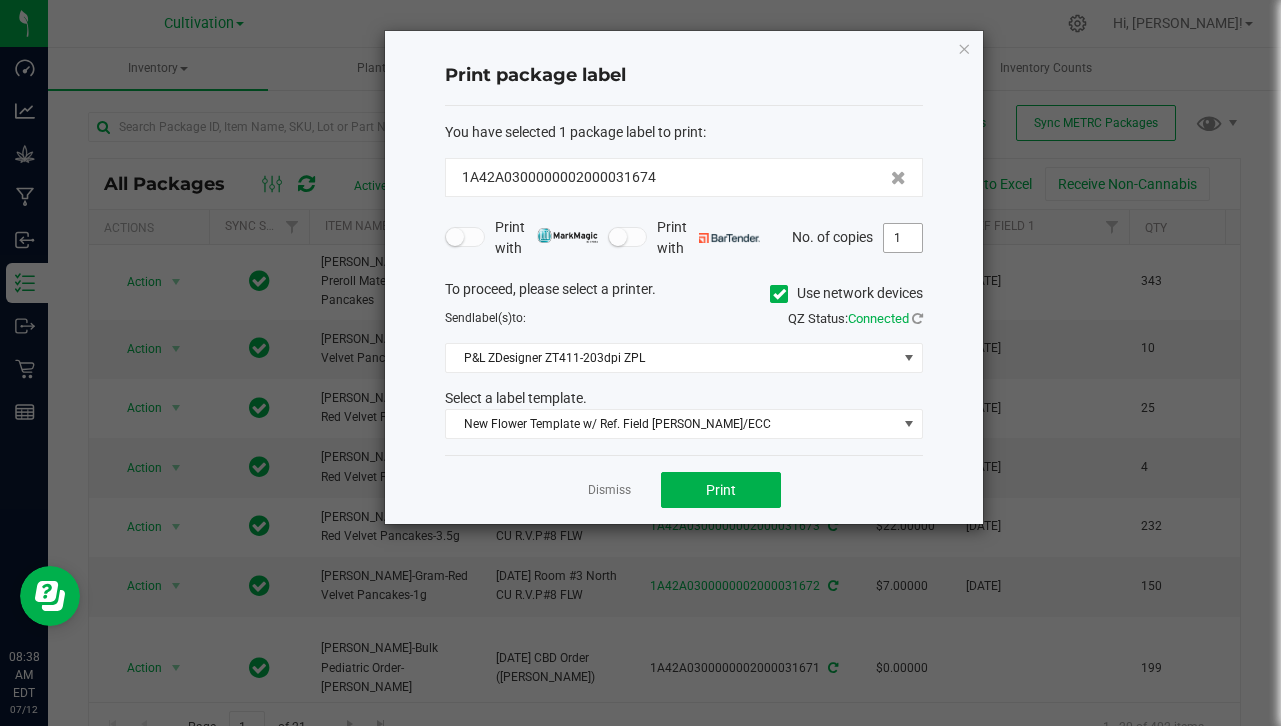 click on "1" at bounding box center (903, 238) 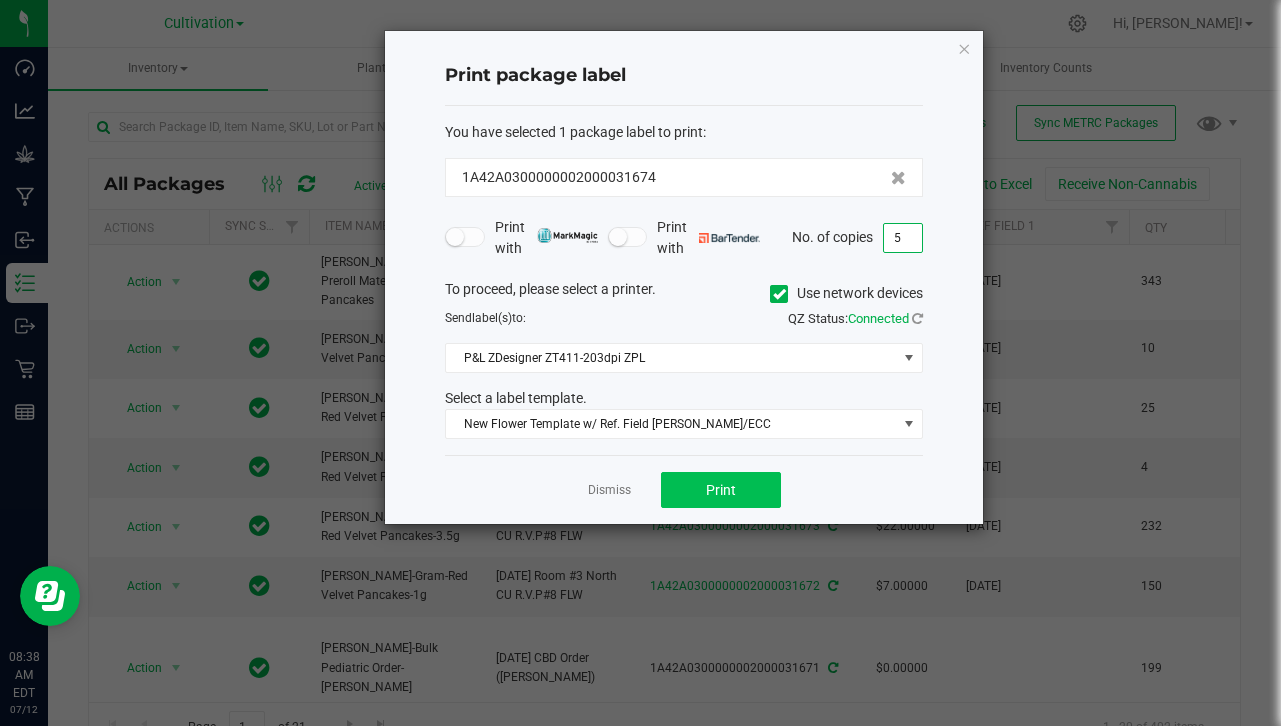 type on "5" 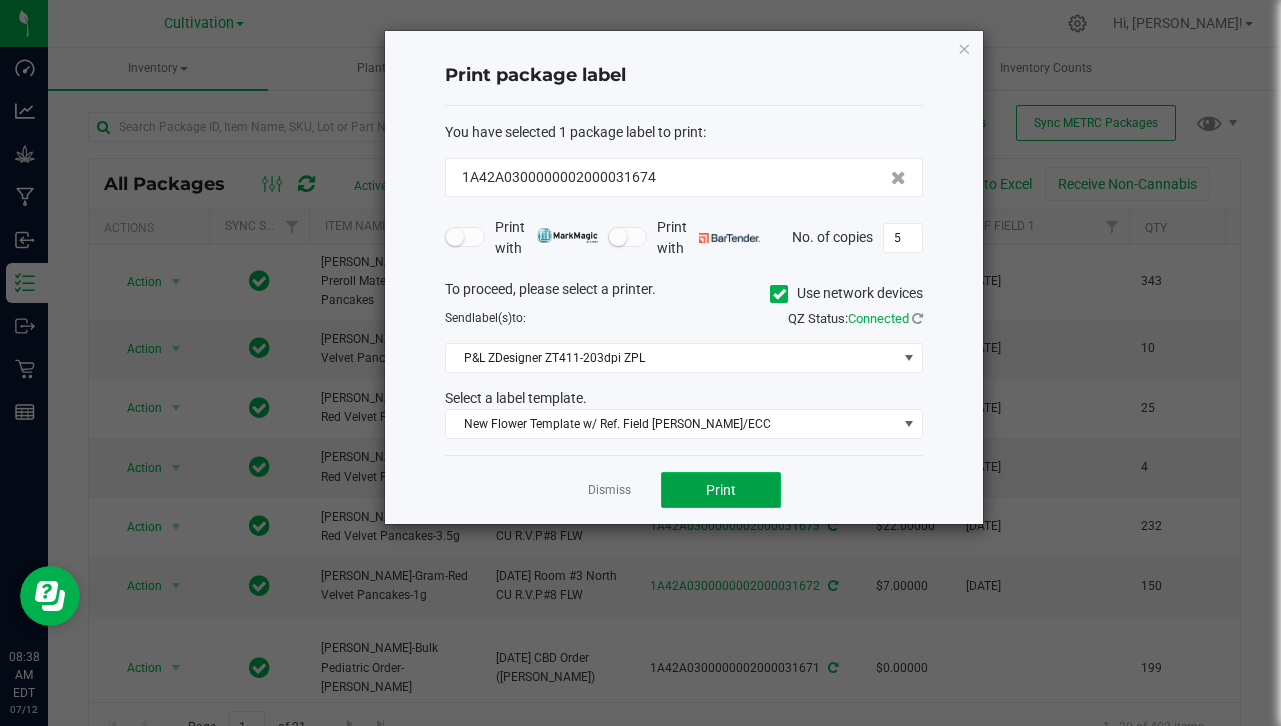 click on "Print" 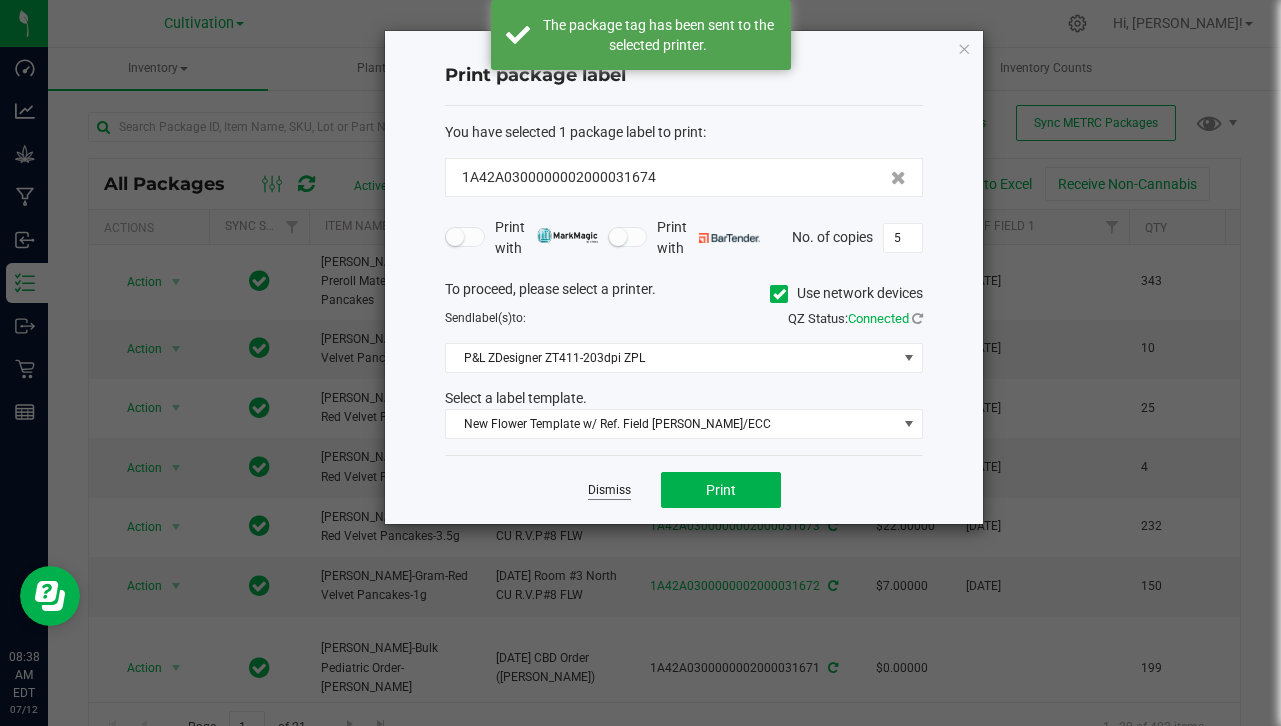click on "Dismiss" 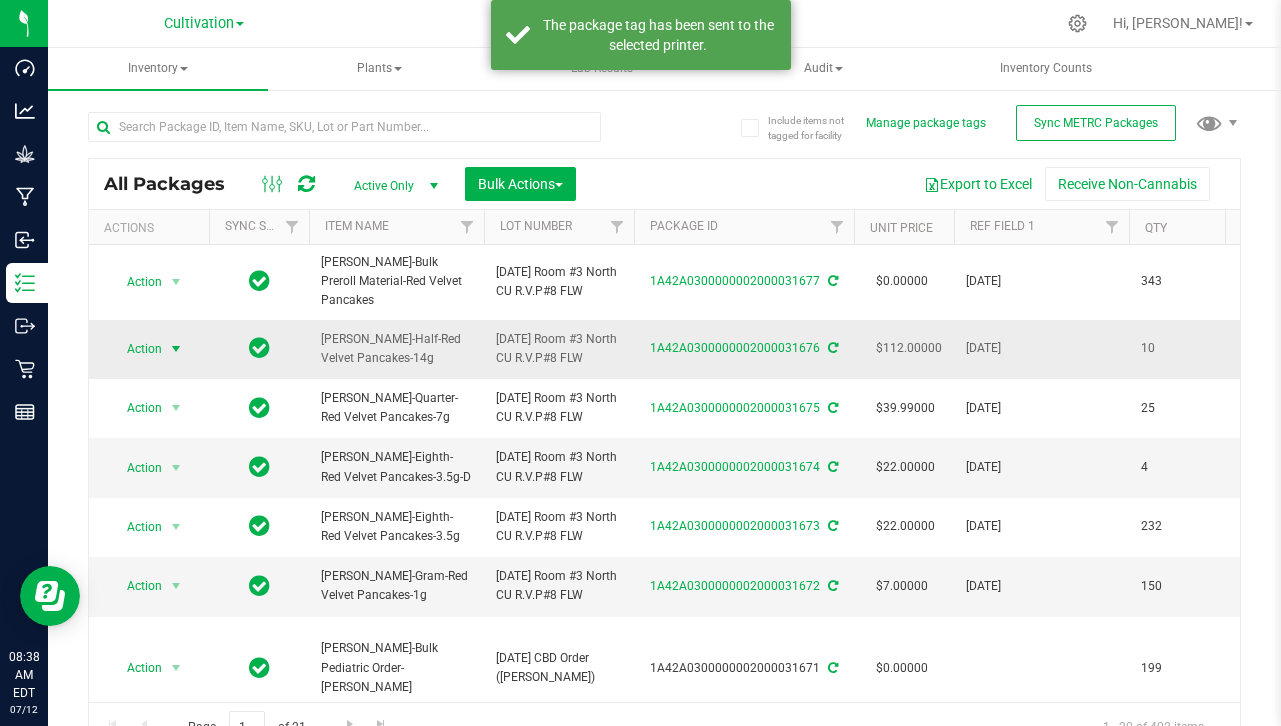 click at bounding box center [176, 349] 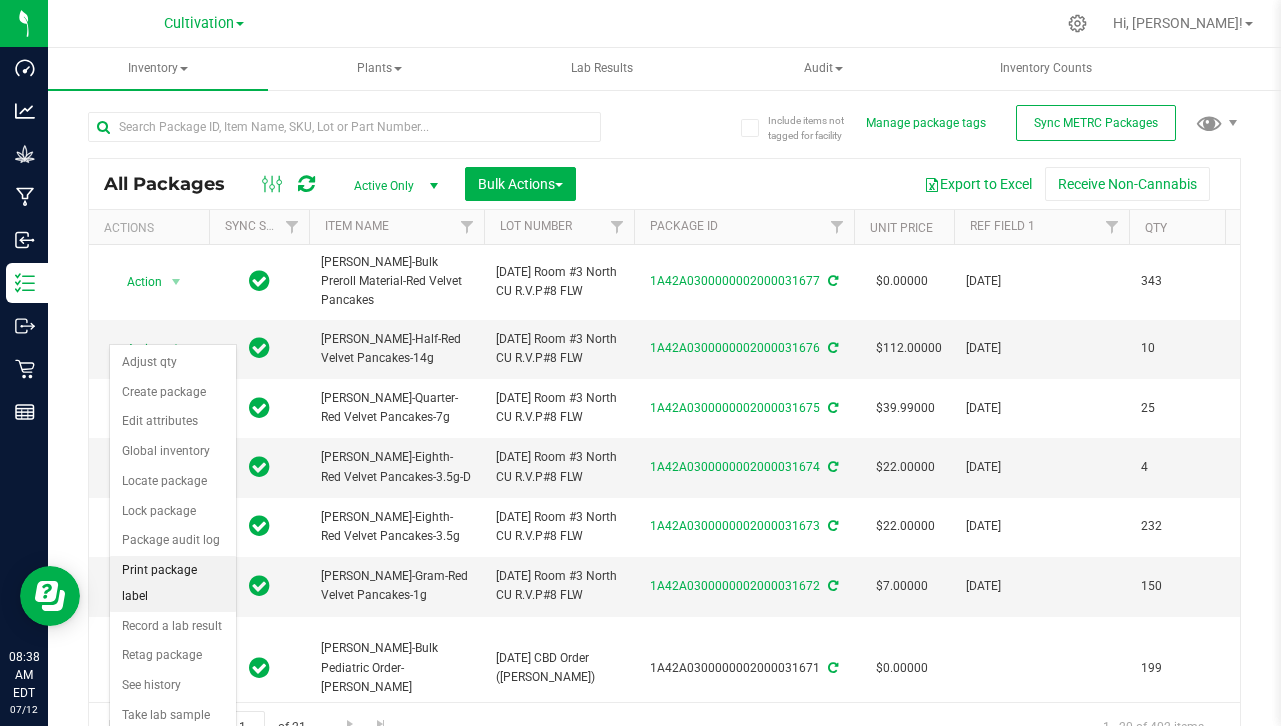 click on "Print package label" at bounding box center [173, 583] 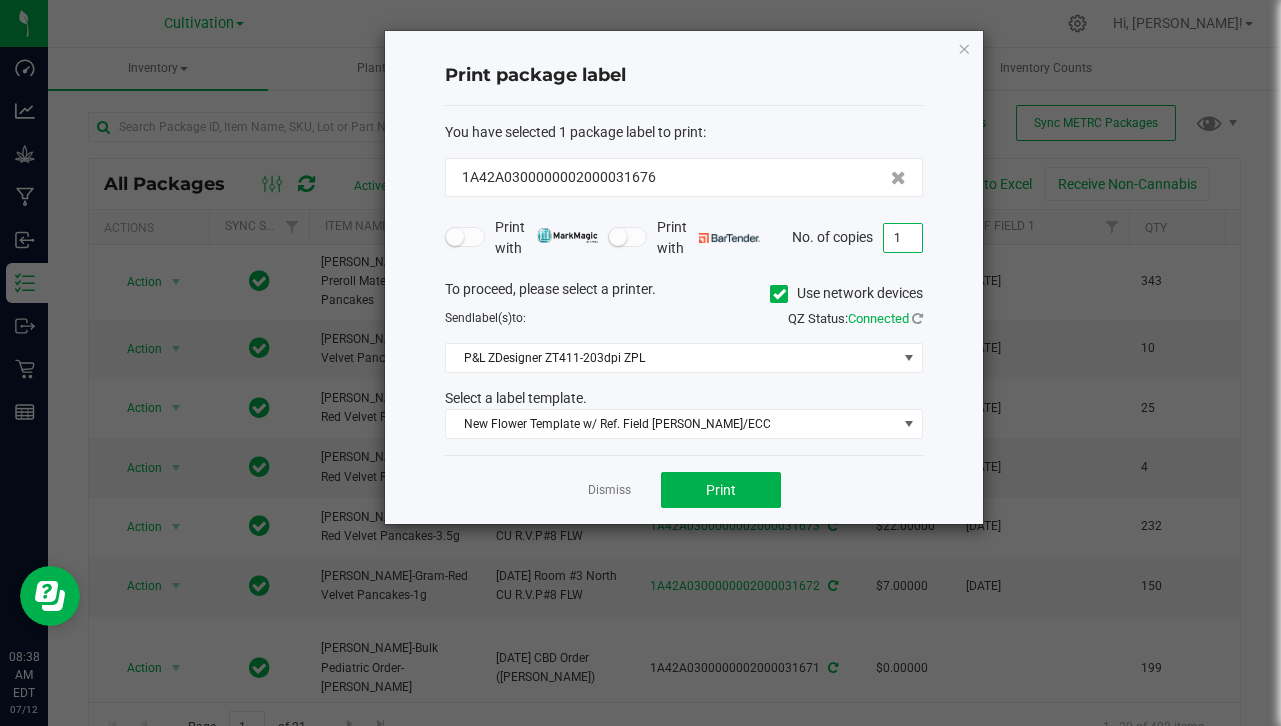 click on "1" at bounding box center (903, 238) 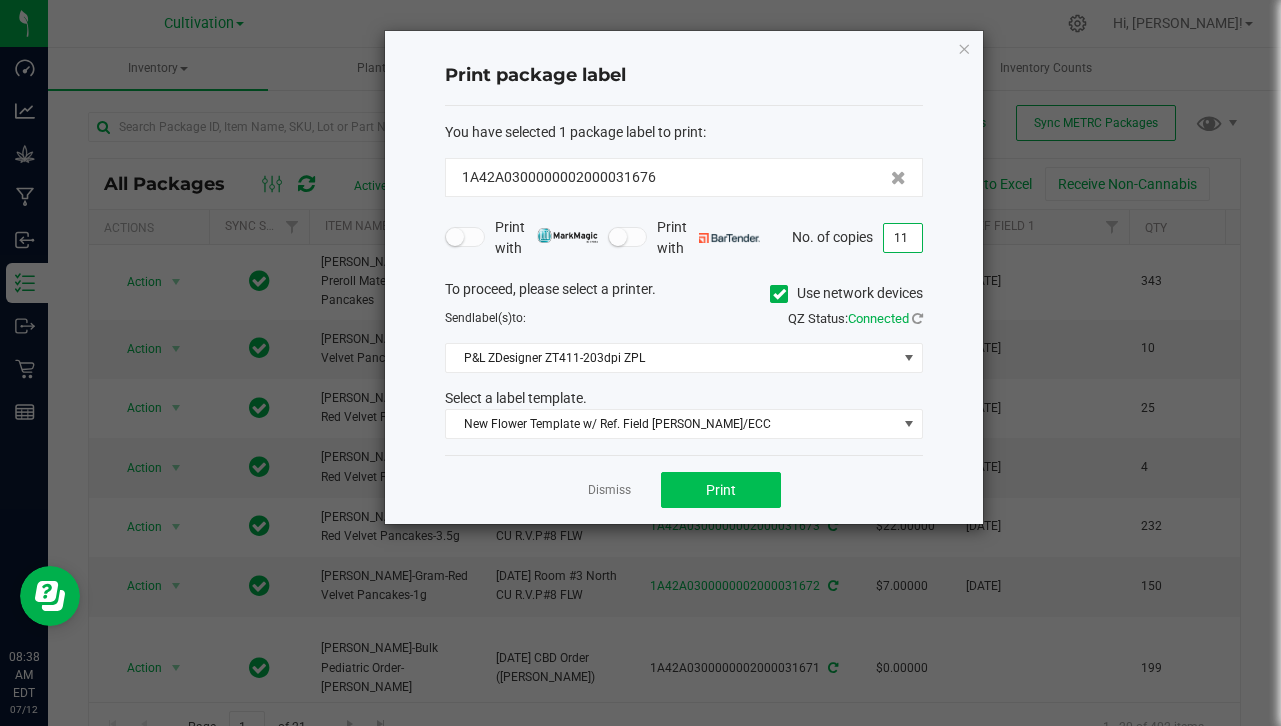 type on "11" 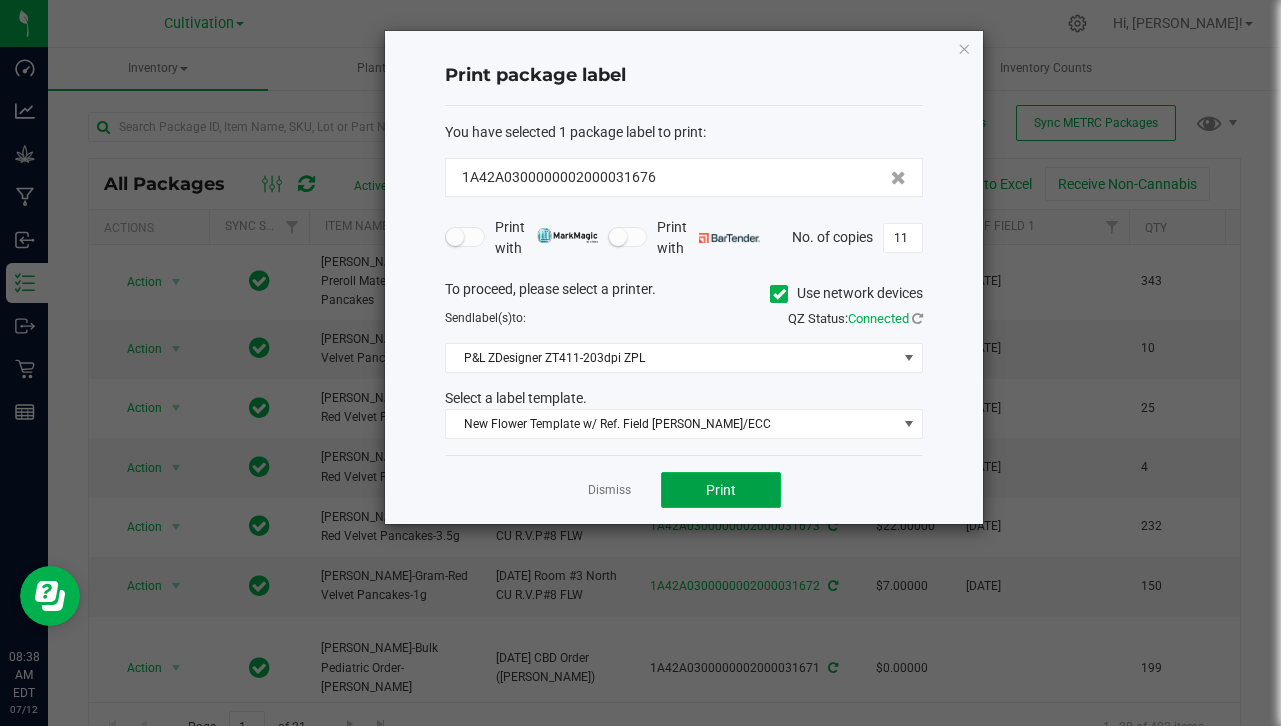 click on "Print" 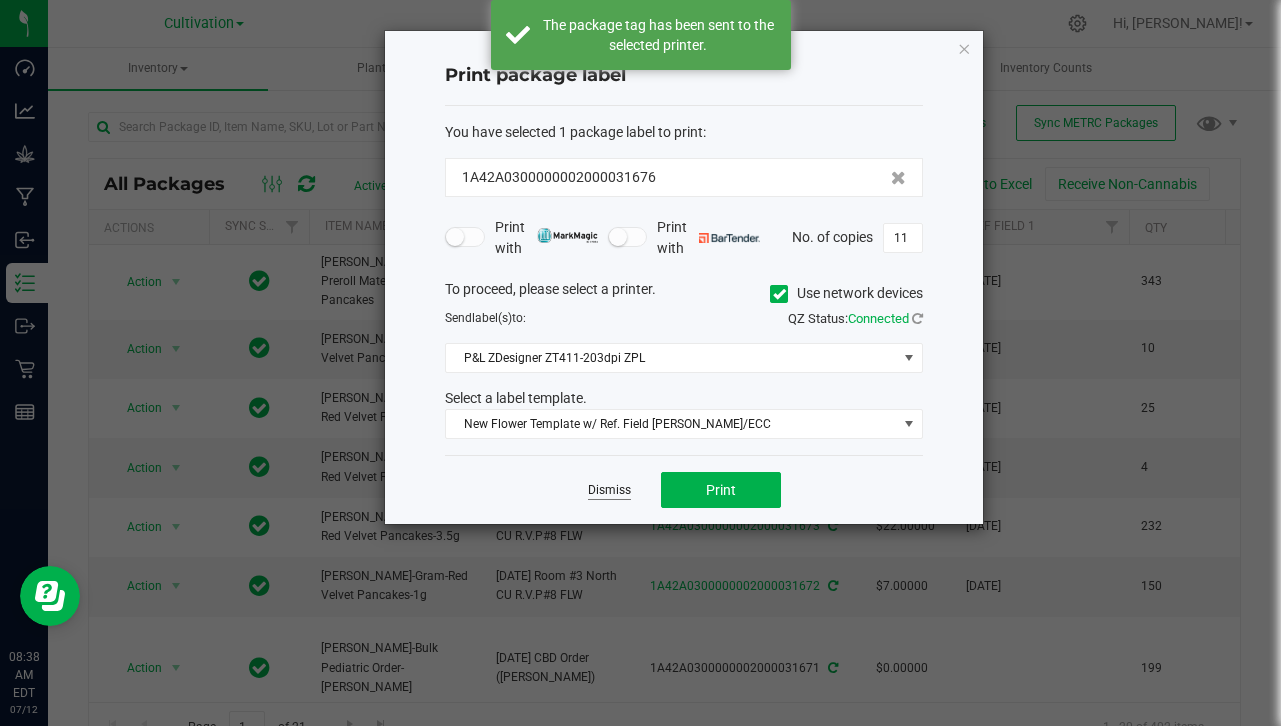 click on "Dismiss" 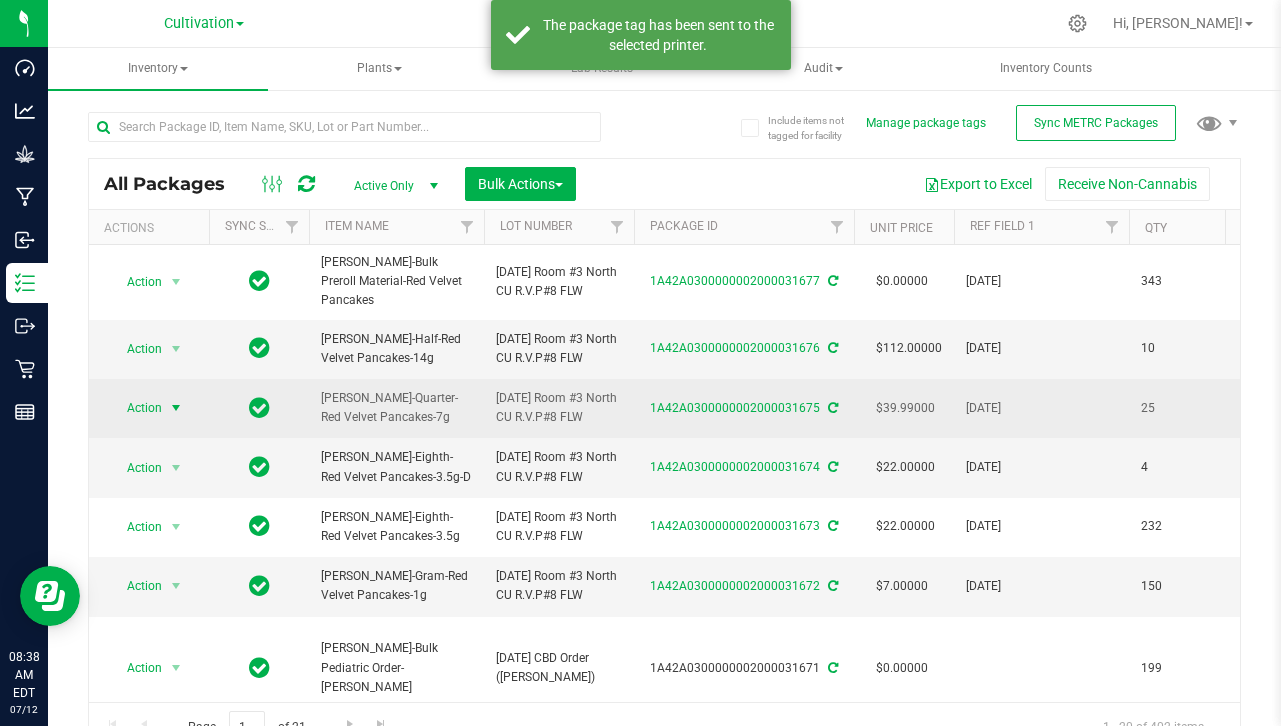 click at bounding box center [176, 408] 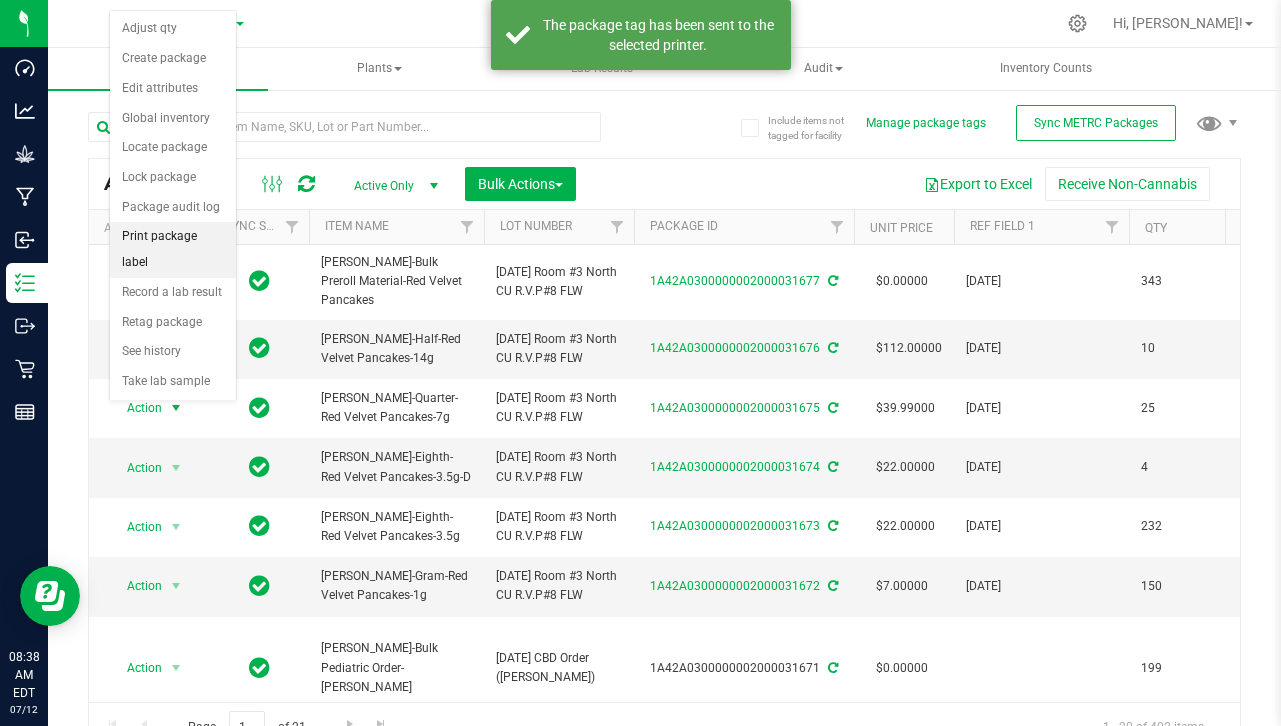 click on "Print package label" at bounding box center (173, 249) 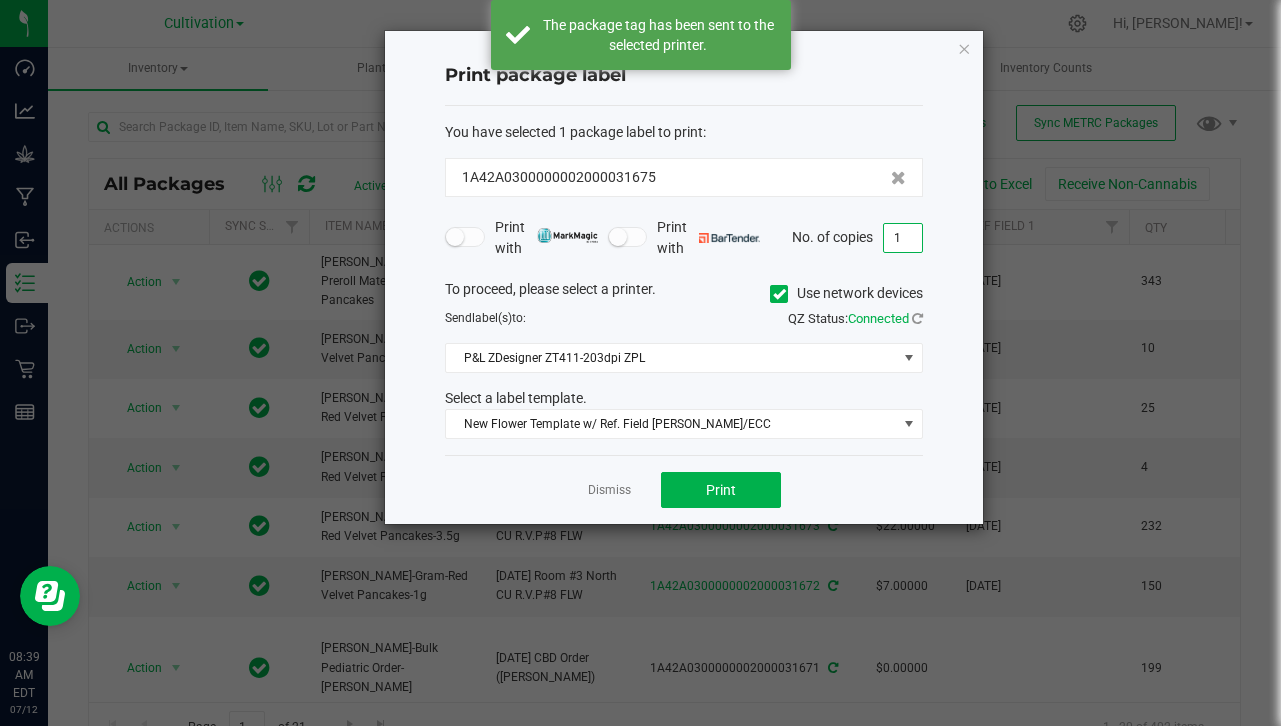 click on "1" at bounding box center [903, 238] 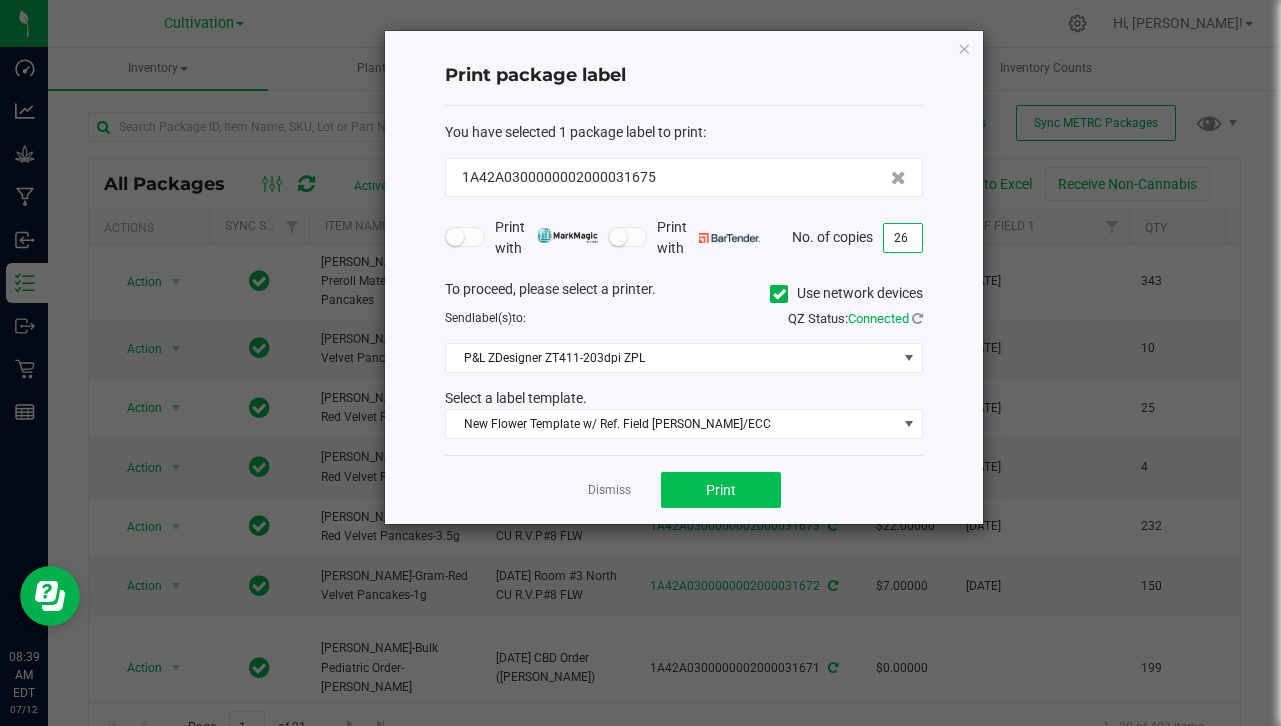 type on "26" 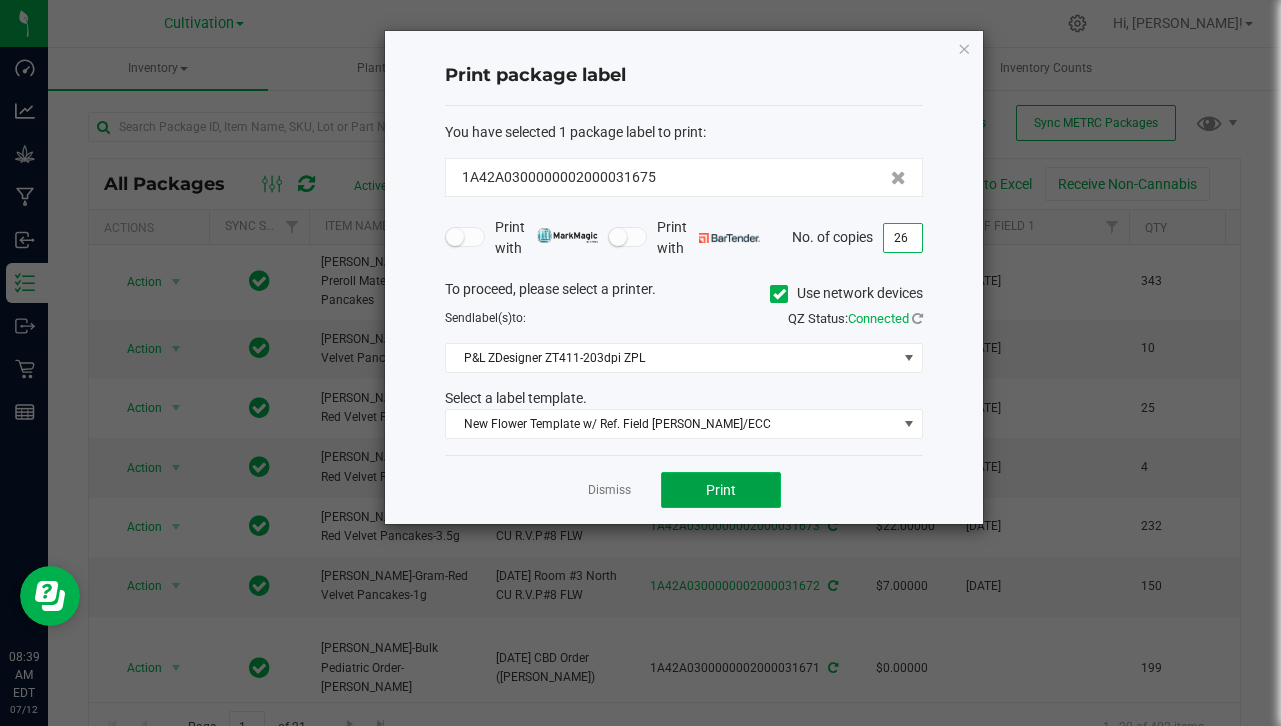 click on "Print" 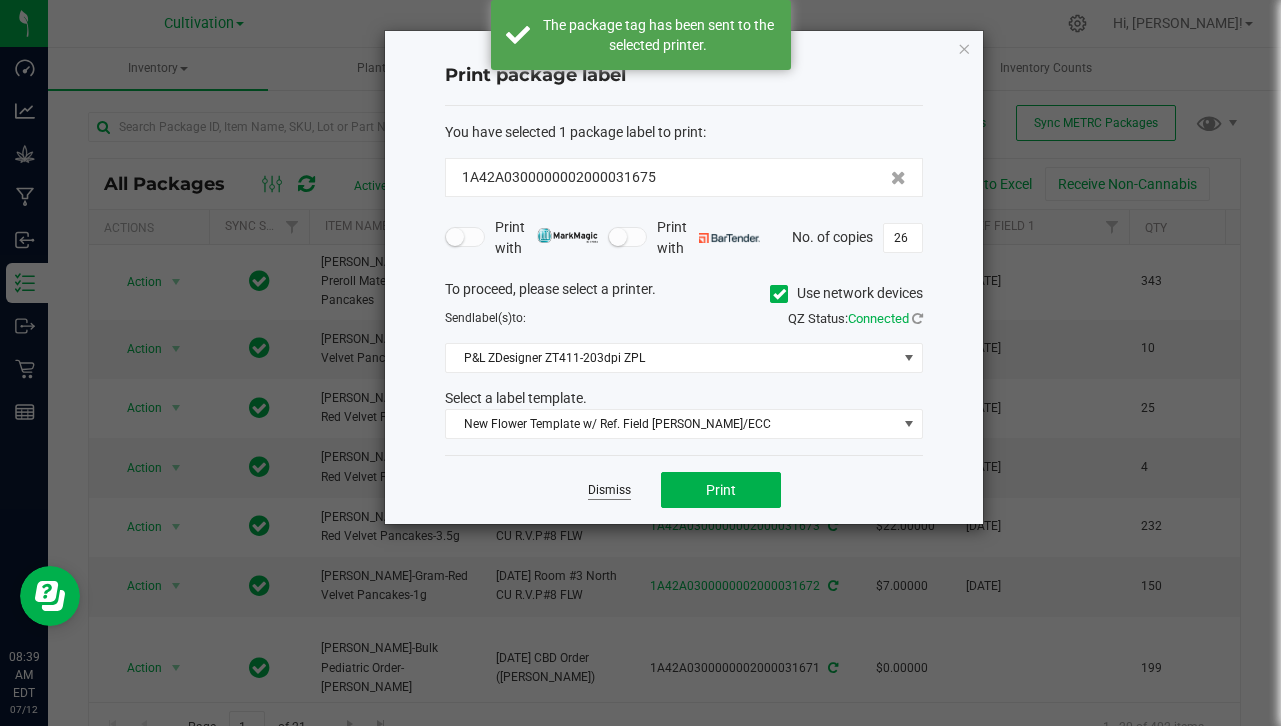 click on "Dismiss" 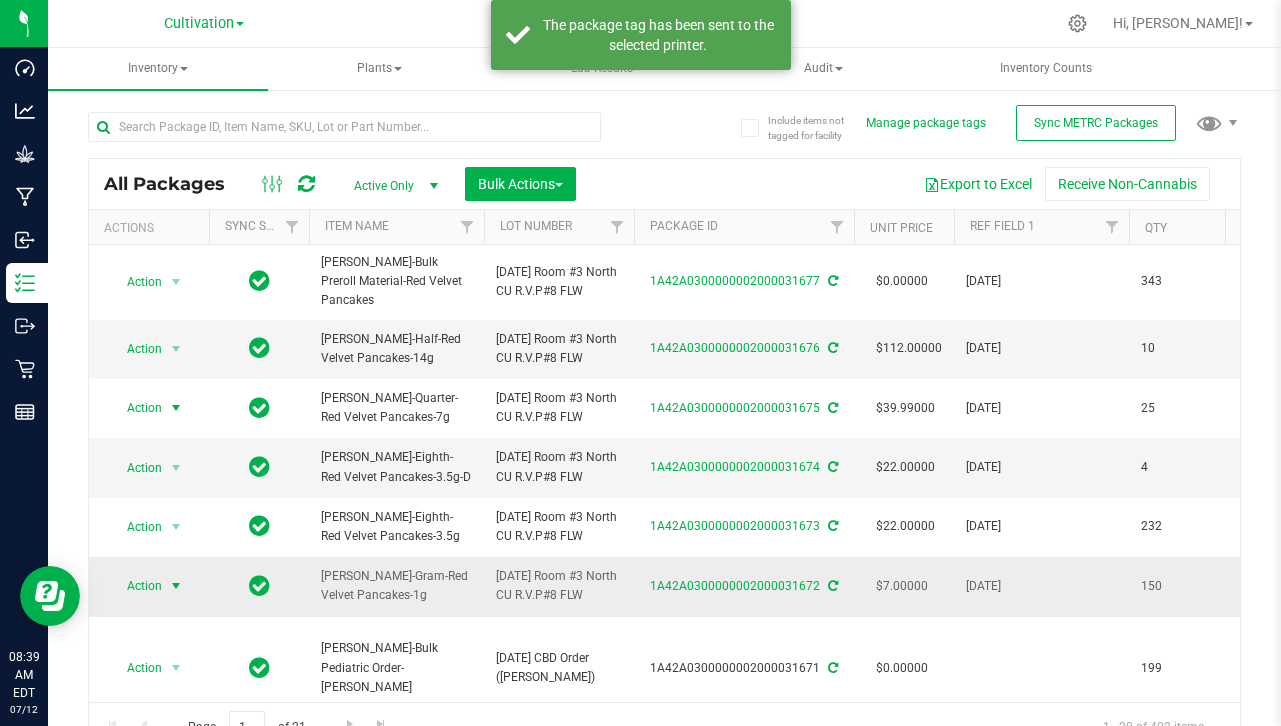 click on "Action" at bounding box center [136, 586] 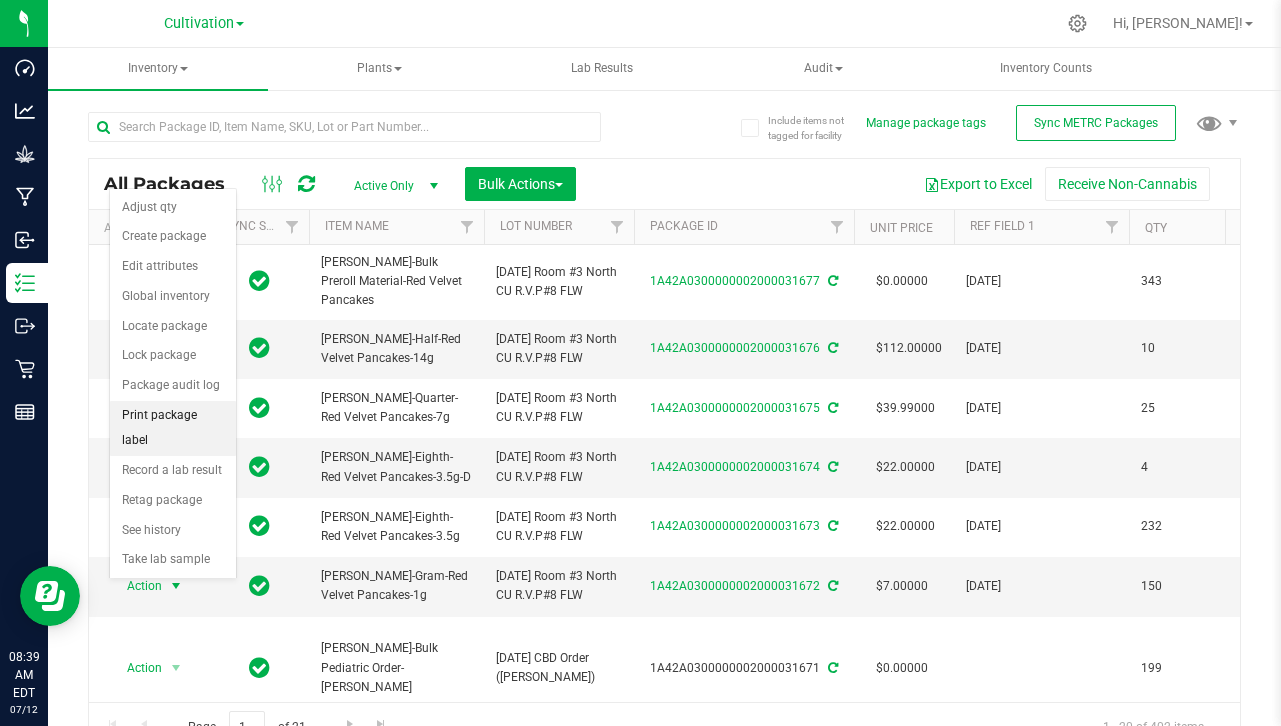 click on "Print package label" at bounding box center [173, 428] 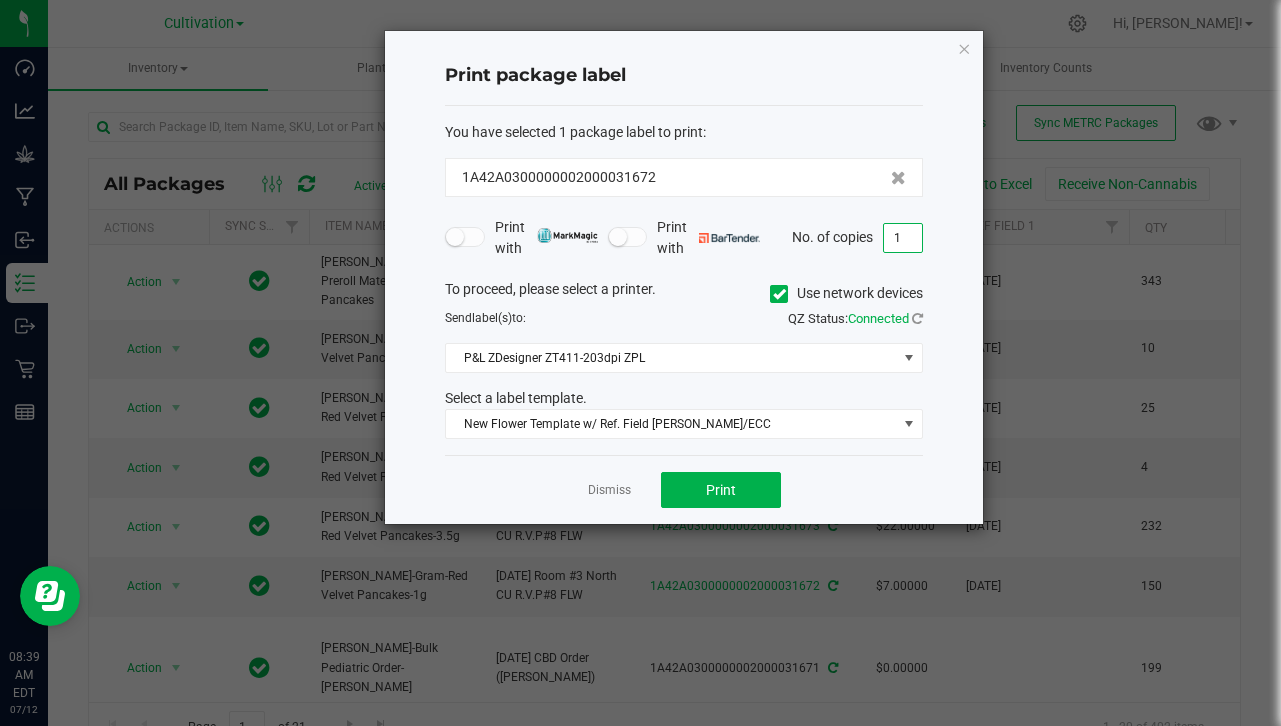 click on "1" at bounding box center [903, 238] 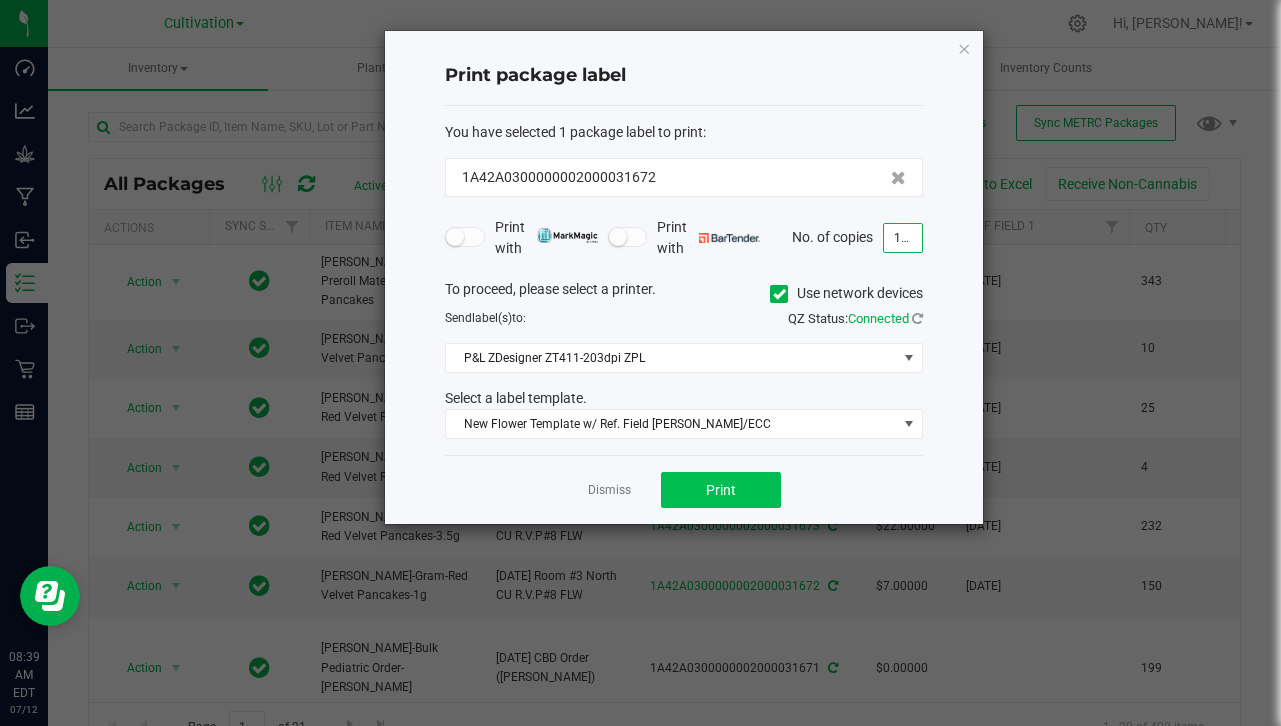 type on "151" 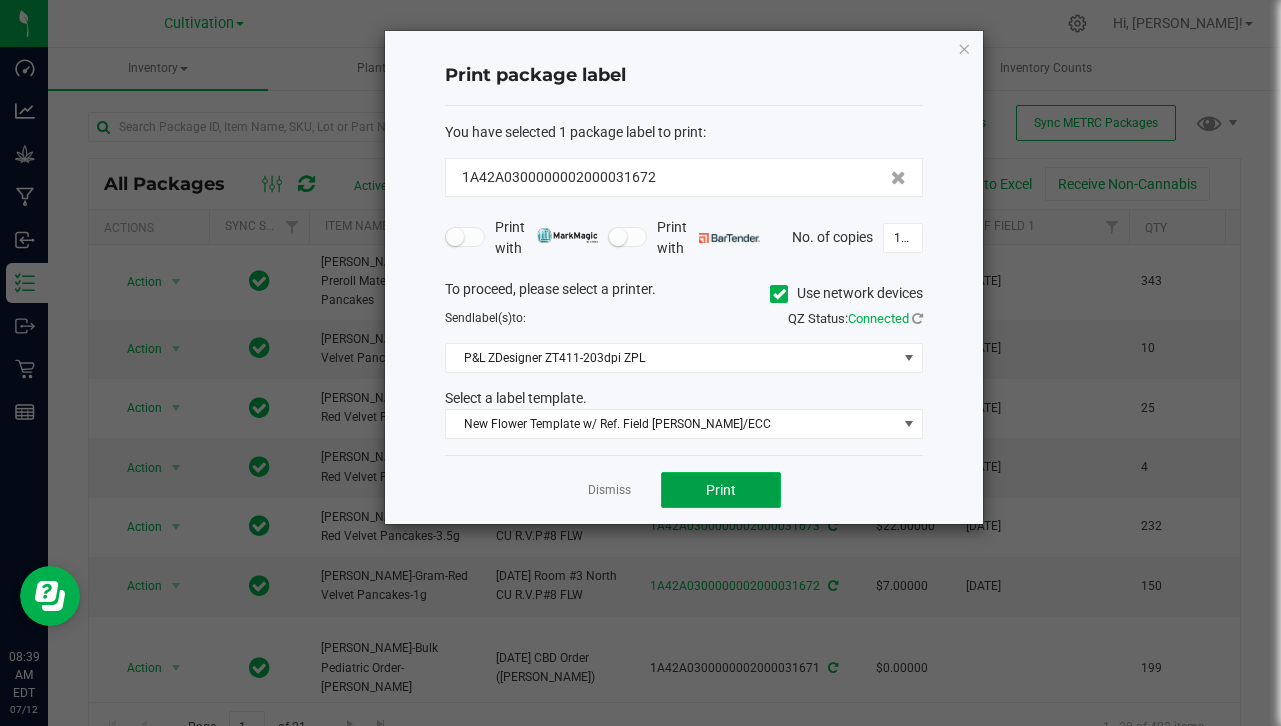 click on "Print" 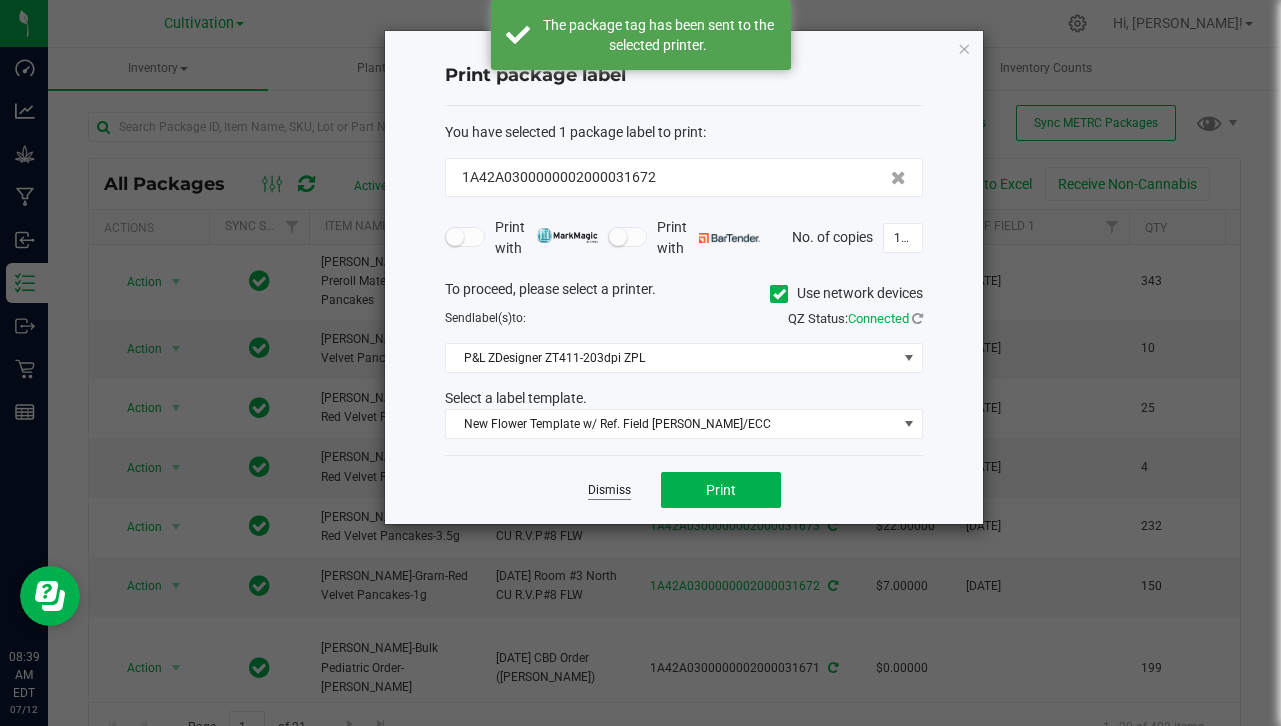 click on "Dismiss" 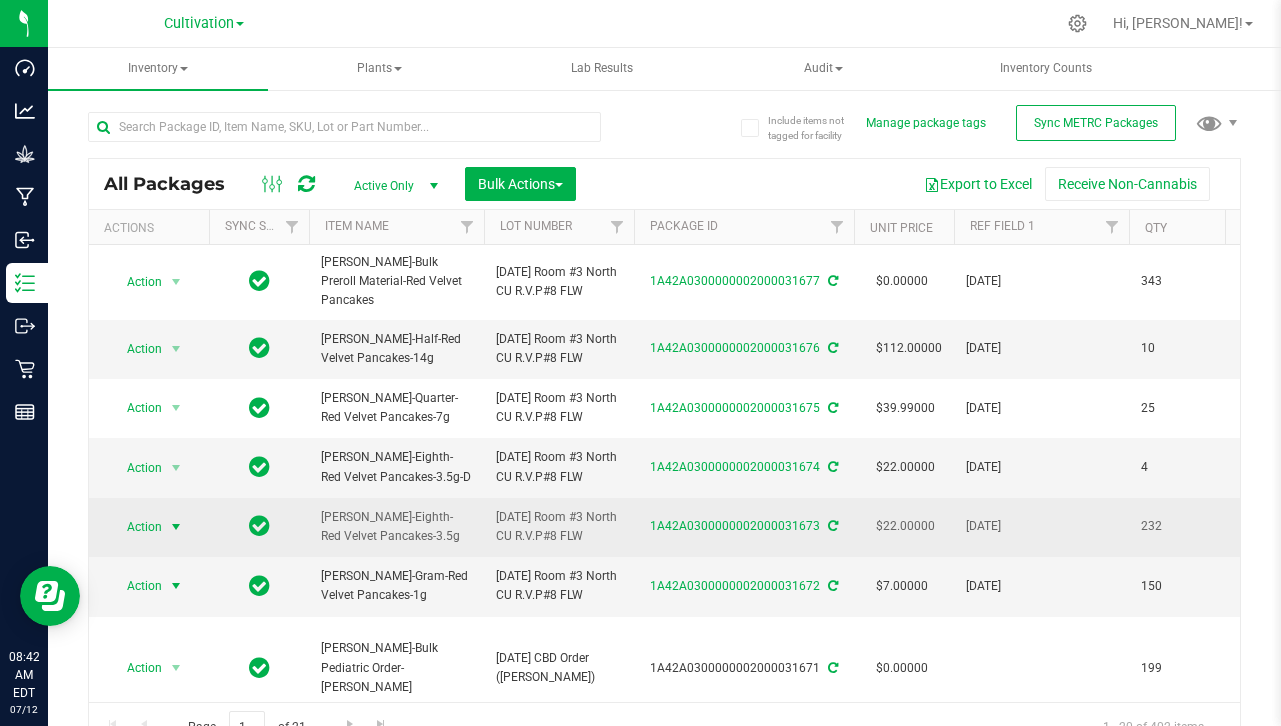 click at bounding box center (176, 527) 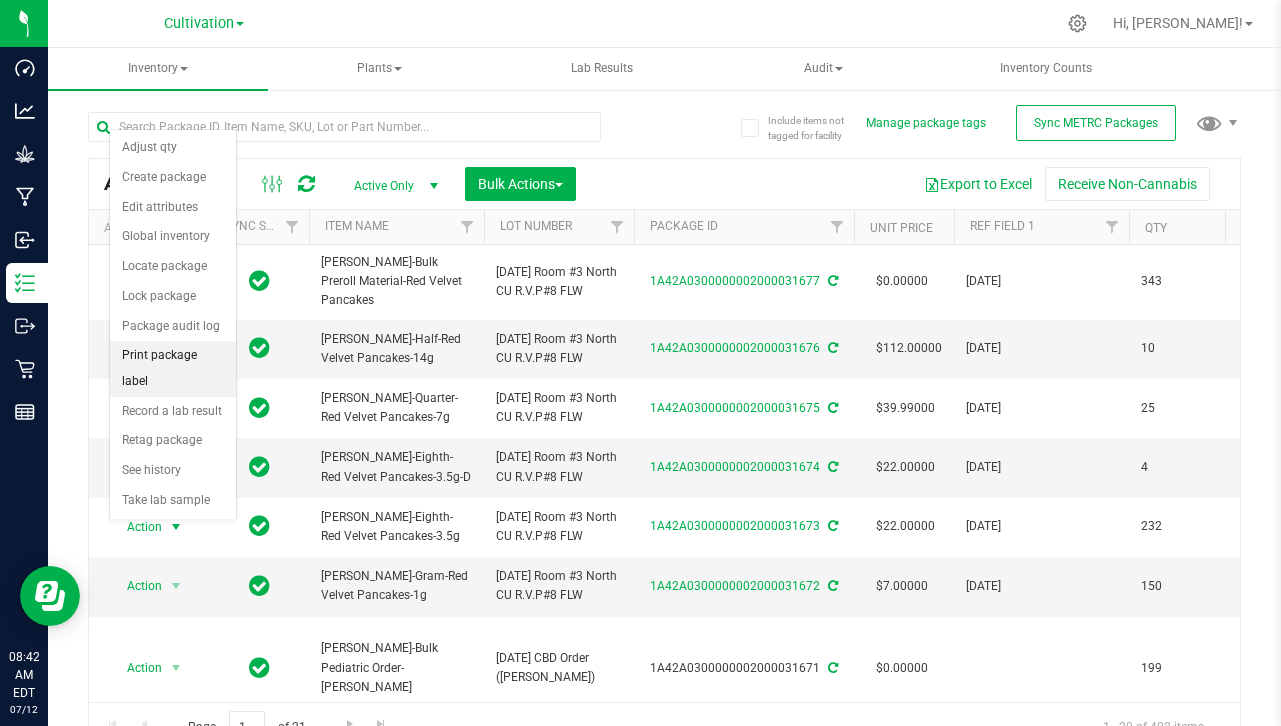 click on "Print package label" at bounding box center [173, 368] 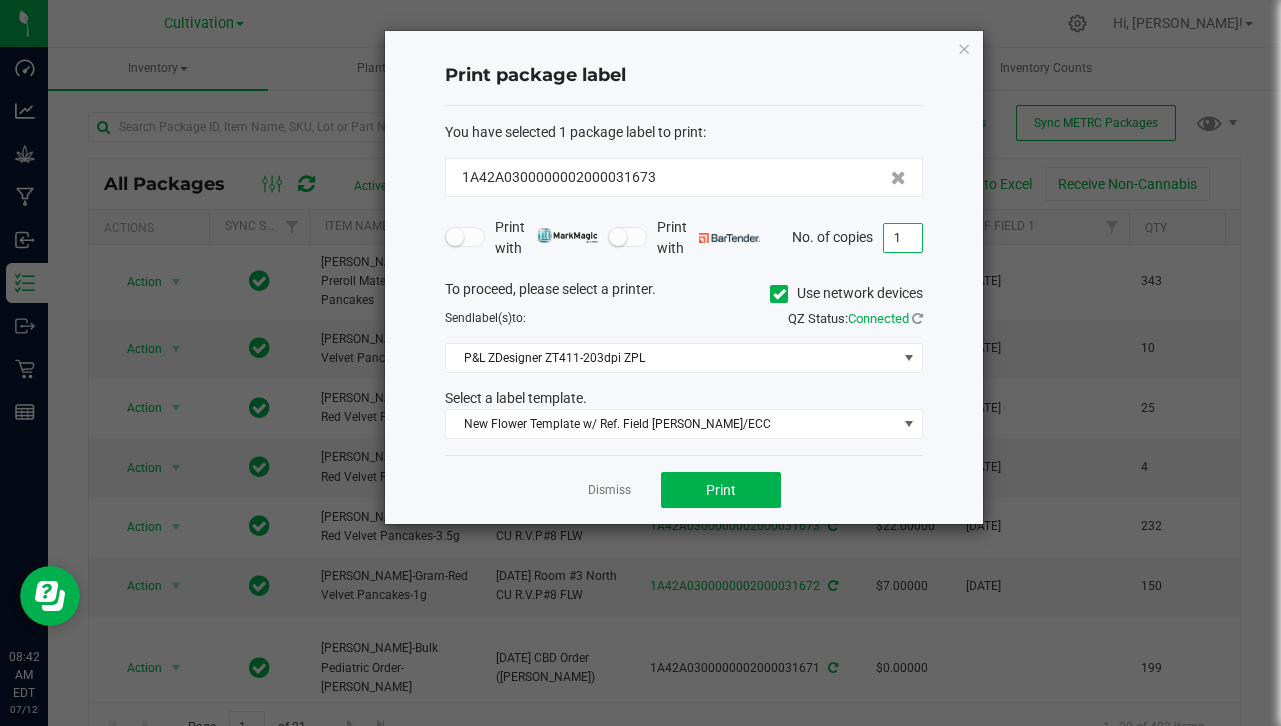 click on "1" at bounding box center [903, 238] 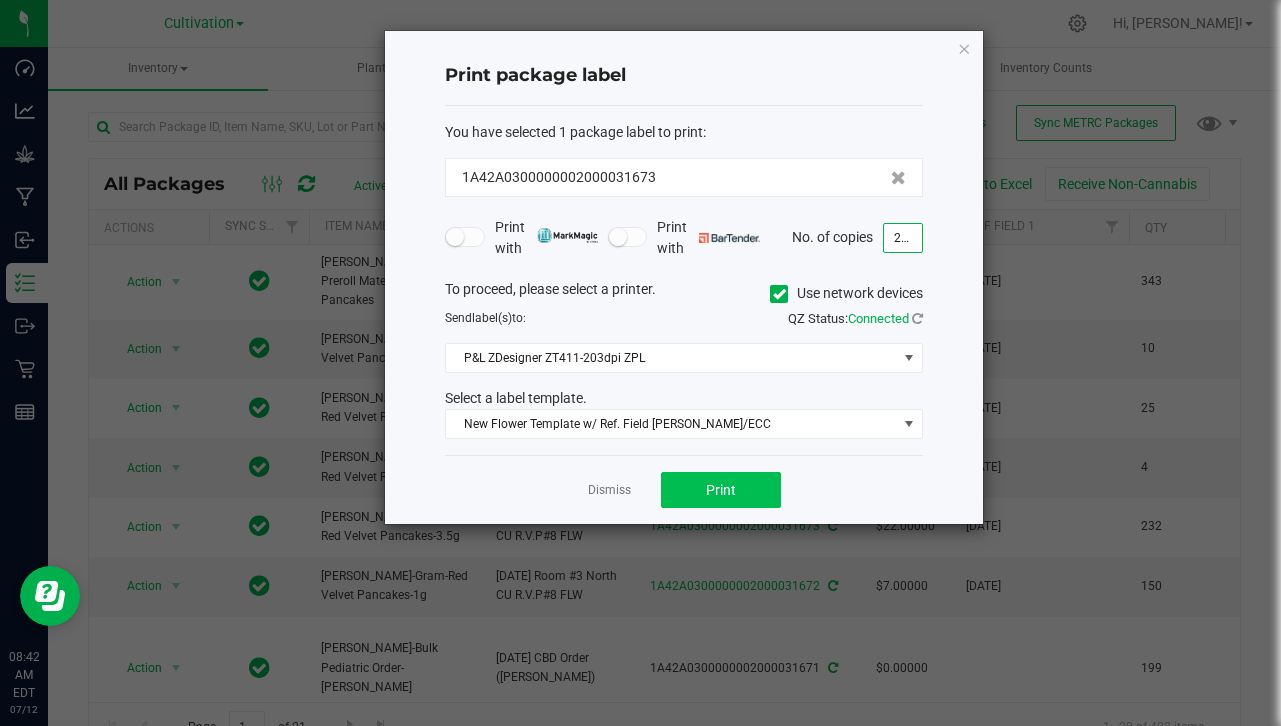 type on "233" 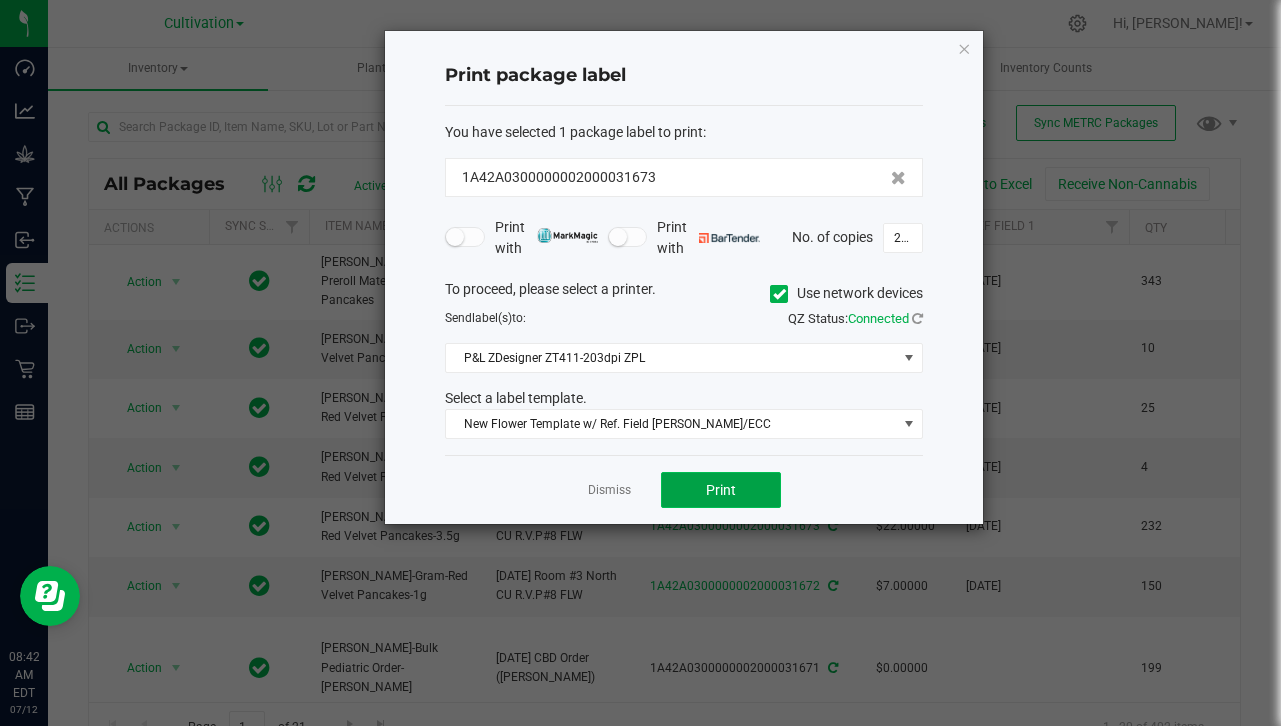 click on "Print" 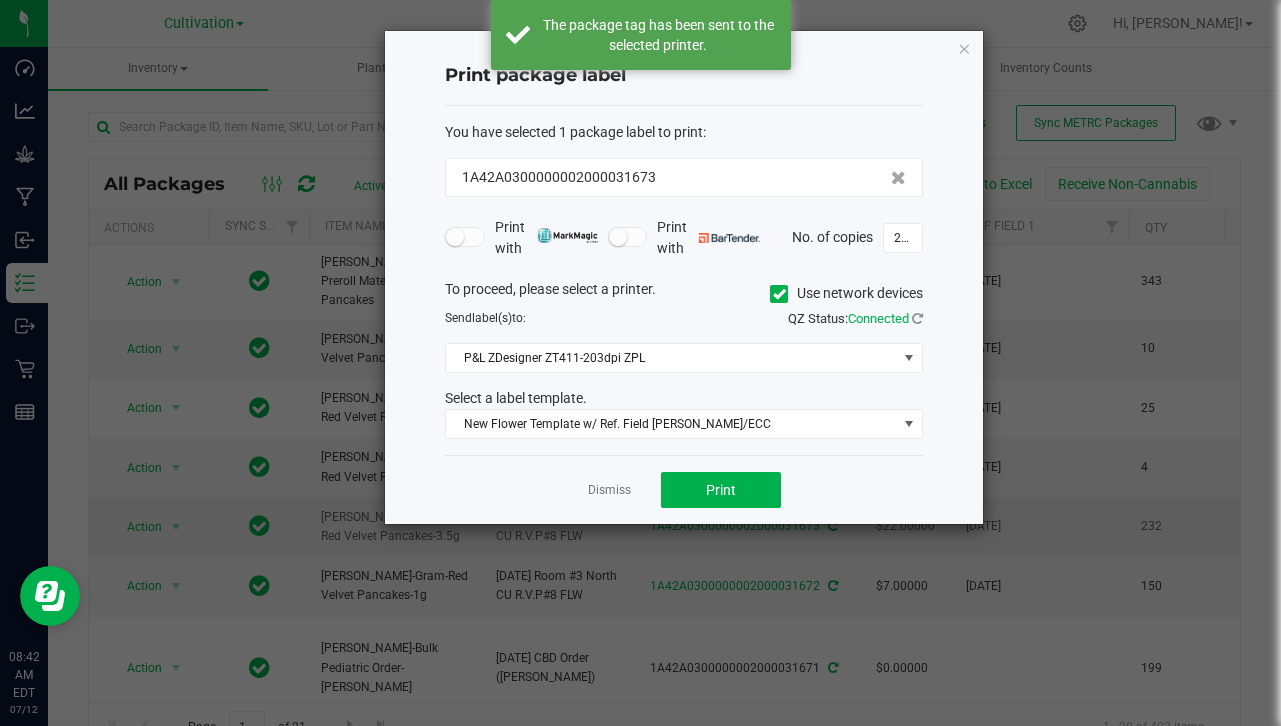 drag, startPoint x: 630, startPoint y: 497, endPoint x: 633, endPoint y: 512, distance: 15.297058 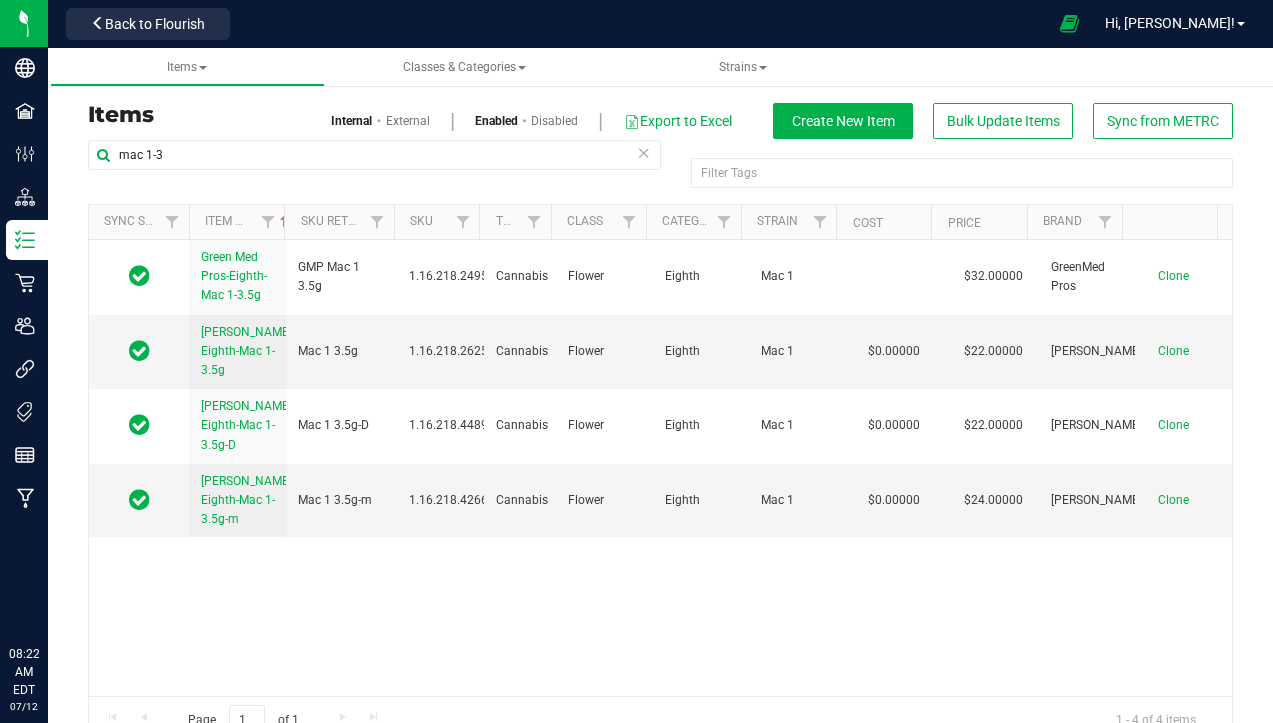 scroll, scrollTop: 0, scrollLeft: 0, axis: both 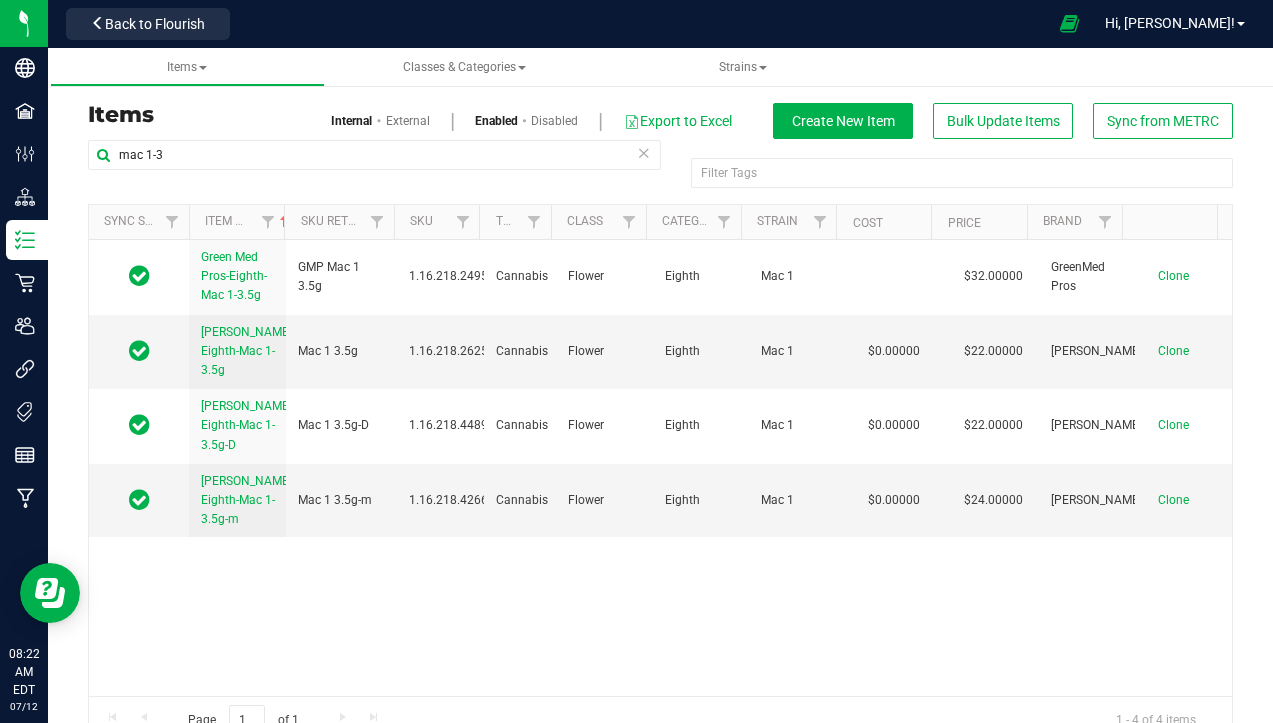 click at bounding box center (644, 152) 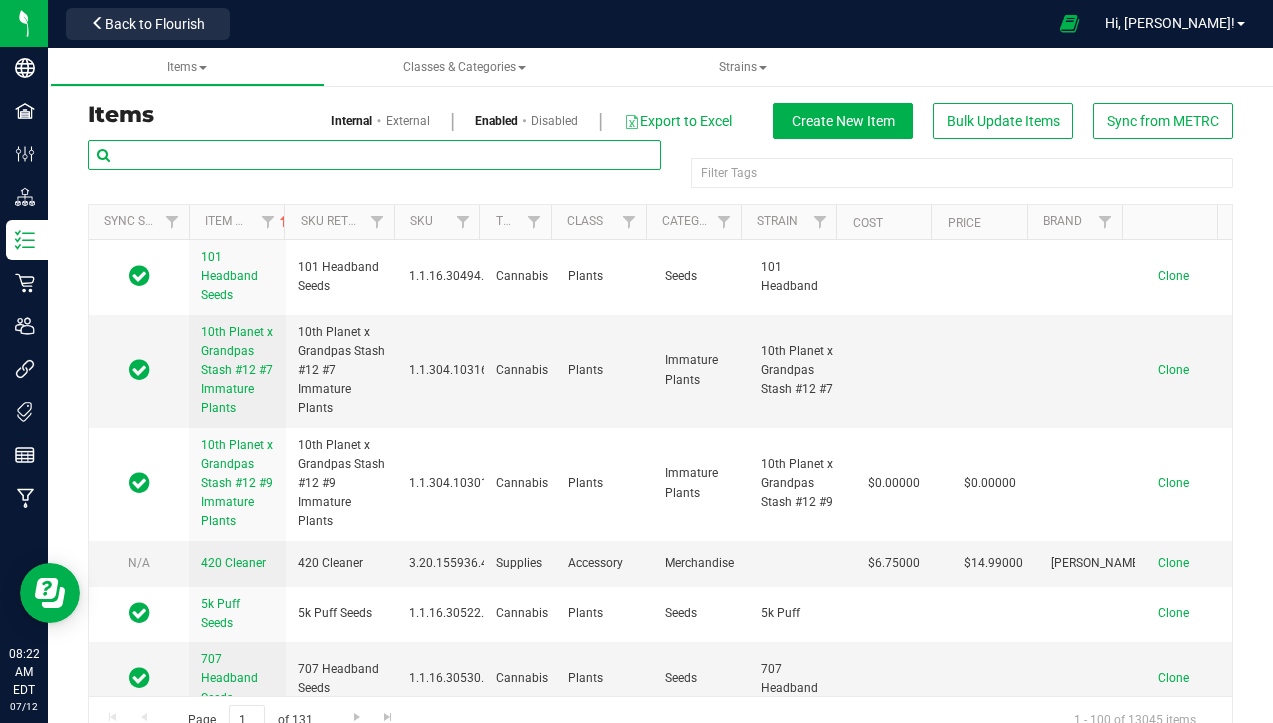 click at bounding box center (374, 155) 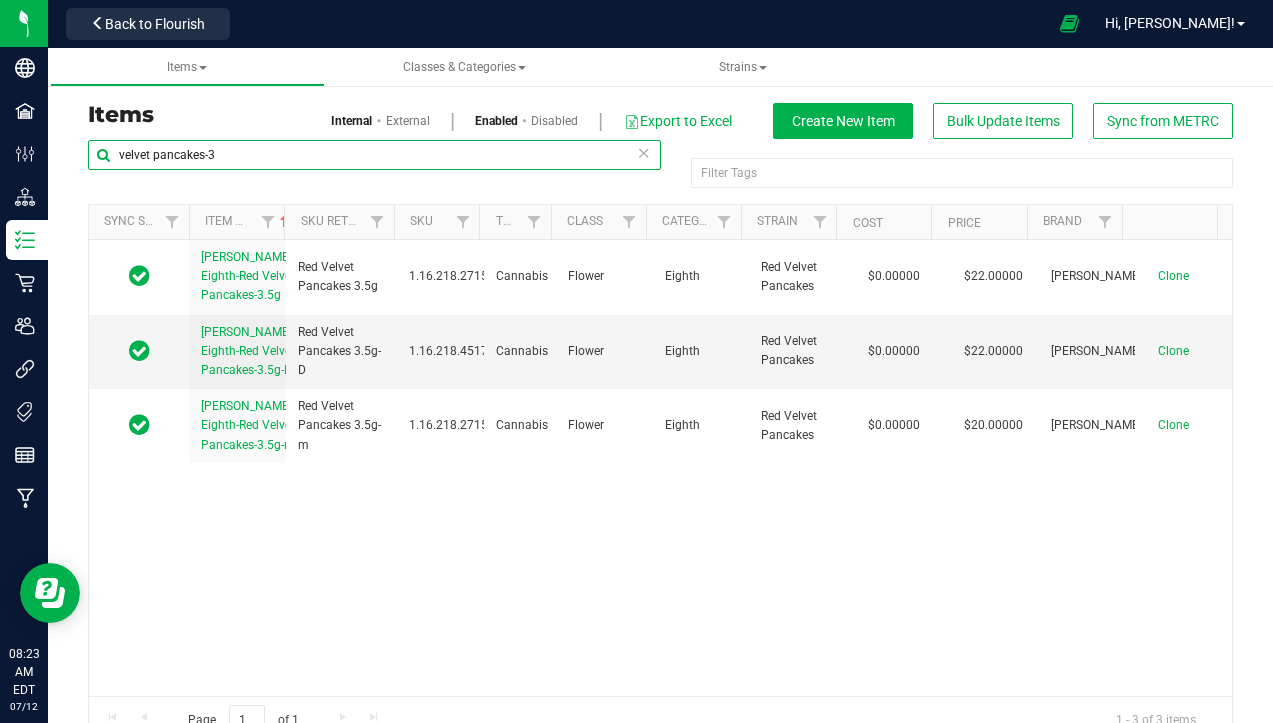 type on "velvet pancakes-3" 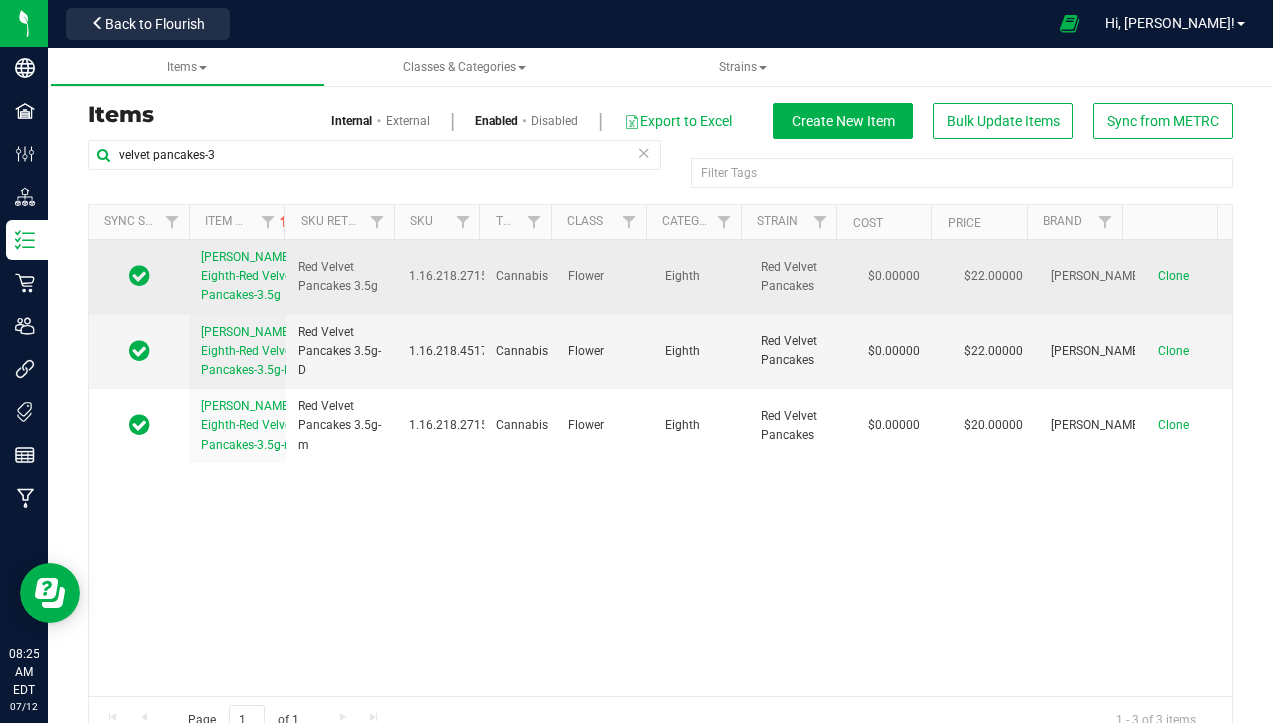 click on "[PERSON_NAME]-Eighth-Red Velvet Pancakes-3.5g" at bounding box center [248, 276] 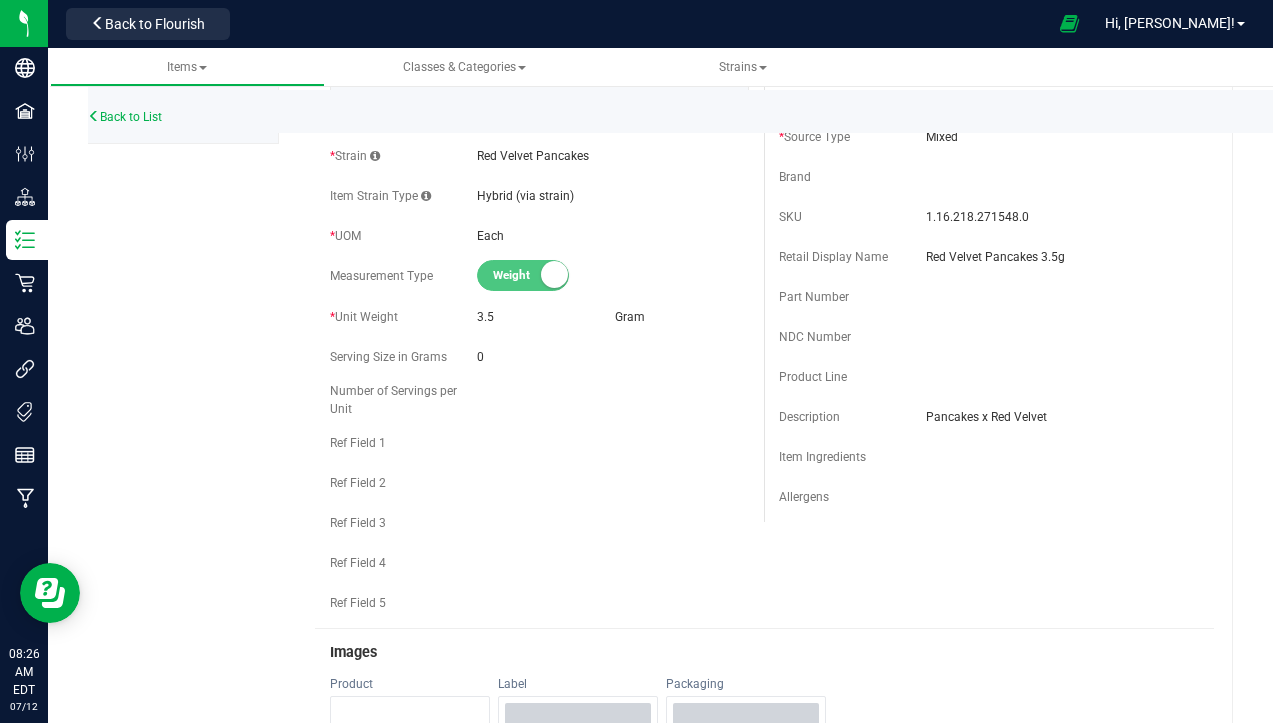 scroll, scrollTop: 0, scrollLeft: 0, axis: both 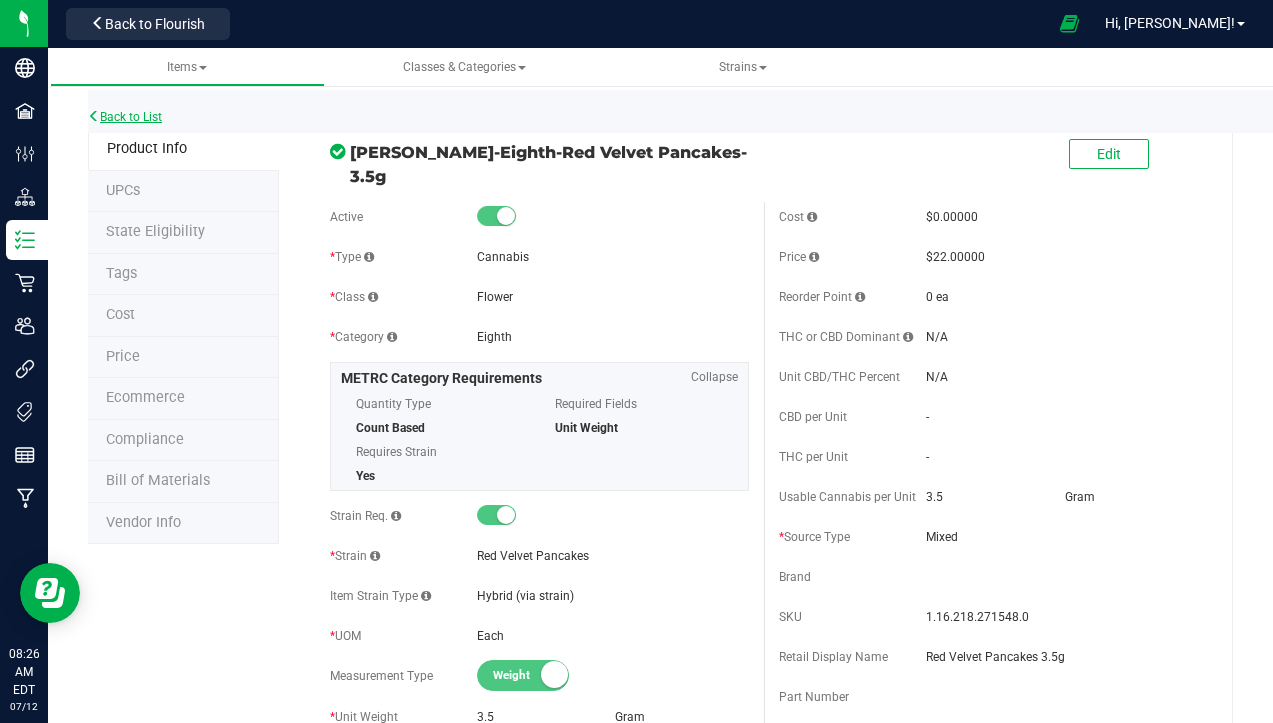 click on "Back to List" at bounding box center [125, 117] 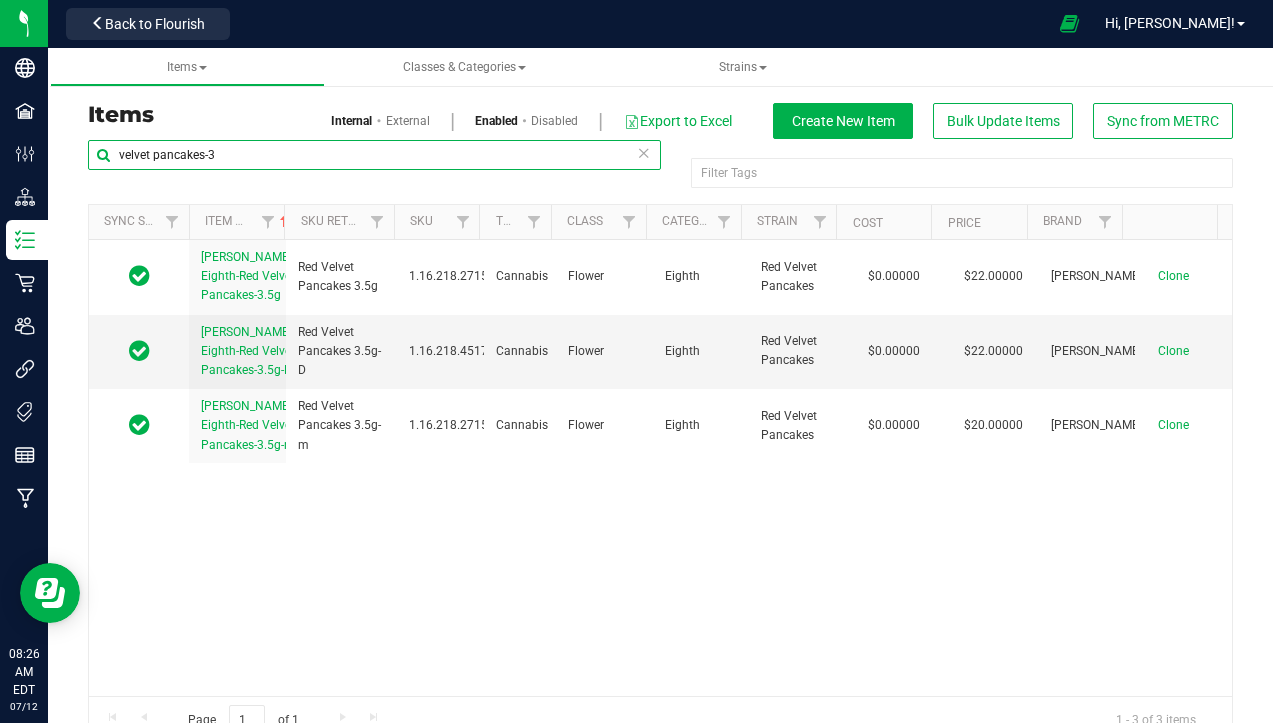 drag, startPoint x: 297, startPoint y: 151, endPoint x: 314, endPoint y: 135, distance: 23.345236 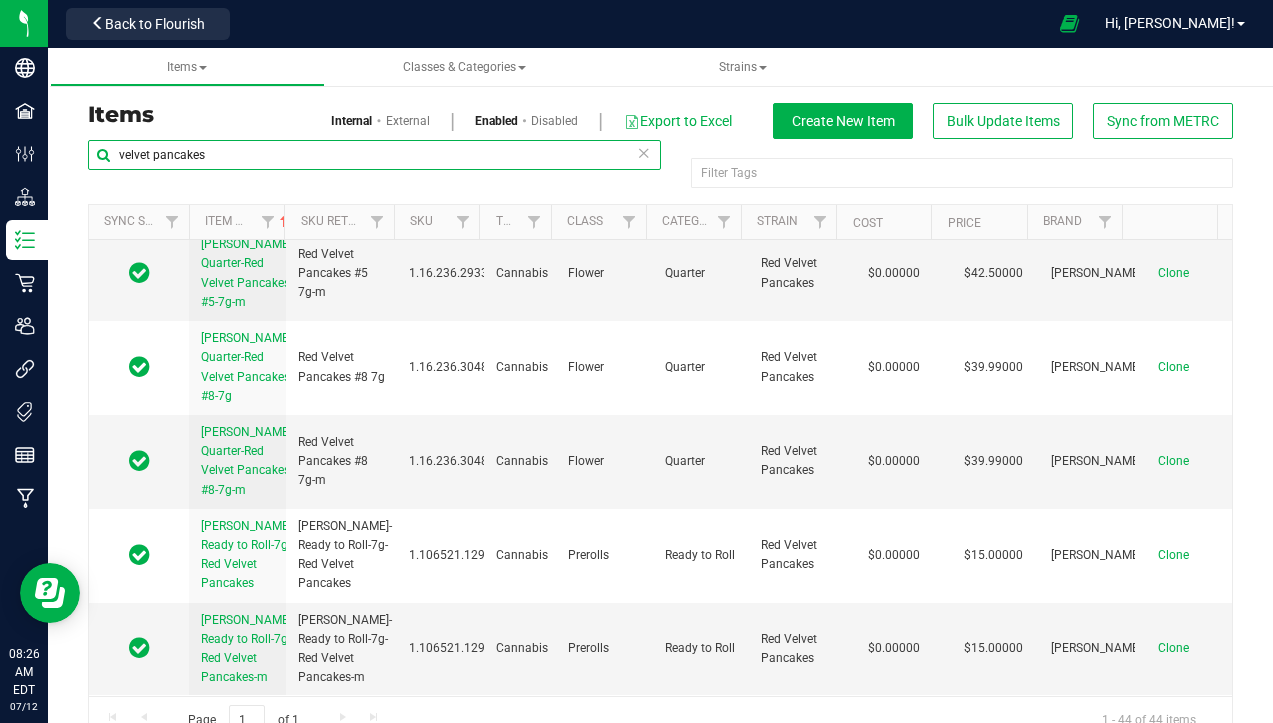 scroll, scrollTop: 4266, scrollLeft: 0, axis: vertical 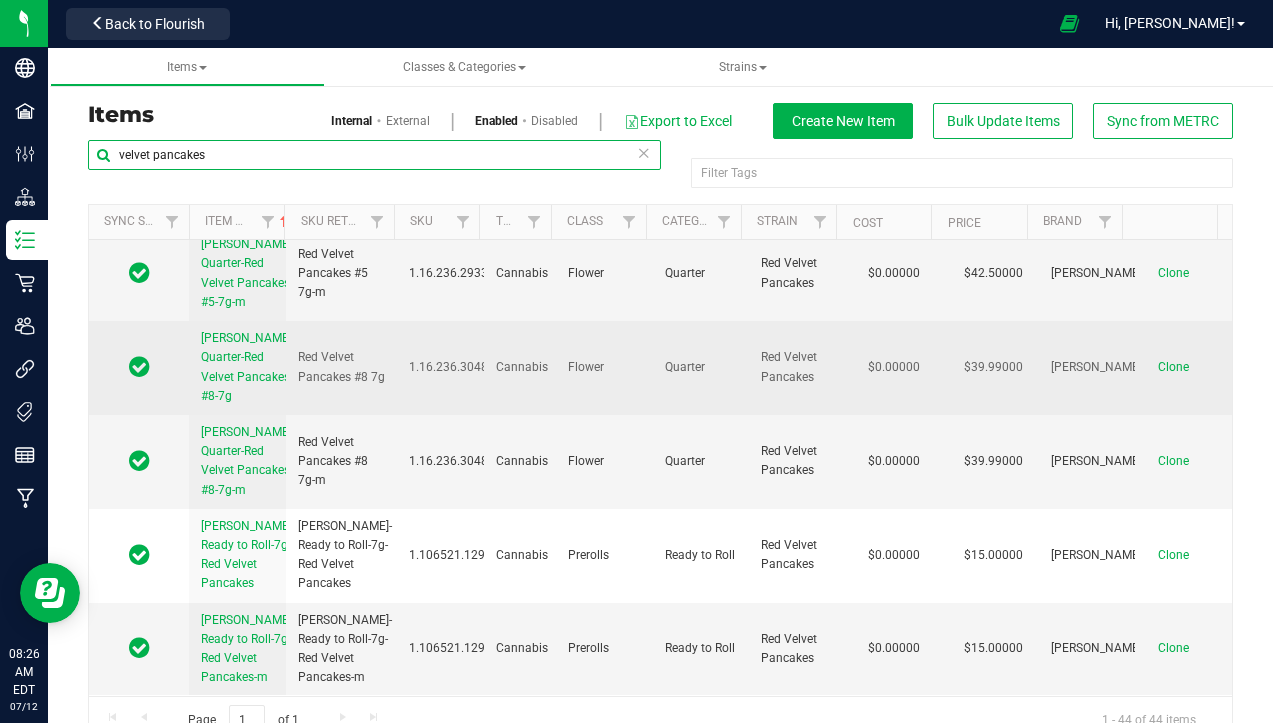 type on "velvet pancakes" 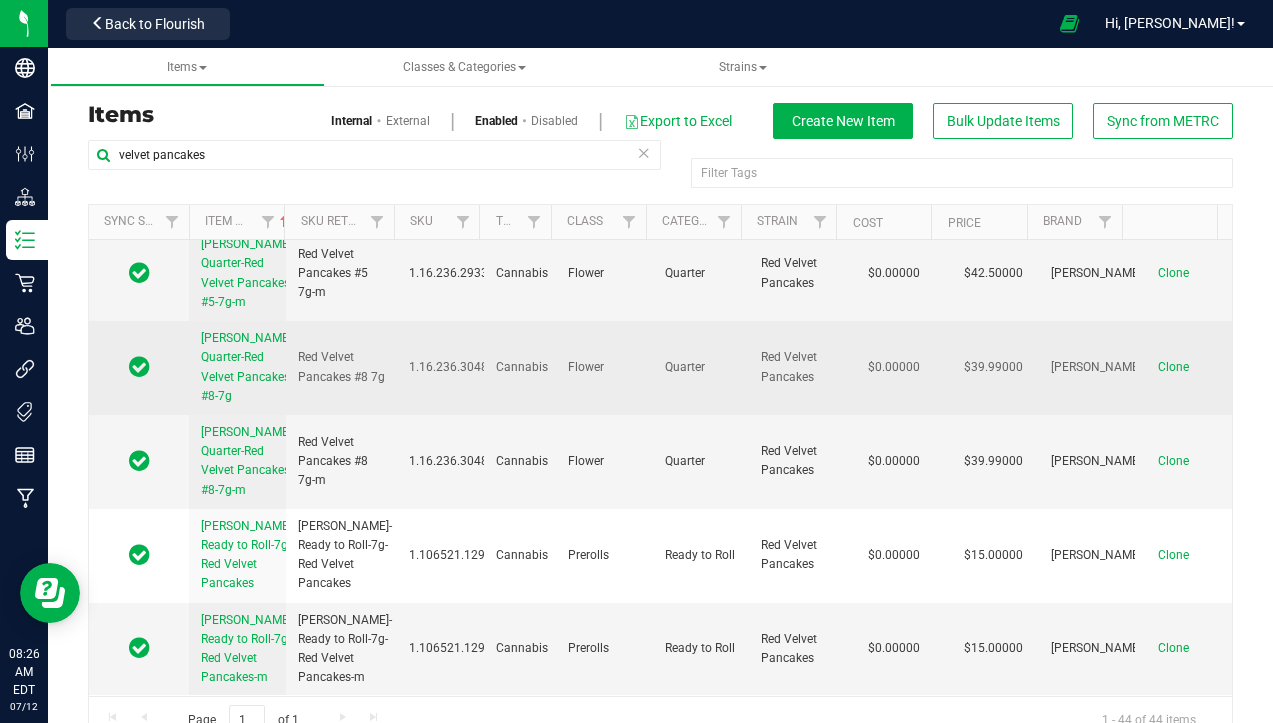 drag, startPoint x: 195, startPoint y: 310, endPoint x: 274, endPoint y: 371, distance: 99.80982 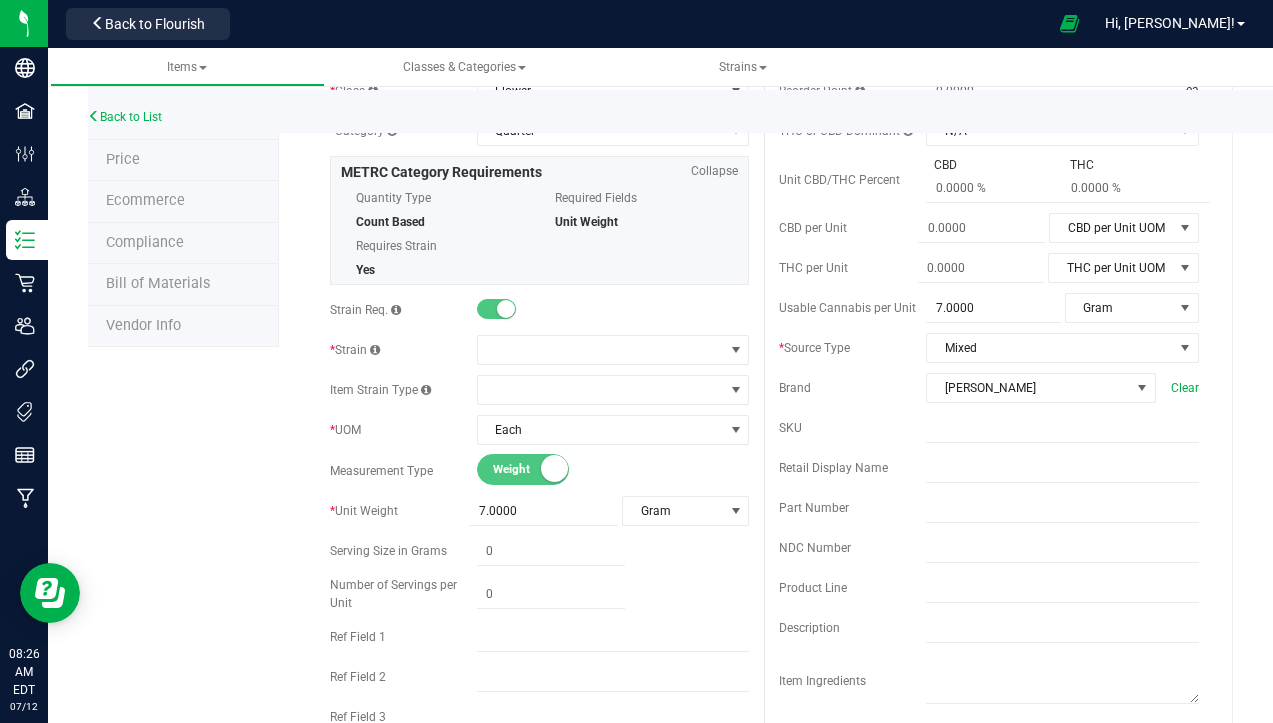 scroll, scrollTop: 0, scrollLeft: 0, axis: both 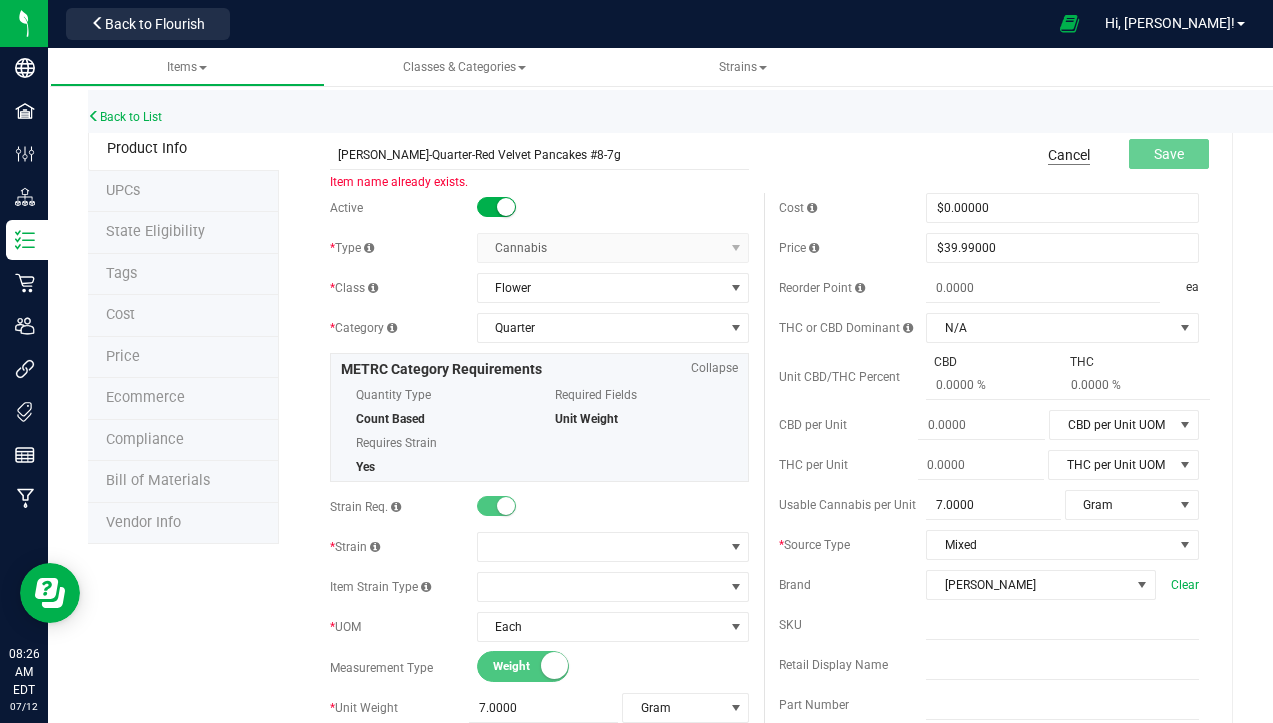 type on "[PERSON_NAME]-Quarter-Red Velvet Pancakes #8-7g" 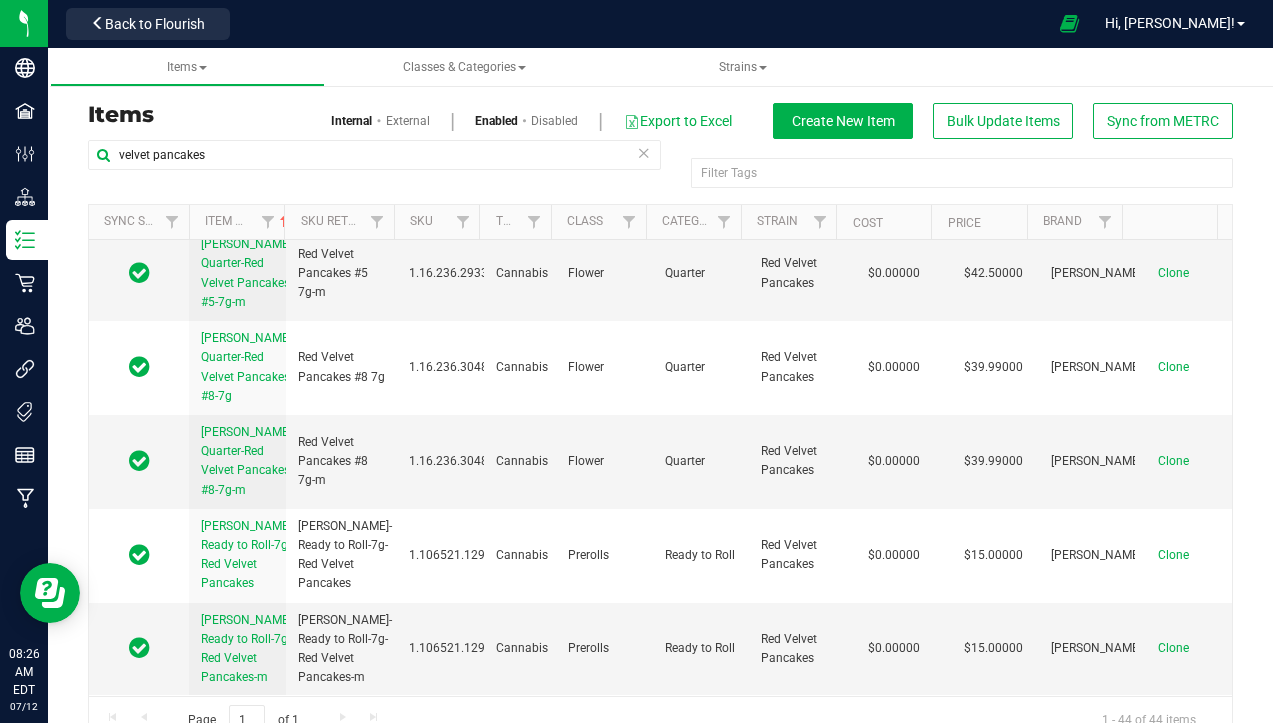 scroll, scrollTop: 3666, scrollLeft: 0, axis: vertical 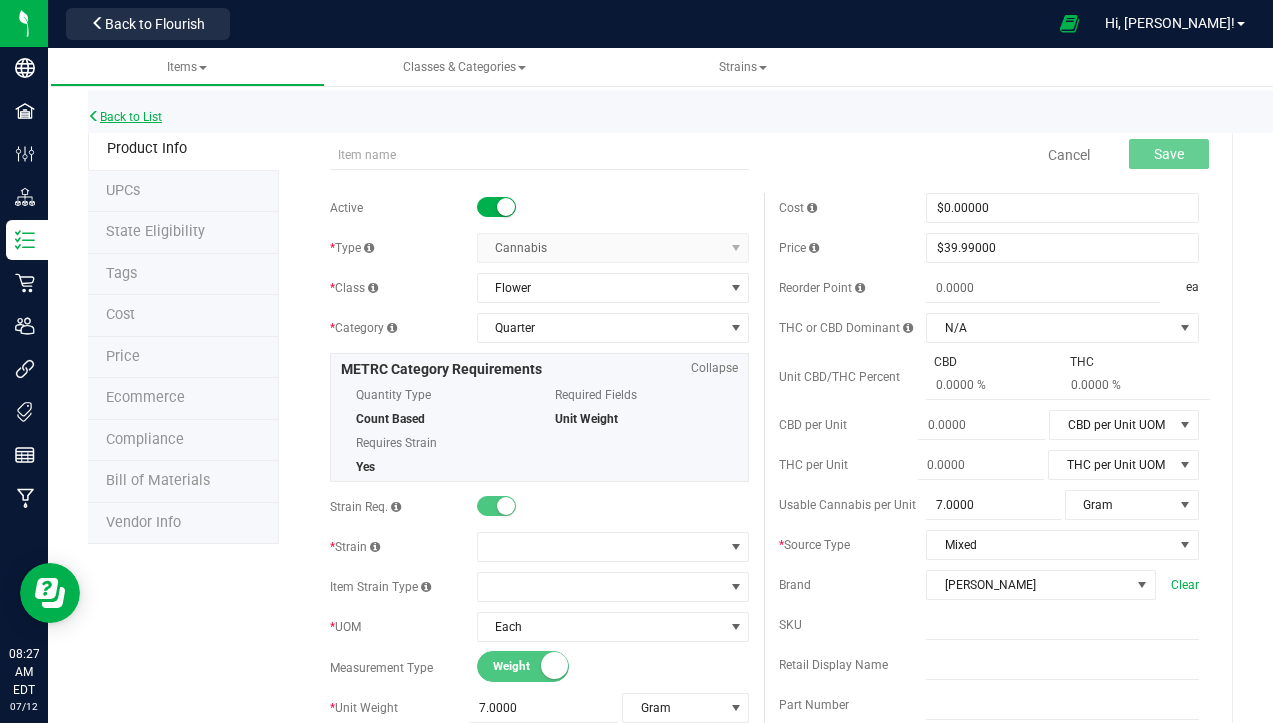 click on "Back to List" at bounding box center (125, 117) 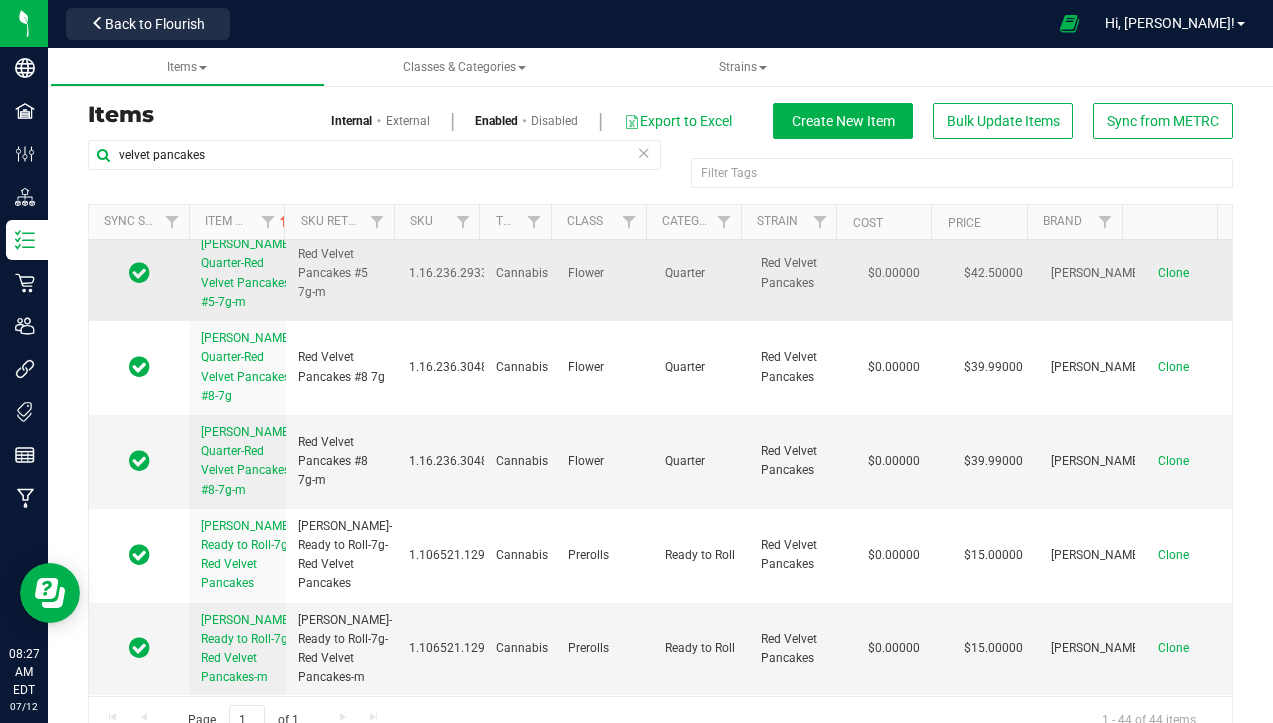 scroll, scrollTop: 3966, scrollLeft: 0, axis: vertical 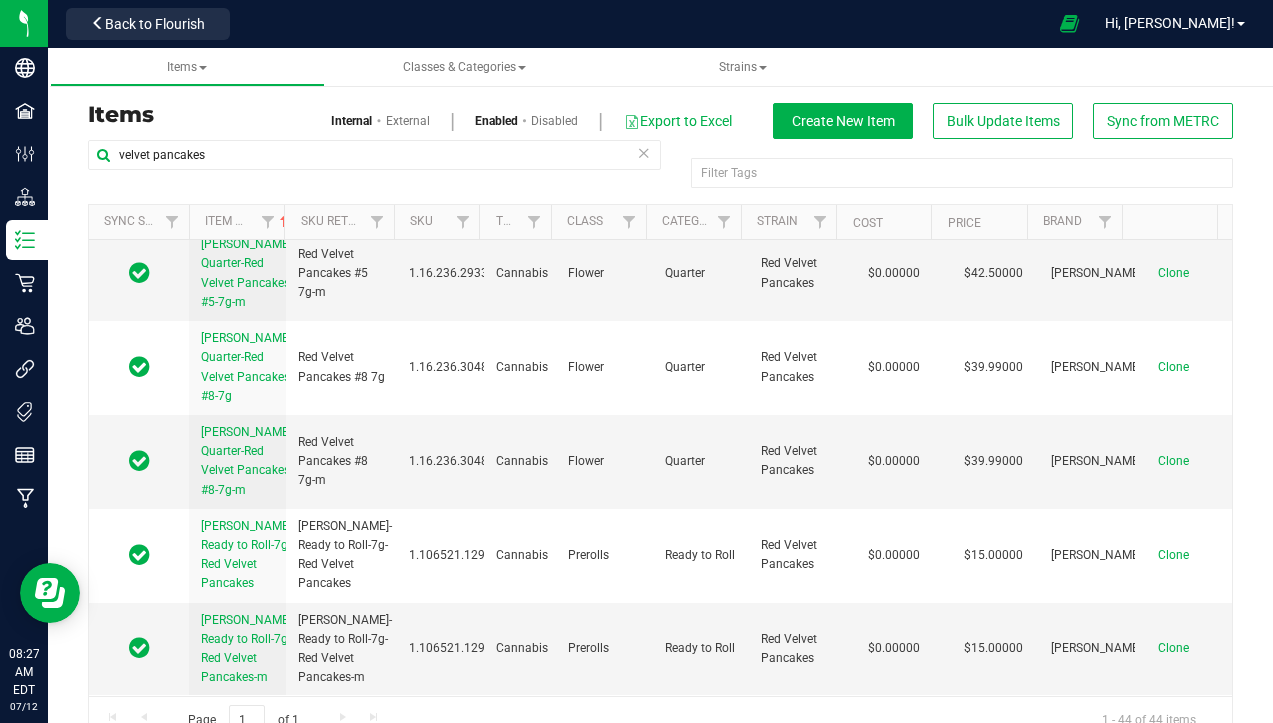 drag, startPoint x: 188, startPoint y: 380, endPoint x: 256, endPoint y: 449, distance: 96.87621 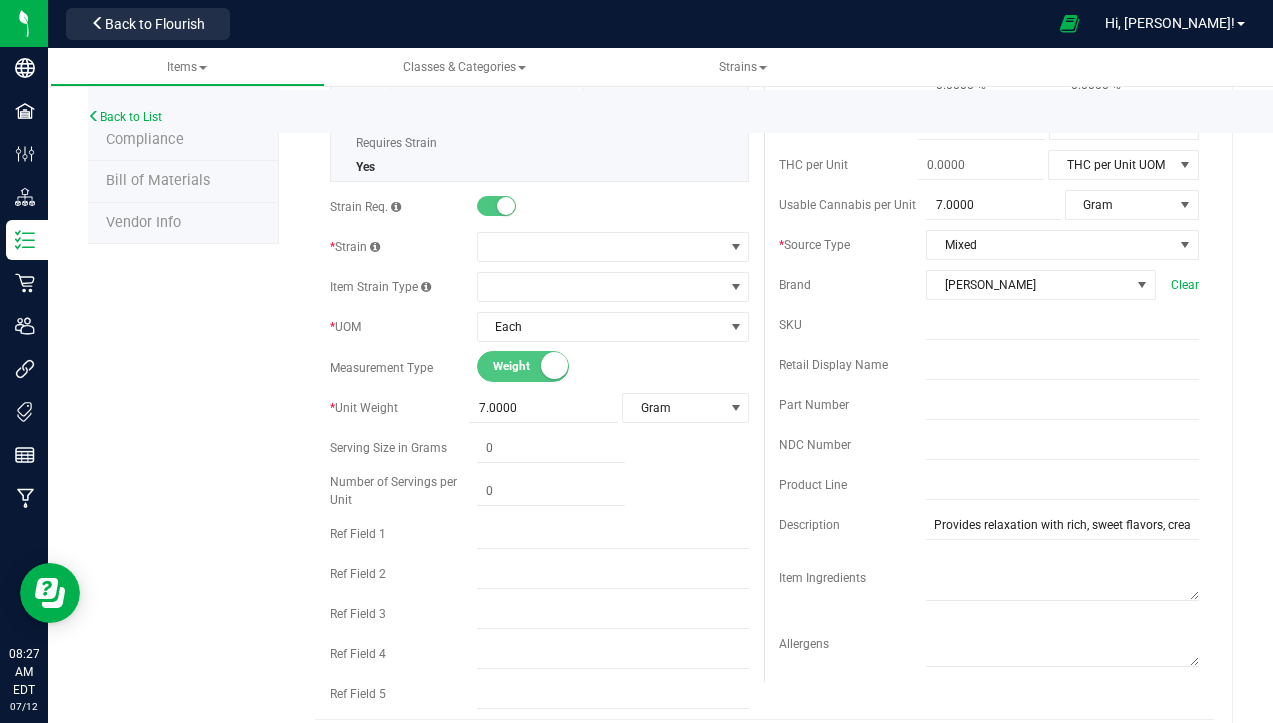 scroll, scrollTop: 400, scrollLeft: 0, axis: vertical 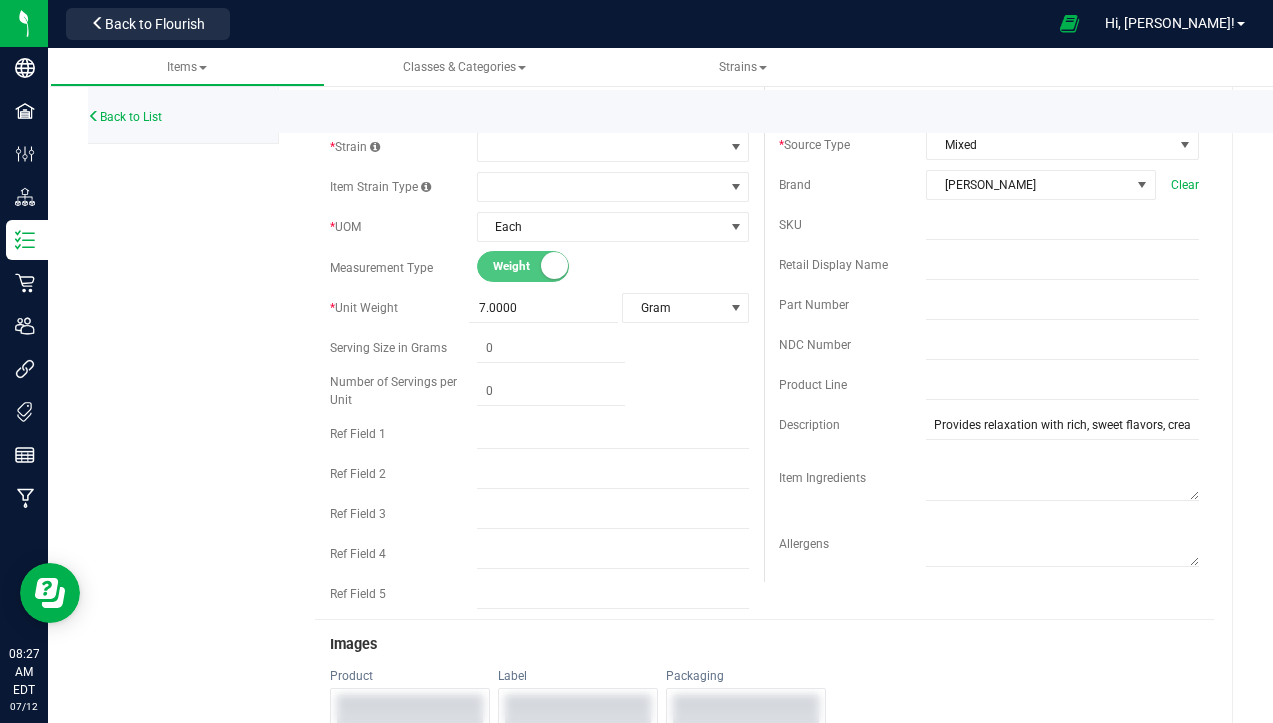 click on "Description" at bounding box center [852, 425] 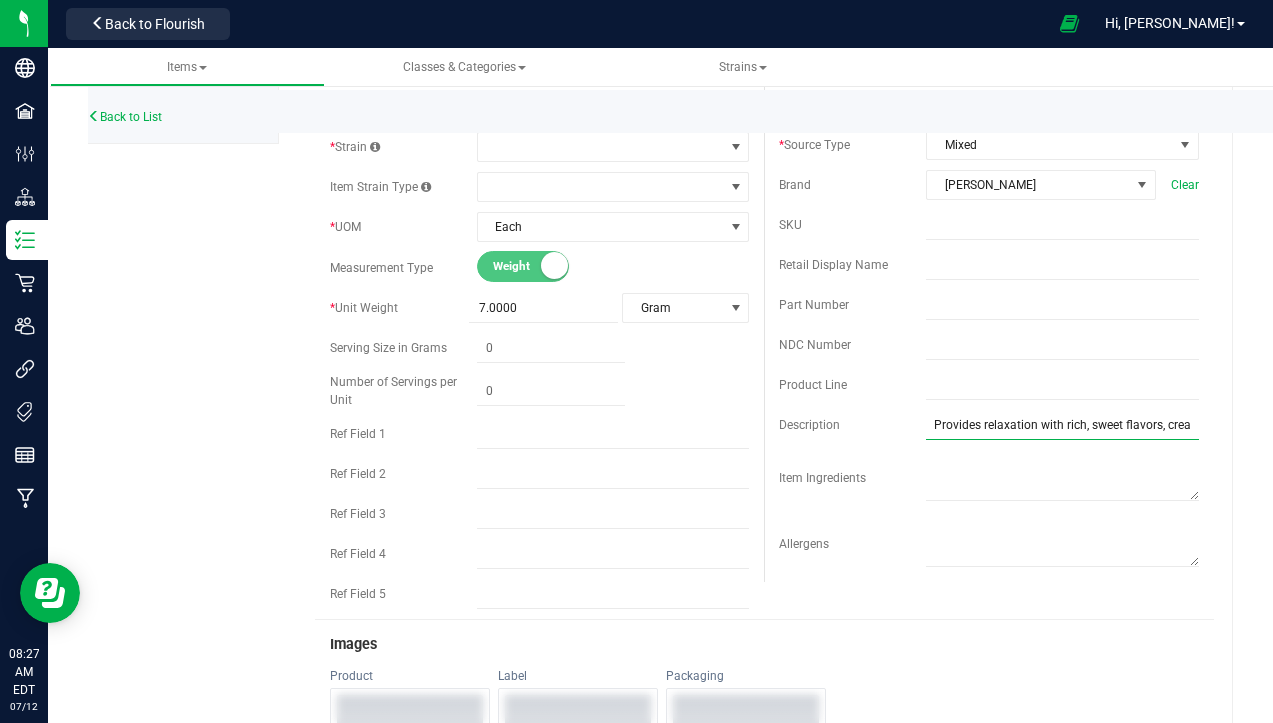 click on "Provides relaxation with rich, sweet flavors, creating a calming effect." at bounding box center (1062, 425) 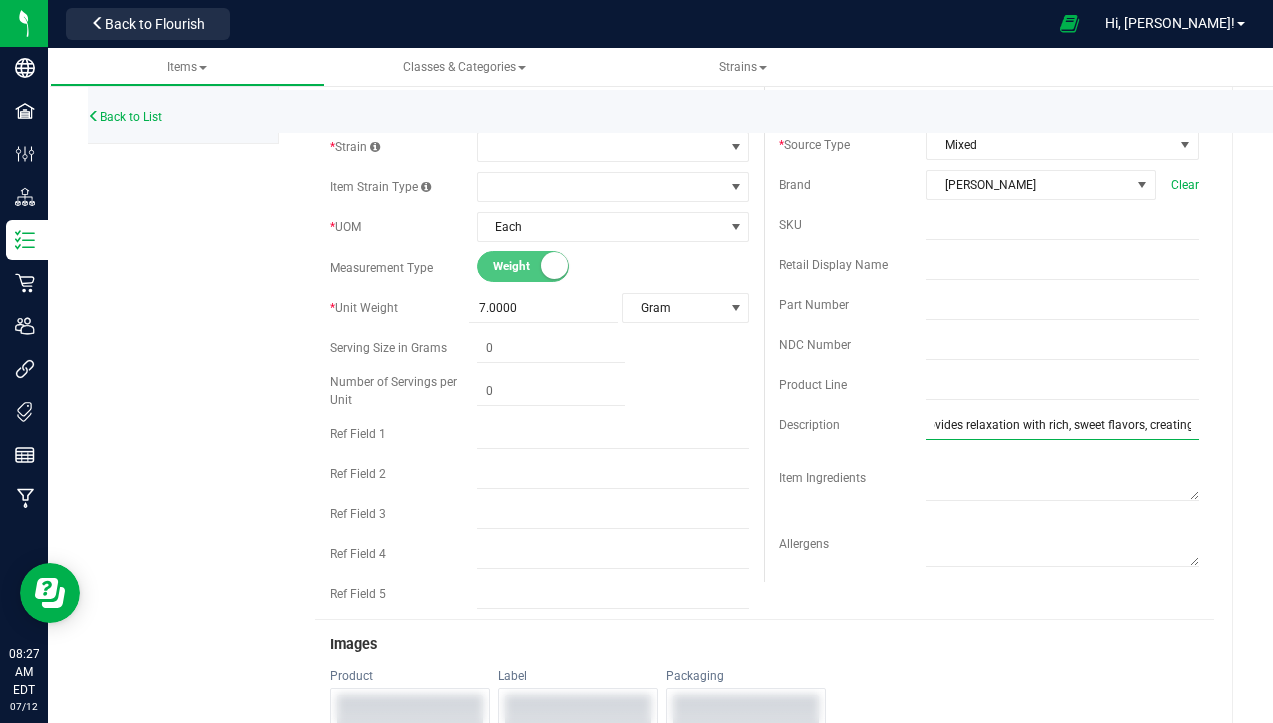 scroll, scrollTop: 0, scrollLeft: 0, axis: both 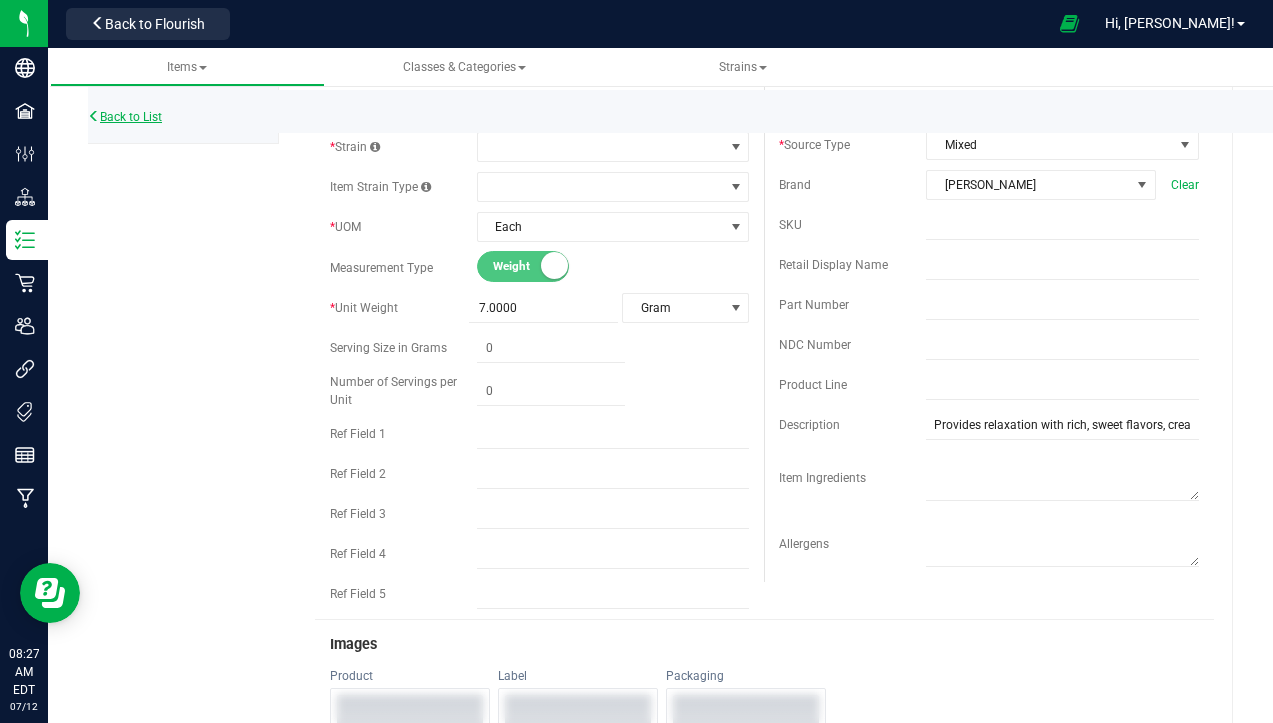 click on "Back to List" at bounding box center (125, 117) 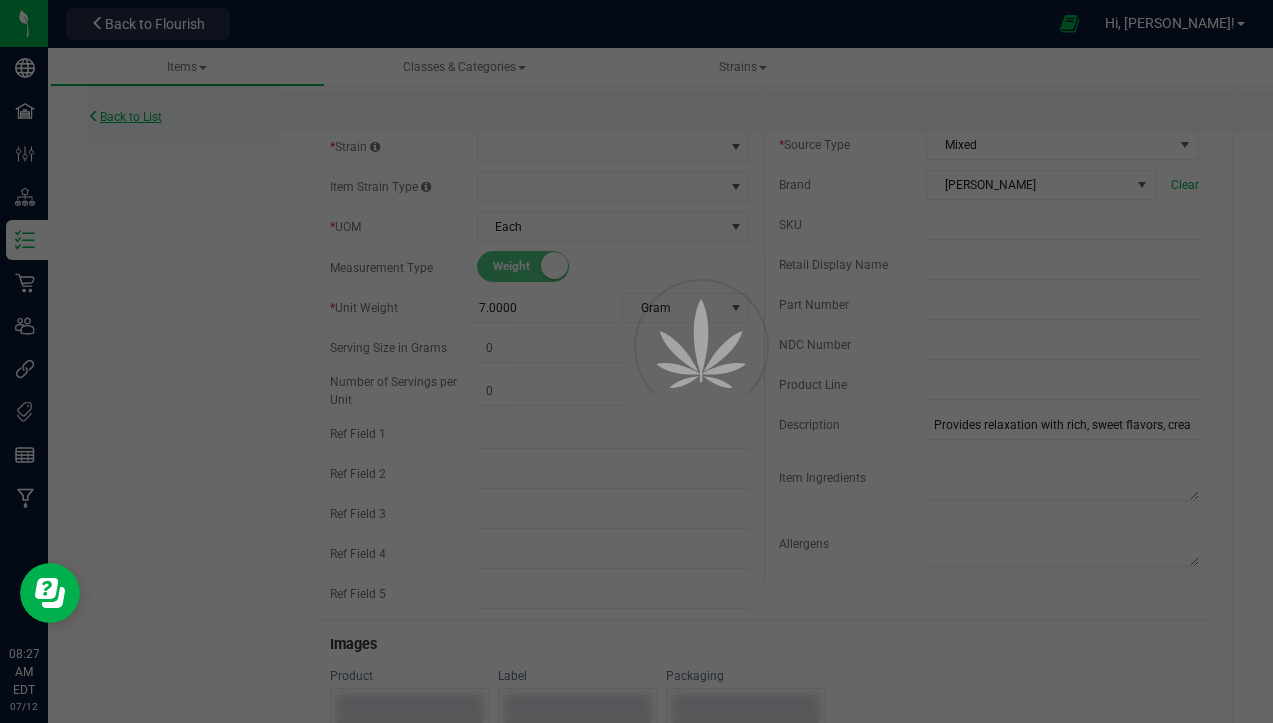 scroll, scrollTop: 0, scrollLeft: 0, axis: both 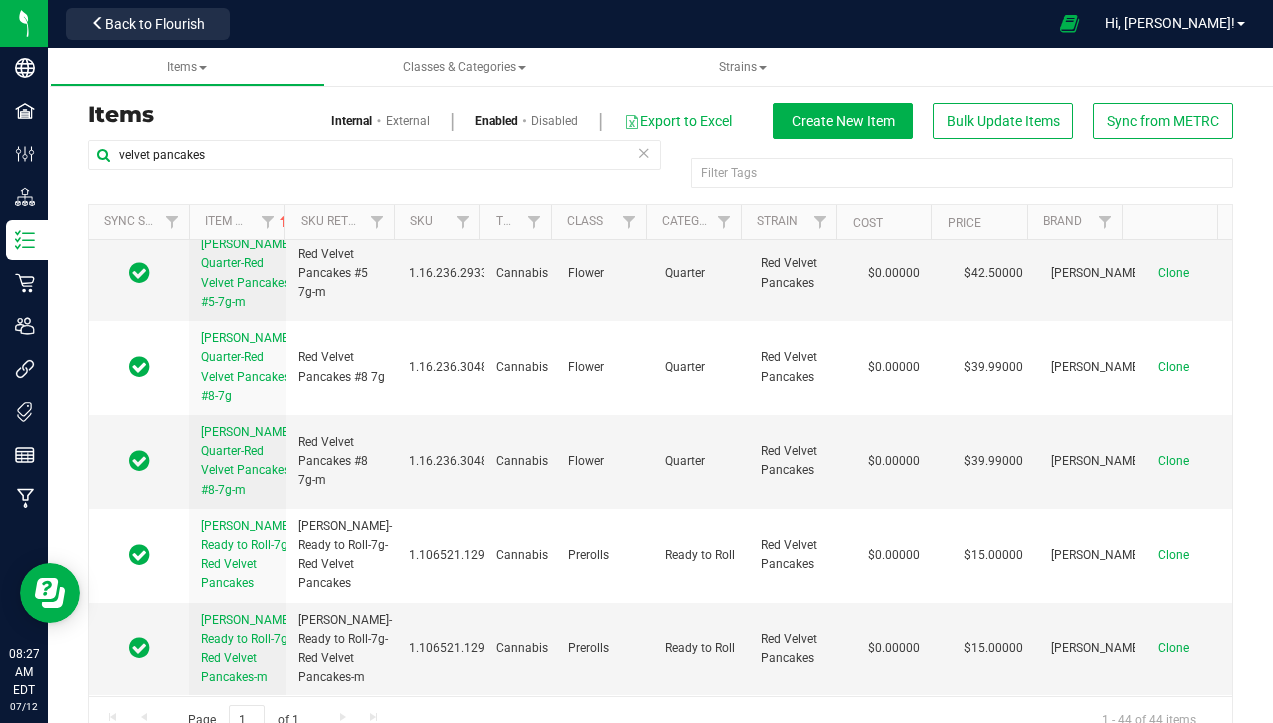 drag, startPoint x: 200, startPoint y: 347, endPoint x: 246, endPoint y: 425, distance: 90.55385 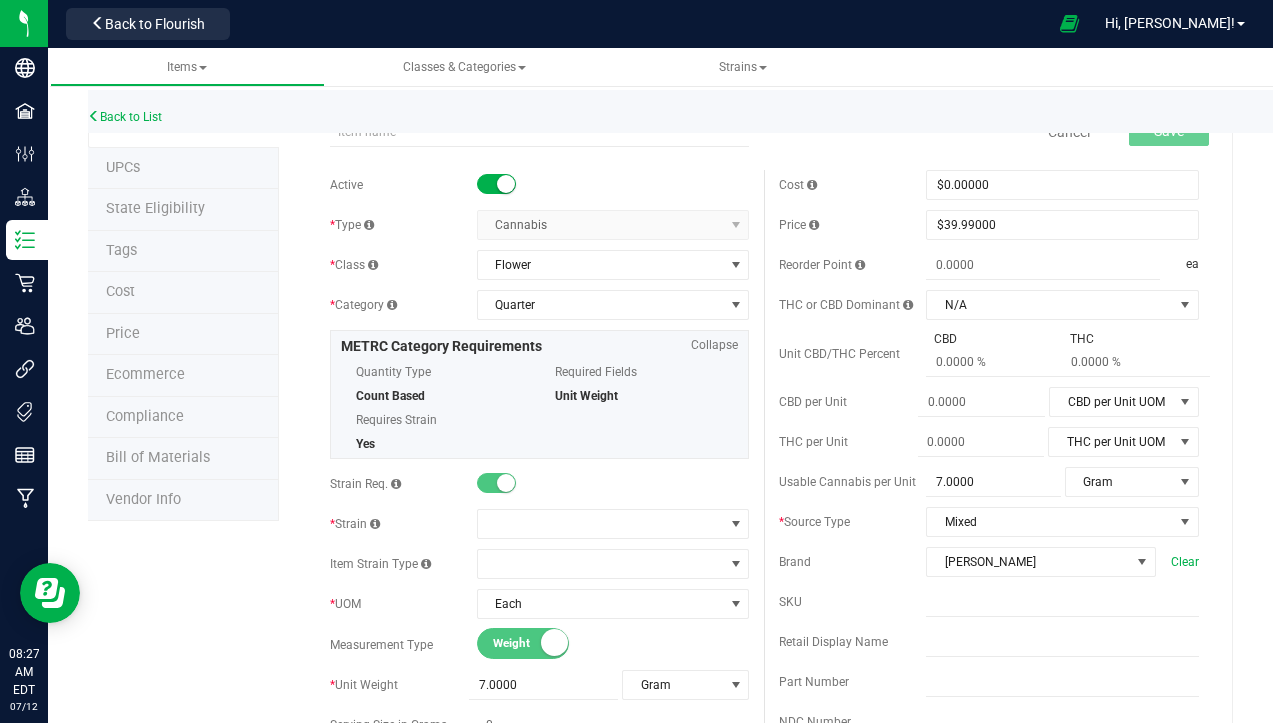 scroll, scrollTop: 0, scrollLeft: 0, axis: both 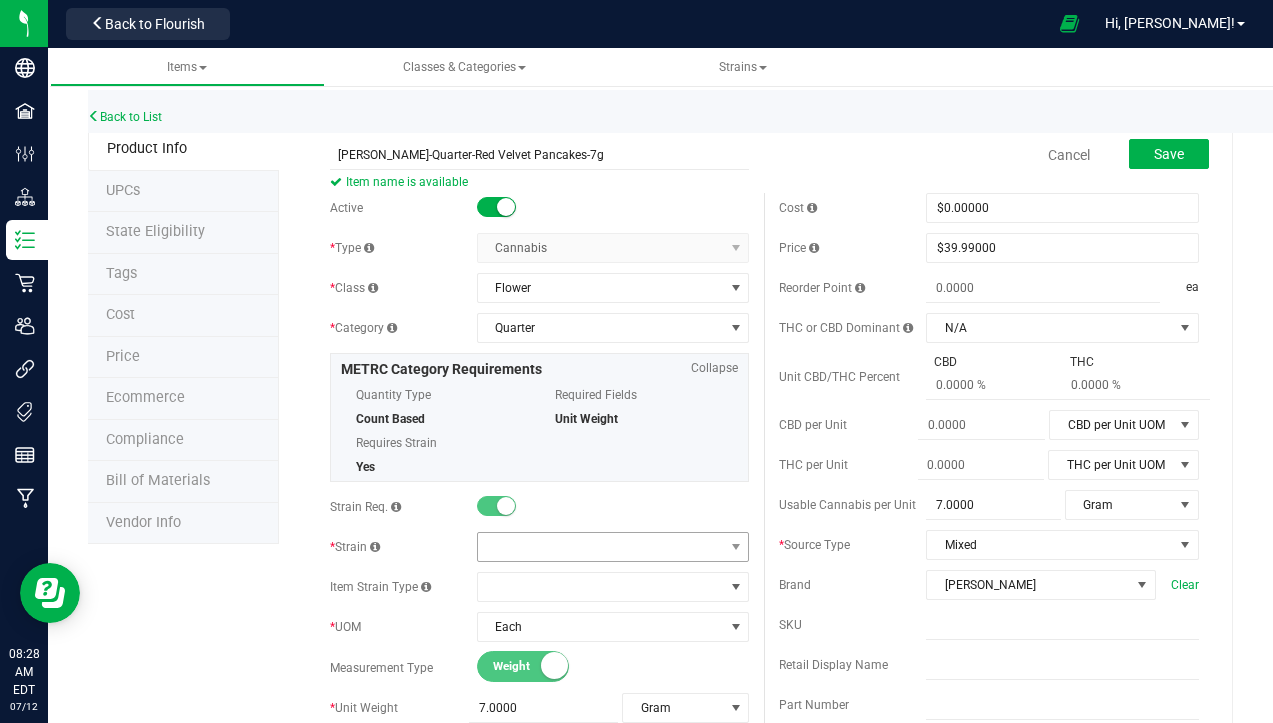 type on "[PERSON_NAME]-Quarter-Red Velvet Pancakes-7g" 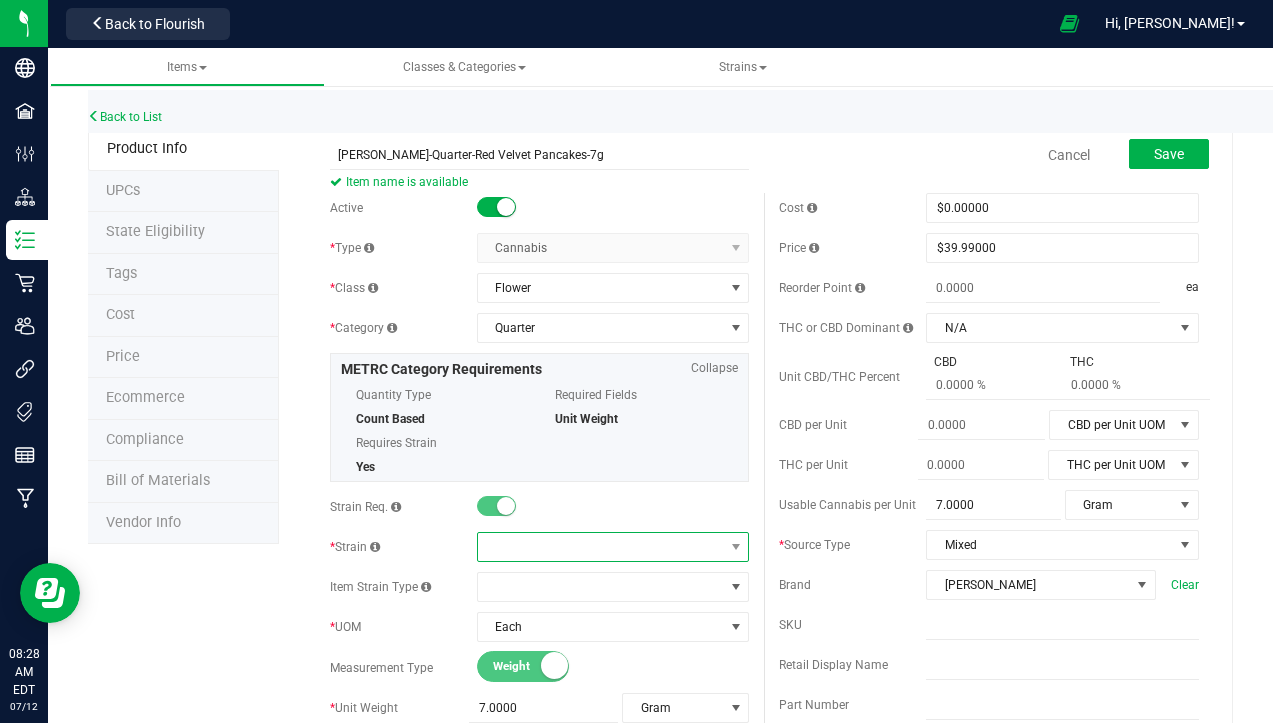 click at bounding box center (601, 547) 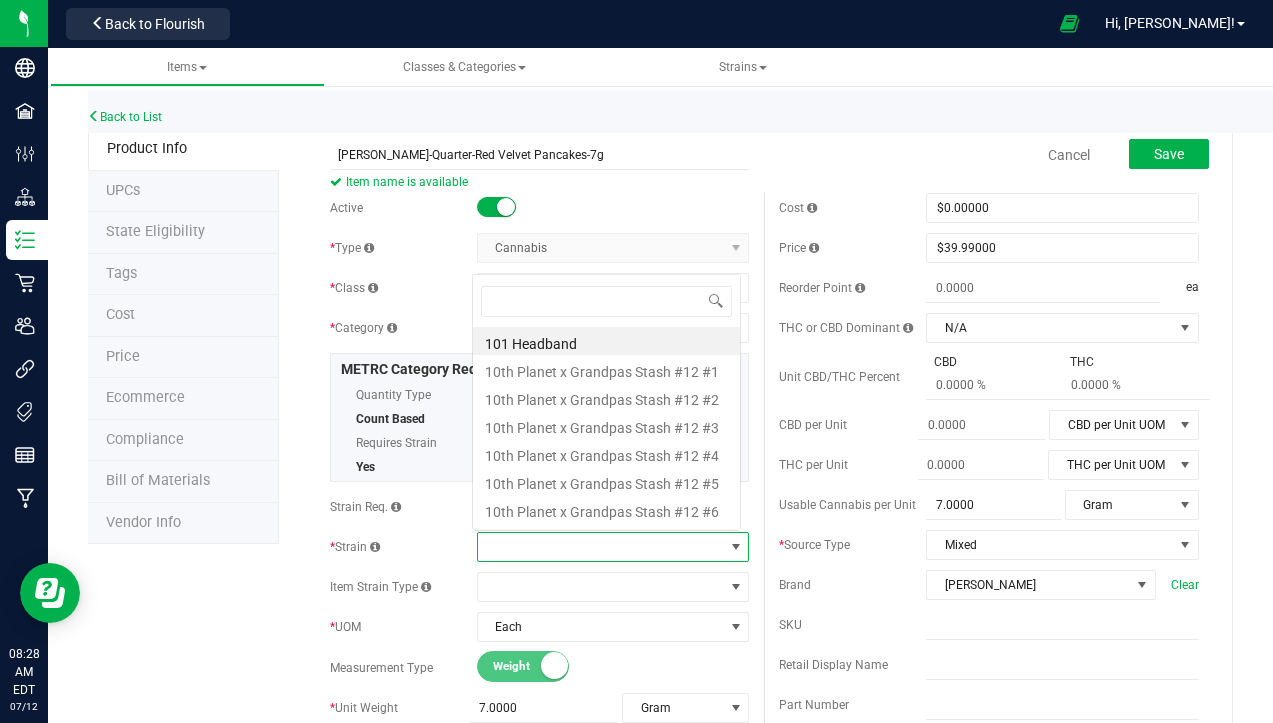 scroll, scrollTop: 0, scrollLeft: 0, axis: both 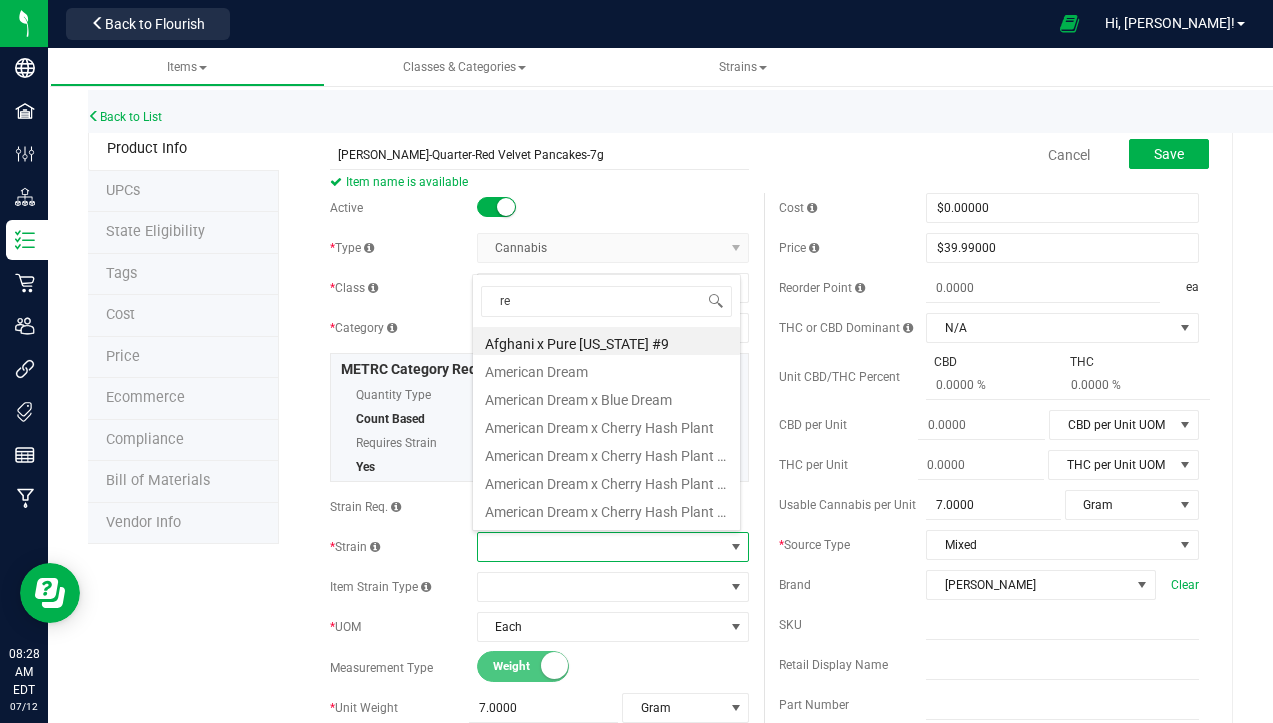 type on "red" 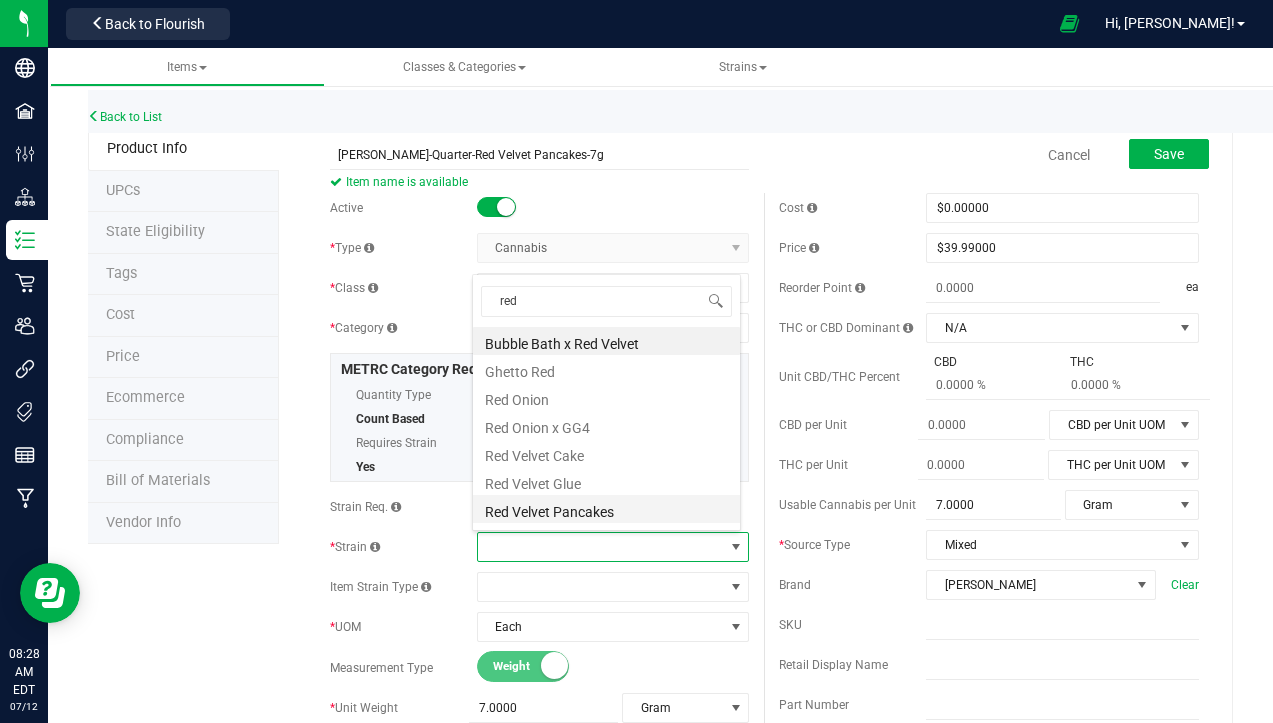 click on "Red Velvet Pancakes" at bounding box center [606, 509] 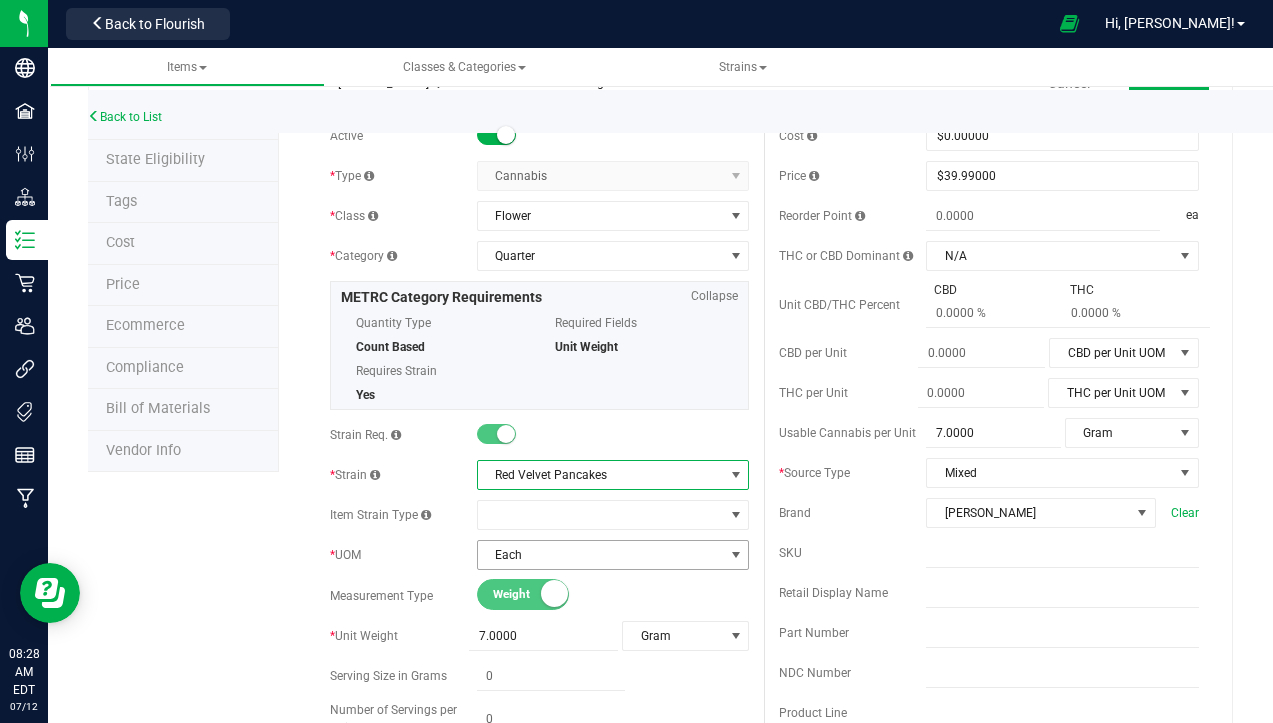 scroll, scrollTop: 0, scrollLeft: 0, axis: both 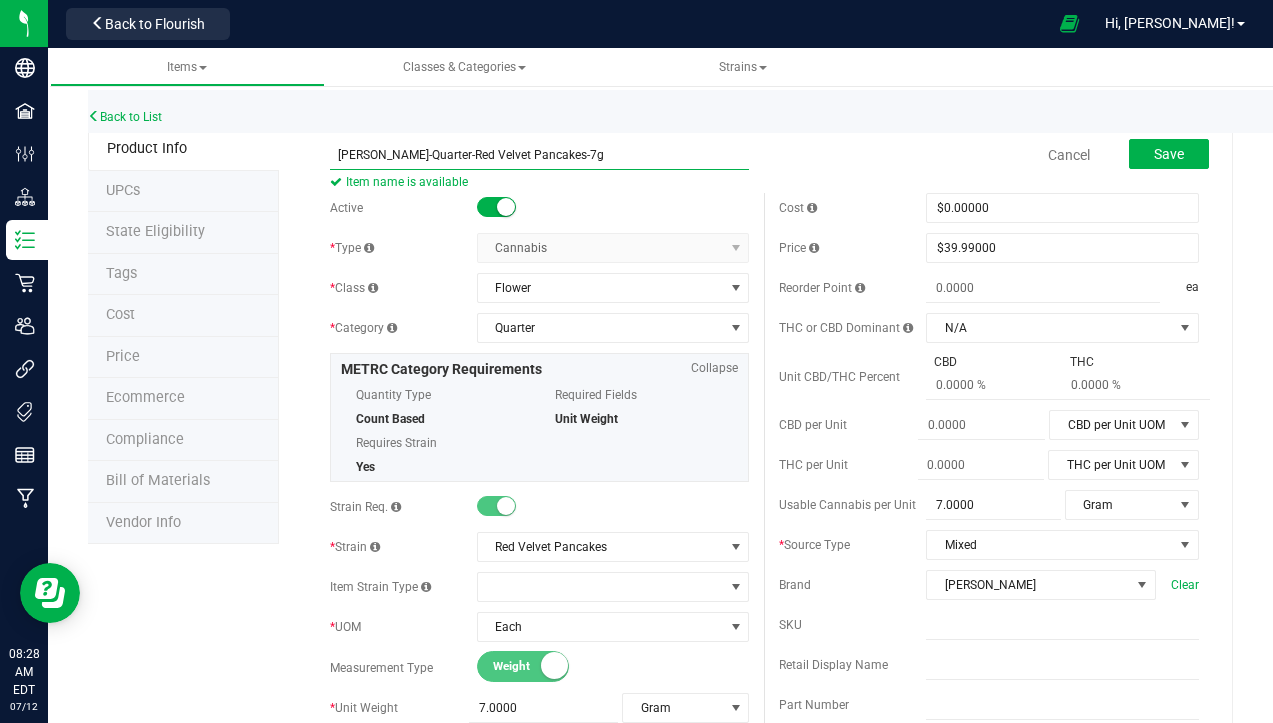 drag, startPoint x: 417, startPoint y: 159, endPoint x: 480, endPoint y: 174, distance: 64.7611 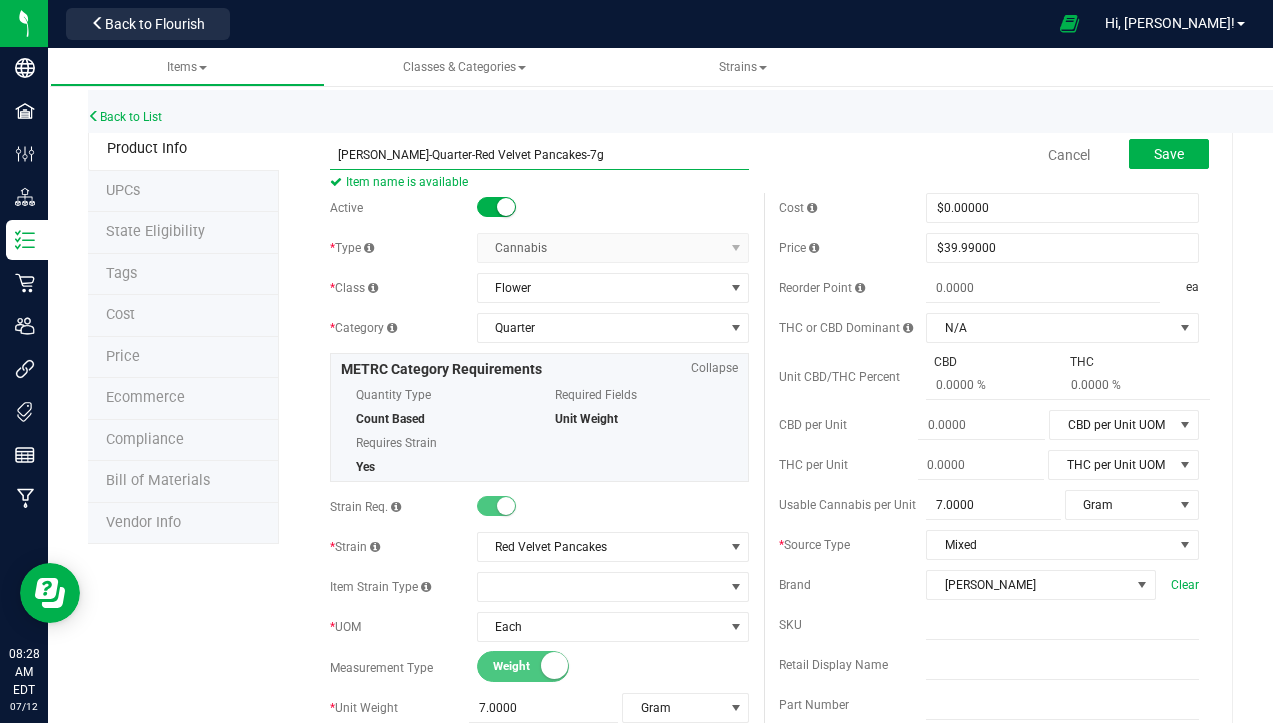 drag, startPoint x: 413, startPoint y: 158, endPoint x: 554, endPoint y: 183, distance: 143.19916 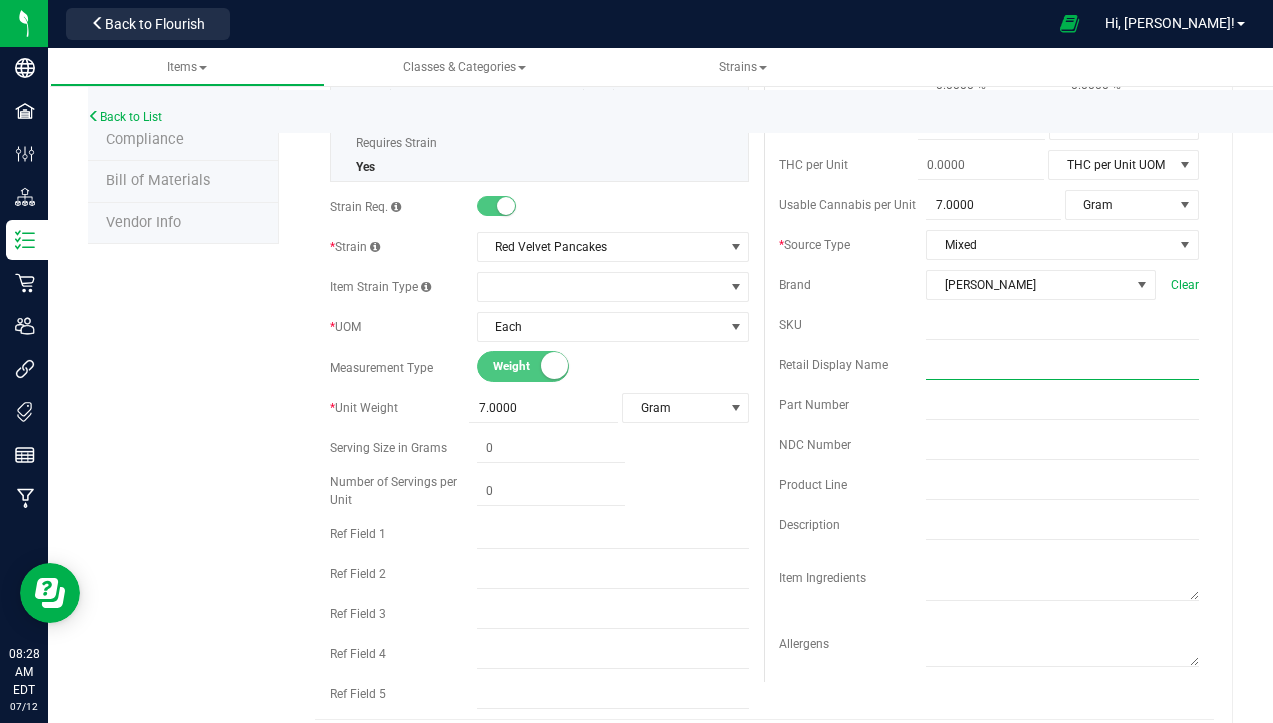 paste on "Red Velvet Pancakes-7g" 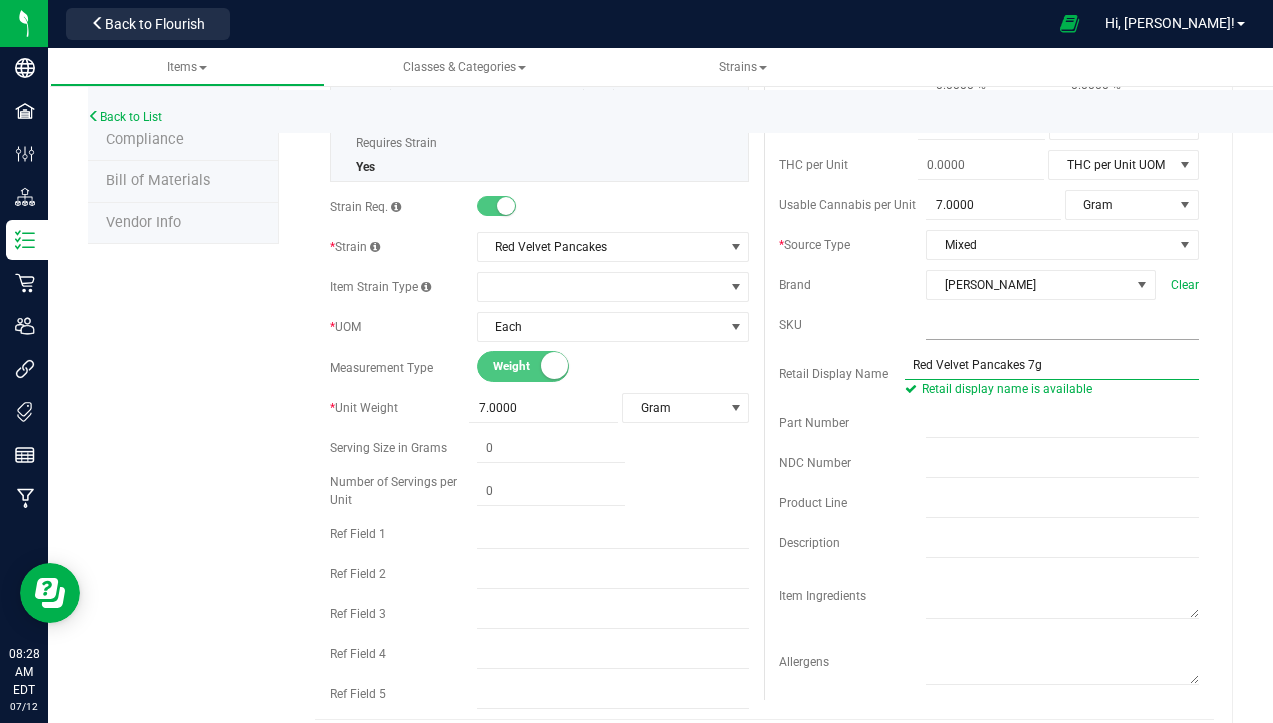 scroll, scrollTop: 400, scrollLeft: 0, axis: vertical 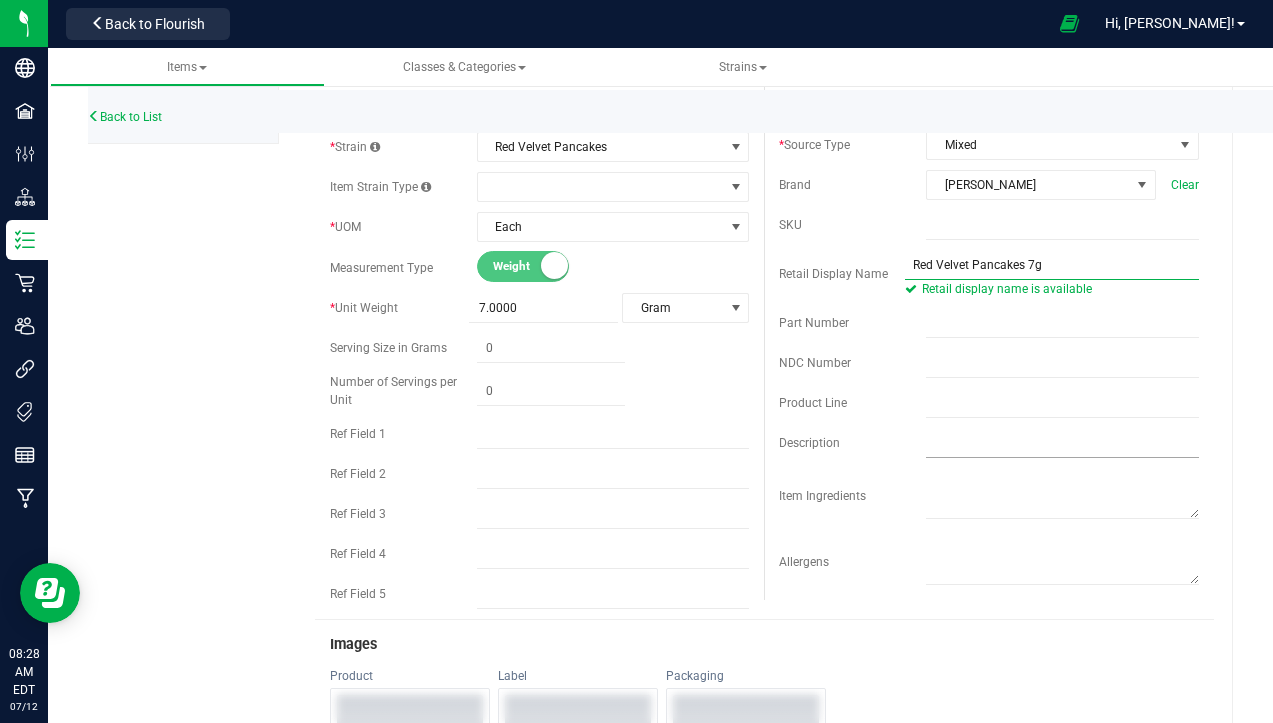 type on "Red Velvet Pancakes 7g" 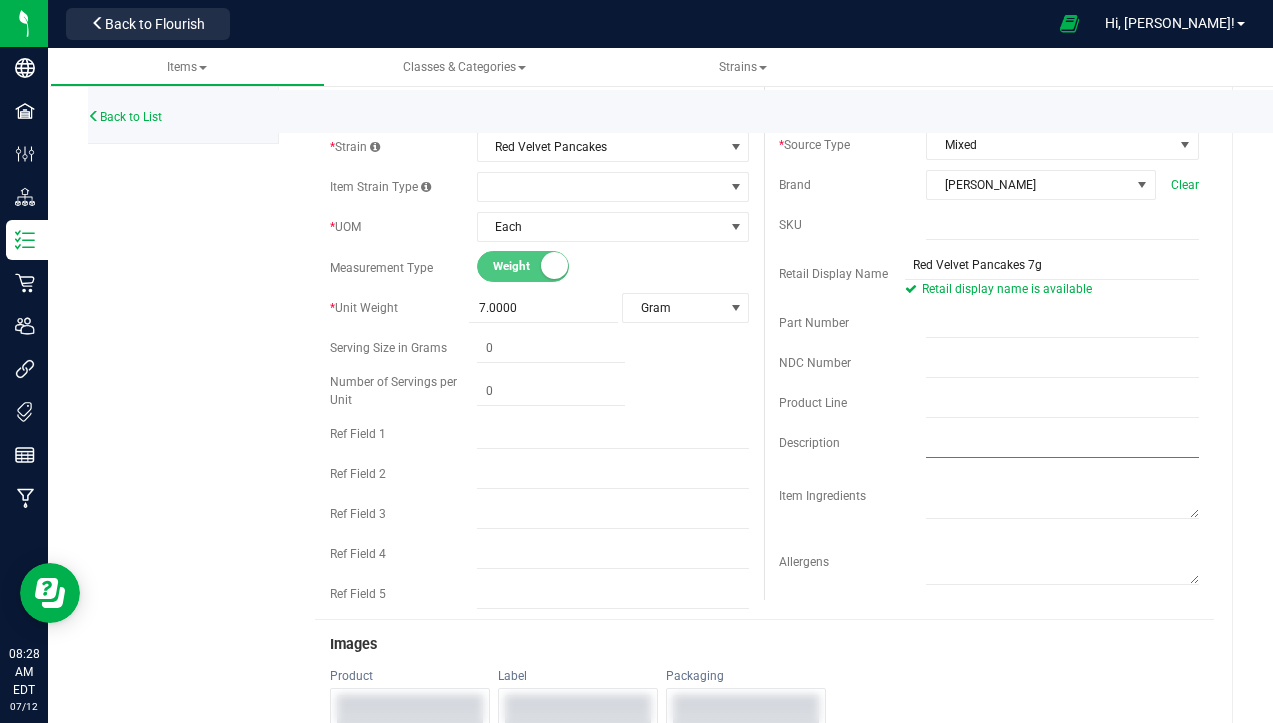 click at bounding box center (1062, 443) 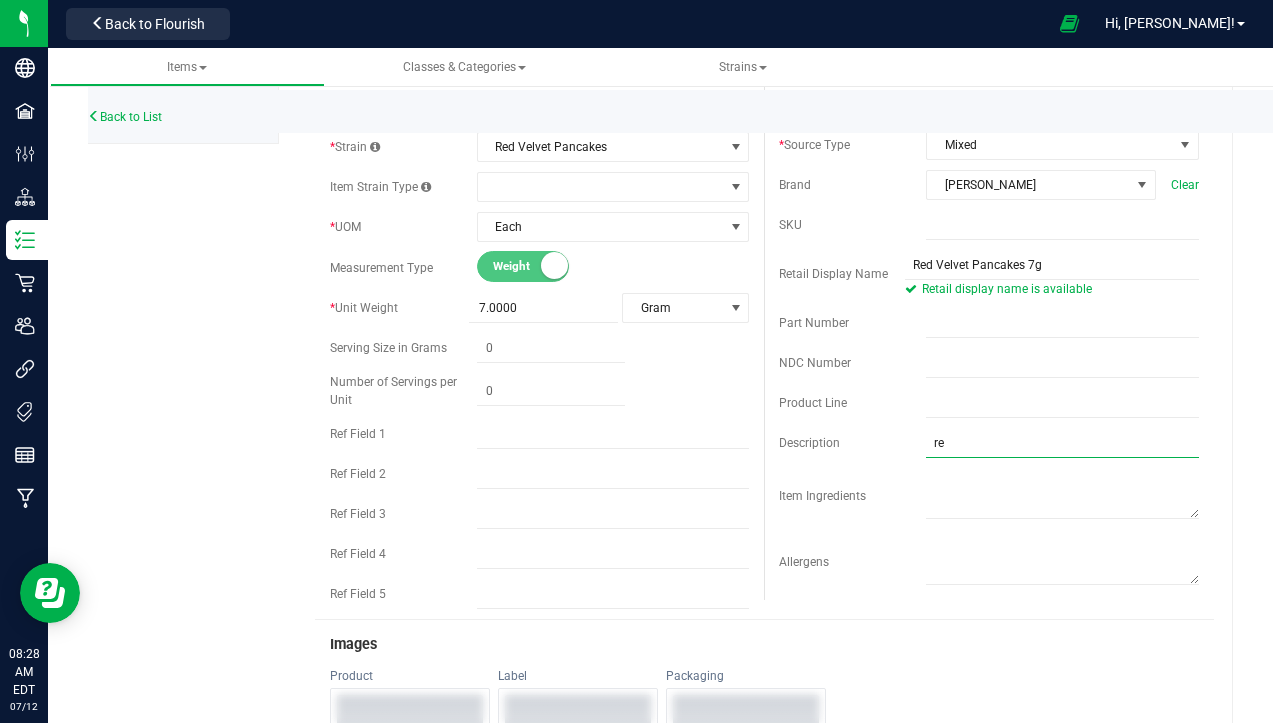 type on "r" 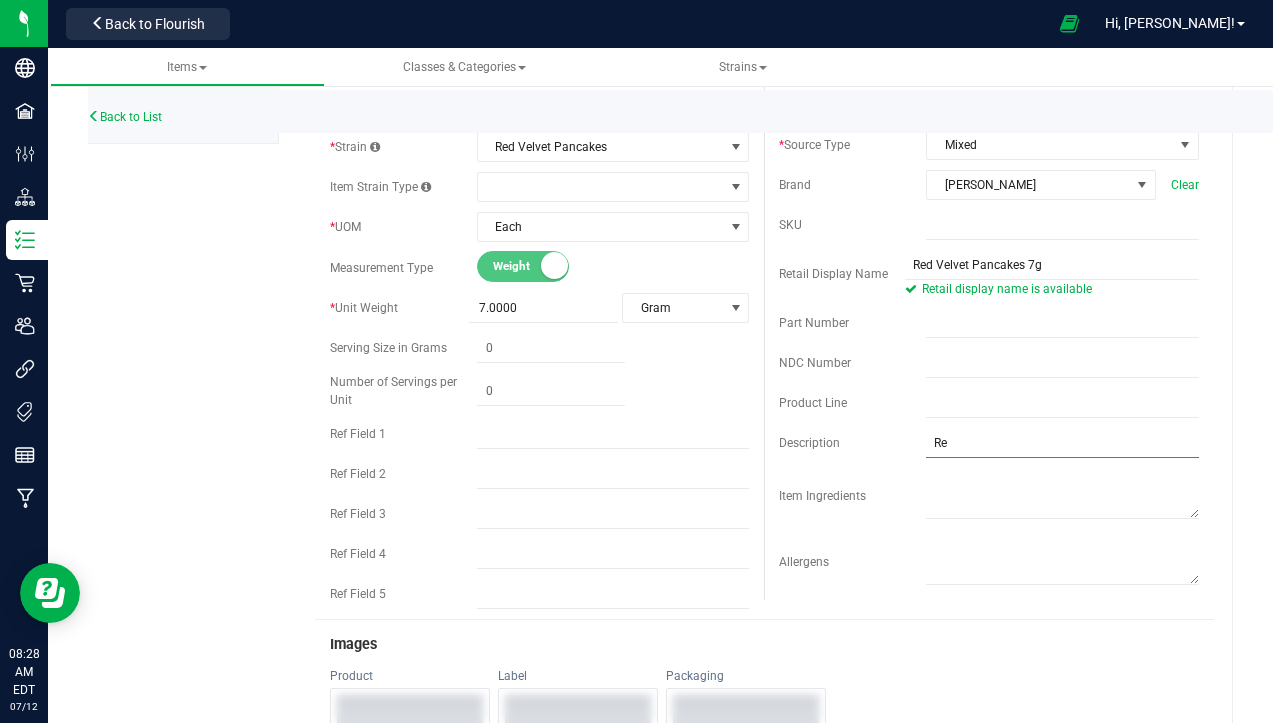 type on "R" 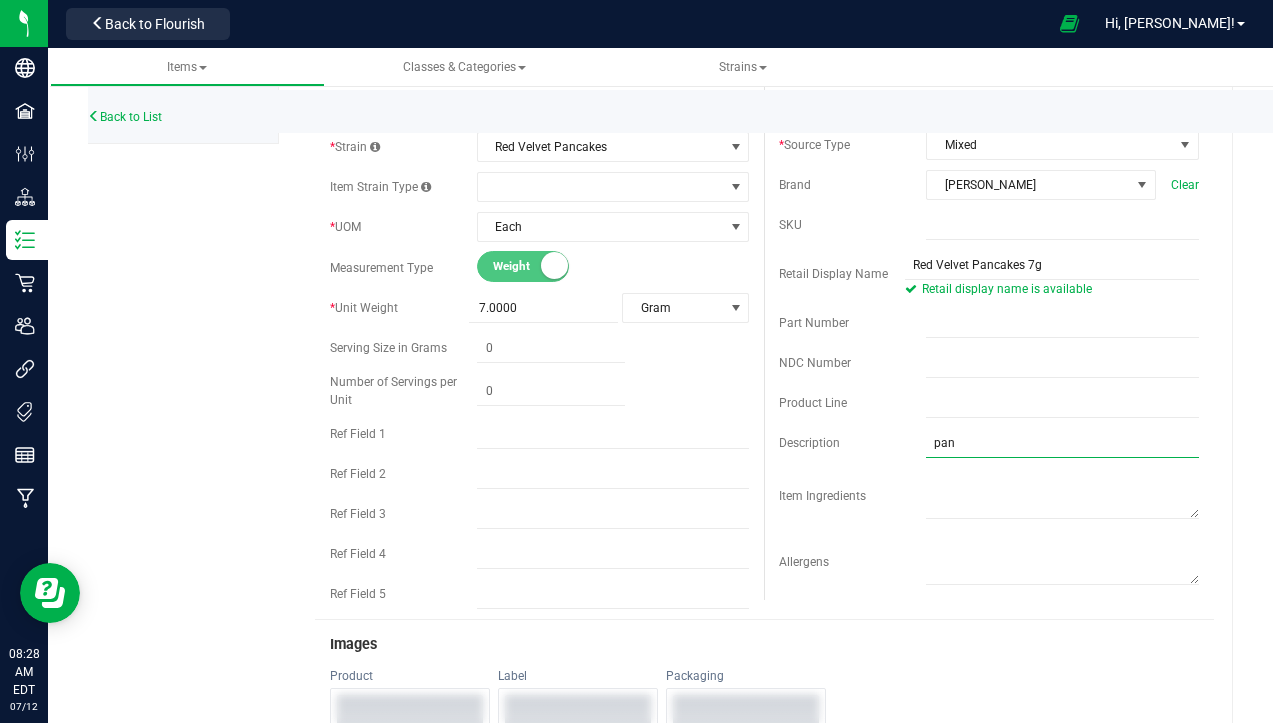type on "Pancakes x Red Velvet" 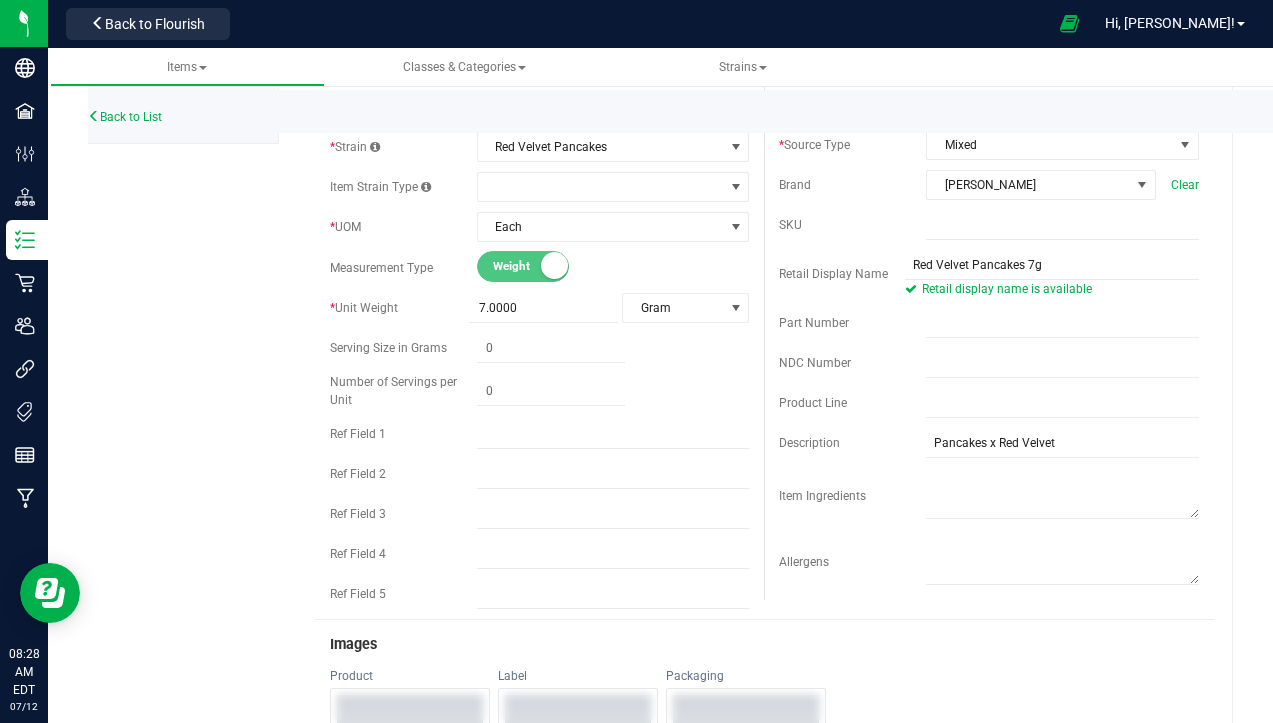 click on "Product Info
UPCs
State Eligibility
Tags
Cost
Price
Ecommerce
Compliance
Bill of Materials
Vendor Info
Slater-Quarter-Red Velvet Pancakes-7g
Item name is available
Cancel
Save" at bounding box center [660, 535] 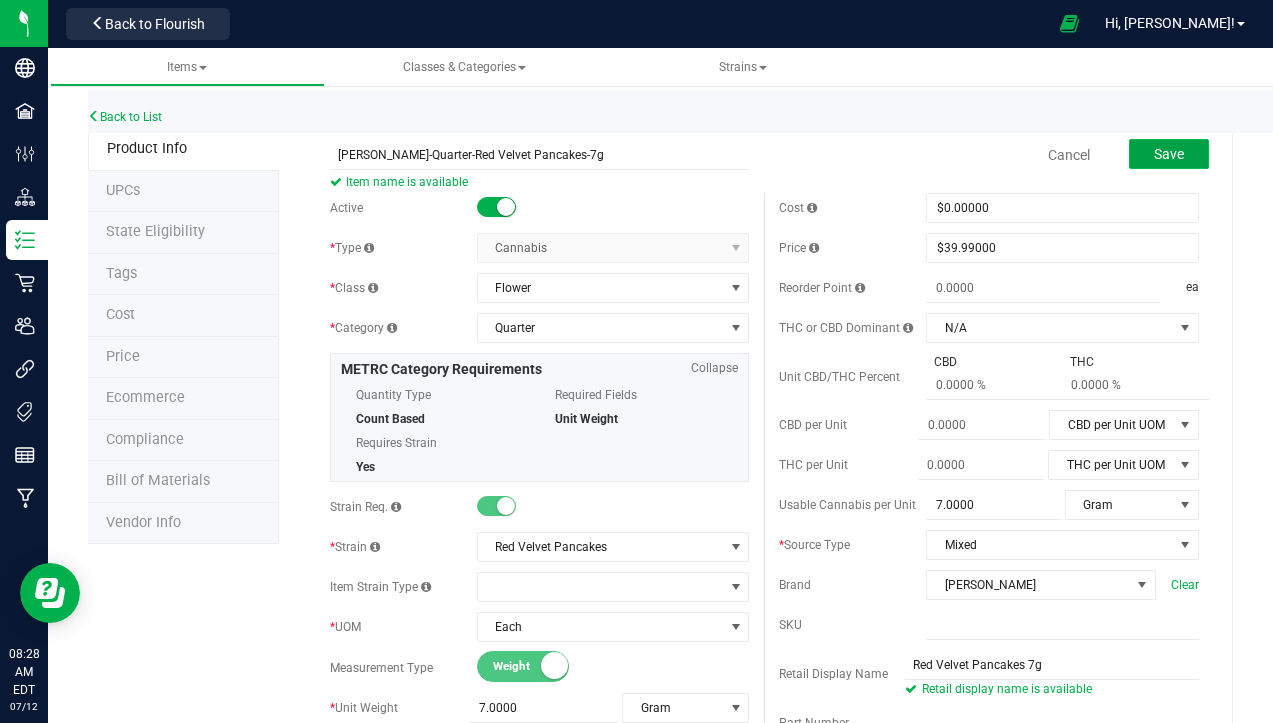 click on "Save" at bounding box center [1169, 154] 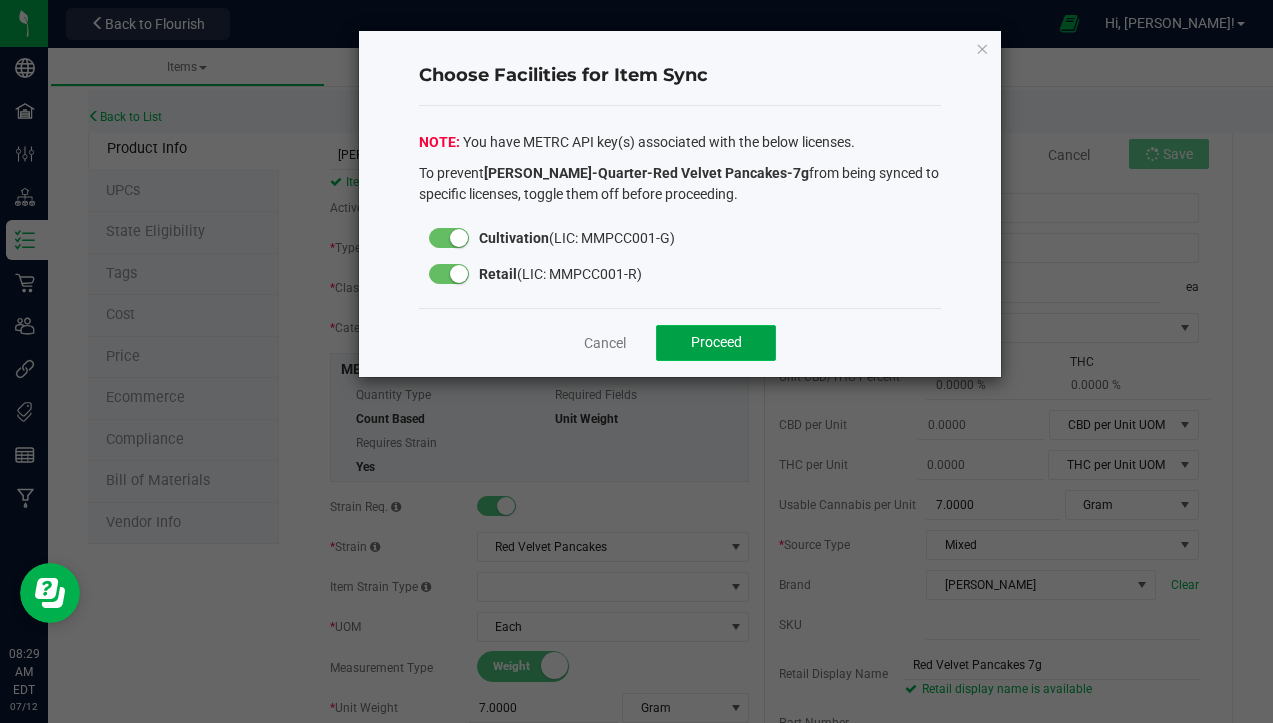 click on "Proceed" 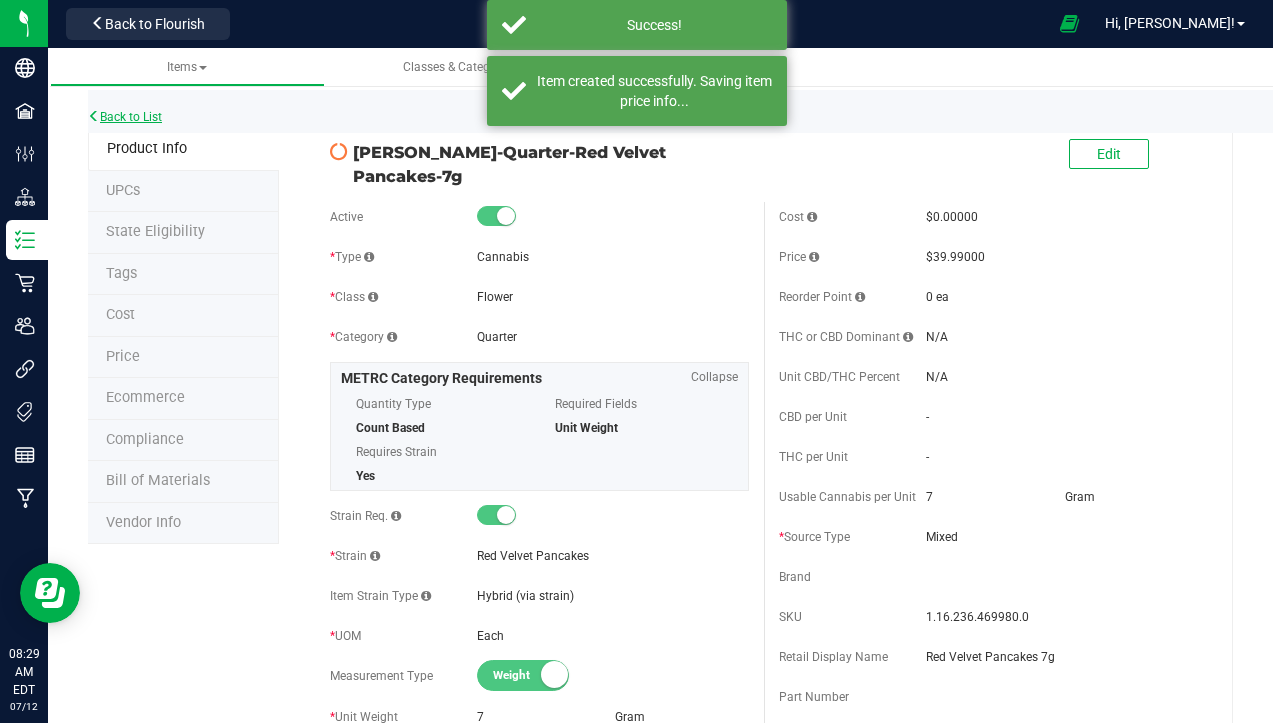 click on "Back to List" at bounding box center [125, 117] 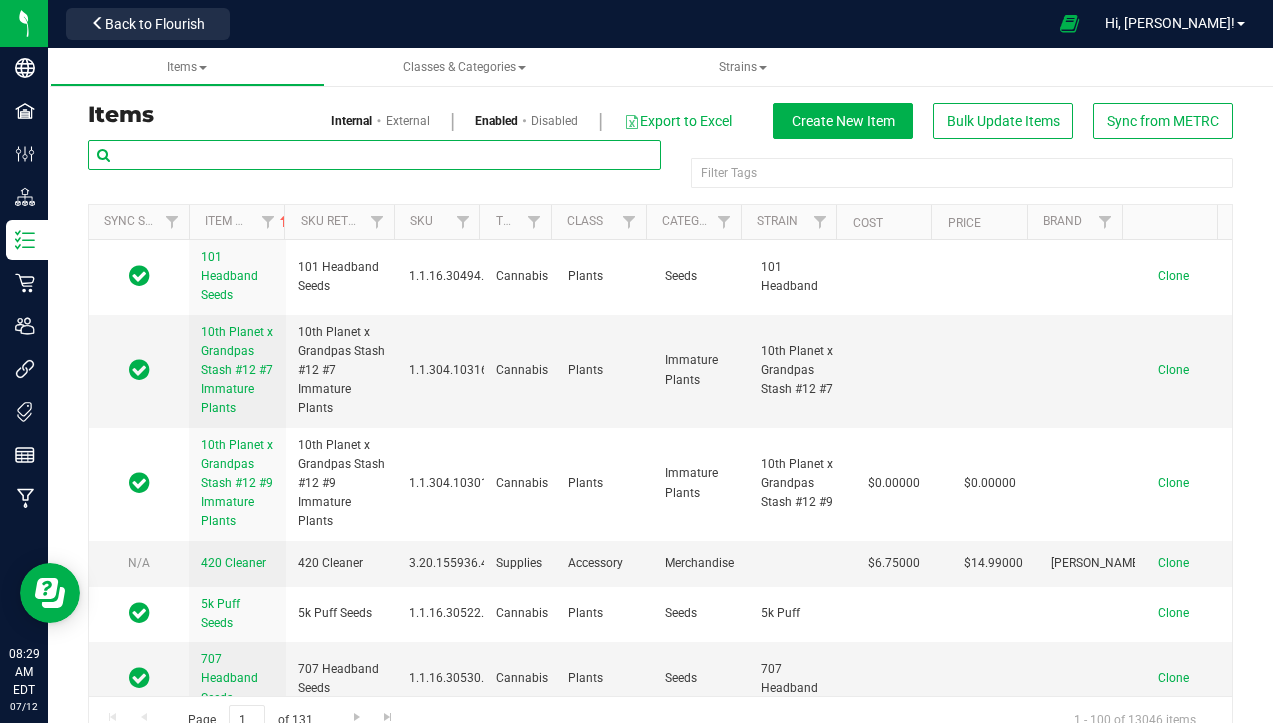 click at bounding box center [374, 155] 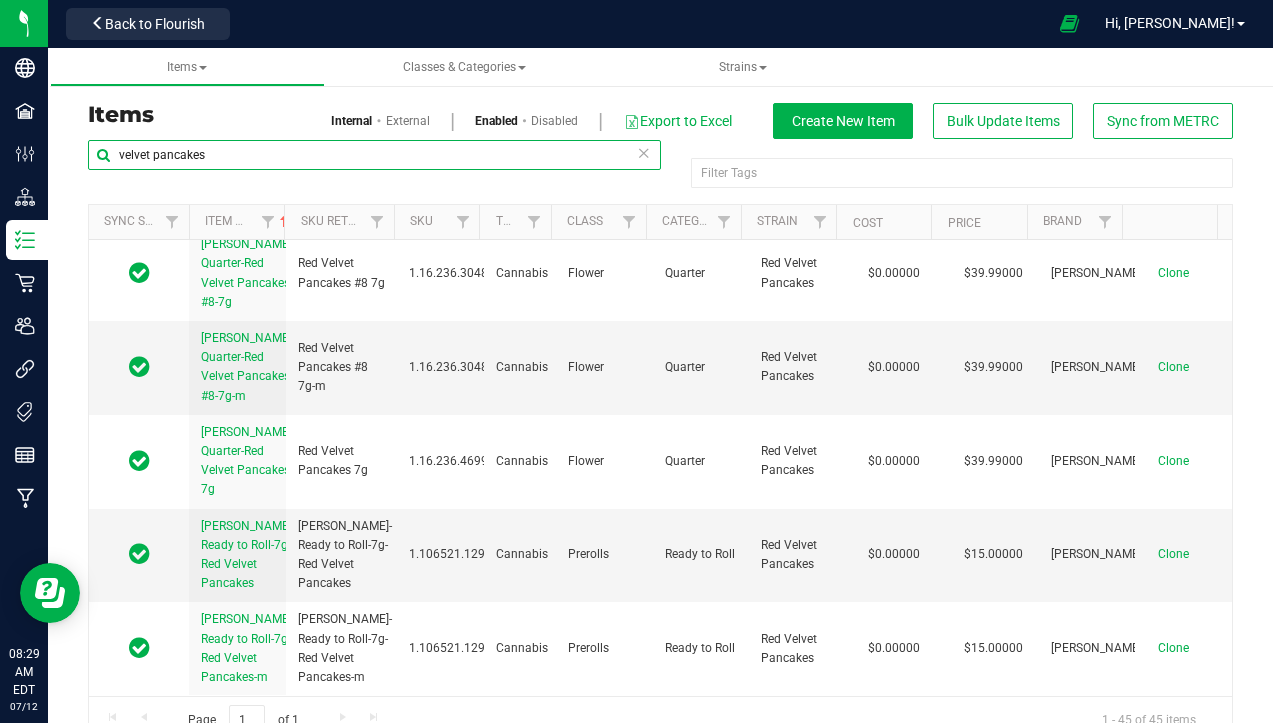 scroll, scrollTop: 3900, scrollLeft: 0, axis: vertical 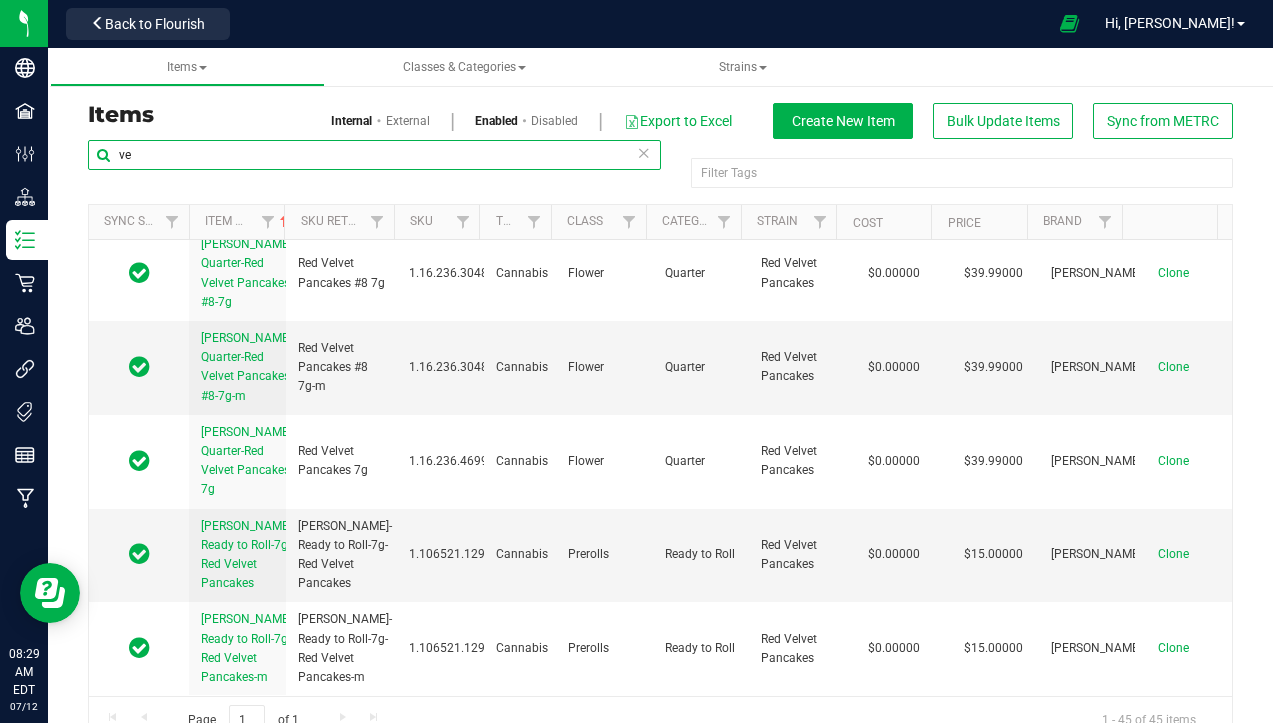 type on "v" 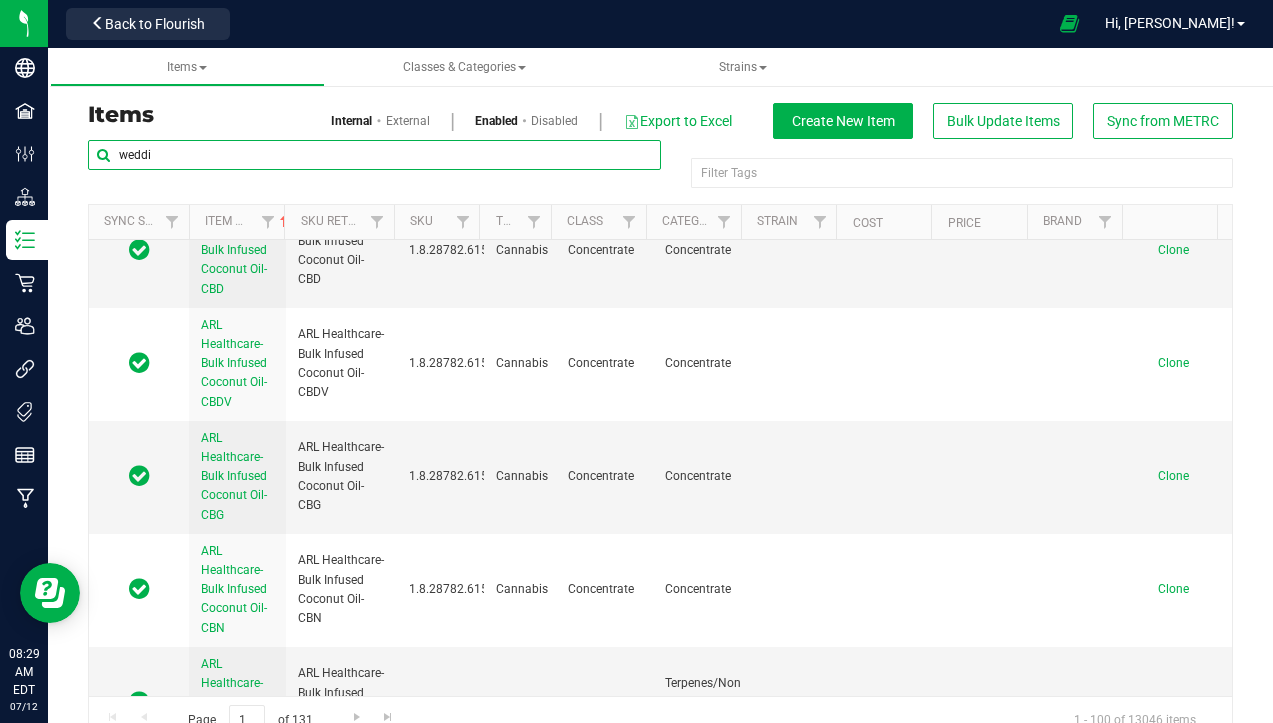 scroll, scrollTop: 0, scrollLeft: 0, axis: both 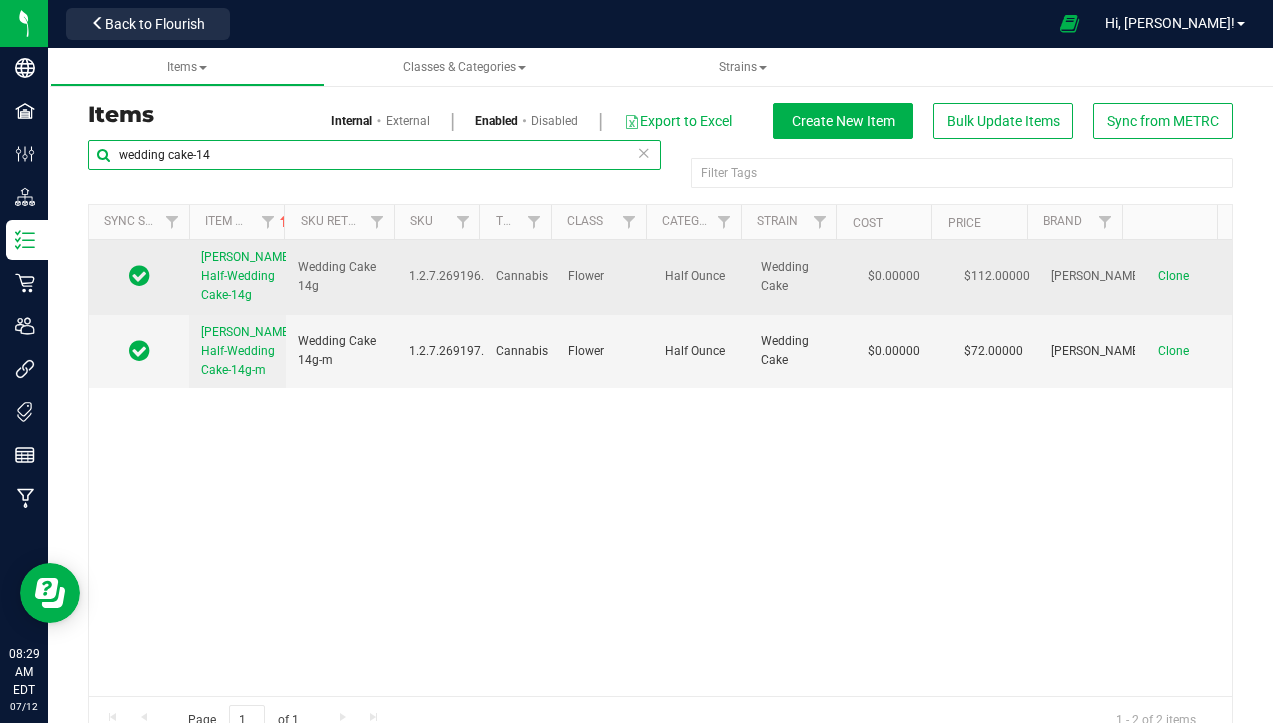type on "wedding cake-14" 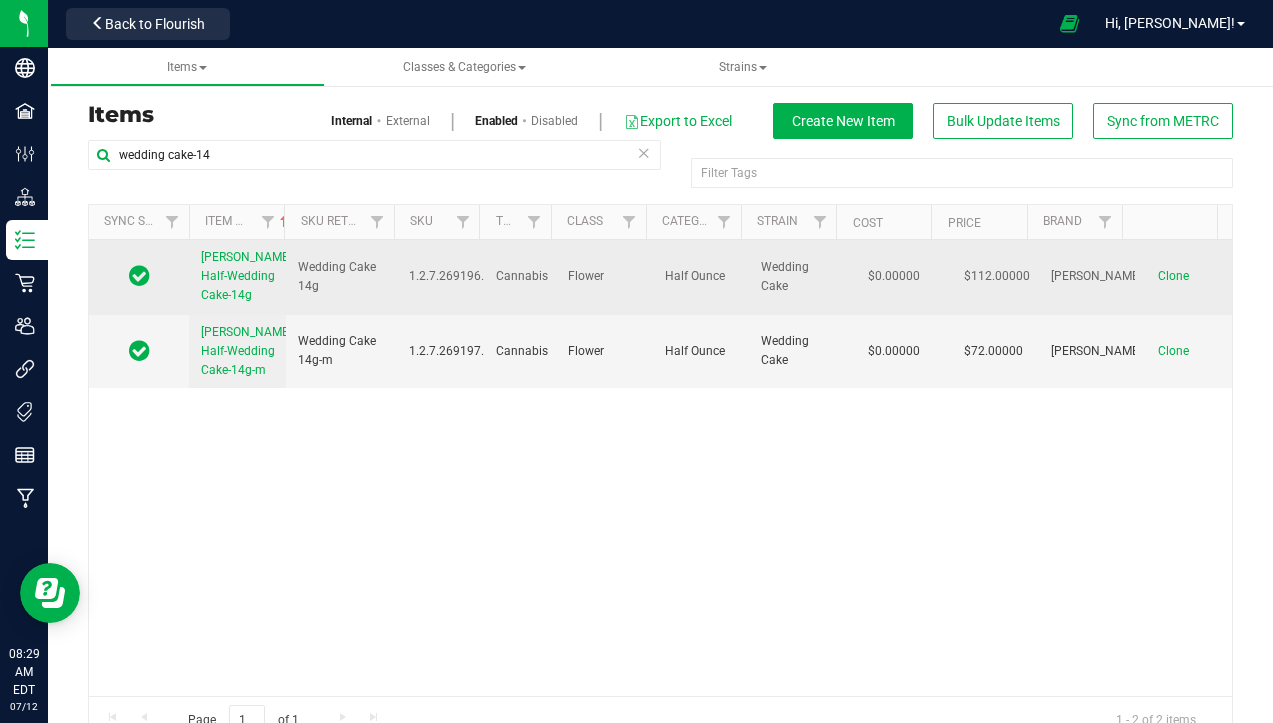 drag, startPoint x: 196, startPoint y: 256, endPoint x: 255, endPoint y: 308, distance: 78.64477 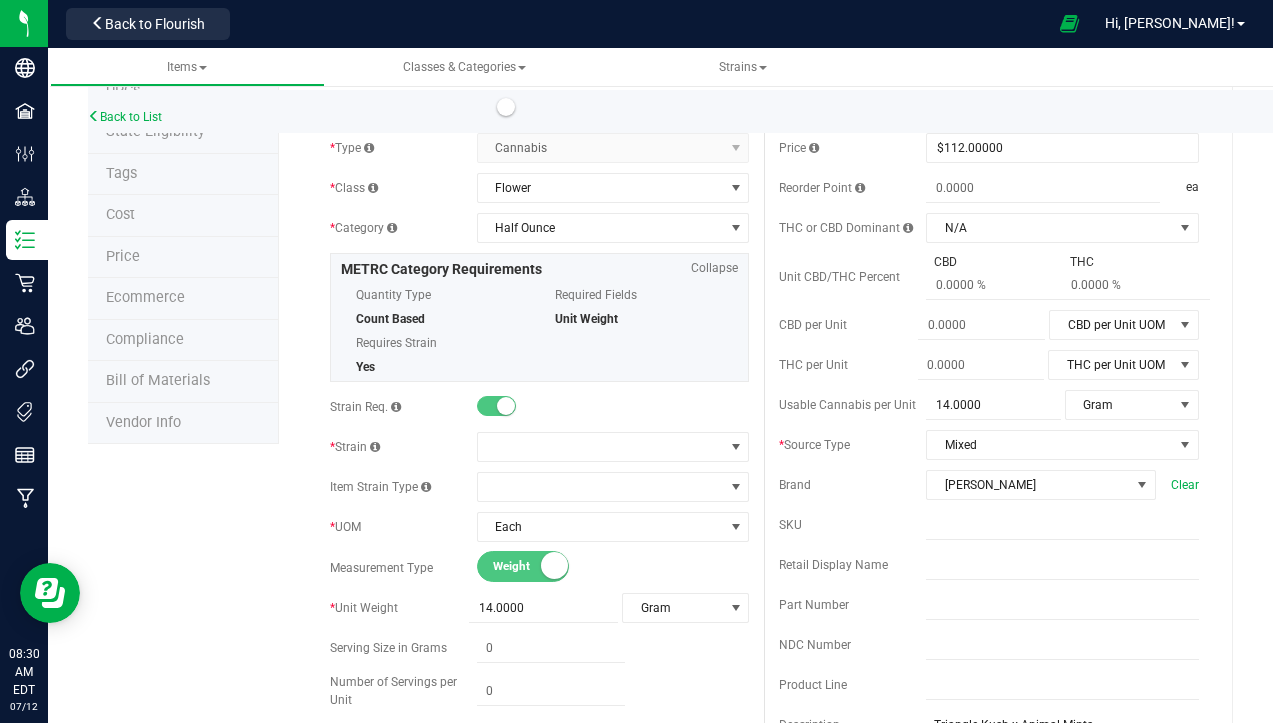 scroll, scrollTop: 300, scrollLeft: 0, axis: vertical 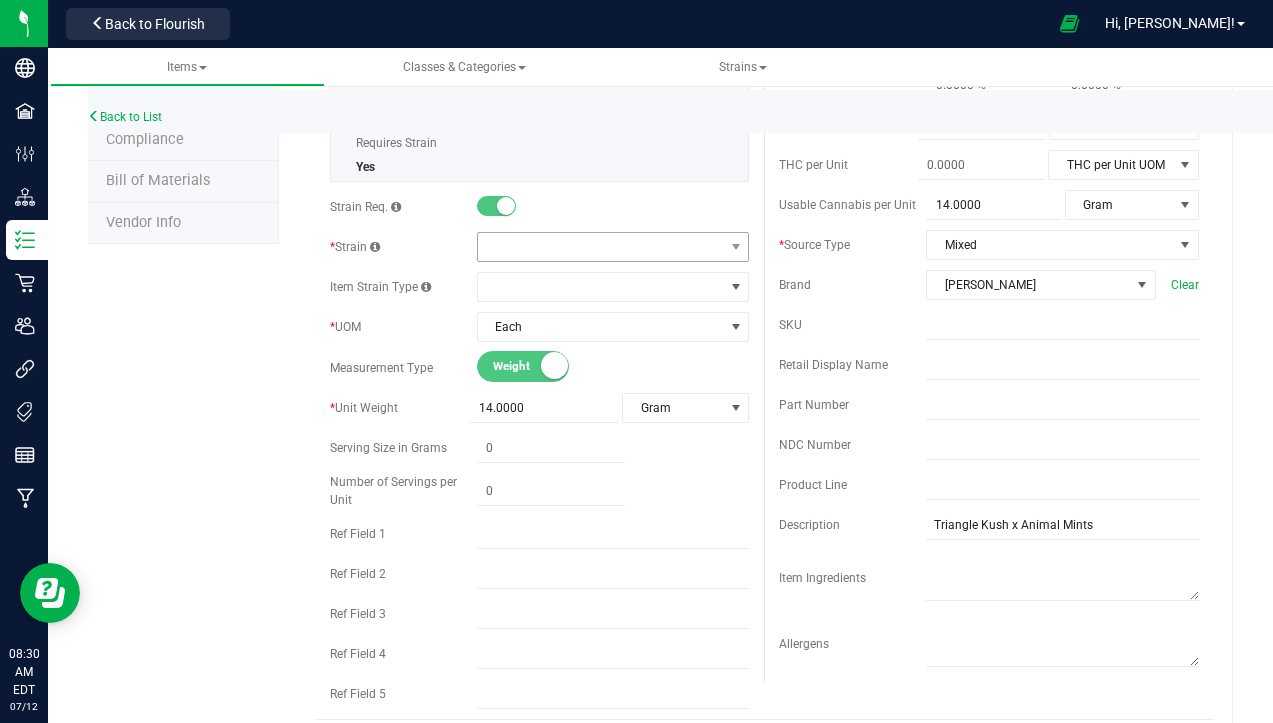type on "[PERSON_NAME]-Half-Red Velvet Pancakes-14g" 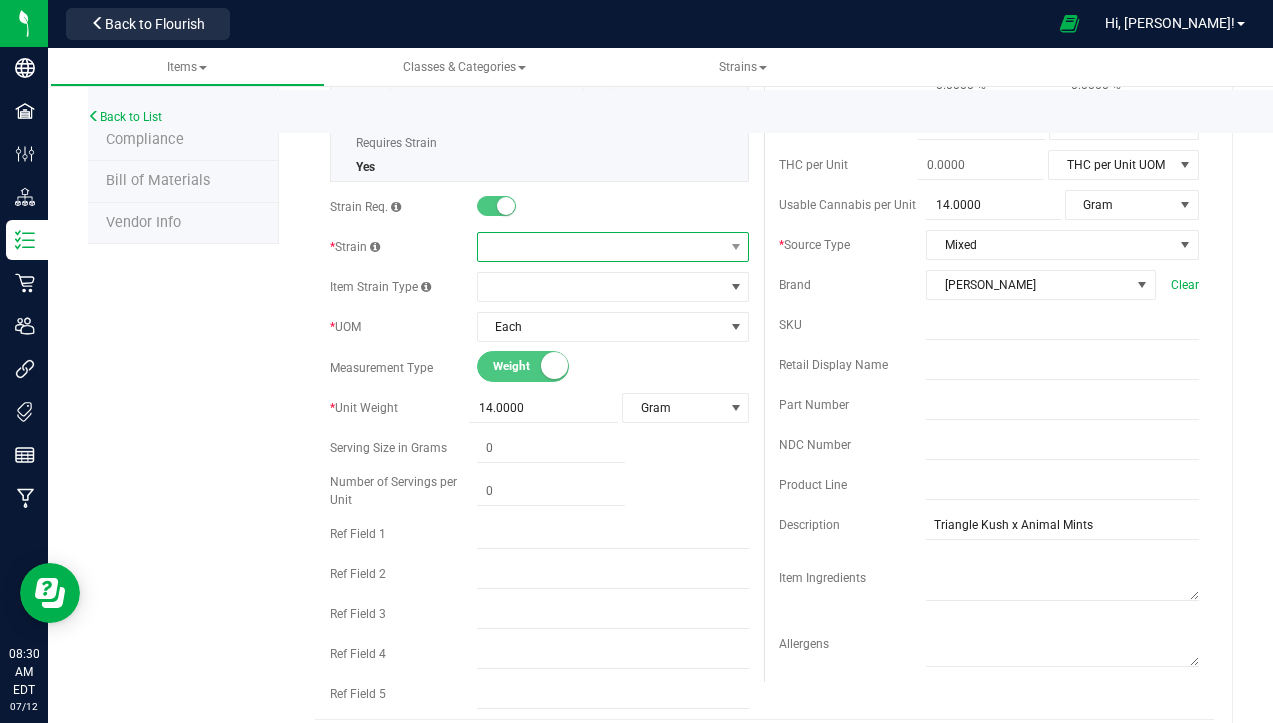 click at bounding box center [601, 247] 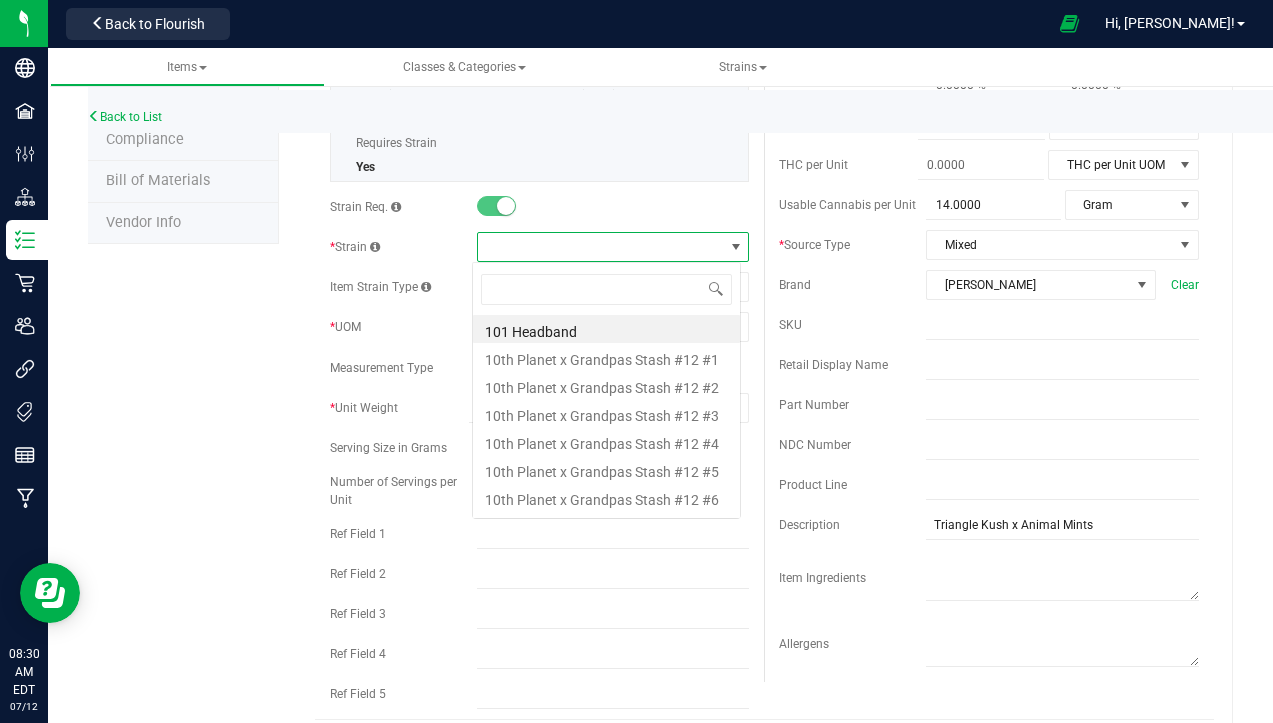 scroll, scrollTop: 99970, scrollLeft: 99731, axis: both 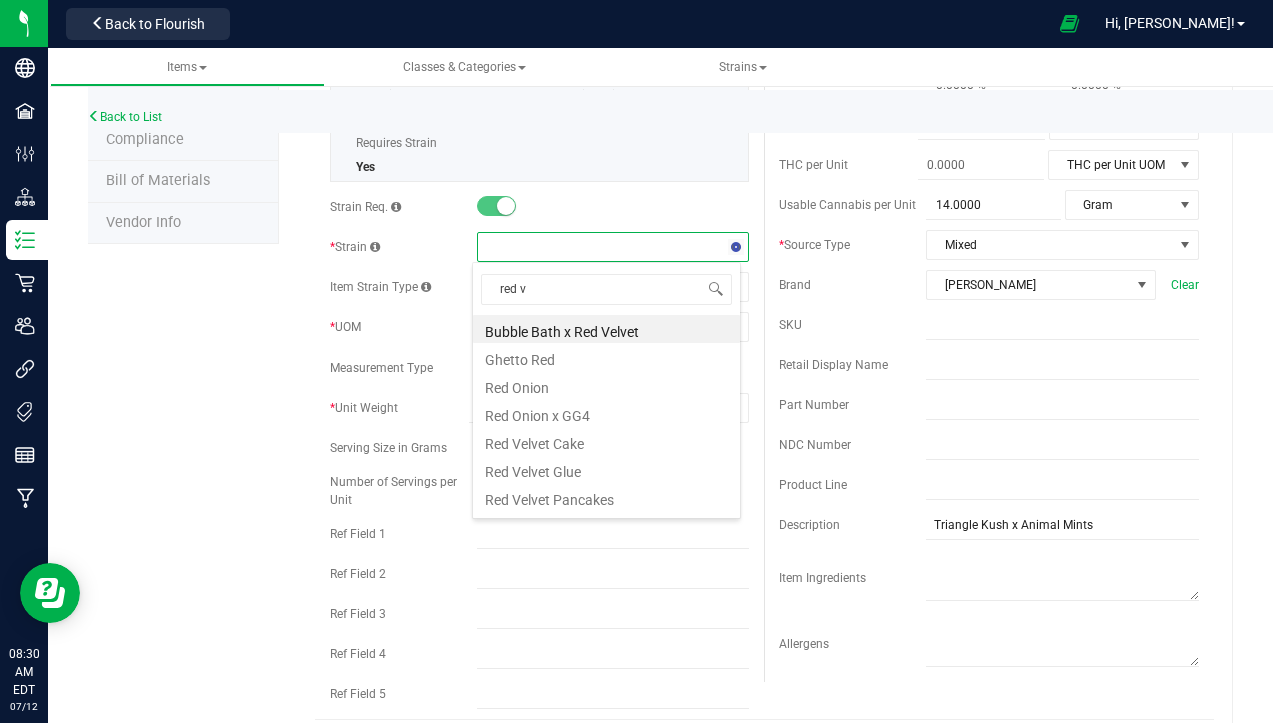 type on "red ve" 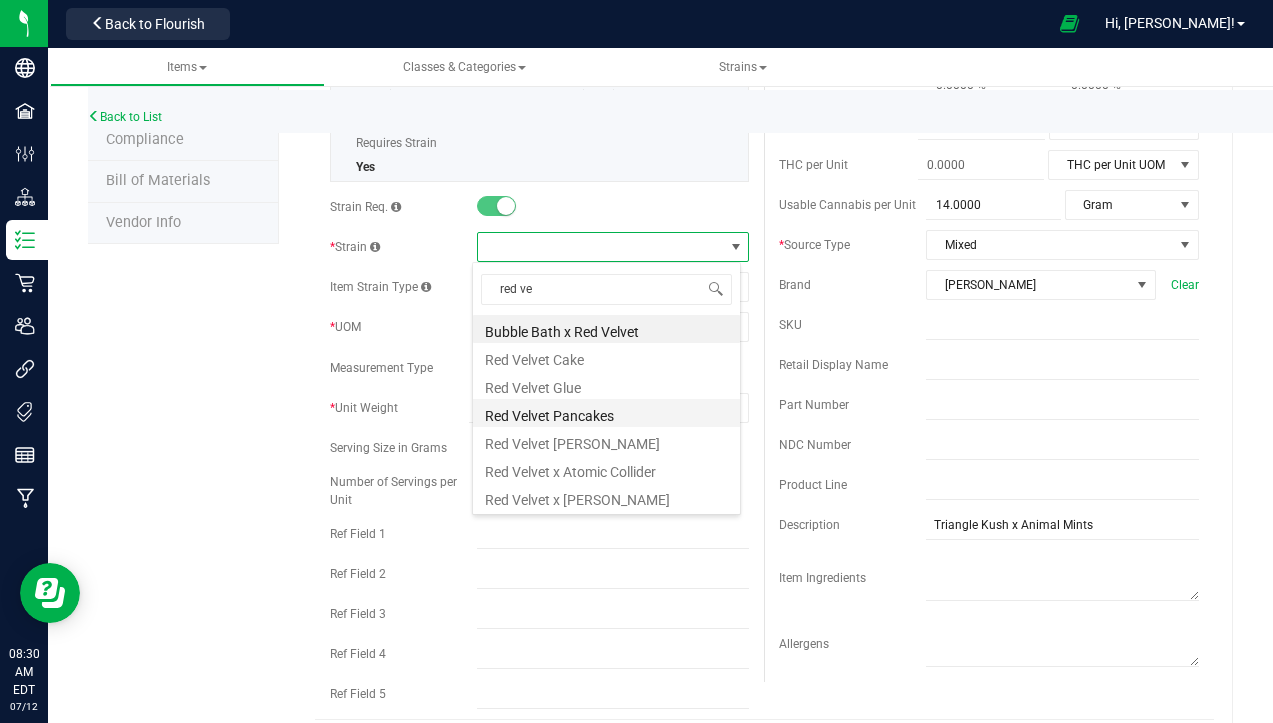 click on "Red Velvet Pancakes" at bounding box center (606, 413) 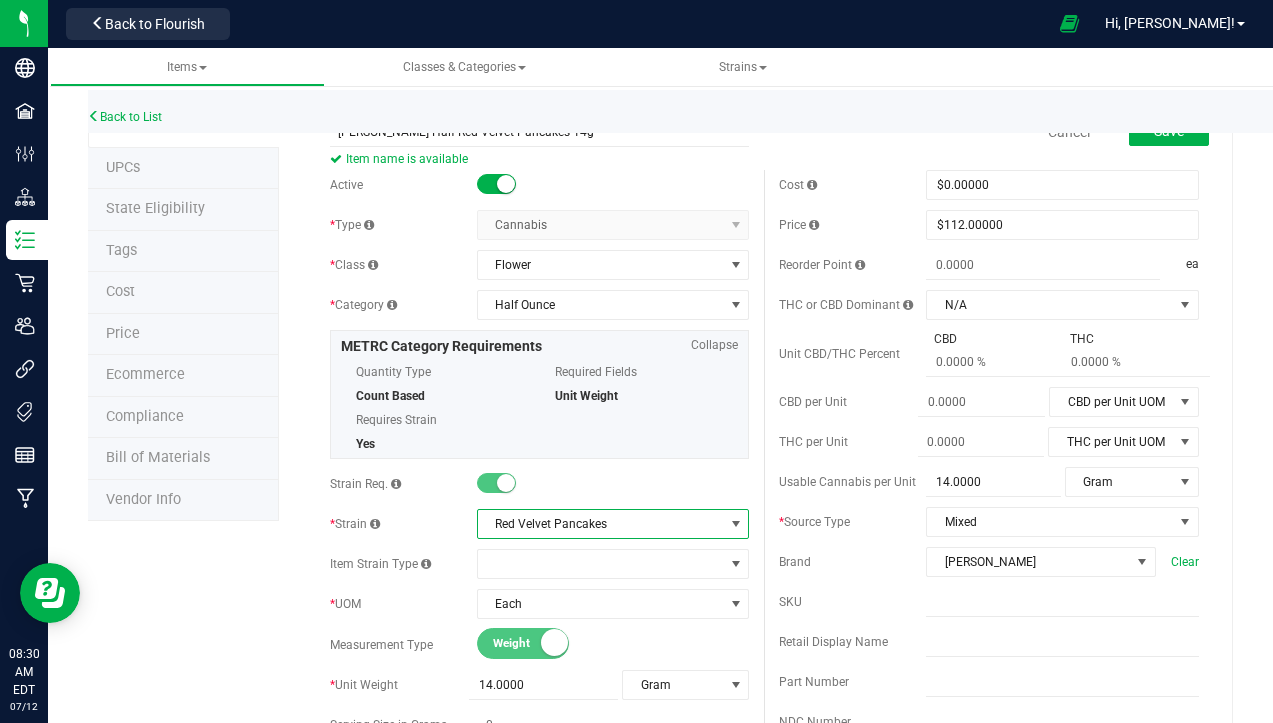 scroll, scrollTop: 0, scrollLeft: 0, axis: both 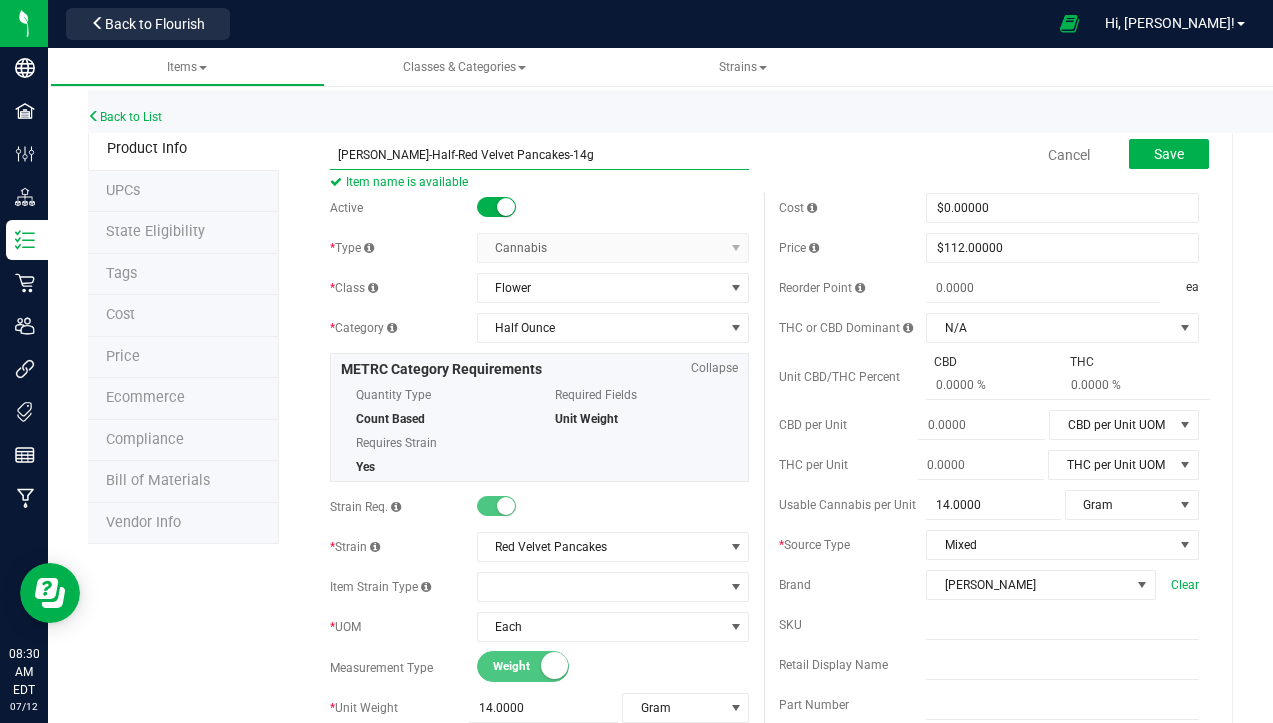 drag, startPoint x: 398, startPoint y: 154, endPoint x: 566, endPoint y: 172, distance: 168.96153 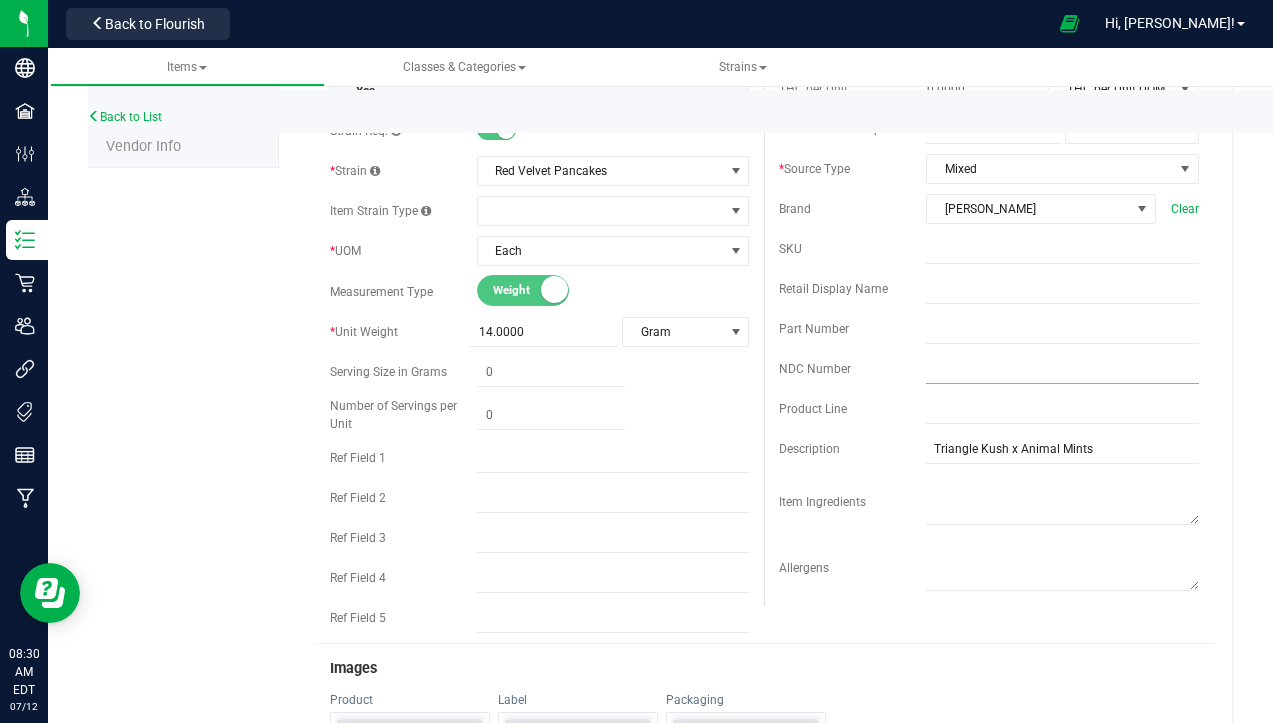 scroll, scrollTop: 400, scrollLeft: 0, axis: vertical 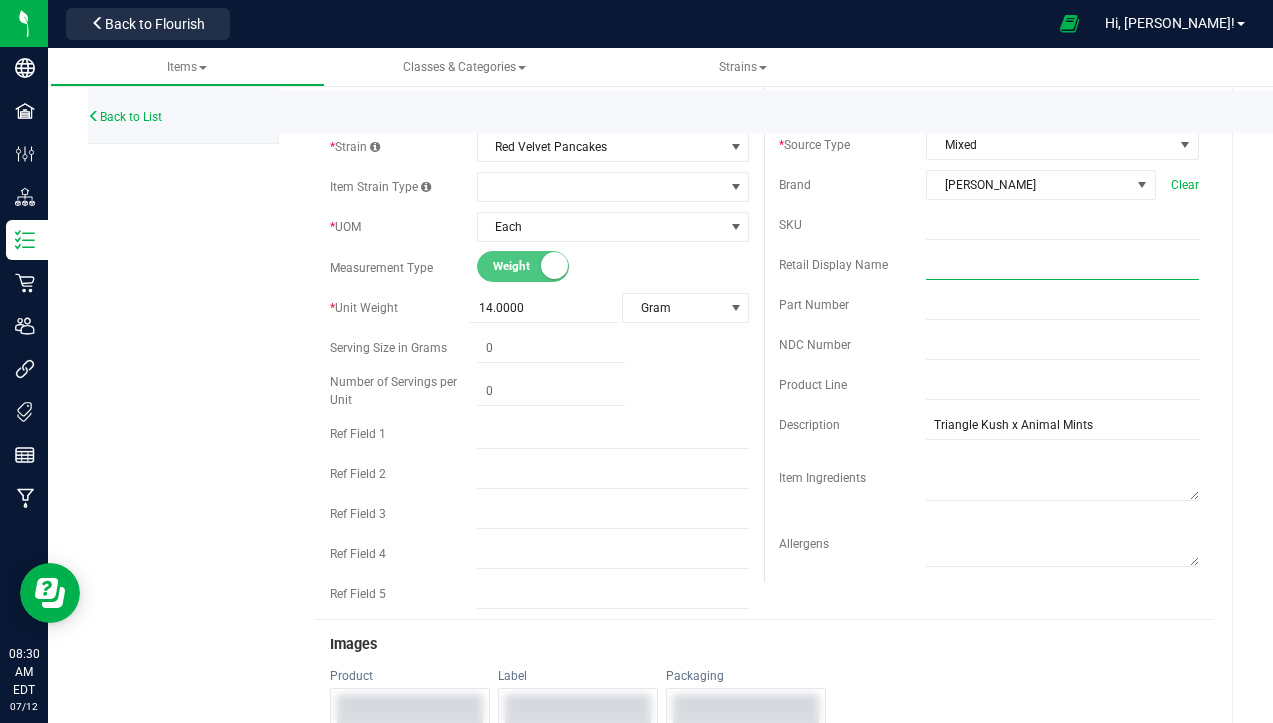 paste on "Red Velvet Pancakes-14g" 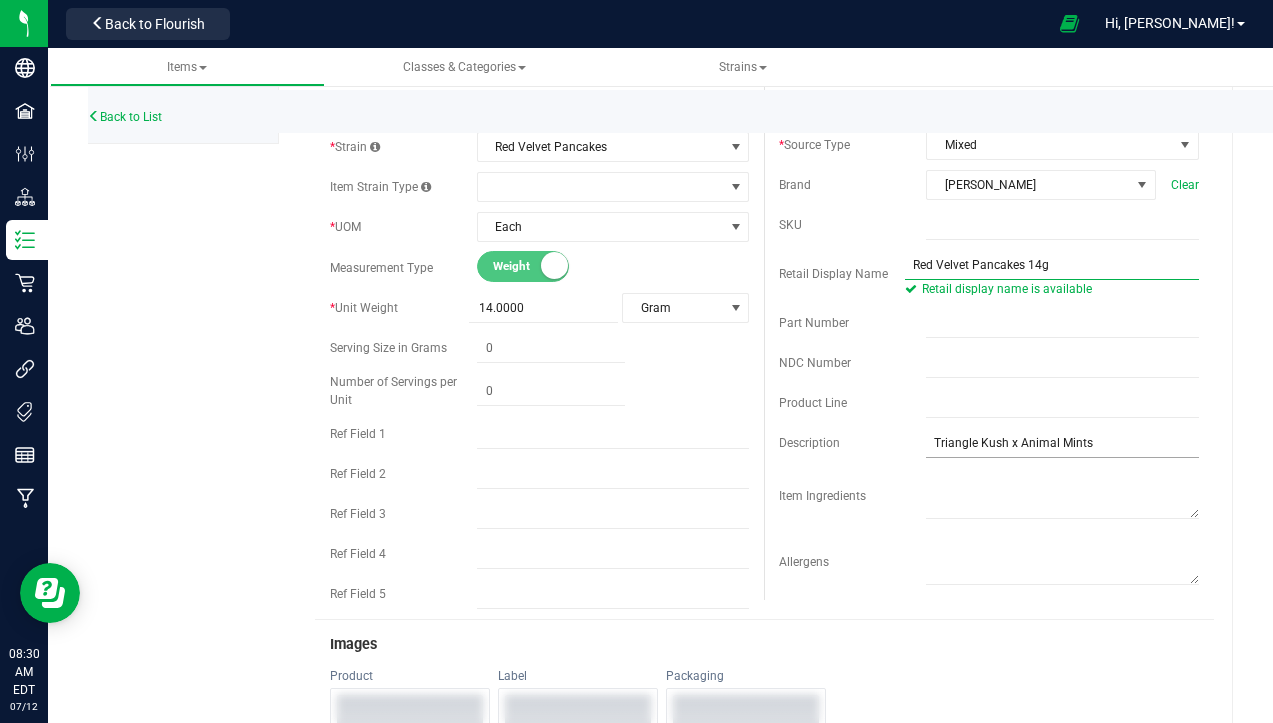 type on "Red Velvet Pancakes 14g" 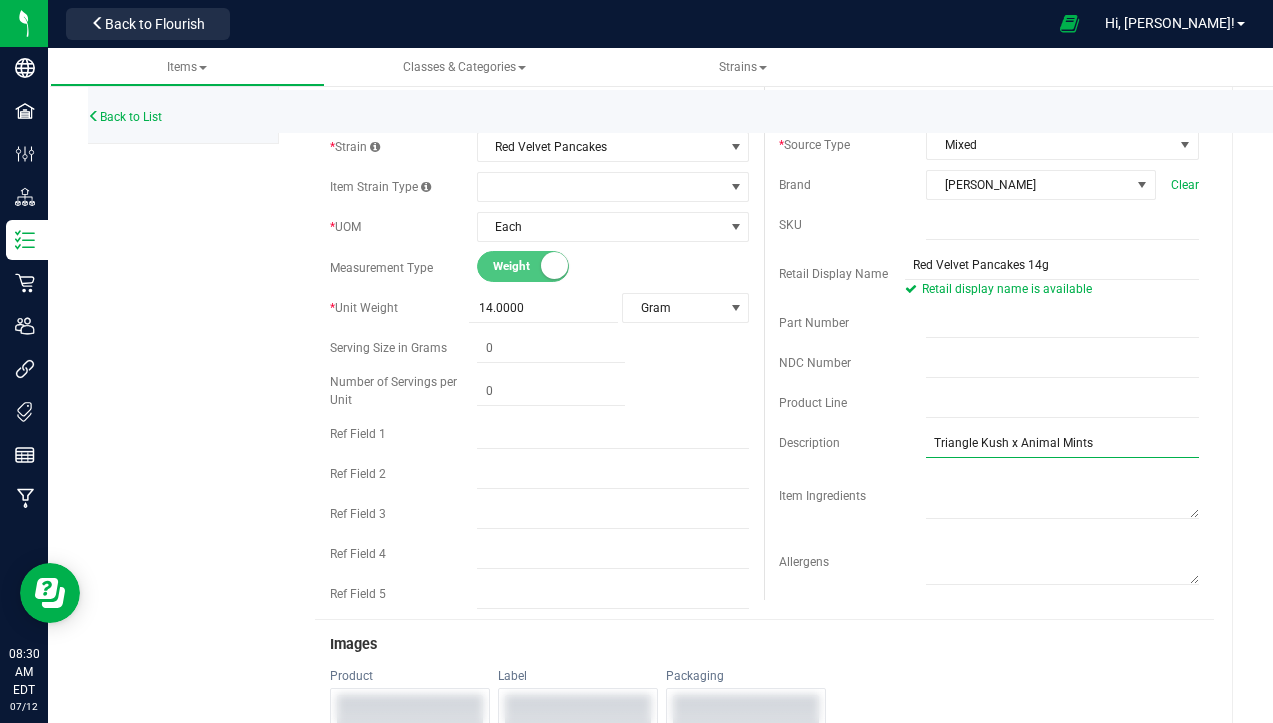 drag, startPoint x: 1107, startPoint y: 432, endPoint x: 579, endPoint y: 491, distance: 531.2862 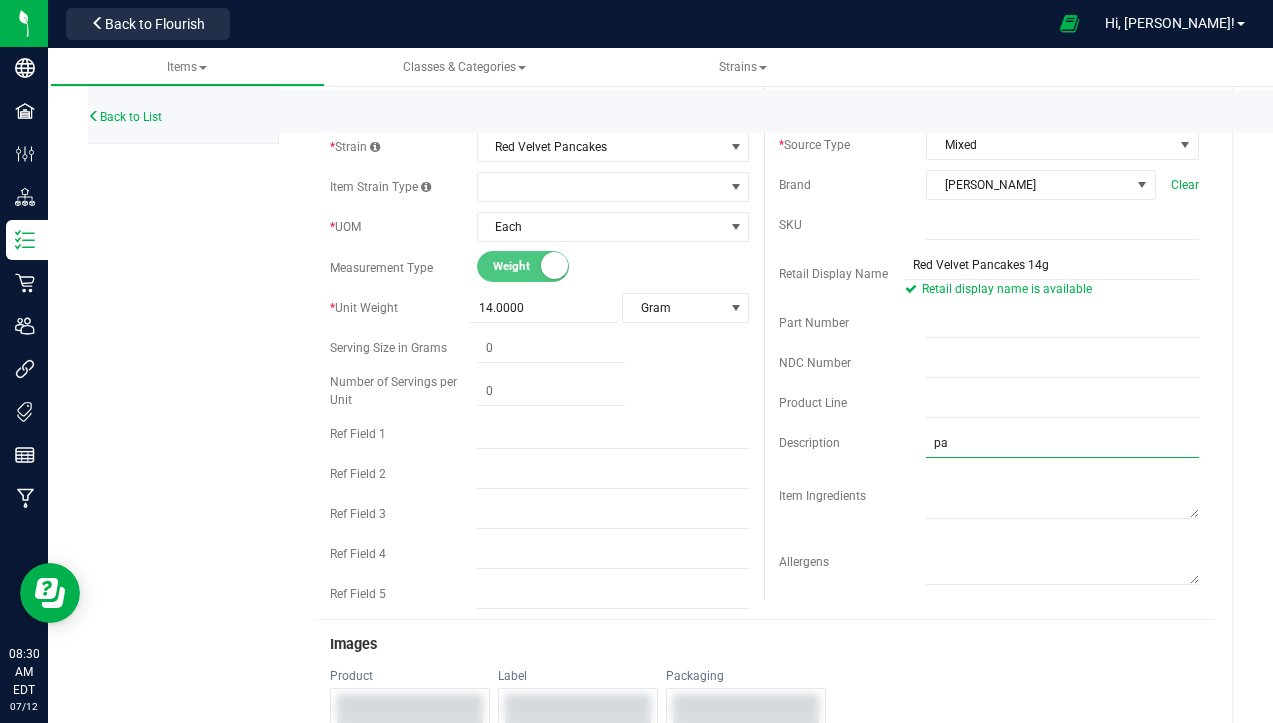 type on "Pancakes x Red Velvet" 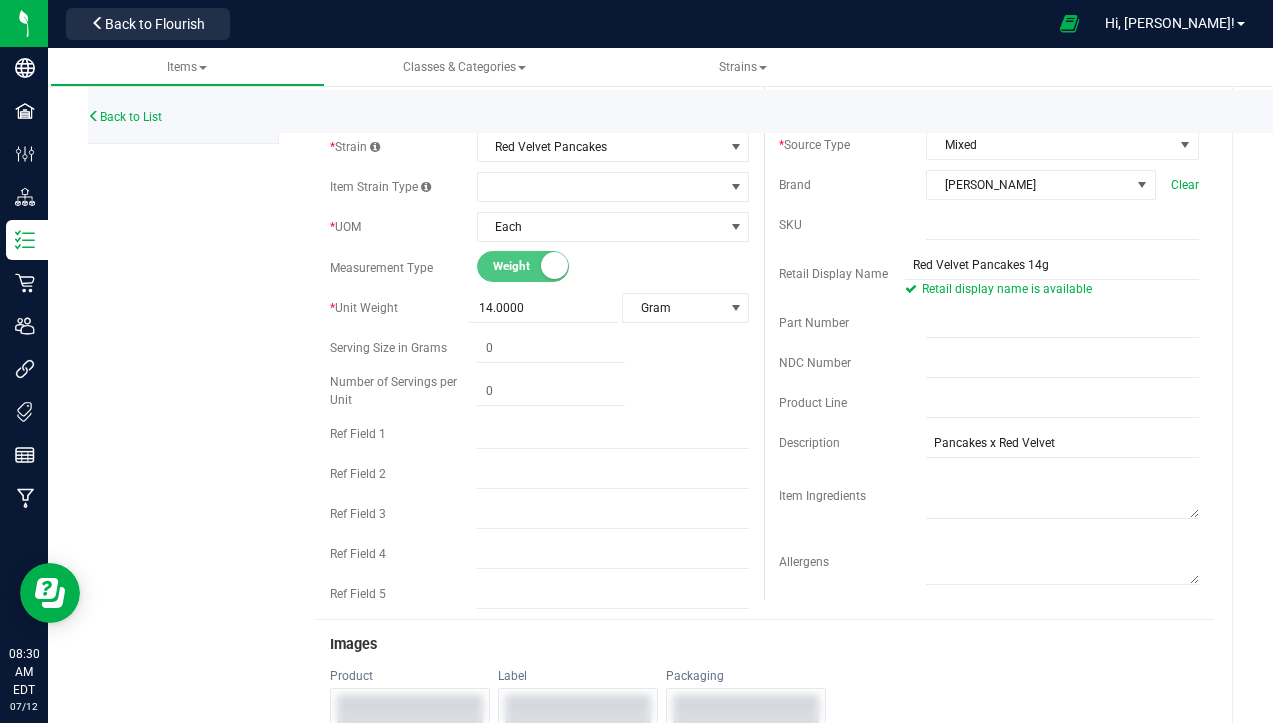 type on "0.0000" 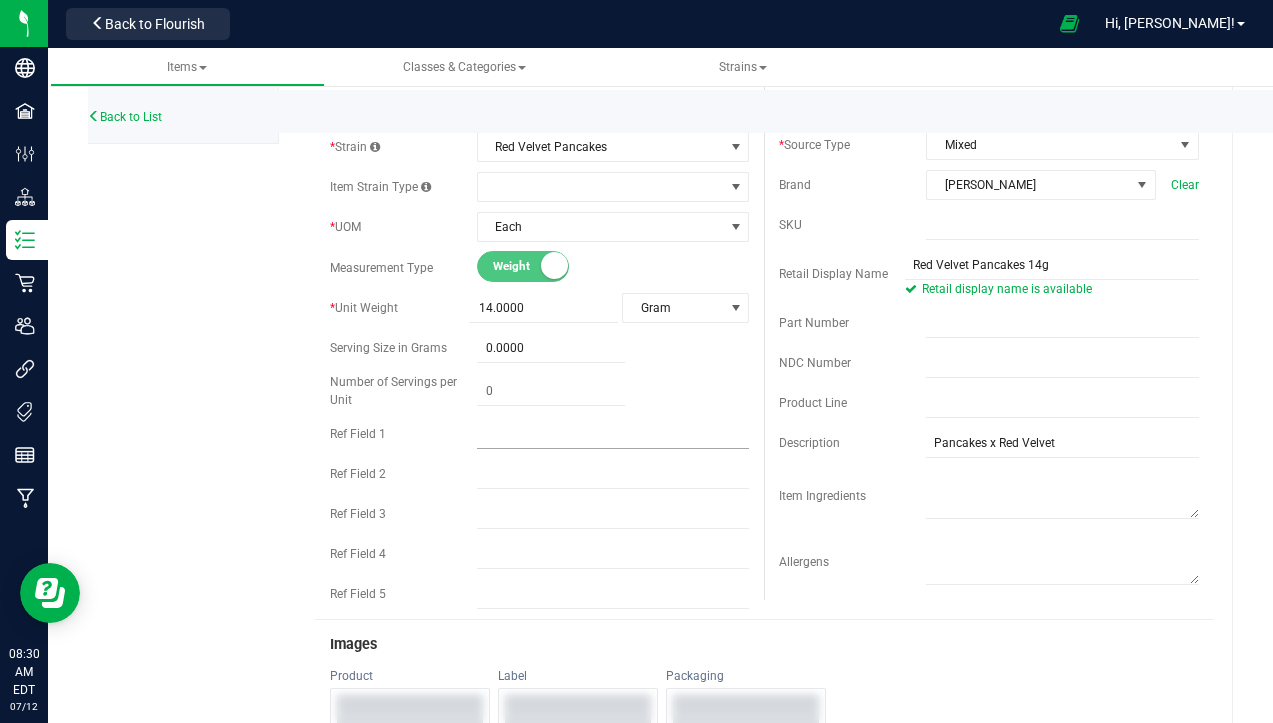 scroll, scrollTop: 1038, scrollLeft: 0, axis: vertical 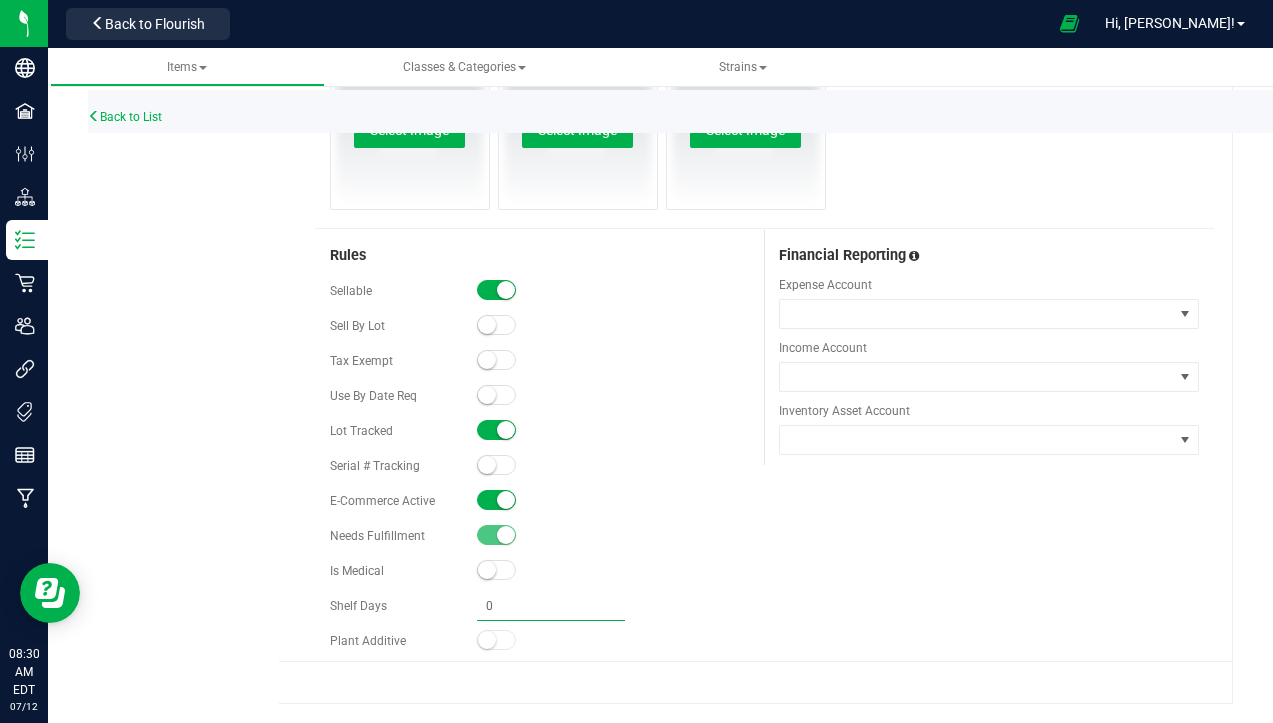 type 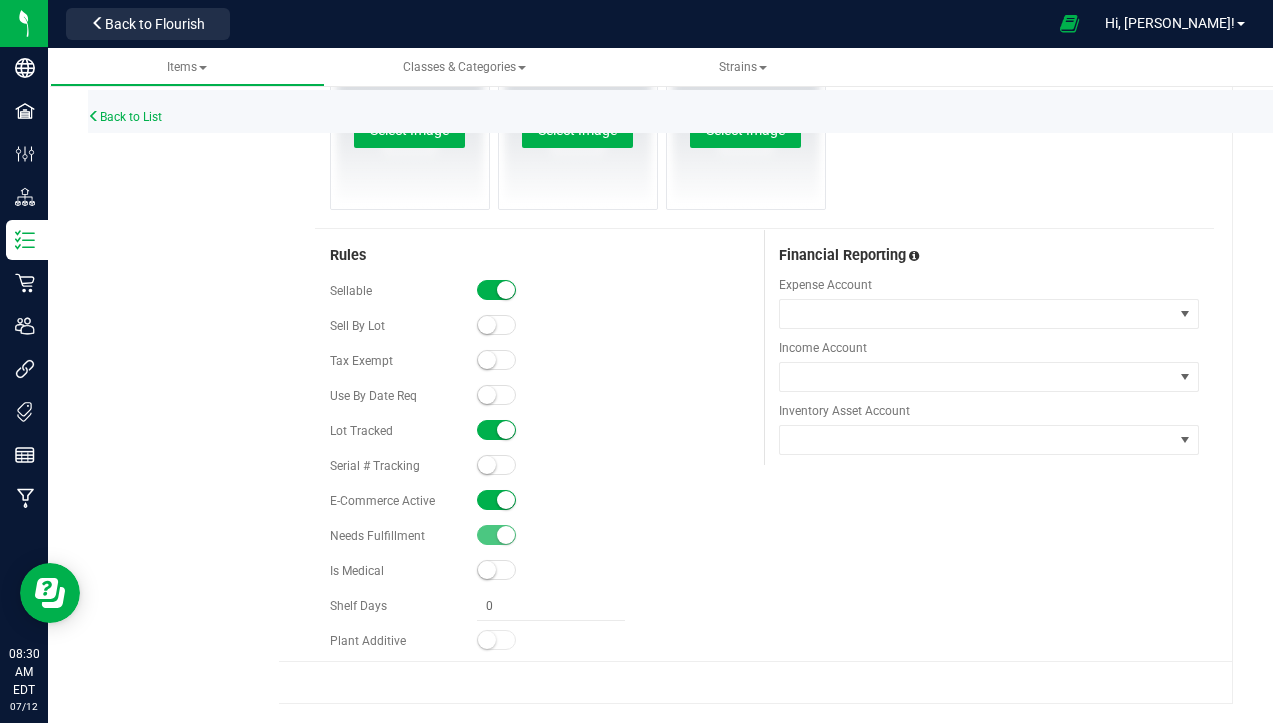 type on "0.0000" 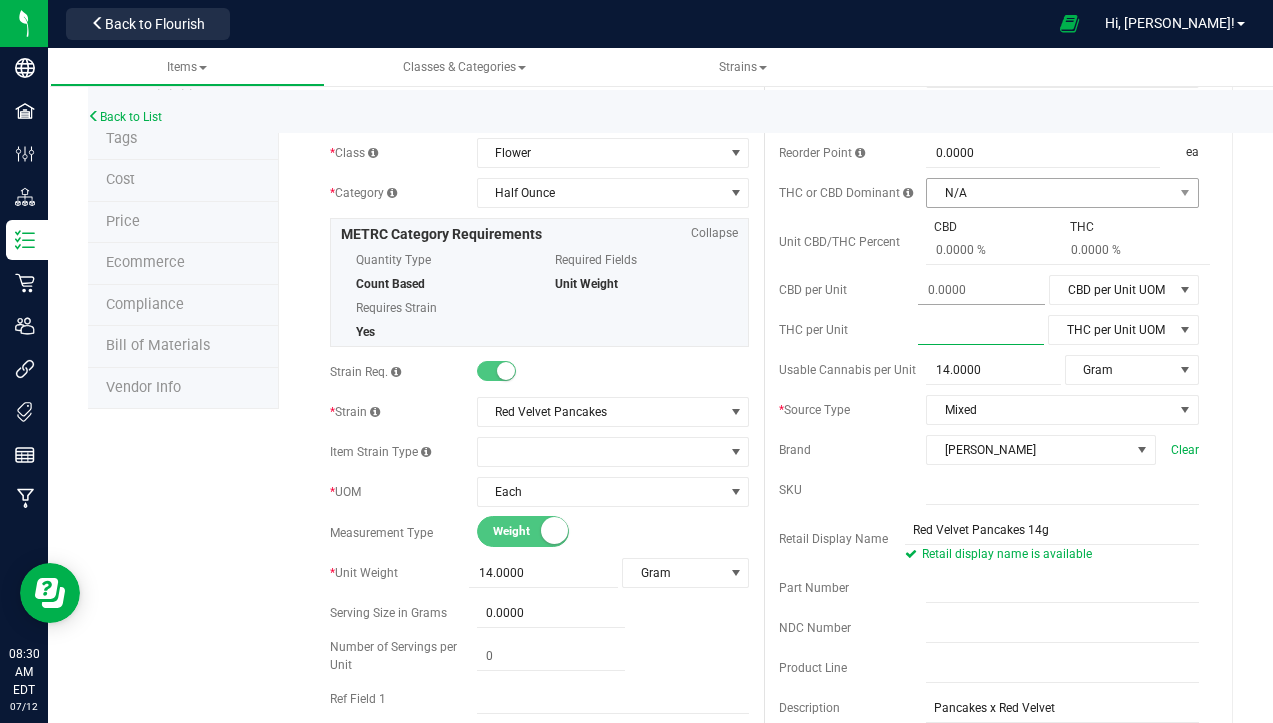 scroll, scrollTop: 0, scrollLeft: 0, axis: both 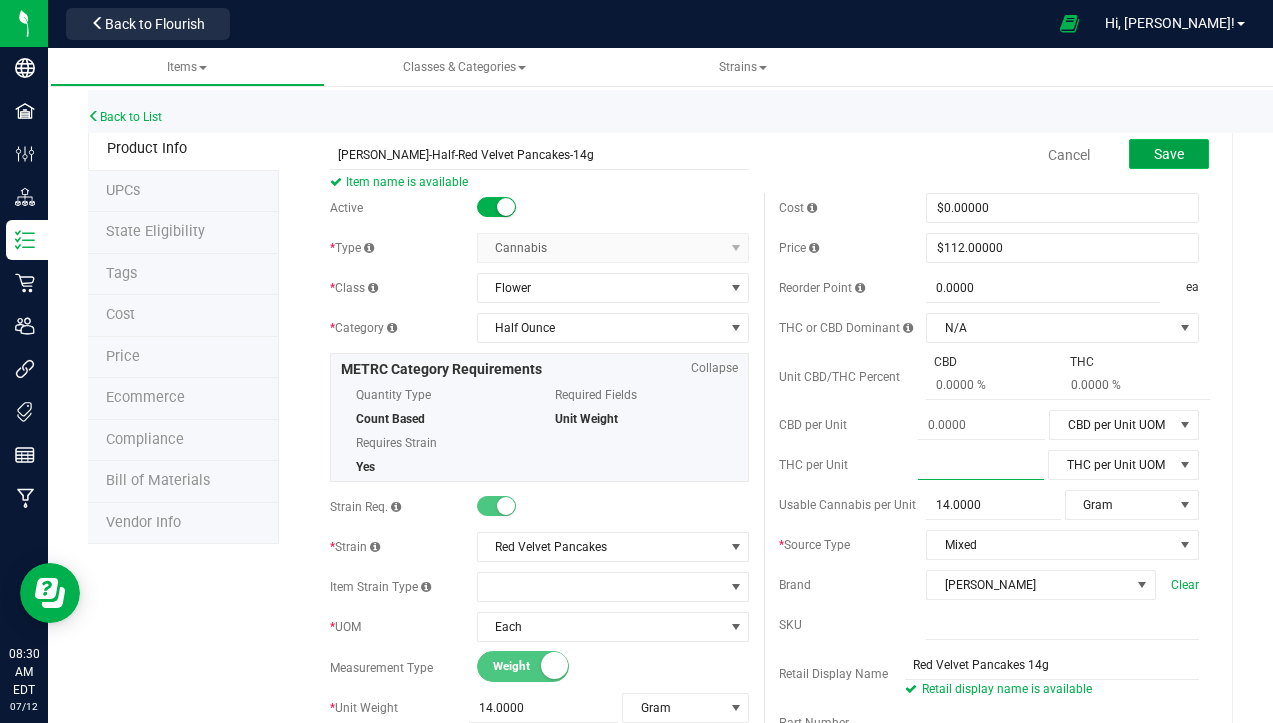 click on "Save" at bounding box center [1169, 154] 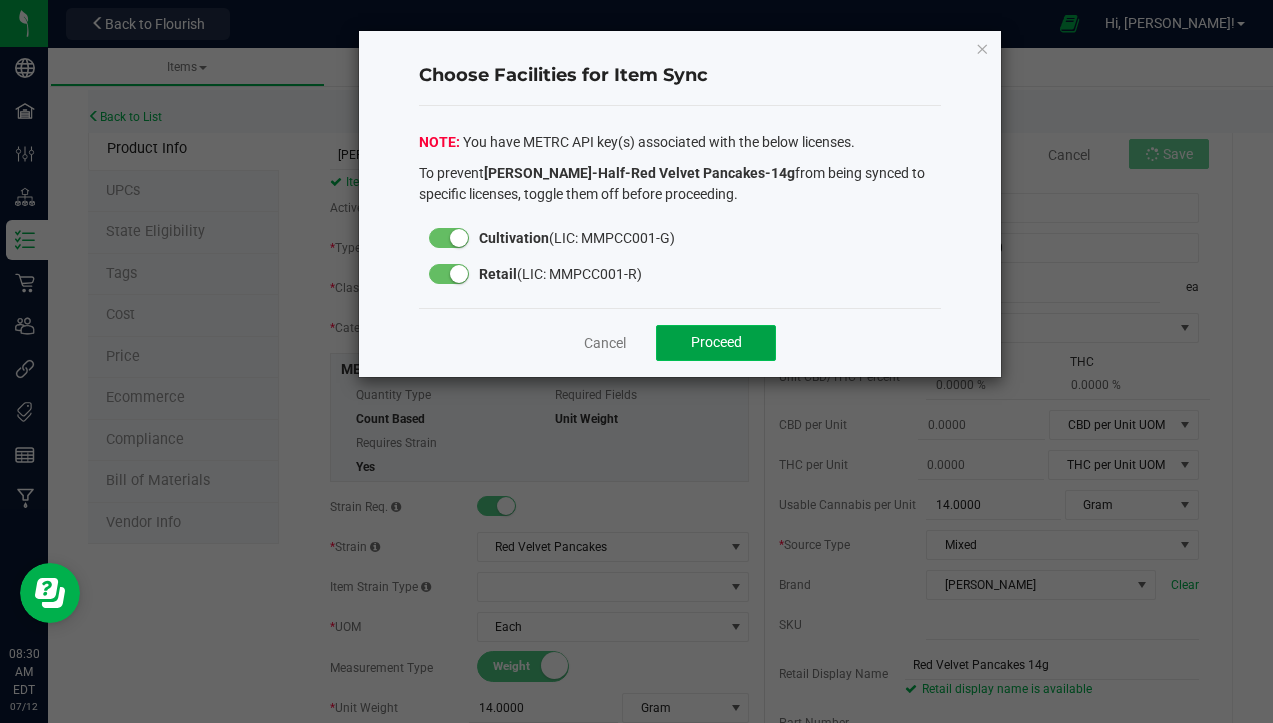 click on "Proceed" 